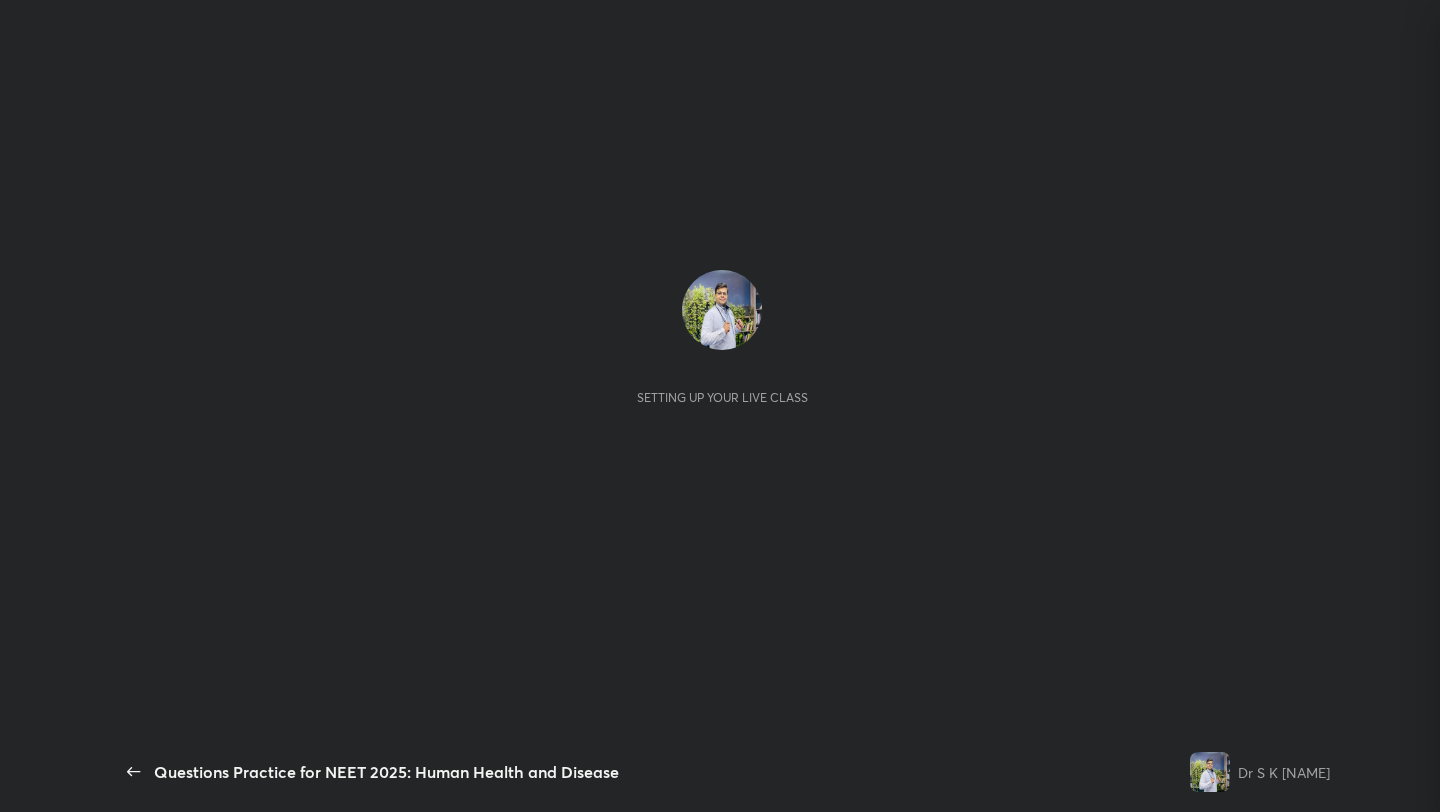 scroll, scrollTop: 0, scrollLeft: 0, axis: both 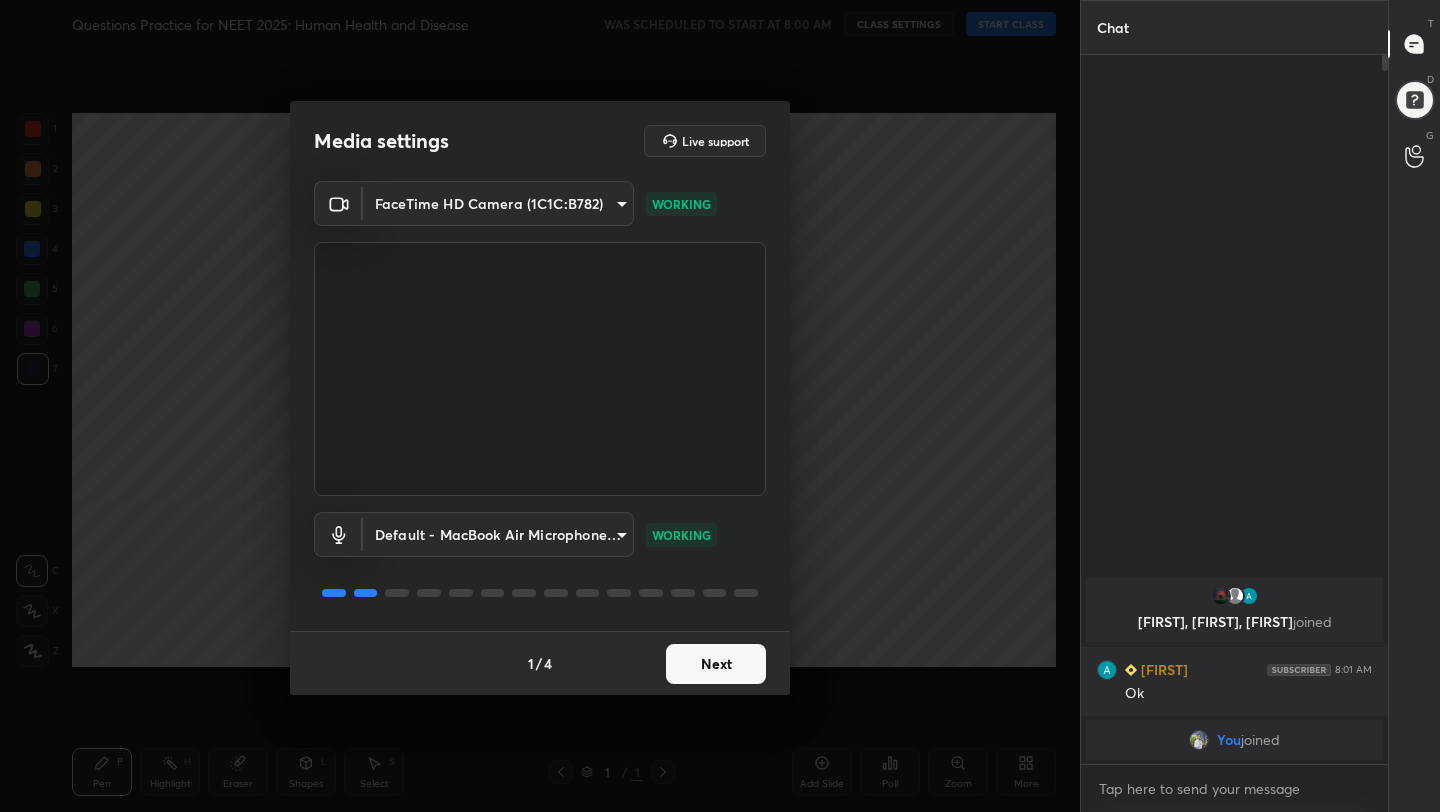 click on "Next" at bounding box center [716, 664] 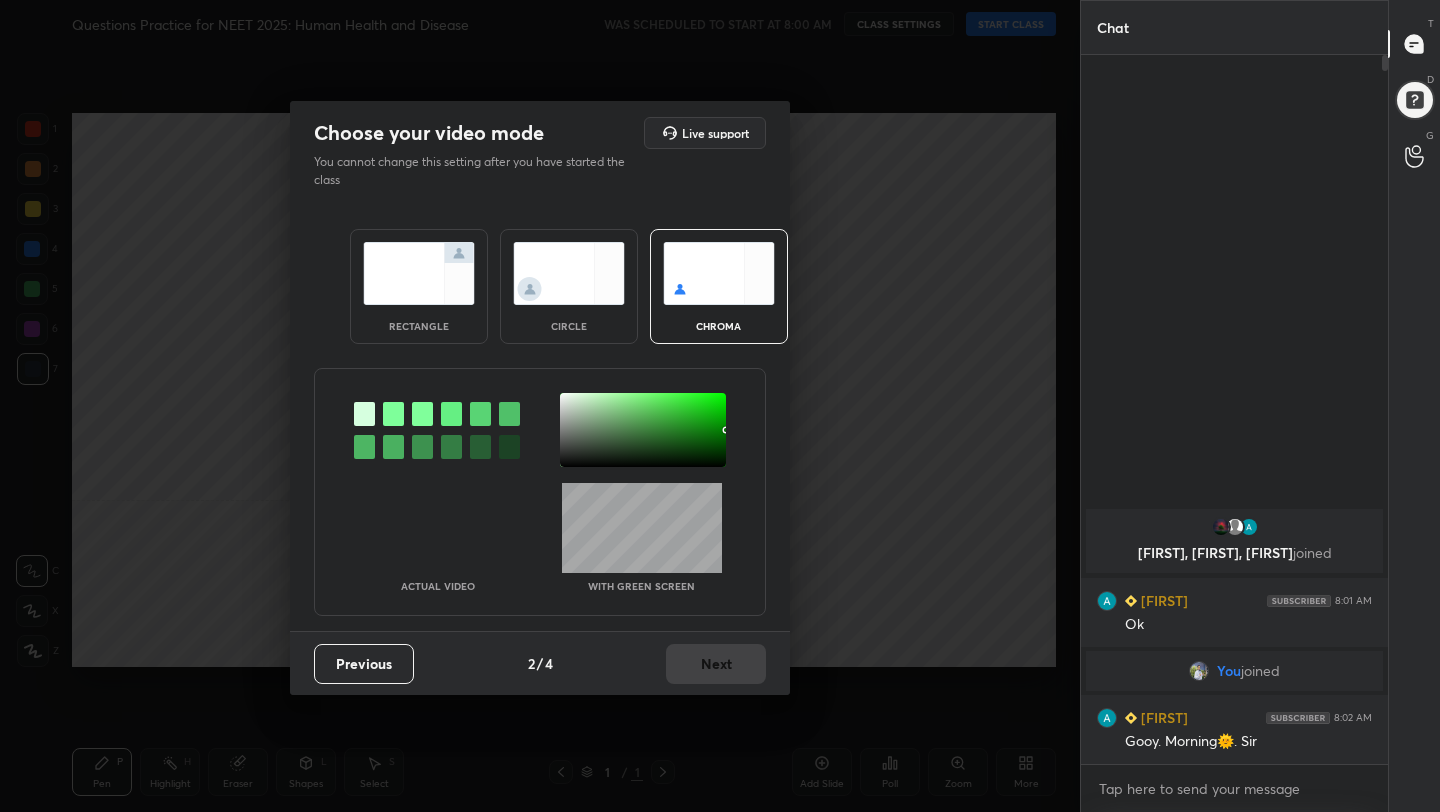 click at bounding box center (419, 273) 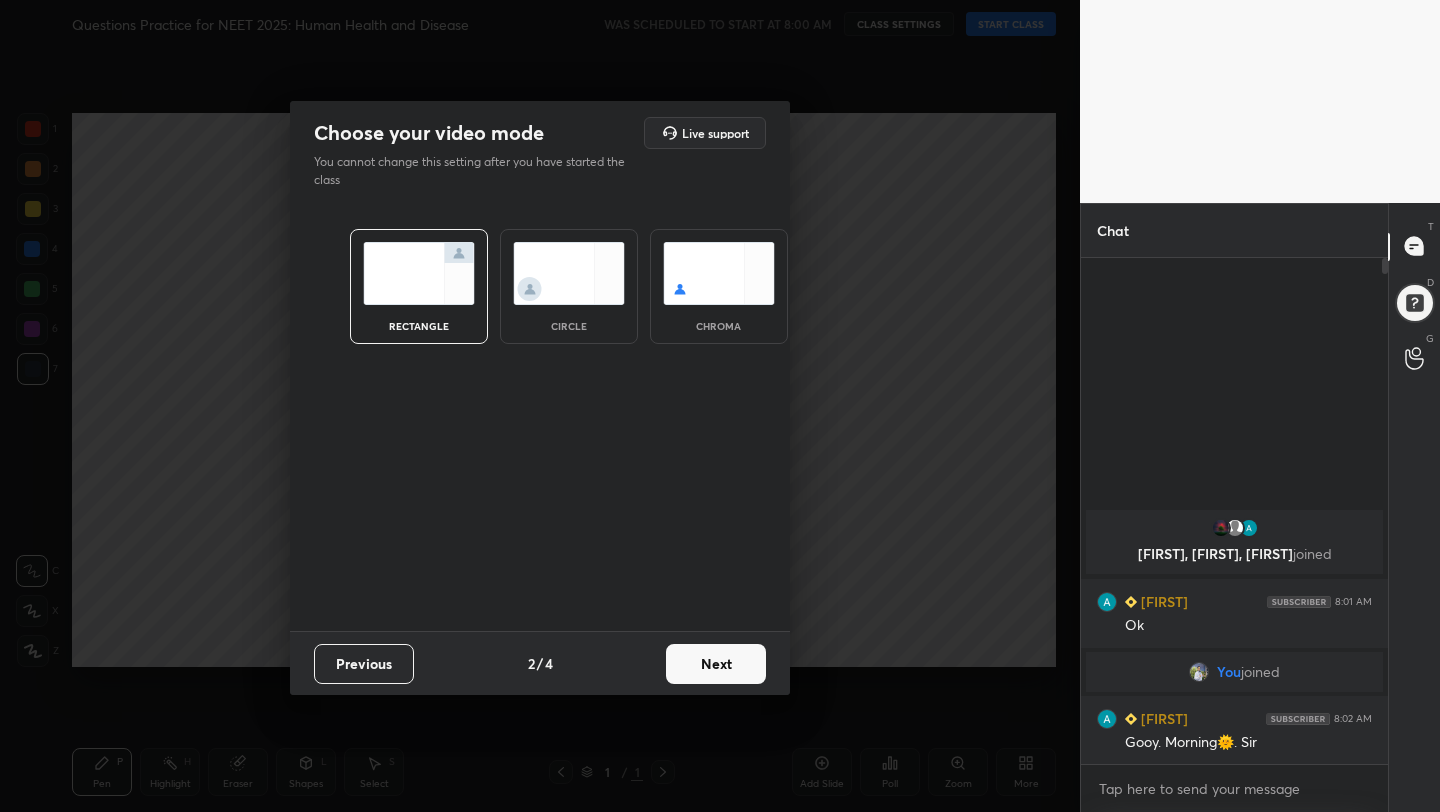 scroll, scrollTop: 500, scrollLeft: 301, axis: both 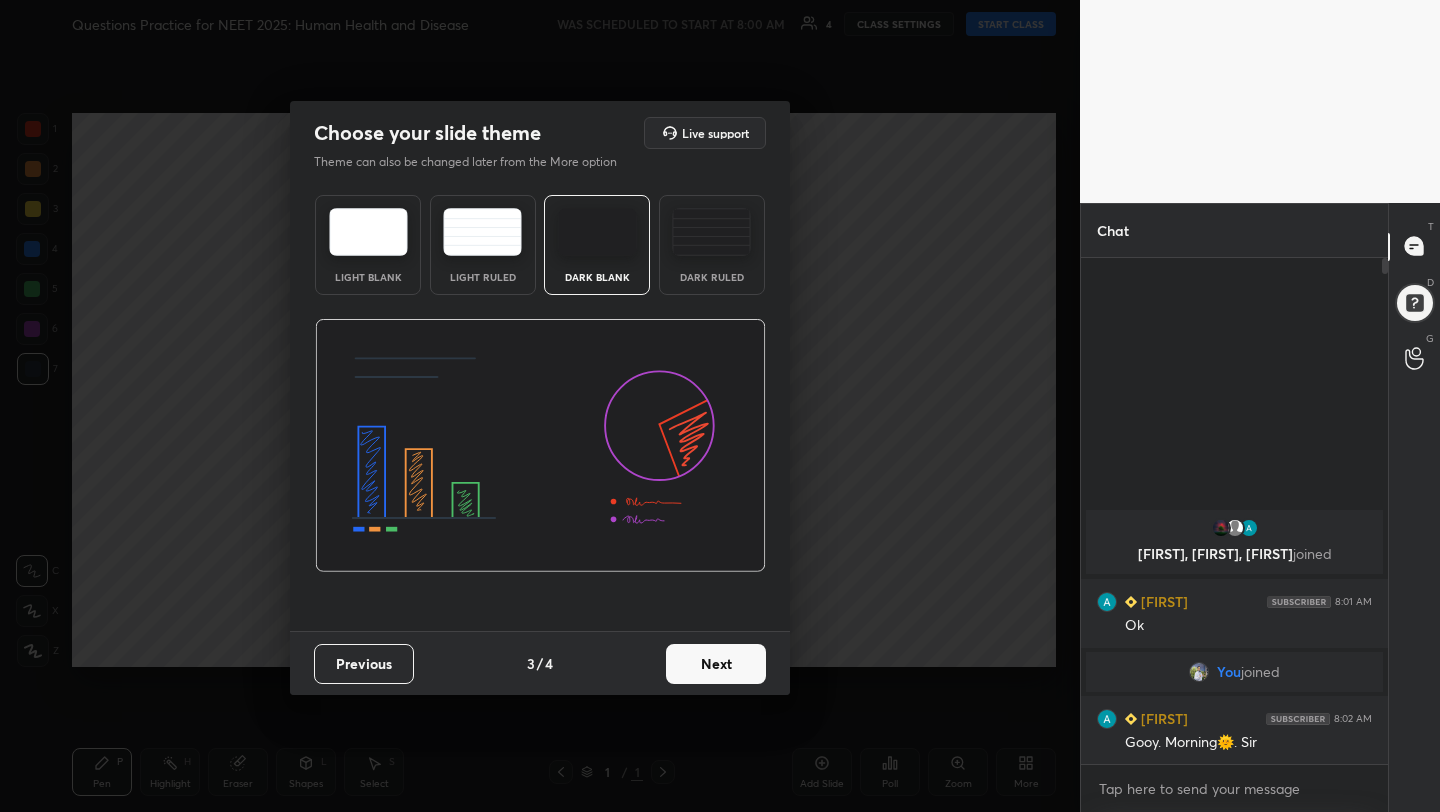 click on "Next" at bounding box center [716, 664] 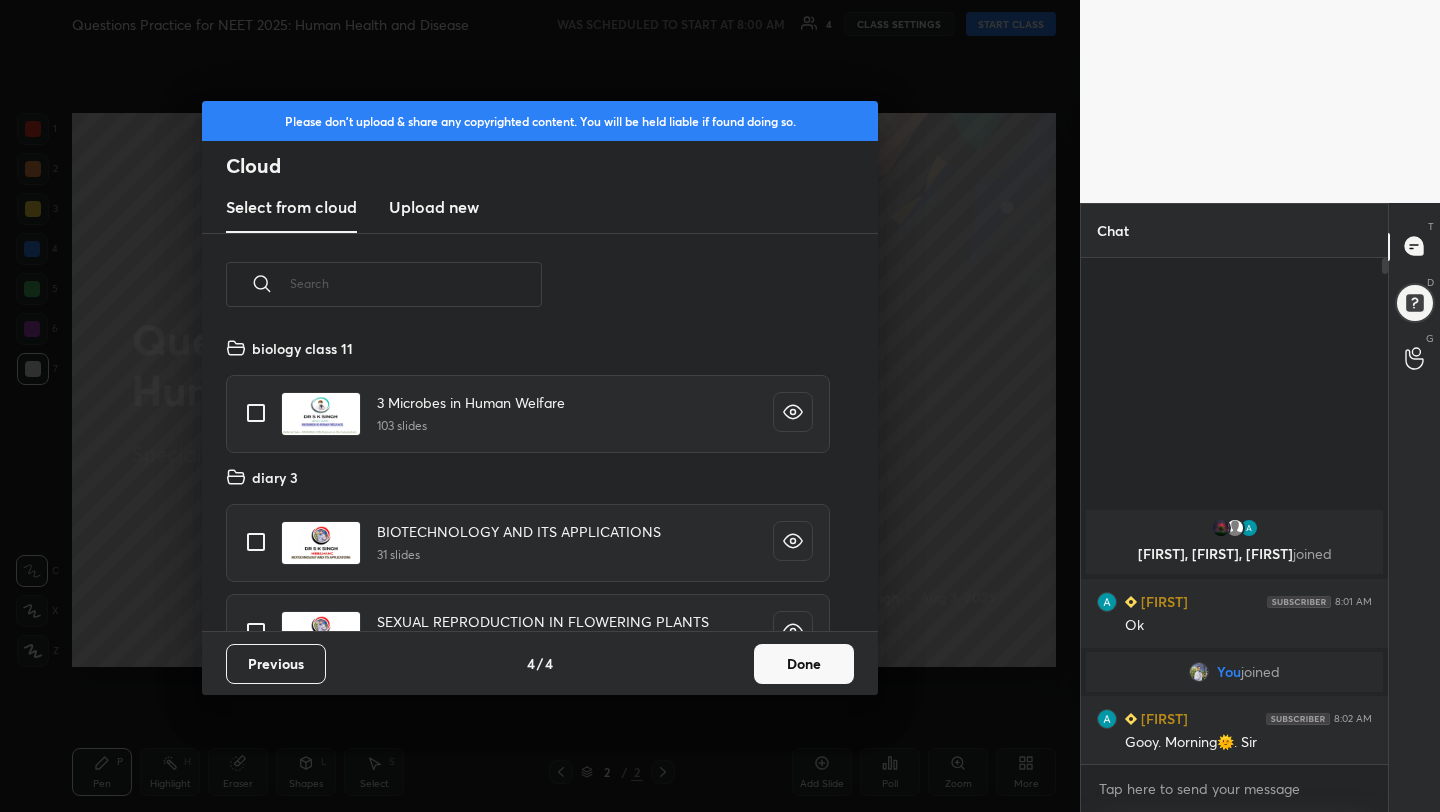 click on "Done" at bounding box center (804, 664) 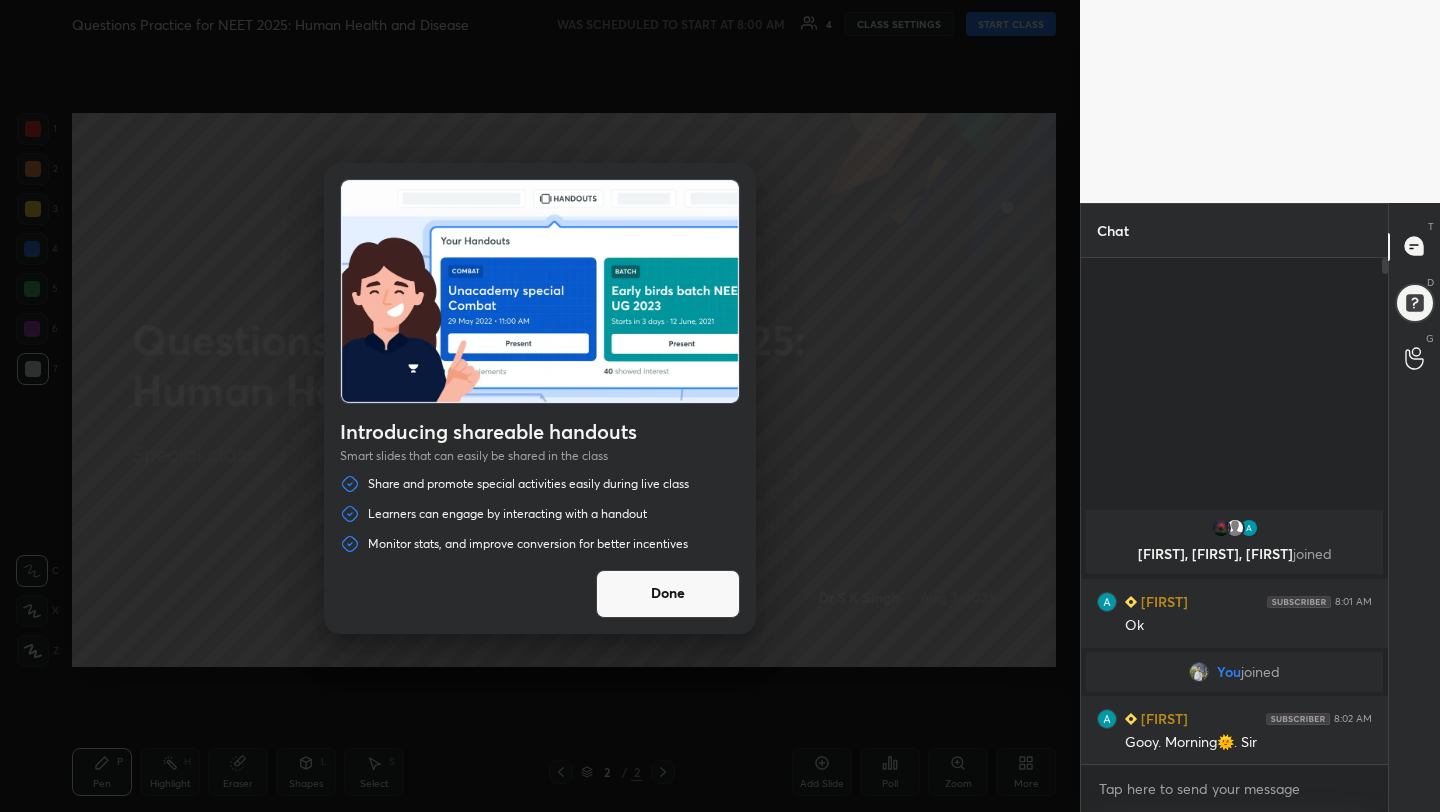 click on "Done" at bounding box center [668, 594] 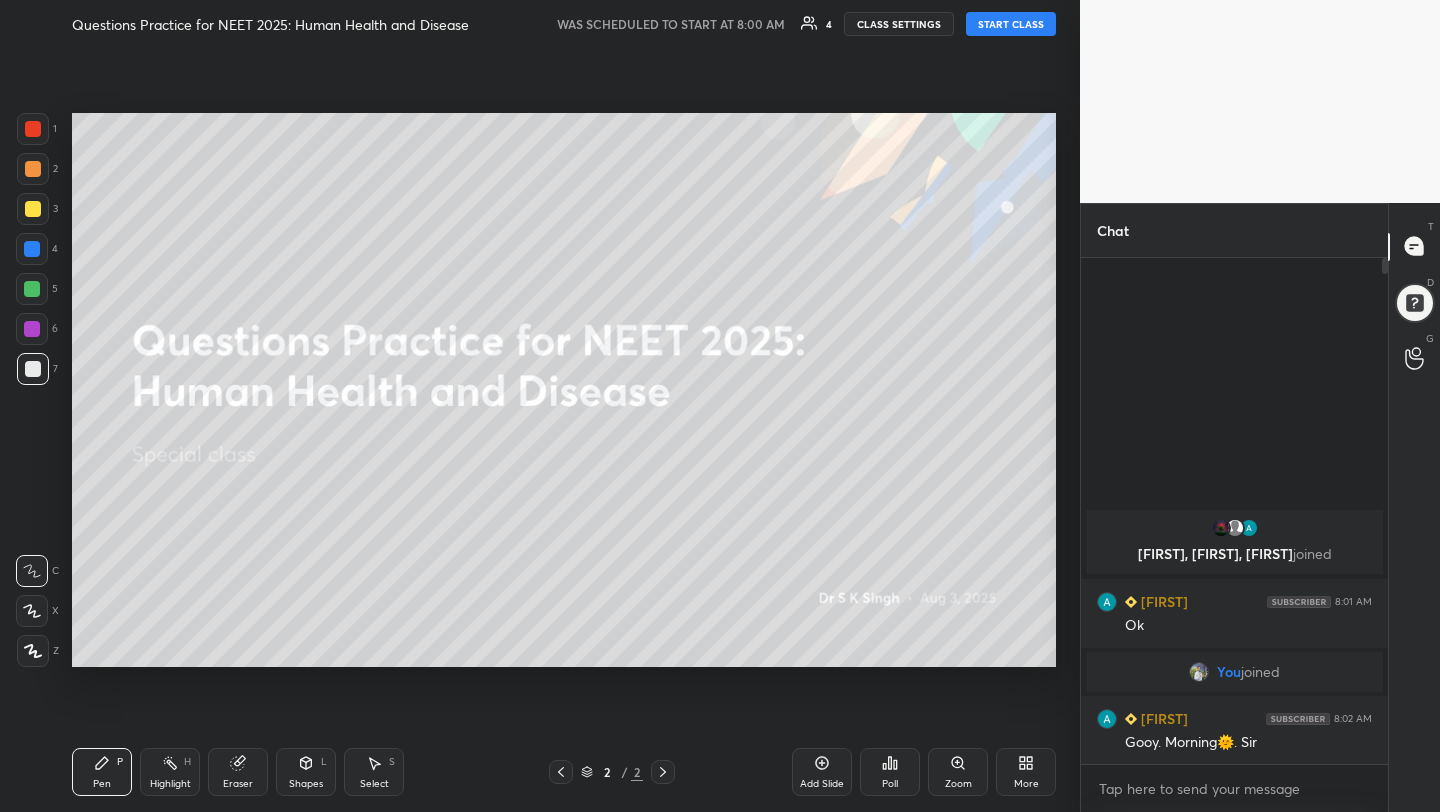 click on "START CLASS" at bounding box center (1011, 24) 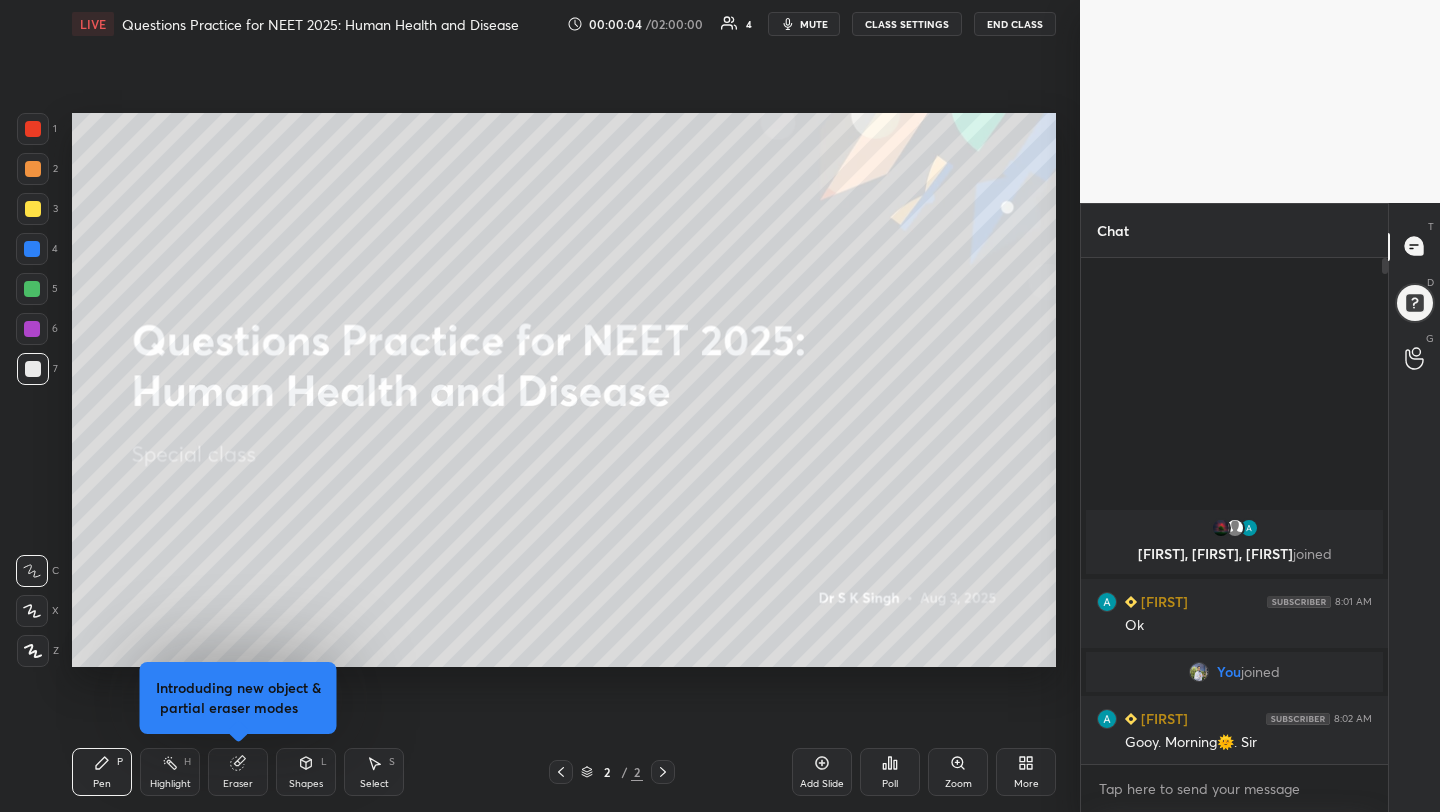 click on "mute" at bounding box center (814, 24) 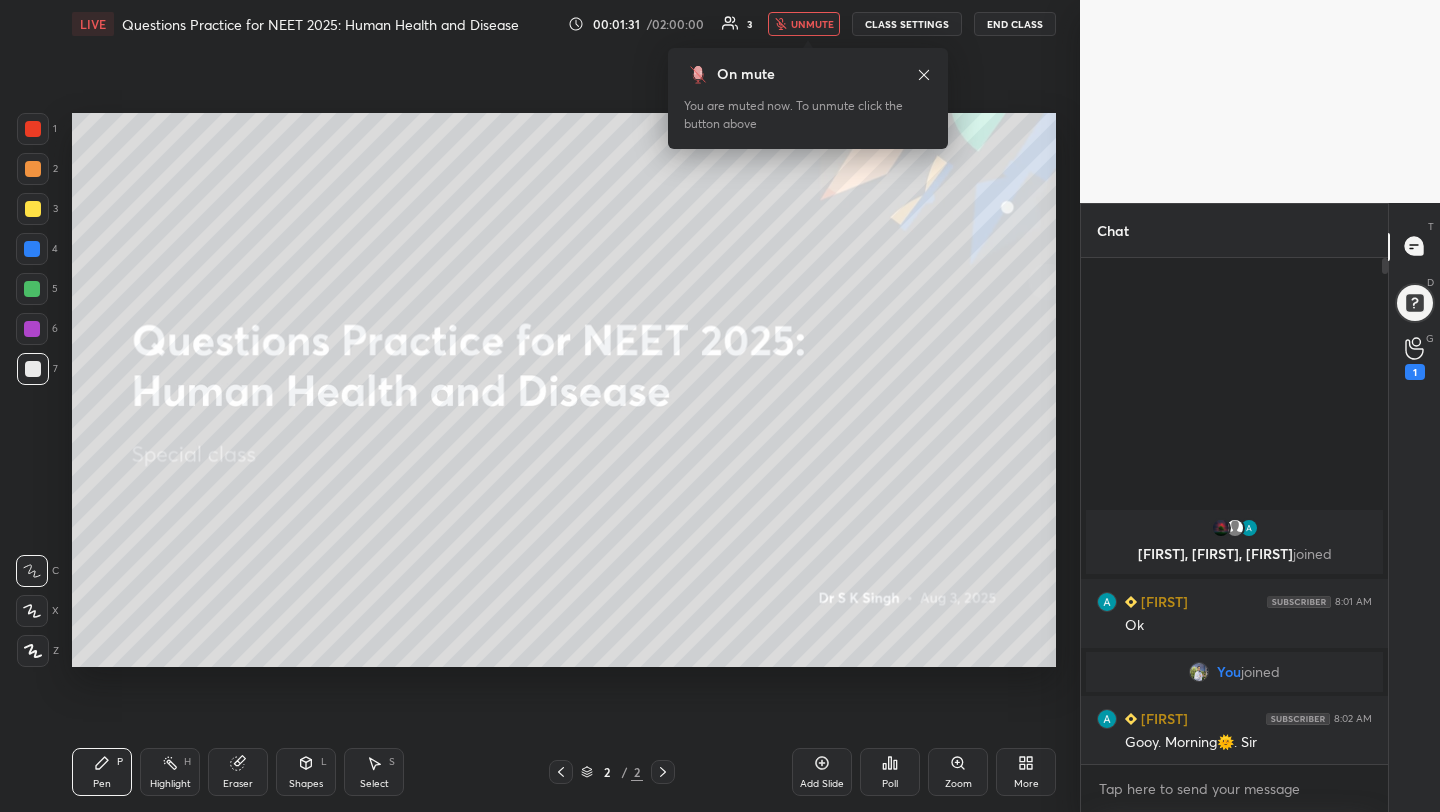 click on "unmute" at bounding box center [812, 24] 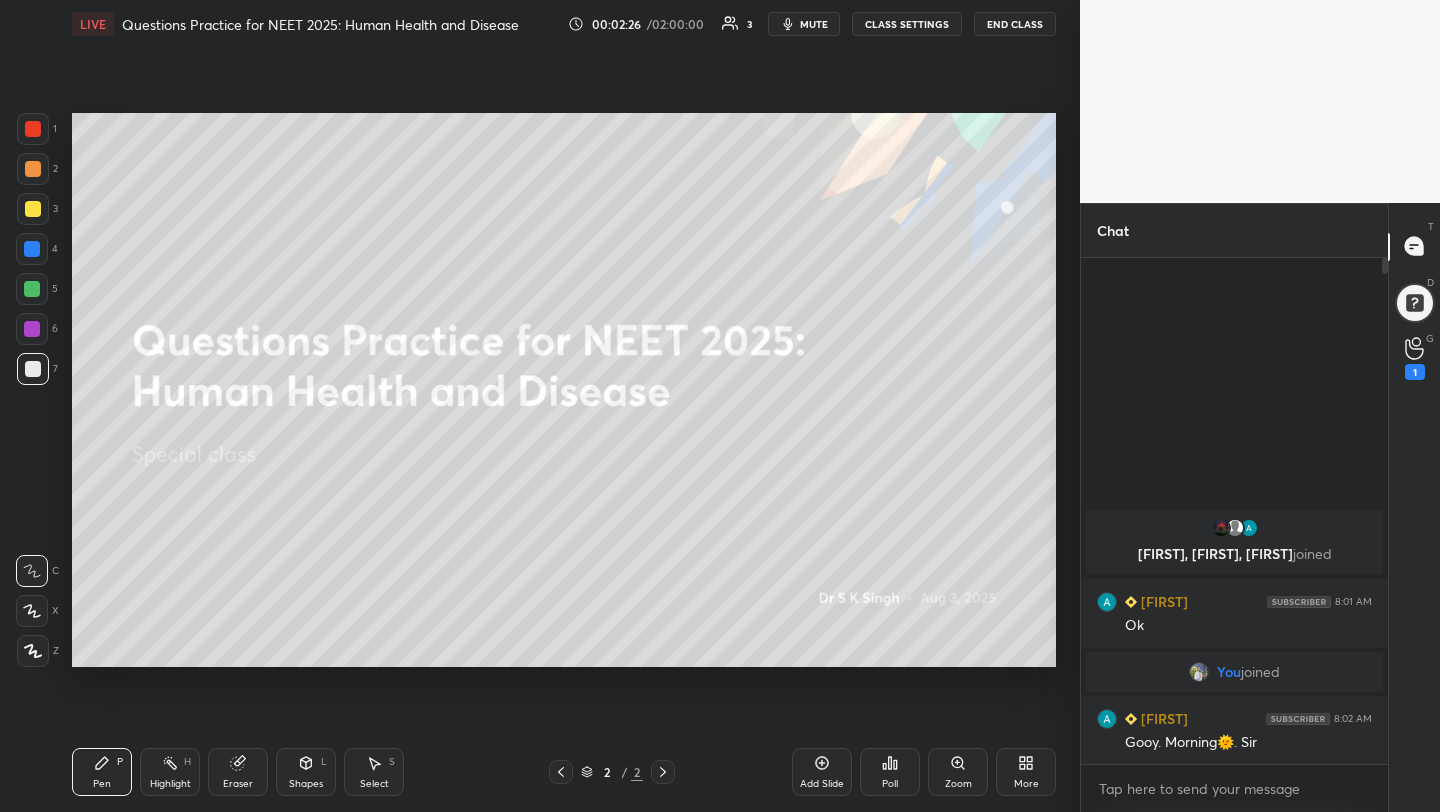 click on "X" at bounding box center [37, 611] 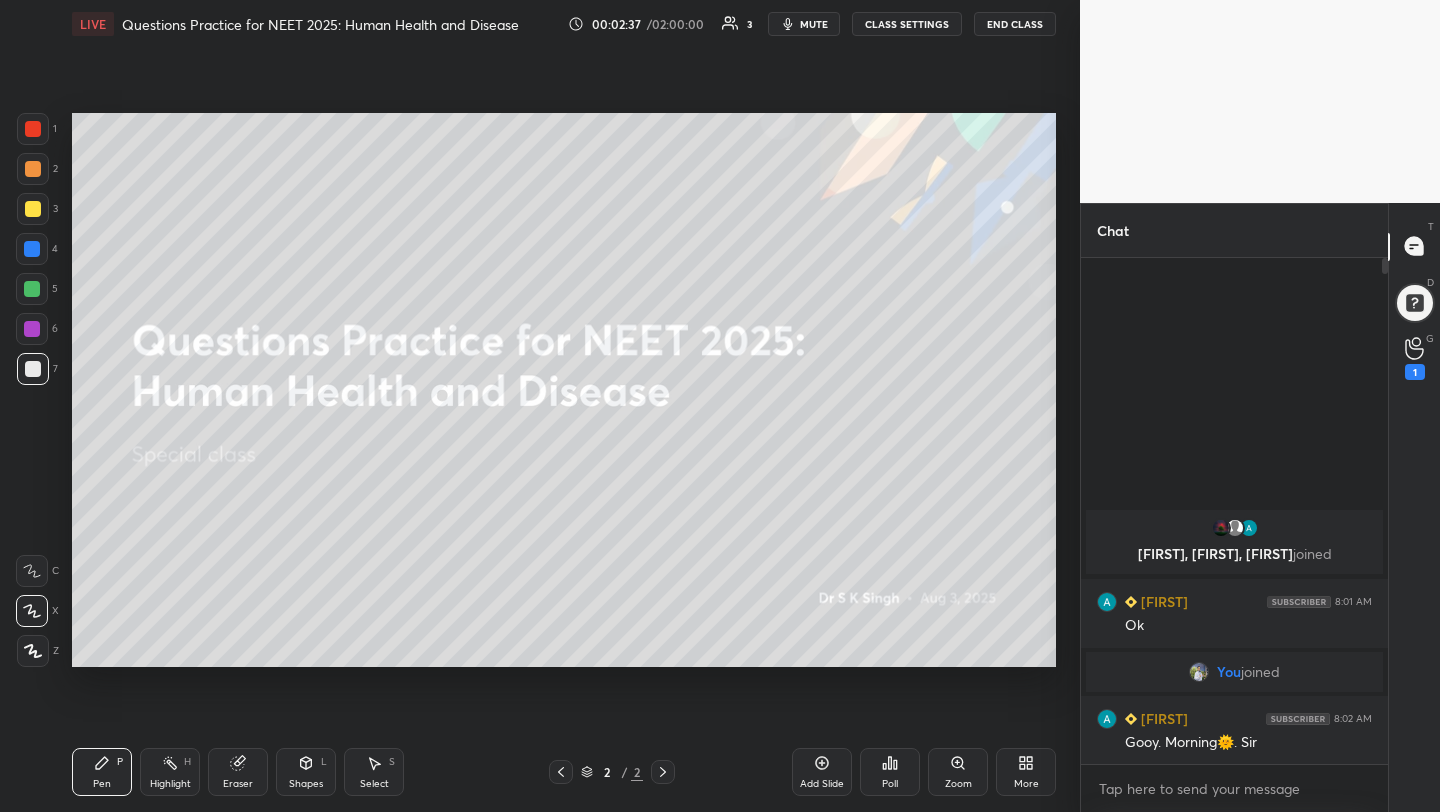click on "mute" at bounding box center [814, 24] 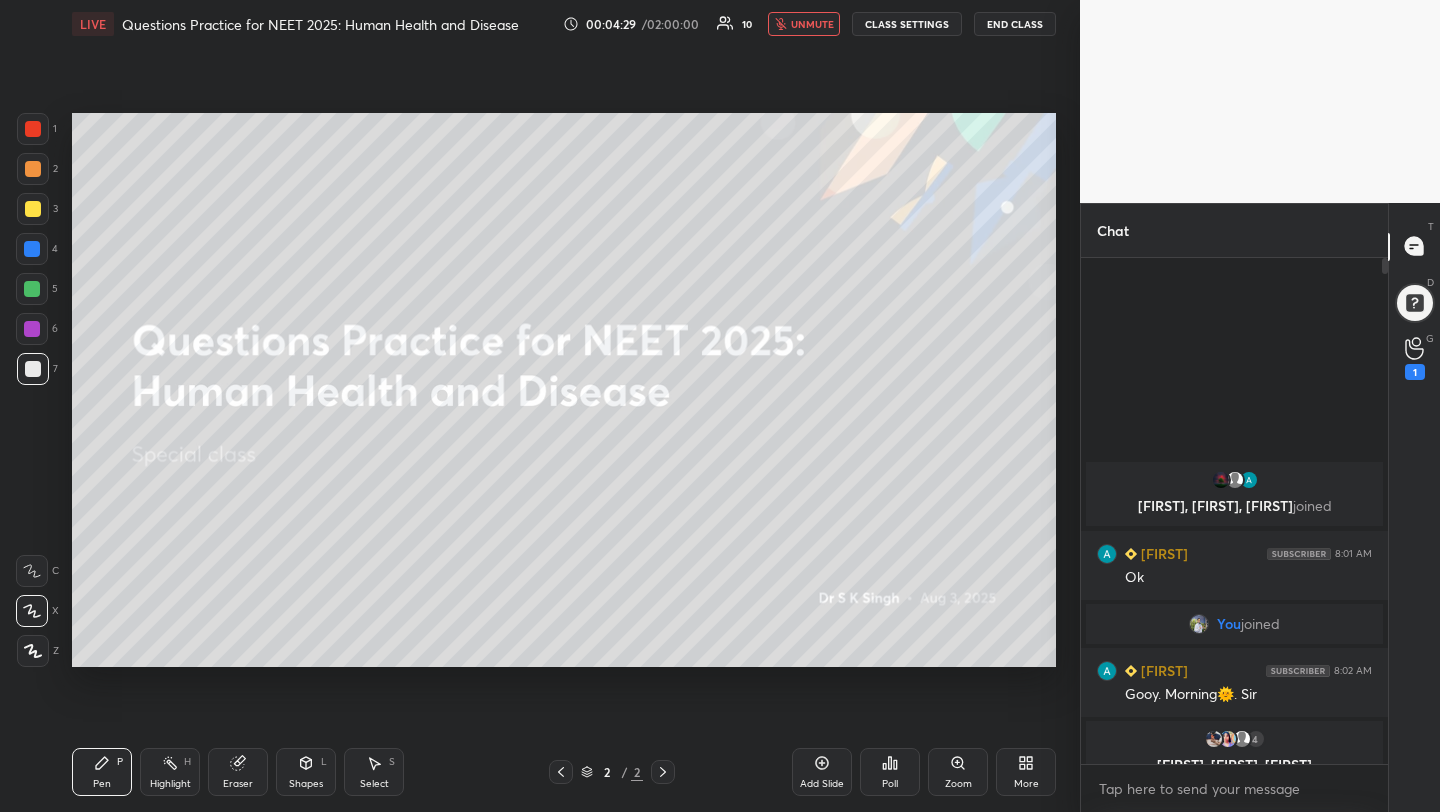 click on "unmute" at bounding box center [812, 24] 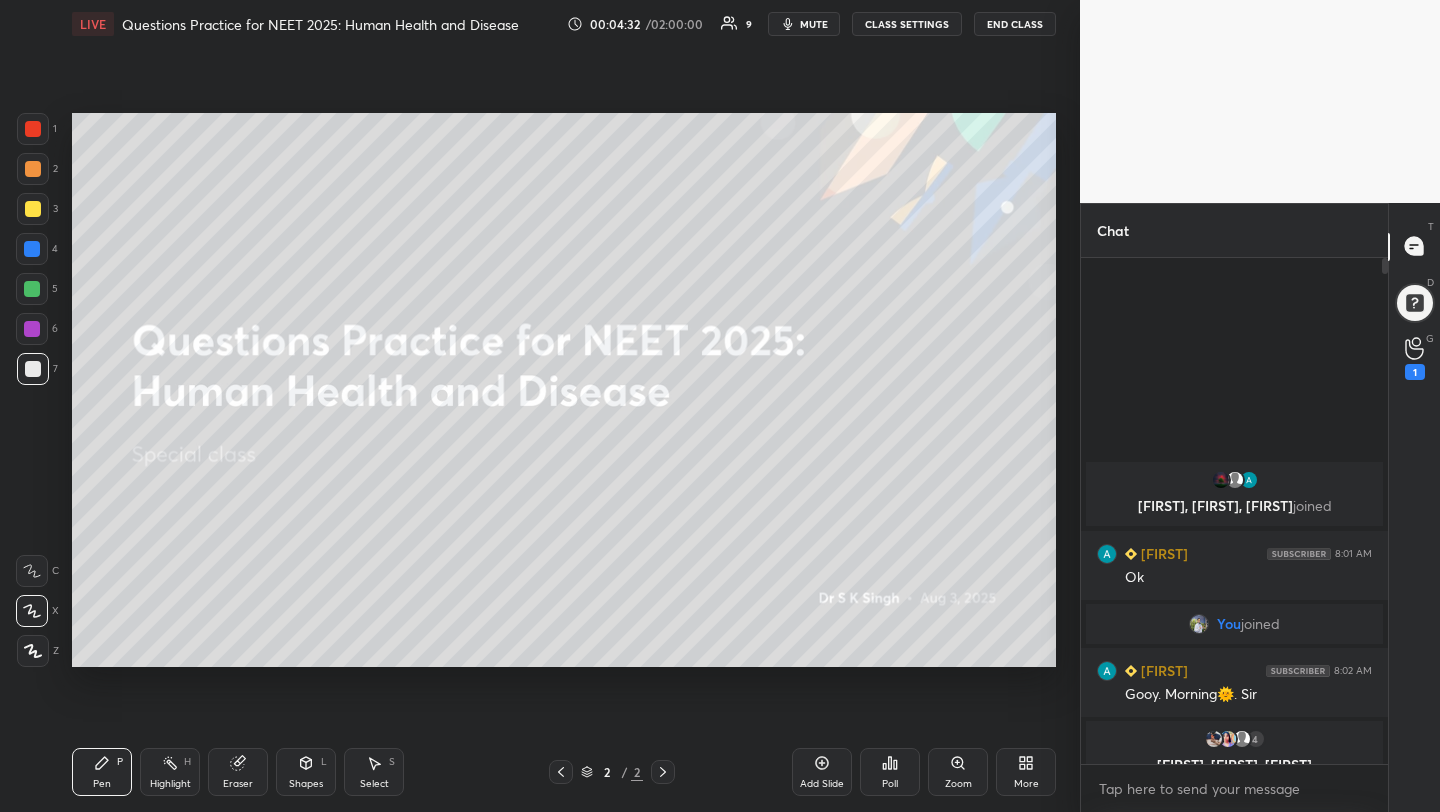 click on "mute" at bounding box center (814, 24) 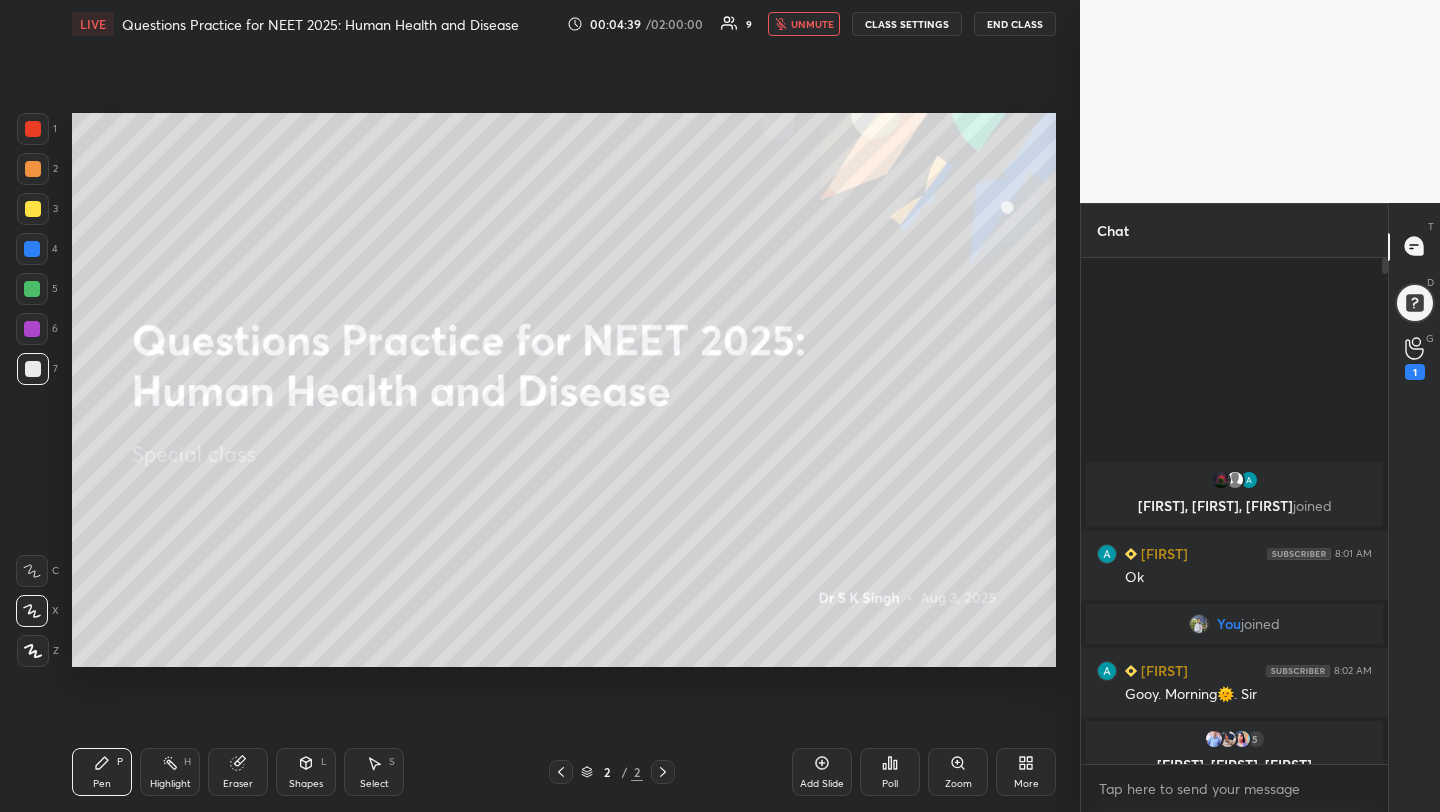 click 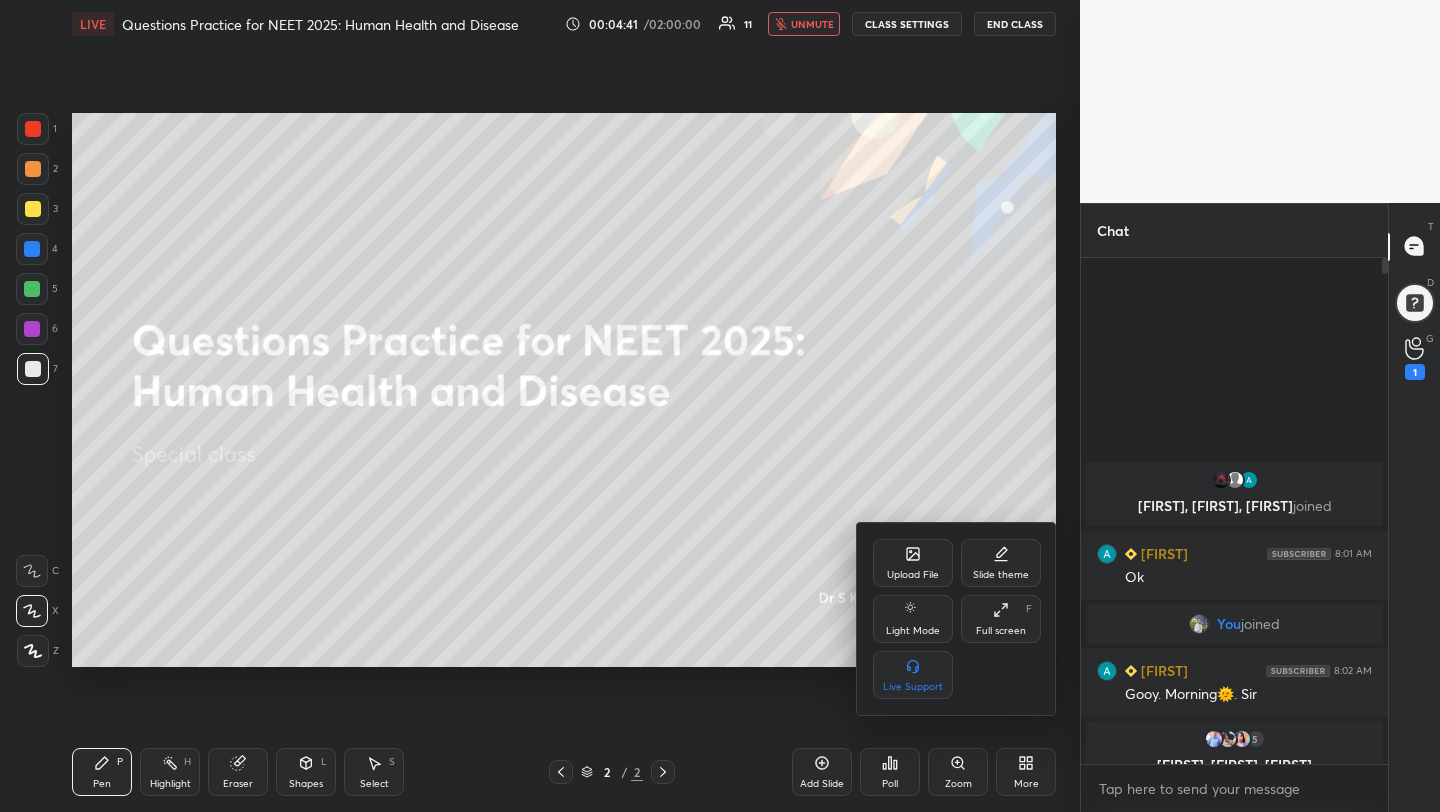 click on "Upload File" at bounding box center (913, 563) 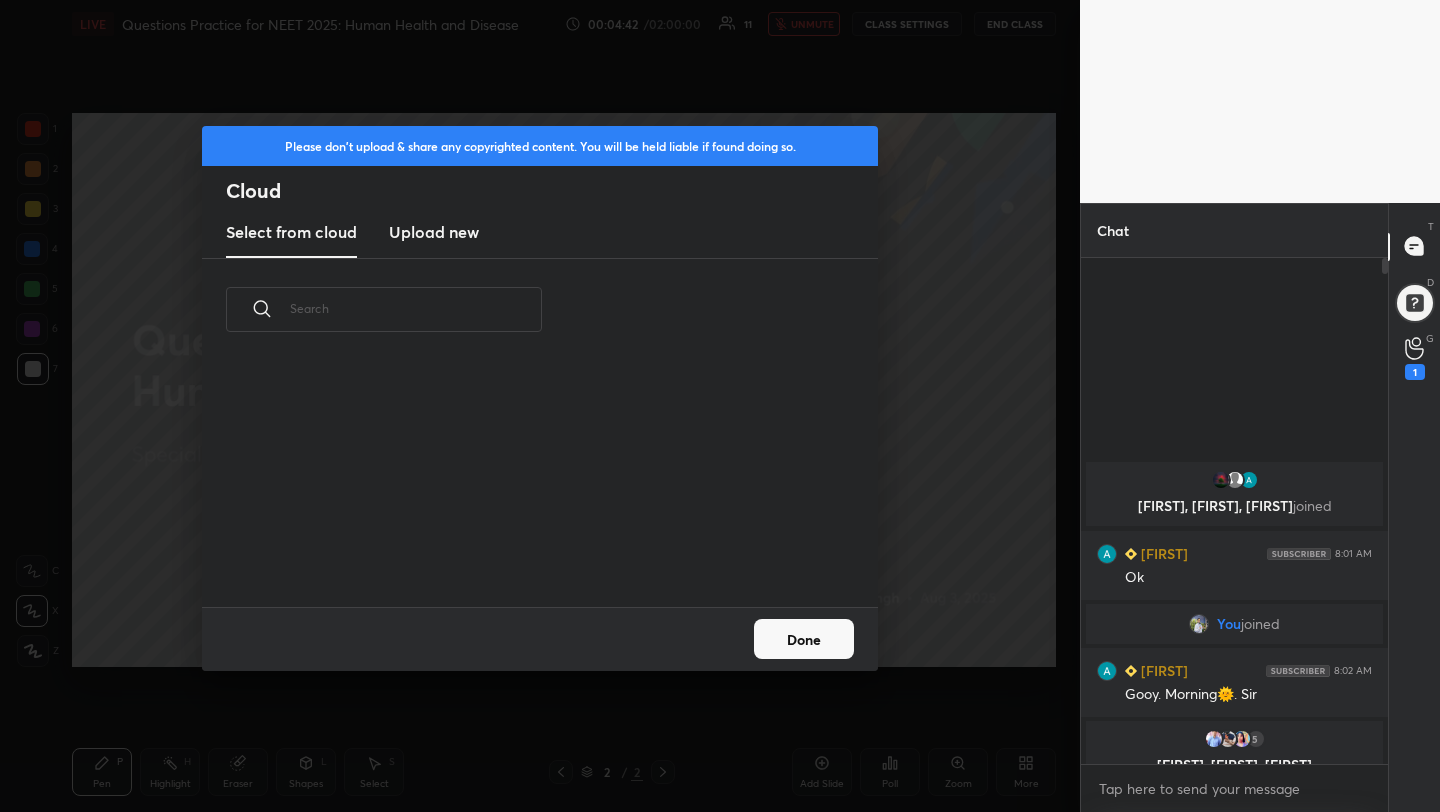 scroll, scrollTop: 7, scrollLeft: 11, axis: both 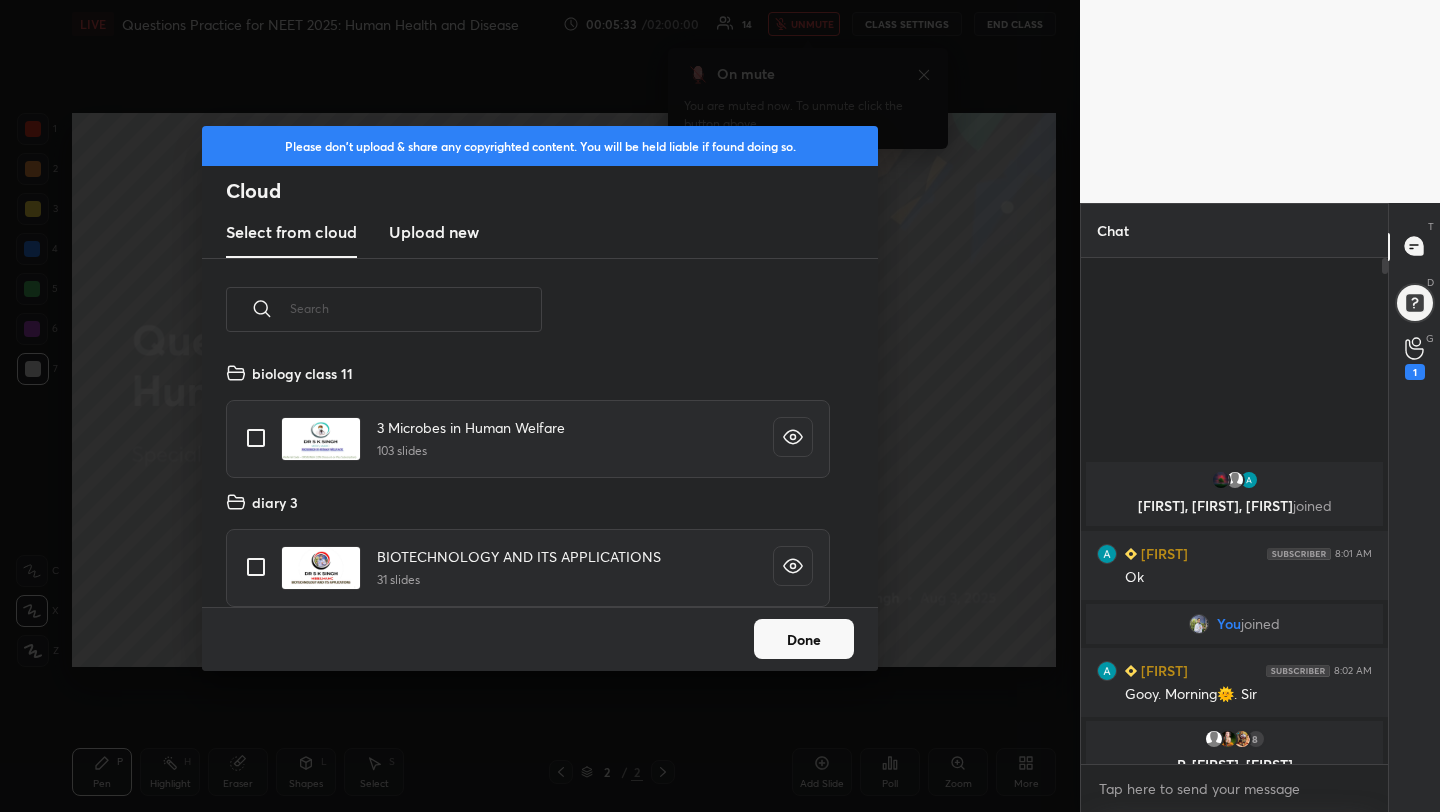click on "Upload new" at bounding box center [434, 232] 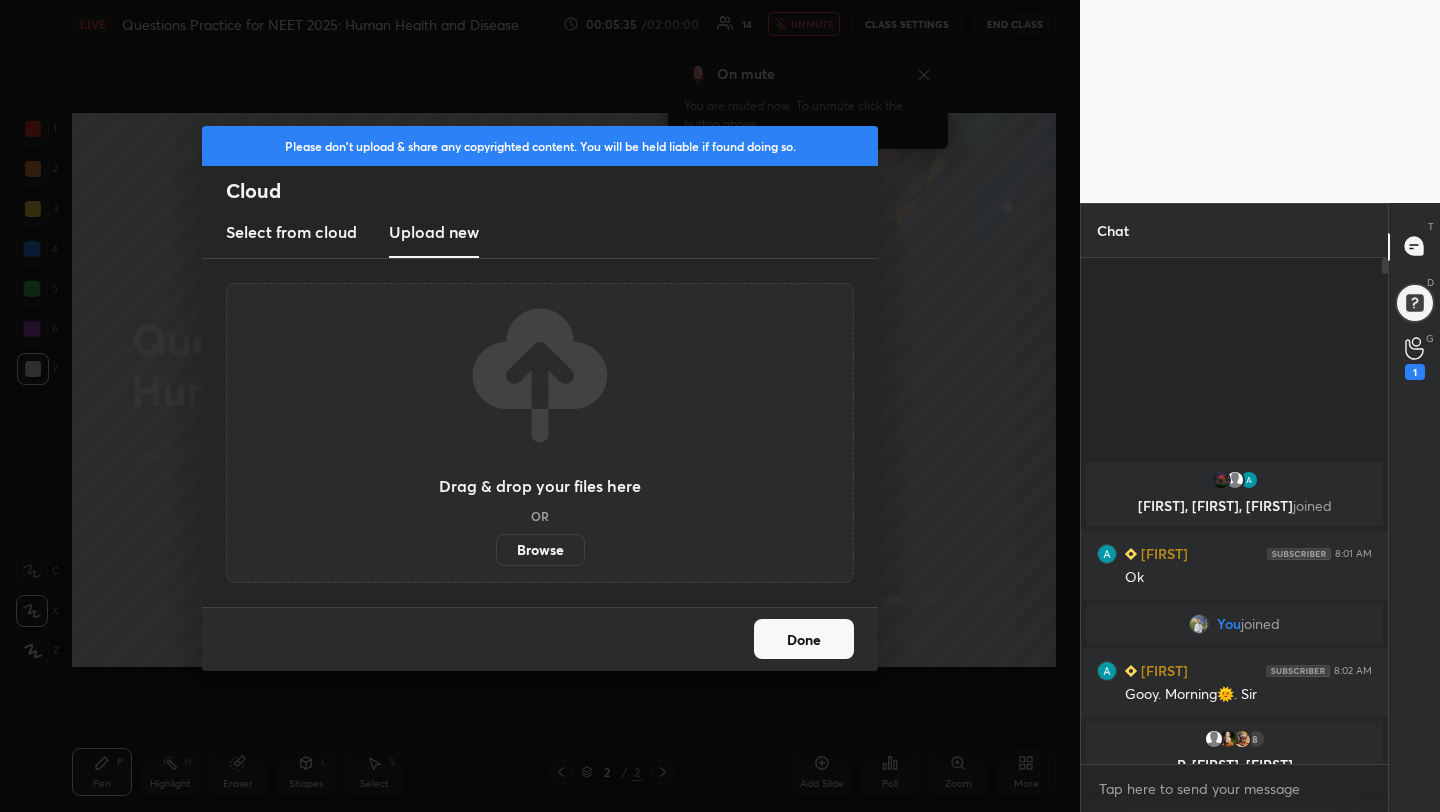 click on "Browse" at bounding box center [540, 550] 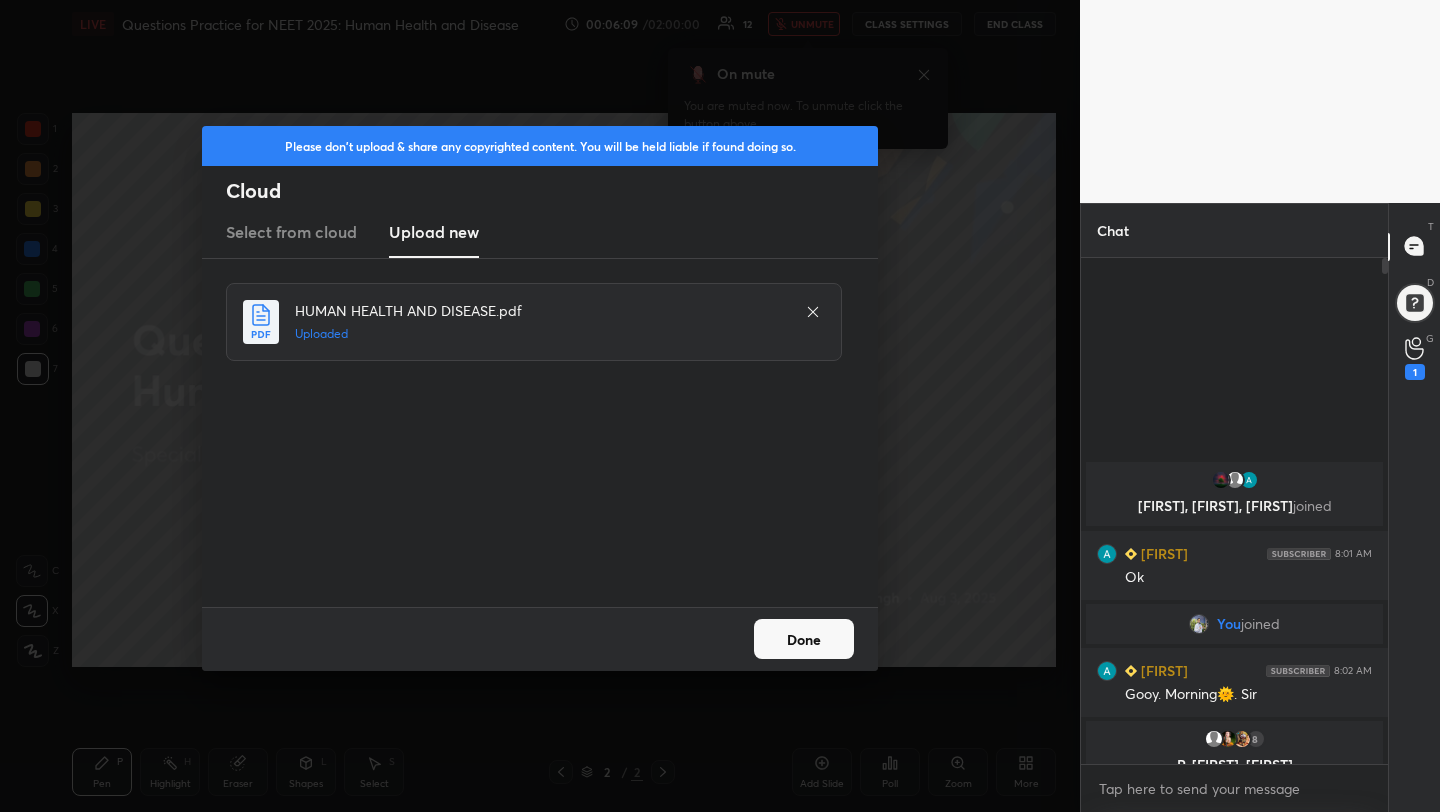 click on "Done" at bounding box center (804, 639) 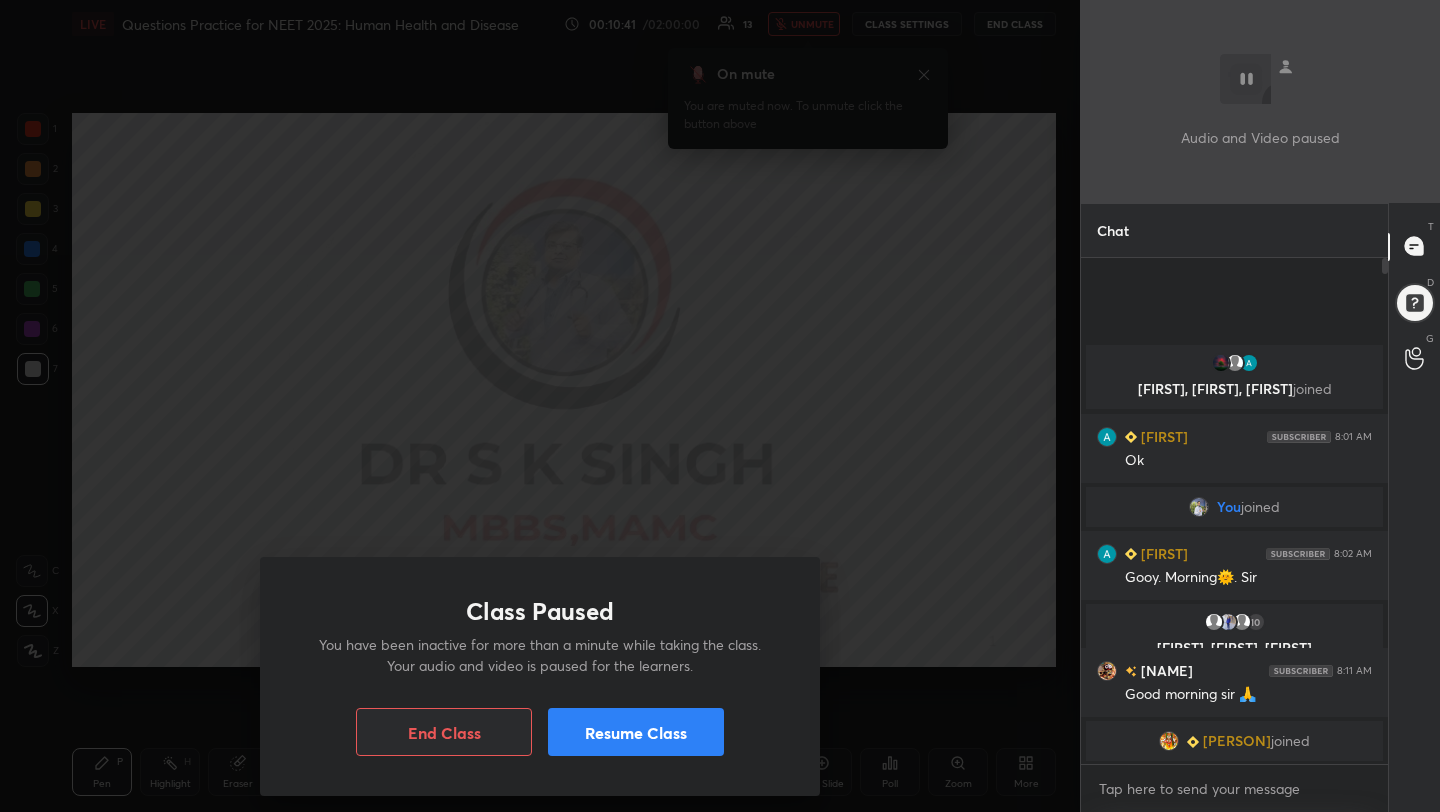 click on "Resume Class" at bounding box center (636, 732) 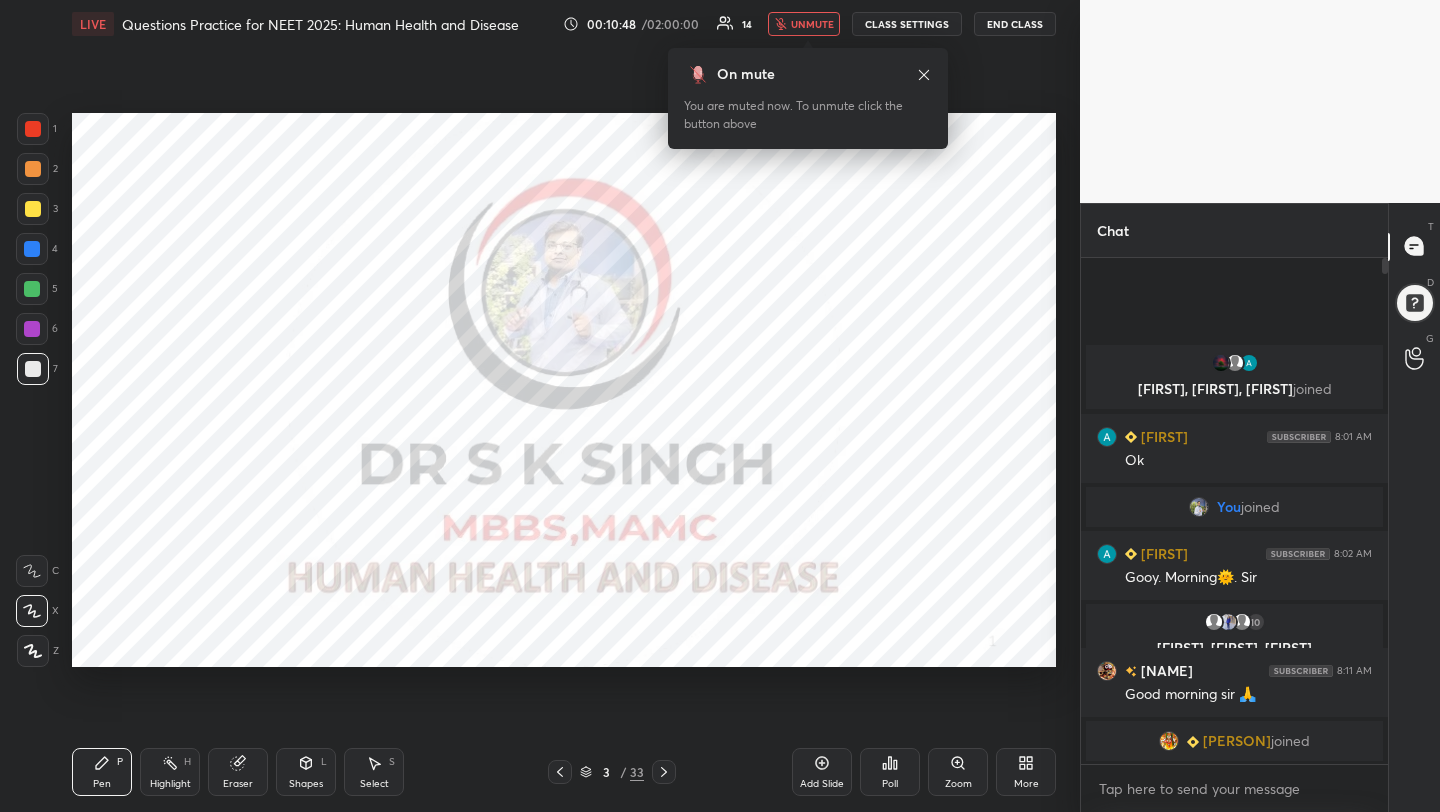 click on "unmute" at bounding box center (804, 24) 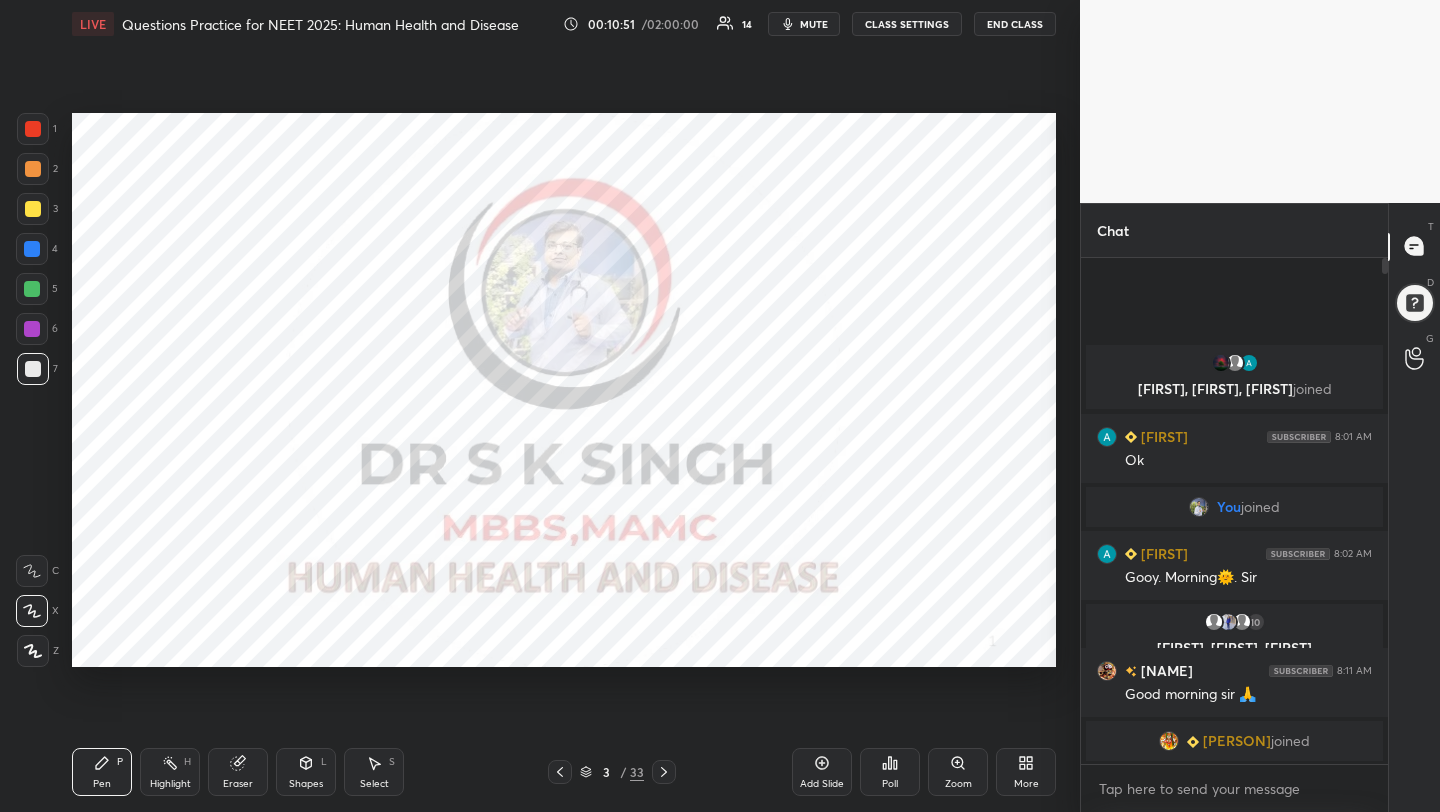 drag, startPoint x: 1386, startPoint y: 266, endPoint x: 1389, endPoint y: 317, distance: 51.088158 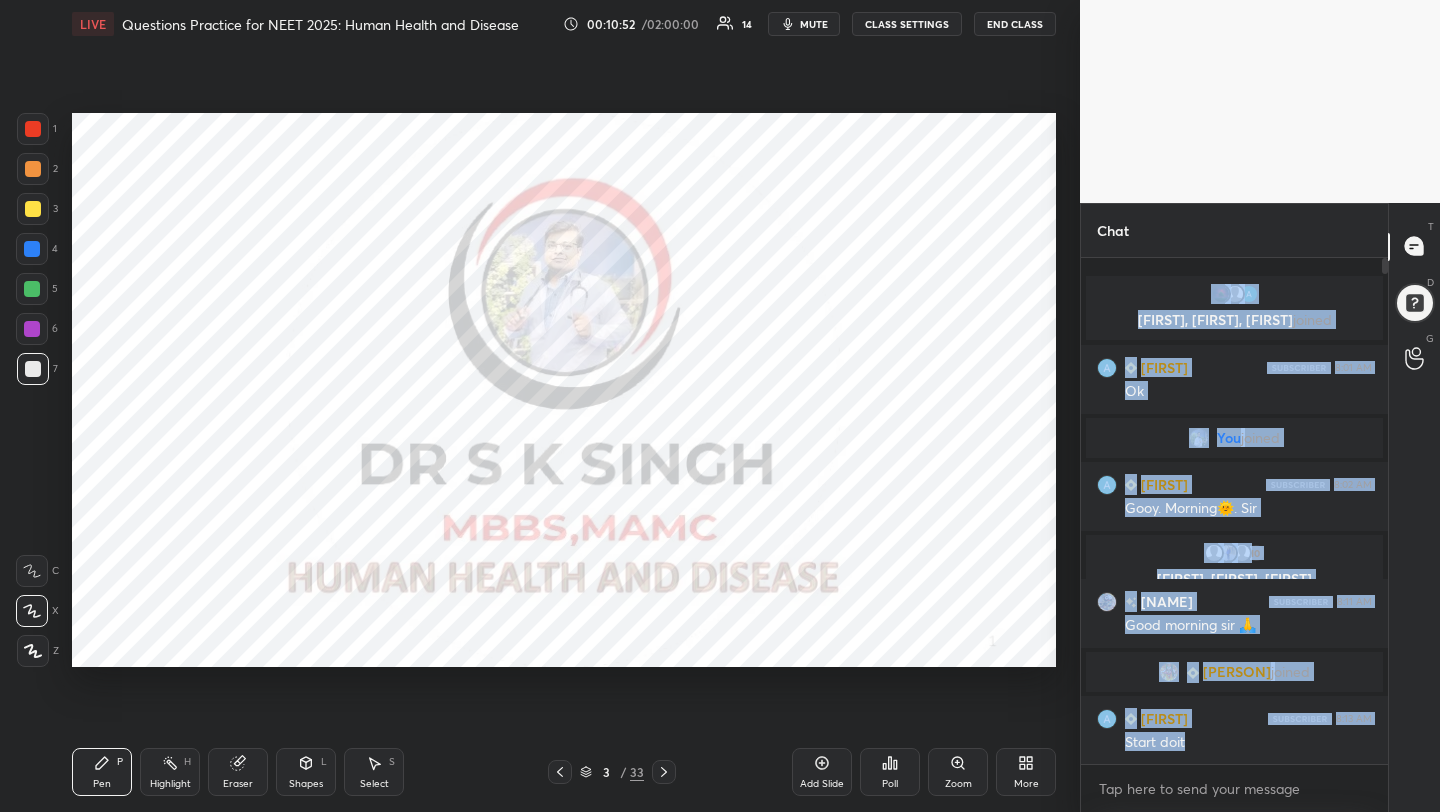 drag, startPoint x: 1387, startPoint y: 256, endPoint x: 1387, endPoint y: 382, distance: 126 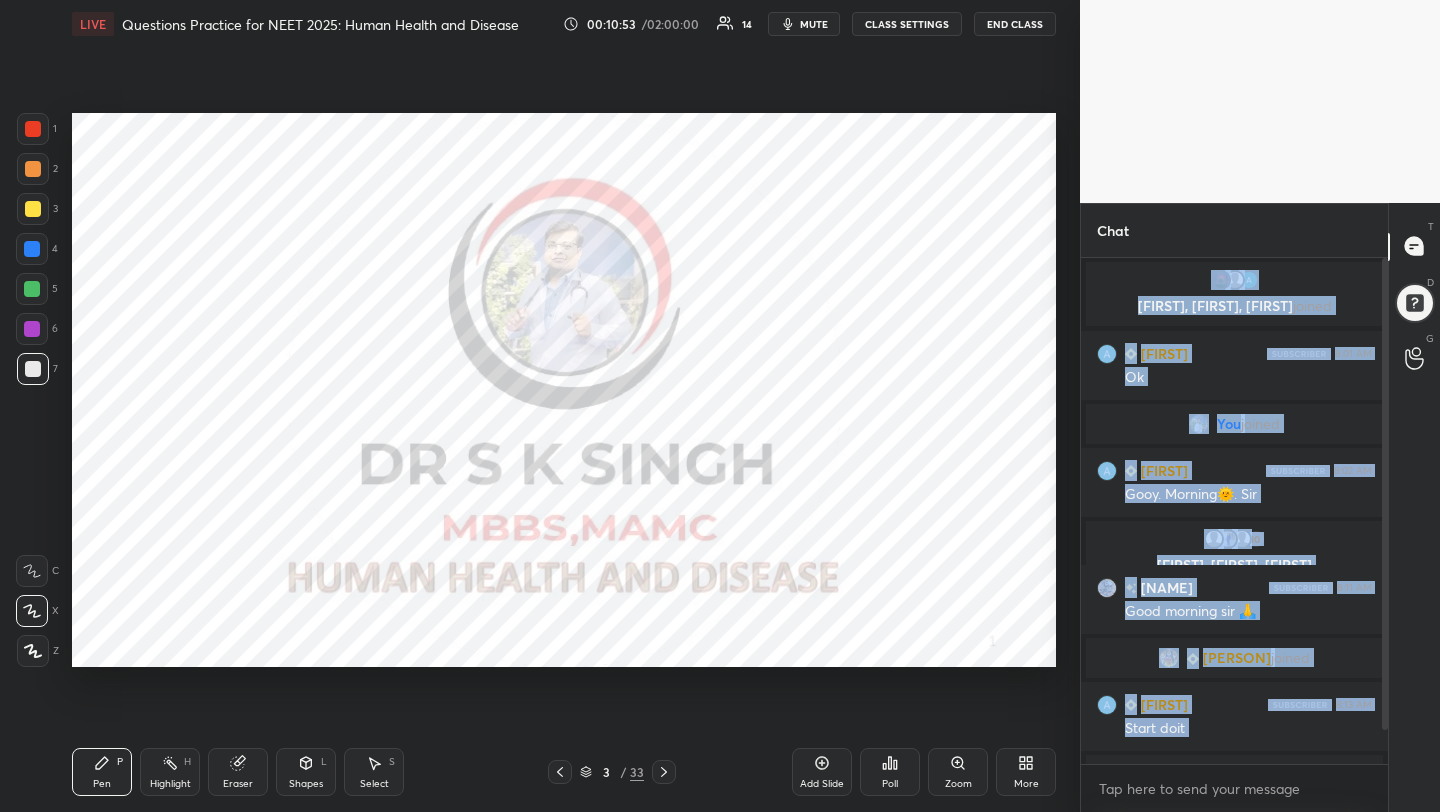 click at bounding box center [1382, 511] 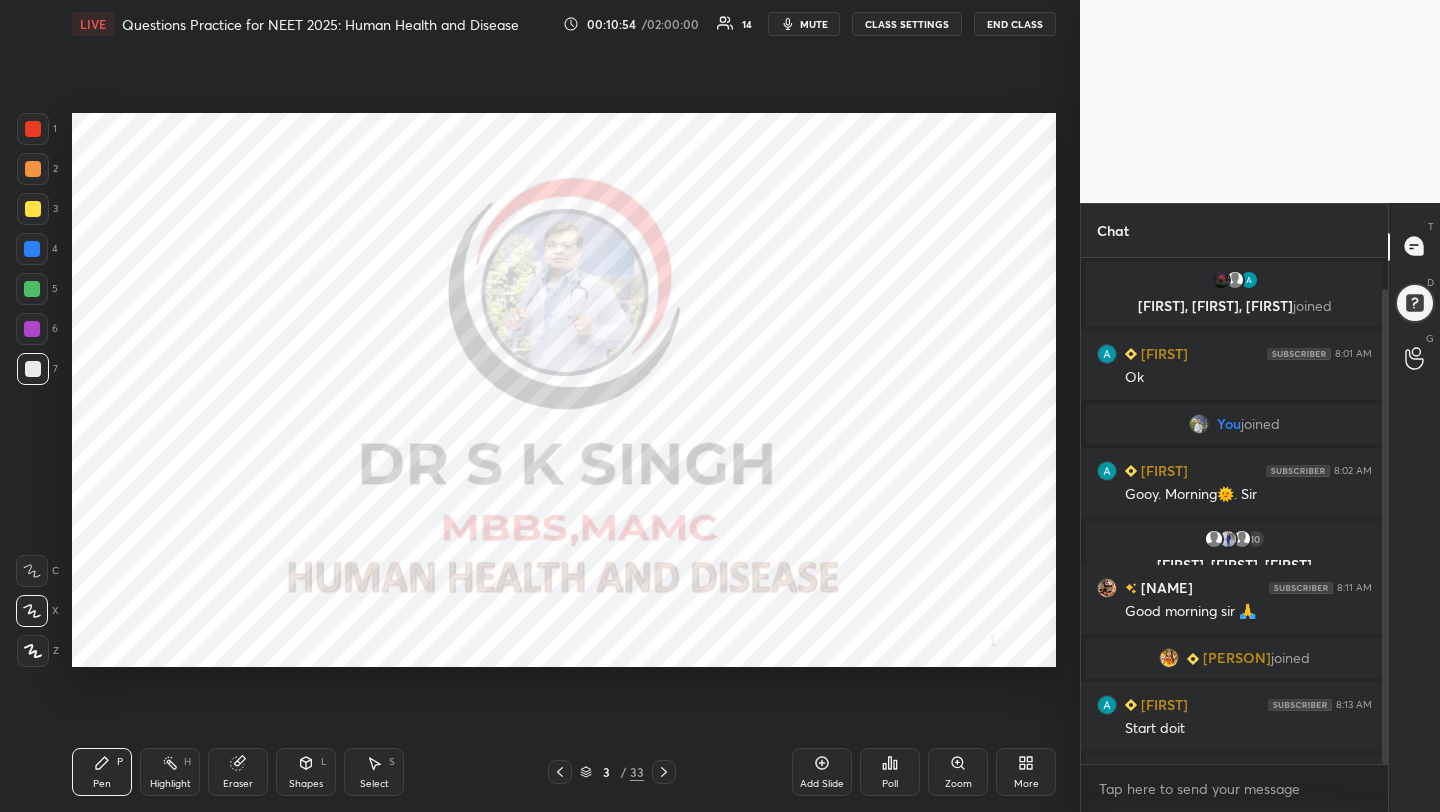 scroll, scrollTop: 34, scrollLeft: 0, axis: vertical 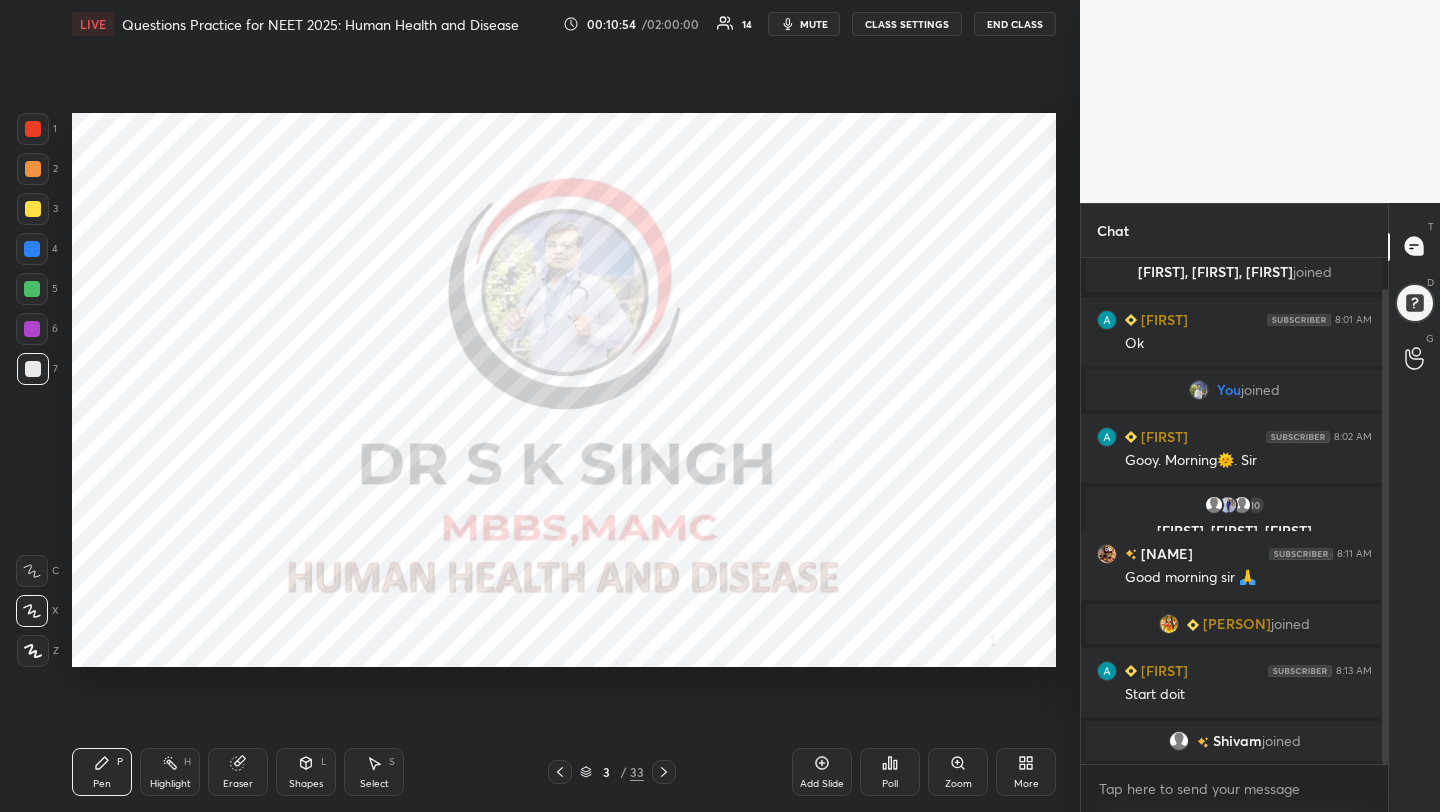drag, startPoint x: 1385, startPoint y: 694, endPoint x: 1388, endPoint y: 800, distance: 106.04244 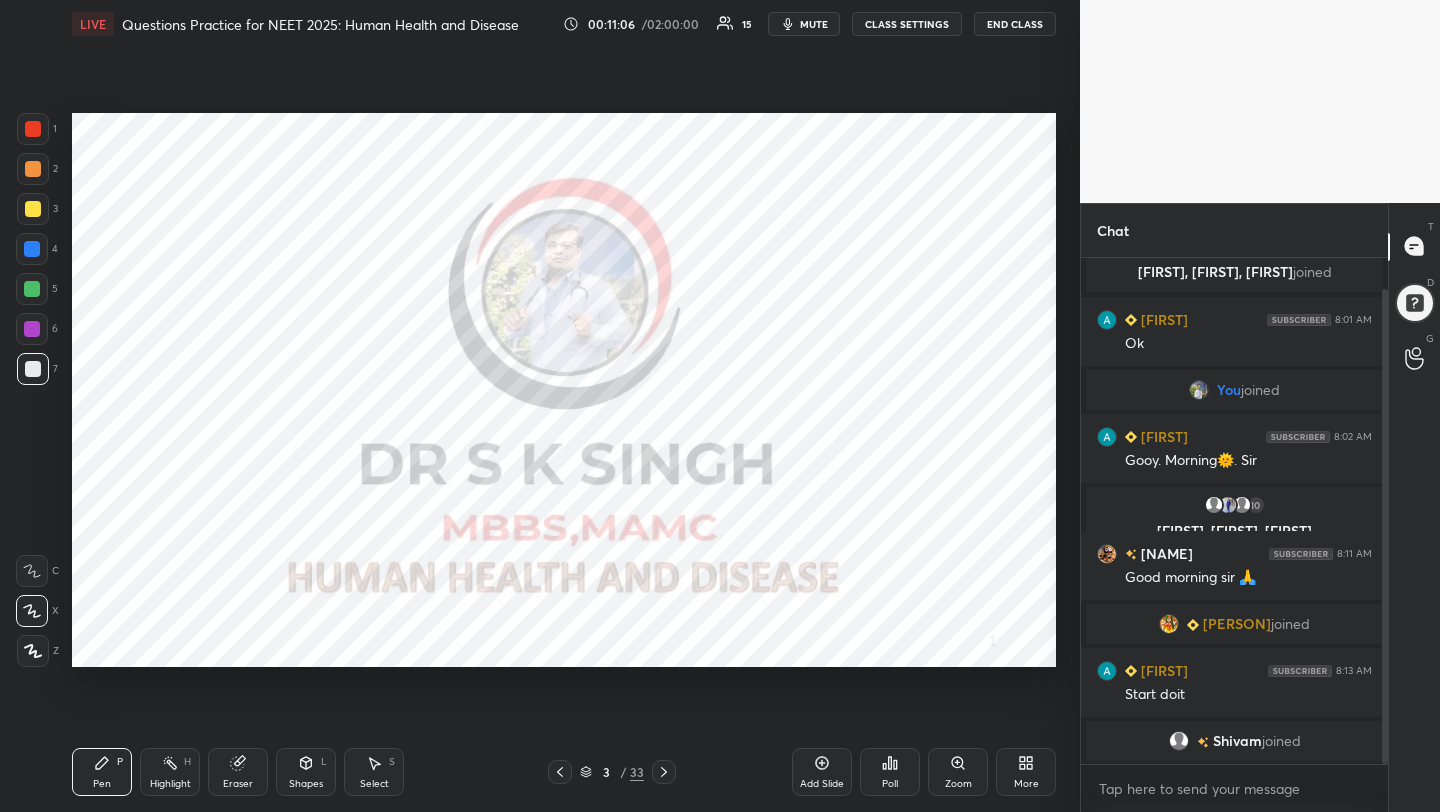 scroll, scrollTop: 99, scrollLeft: 0, axis: vertical 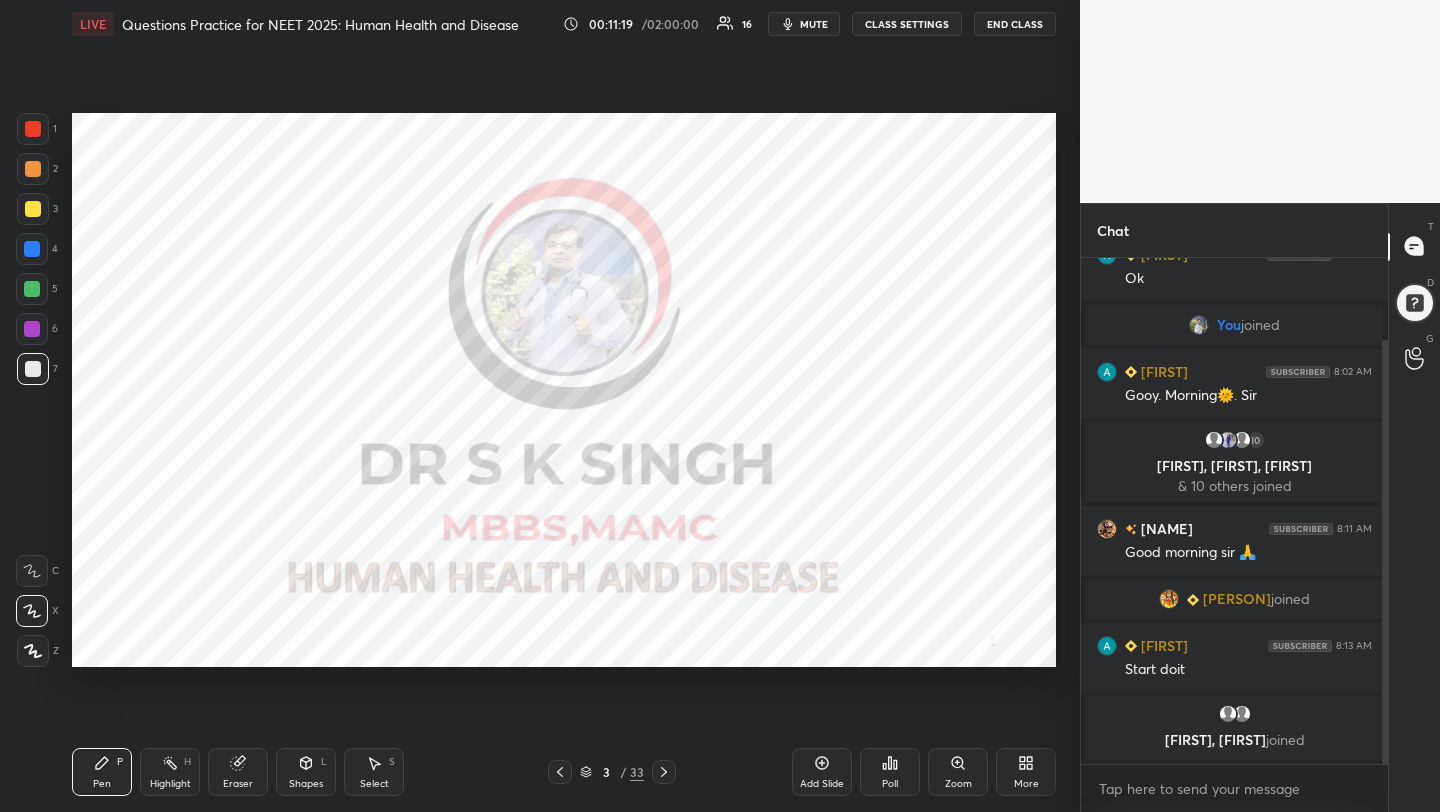 click at bounding box center [33, 129] 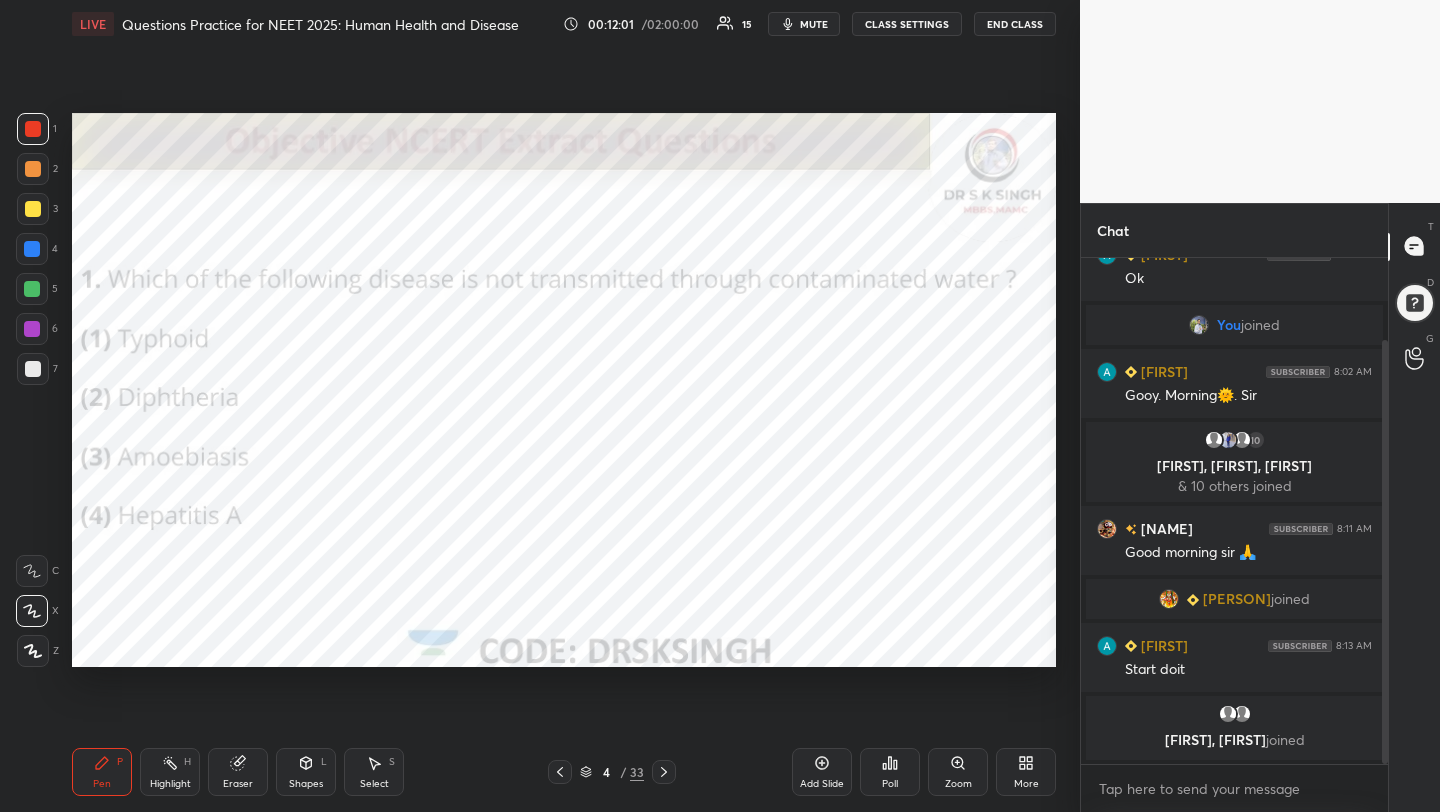 click 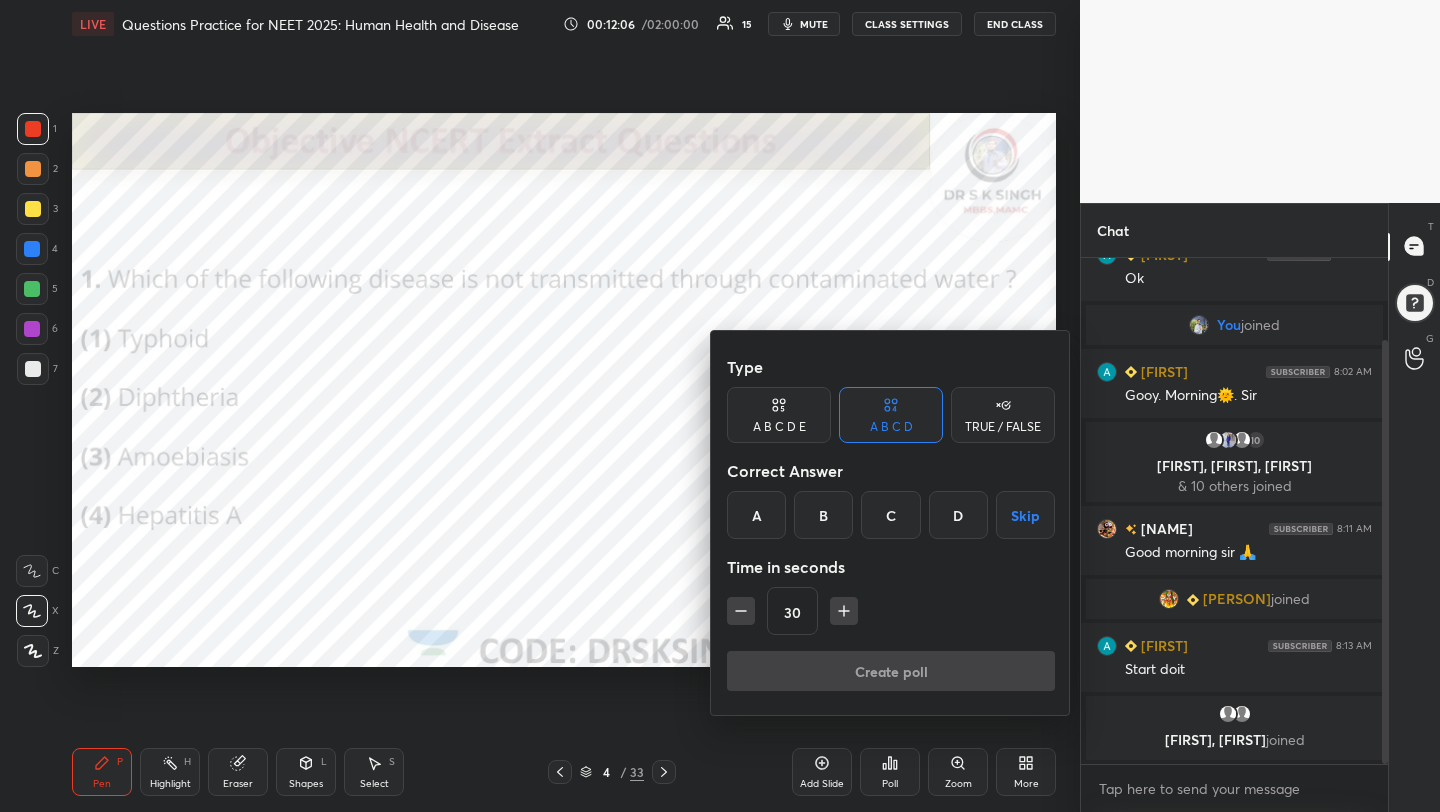 click on "B" at bounding box center [823, 515] 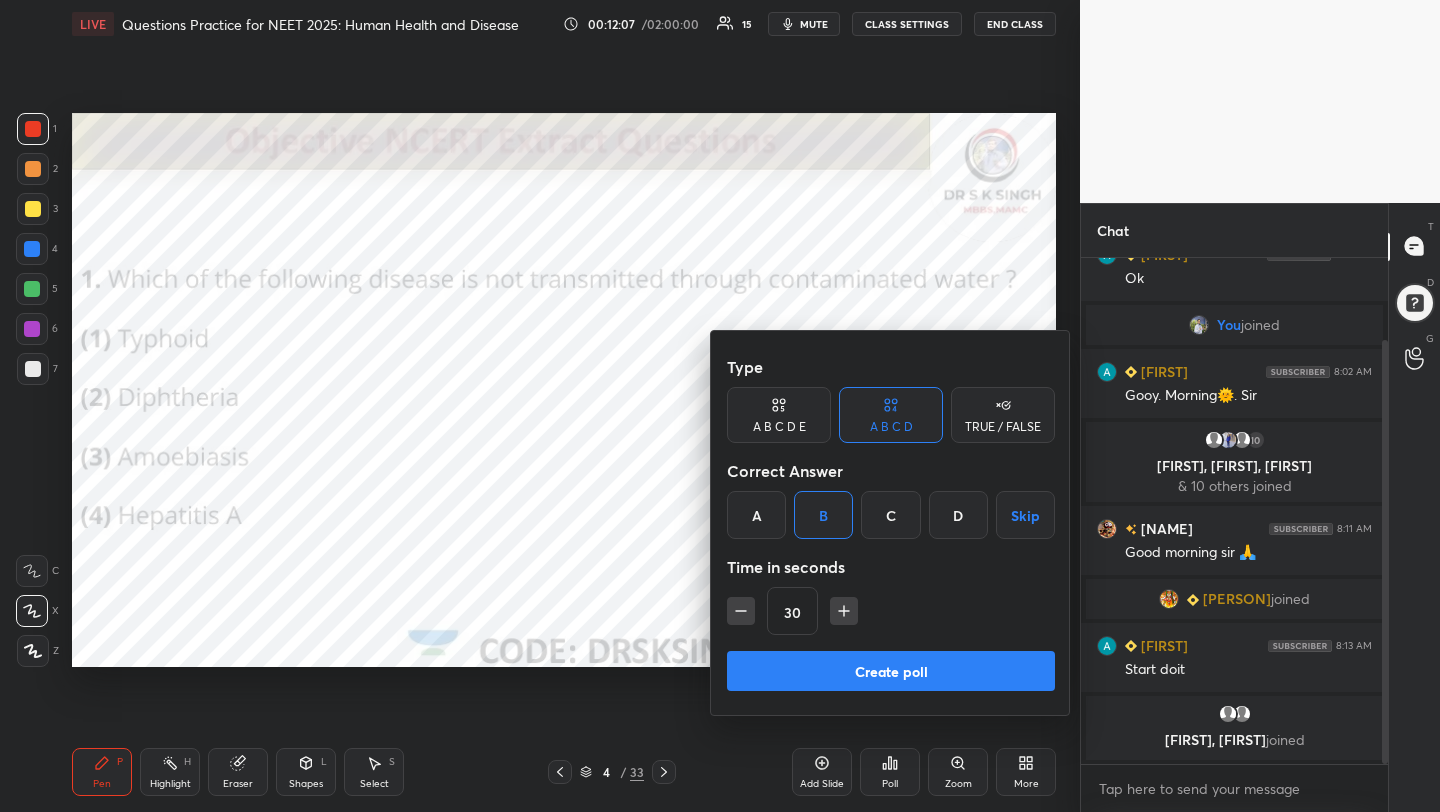 click on "Create poll" at bounding box center (891, 671) 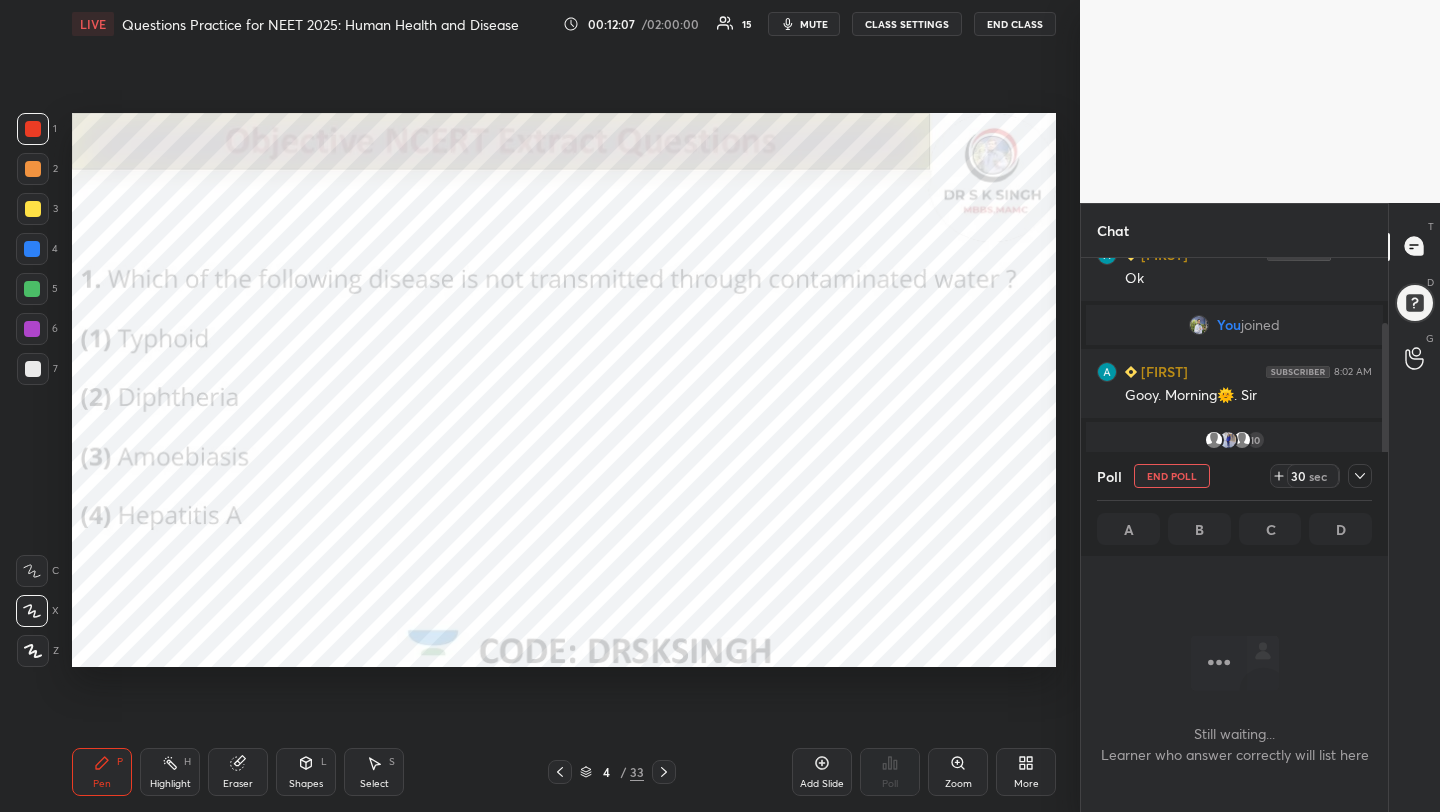 scroll, scrollTop: 457, scrollLeft: 301, axis: both 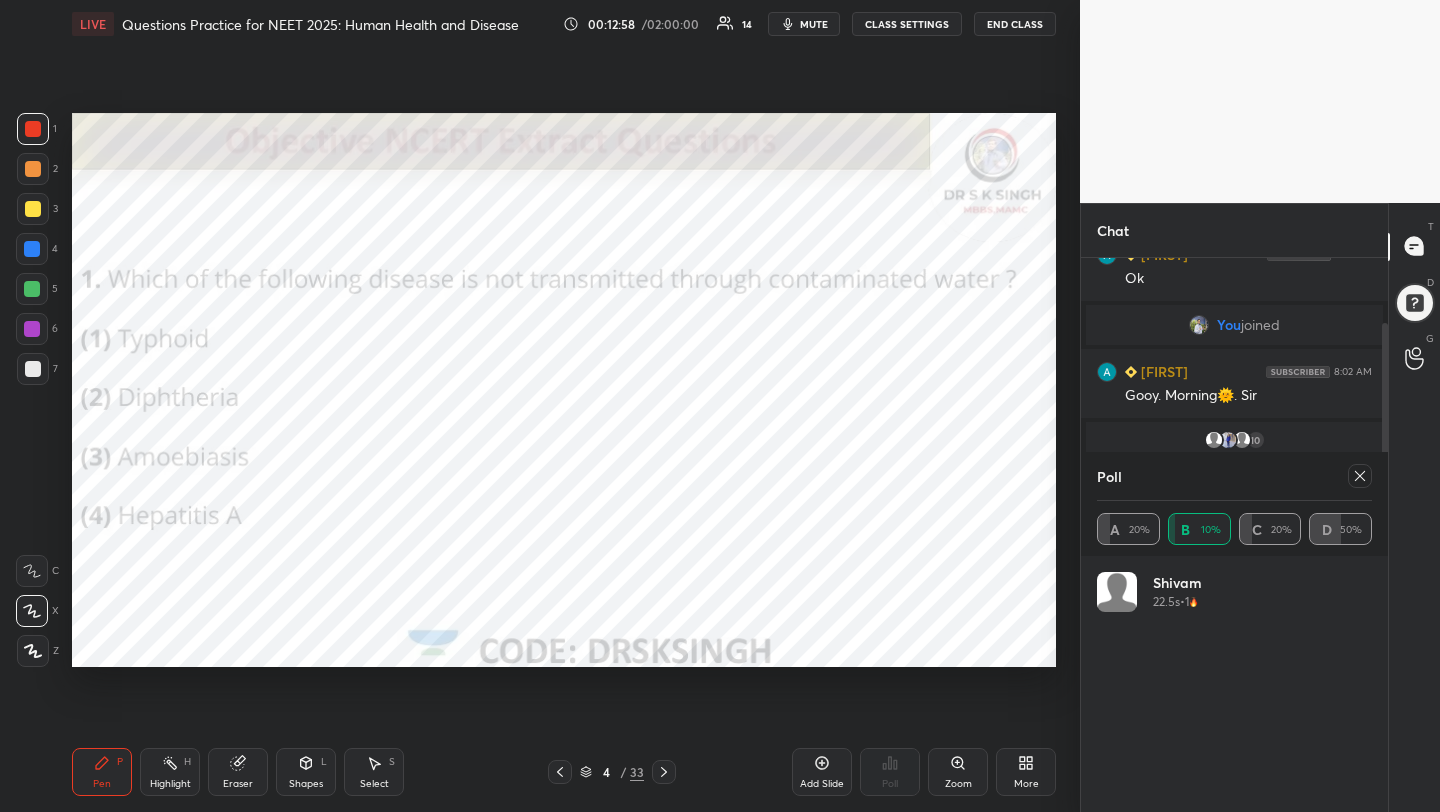 click 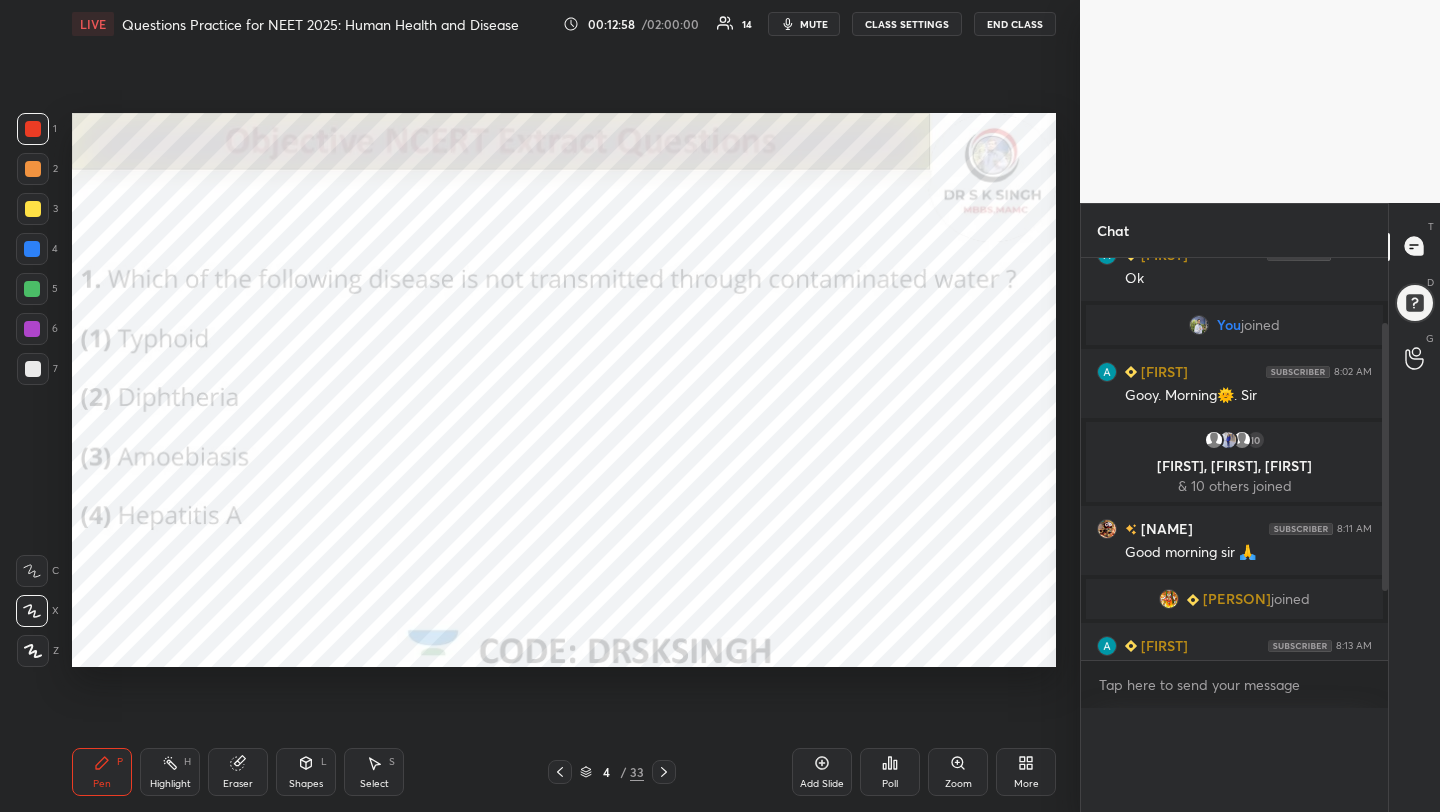 scroll, scrollTop: 0, scrollLeft: 0, axis: both 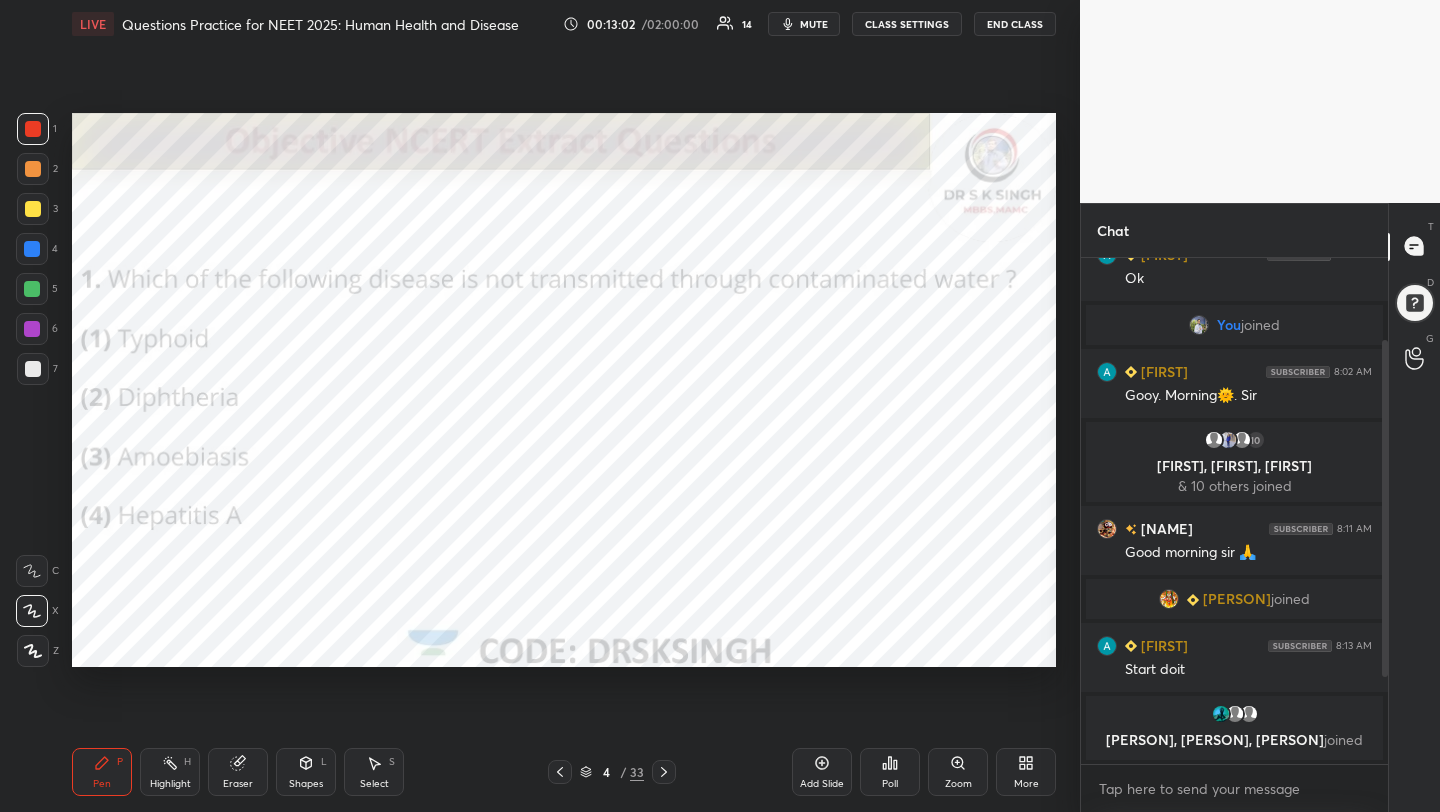 drag, startPoint x: 1386, startPoint y: 614, endPoint x: 1406, endPoint y: 766, distance: 153.31015 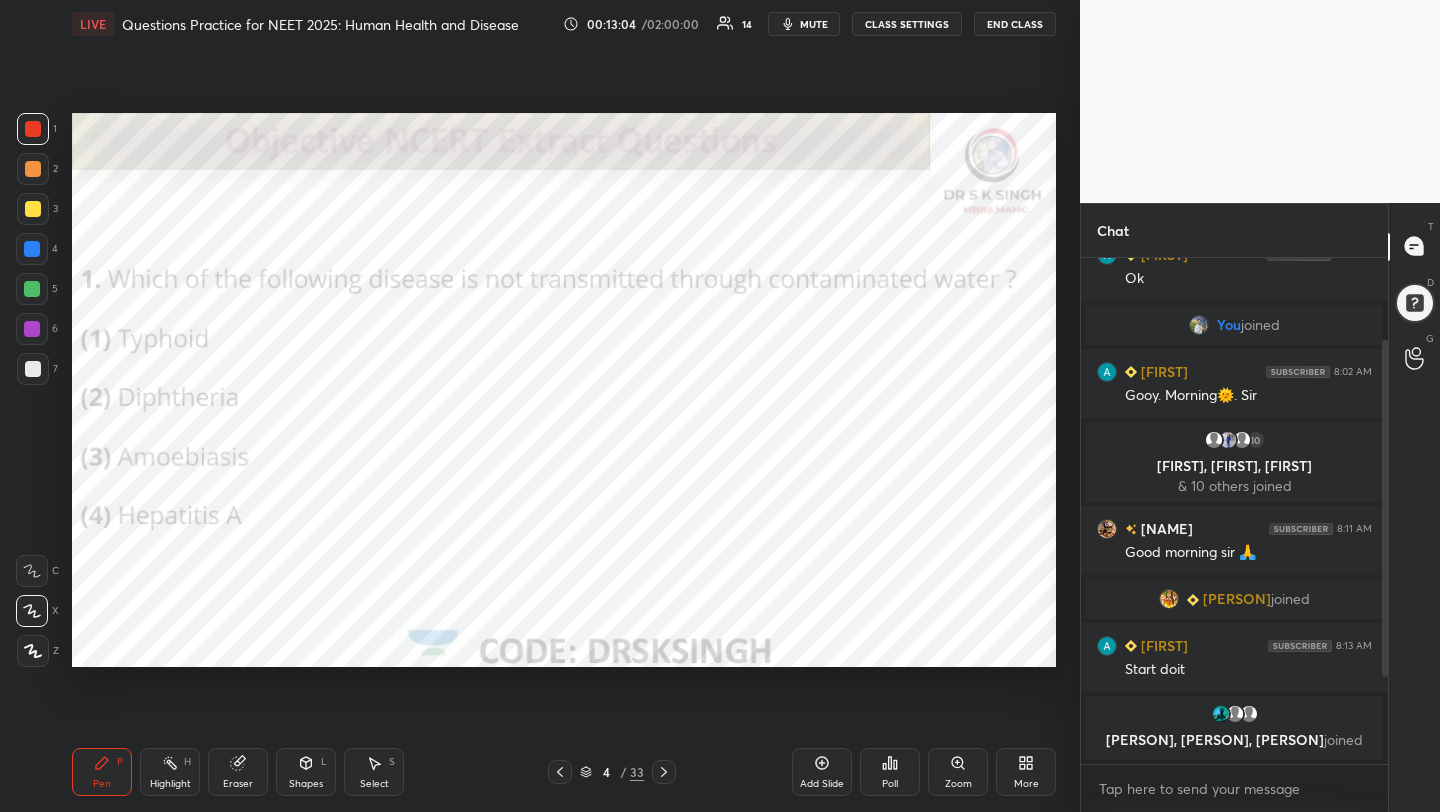 drag, startPoint x: 1382, startPoint y: 643, endPoint x: 1386, endPoint y: 713, distance: 70.11419 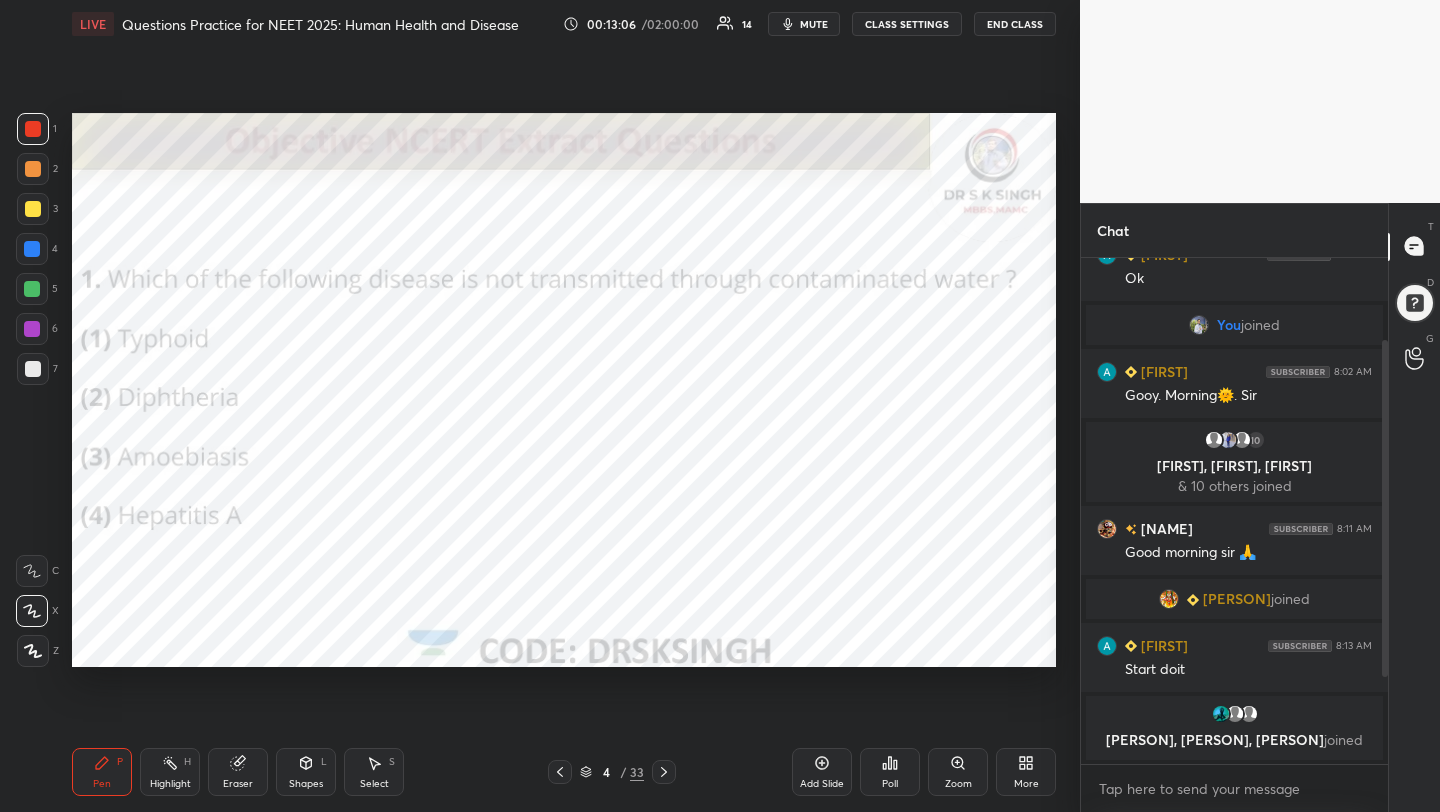 drag, startPoint x: 1383, startPoint y: 650, endPoint x: 1390, endPoint y: 683, distance: 33.734257 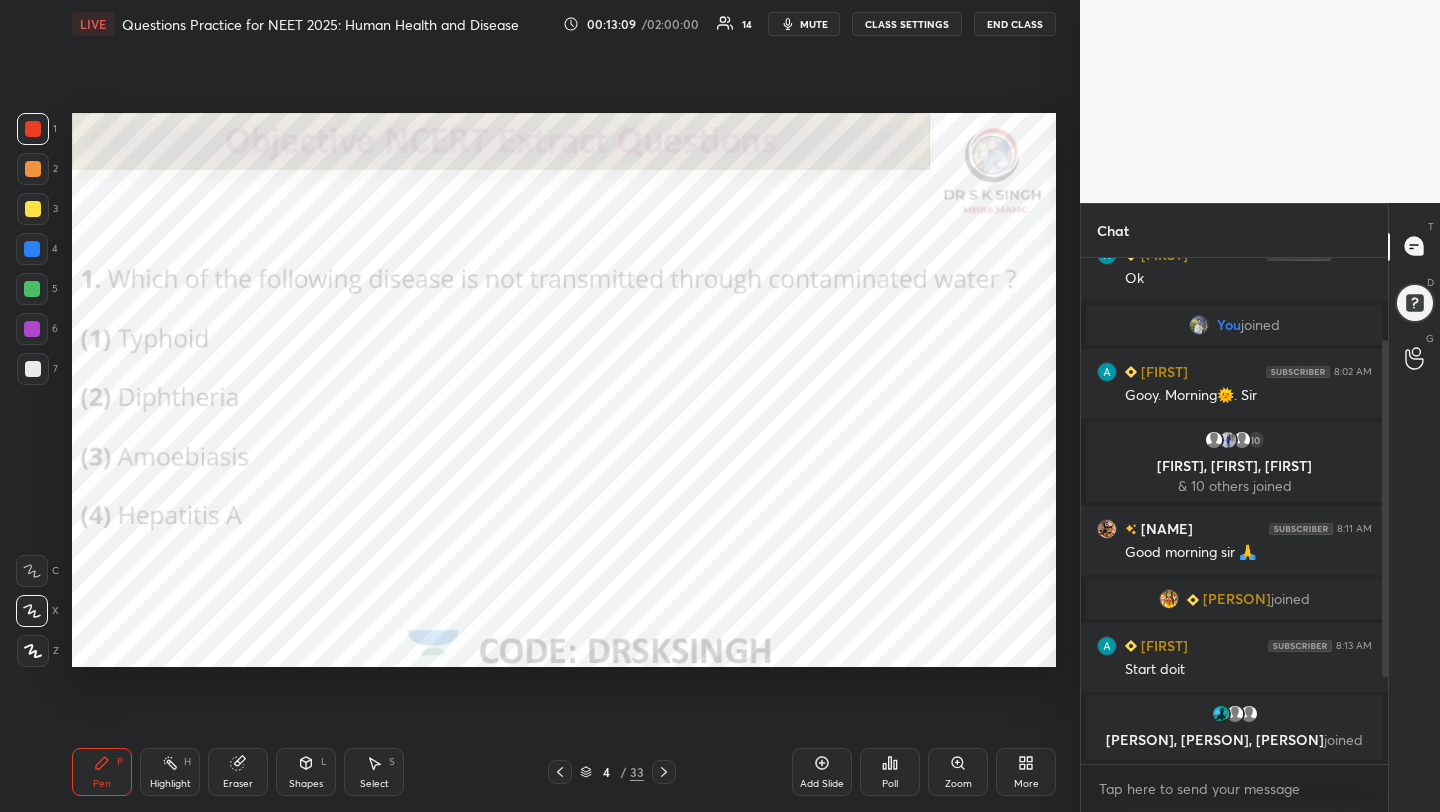 click 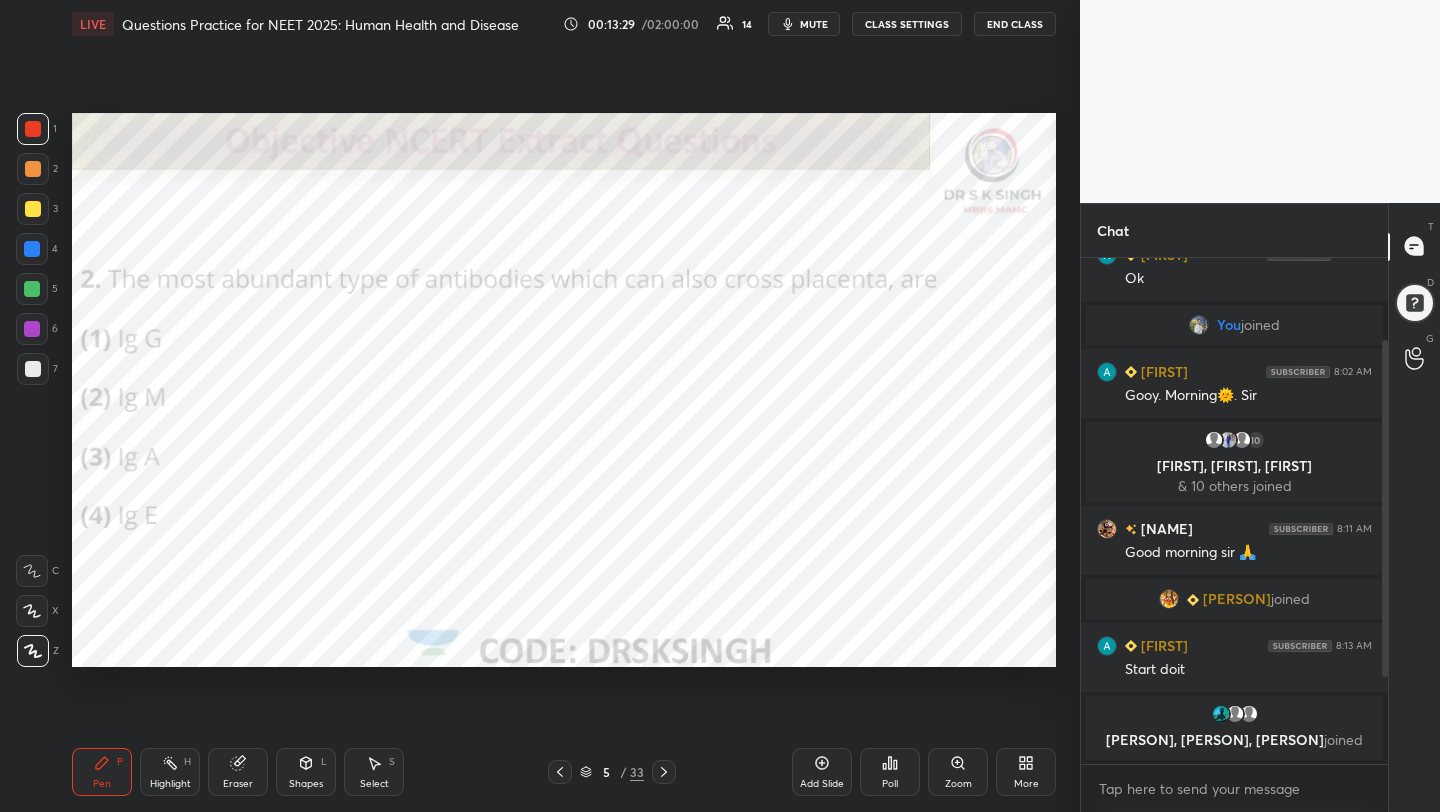 click on "Poll" at bounding box center [890, 772] 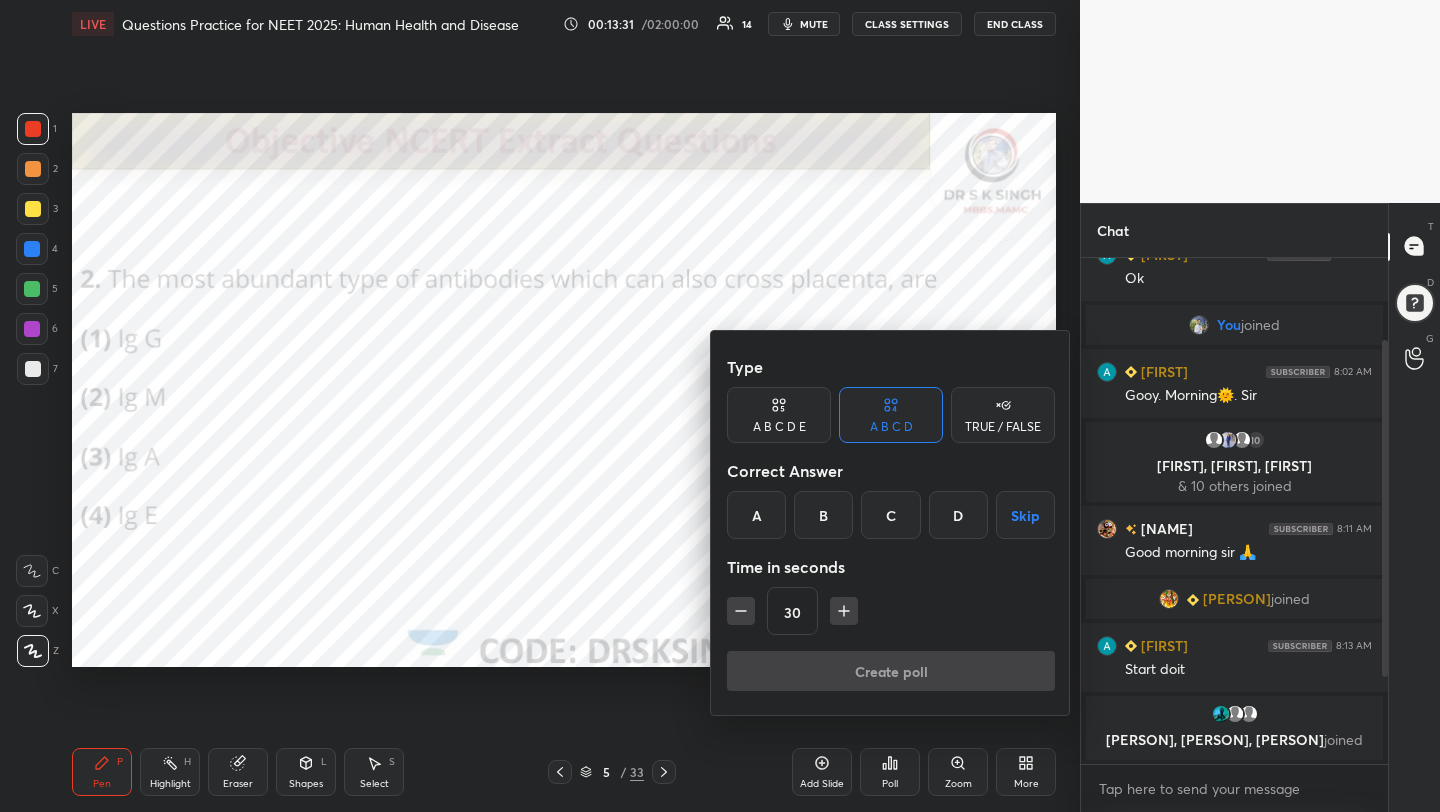 click on "C" at bounding box center [890, 515] 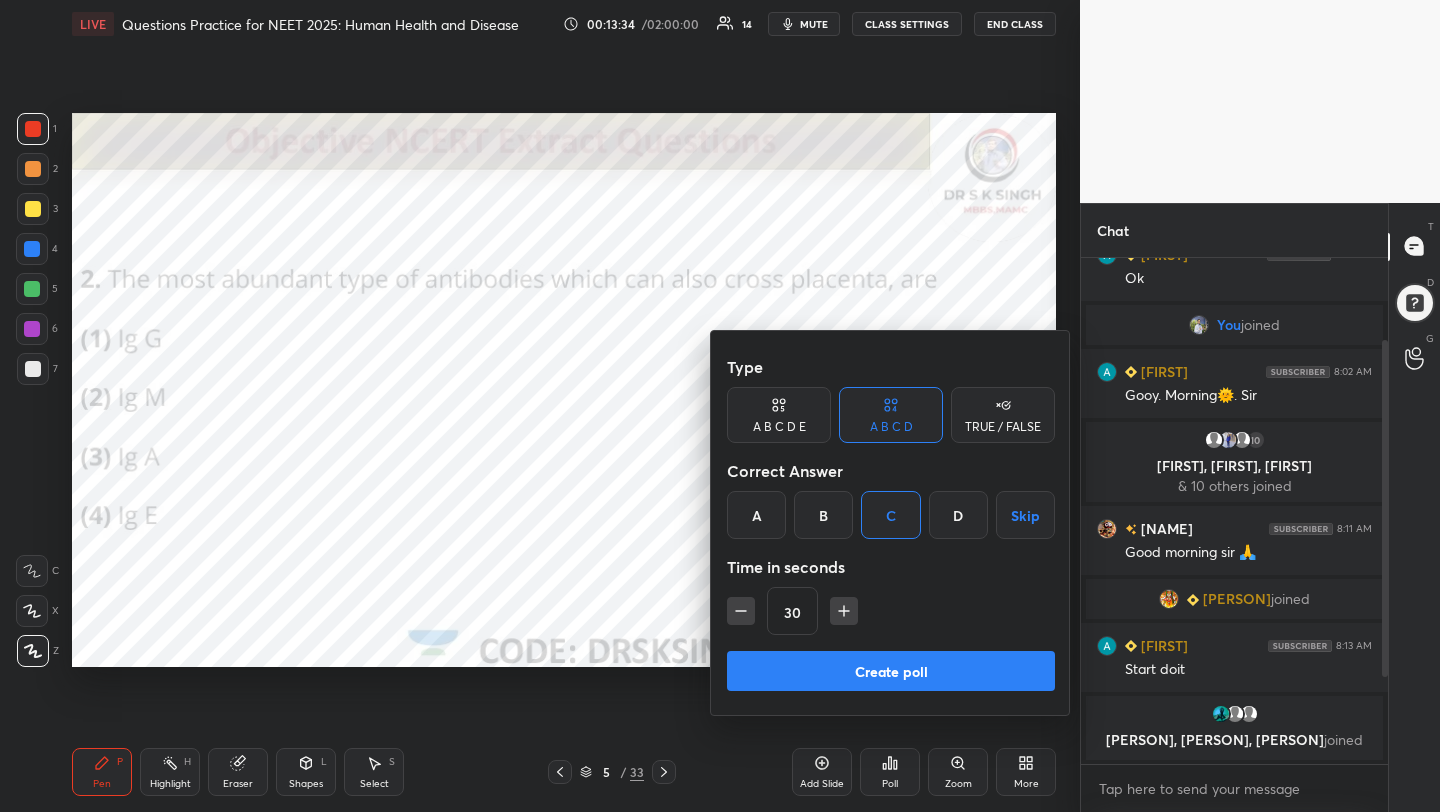 click on "A" at bounding box center [756, 515] 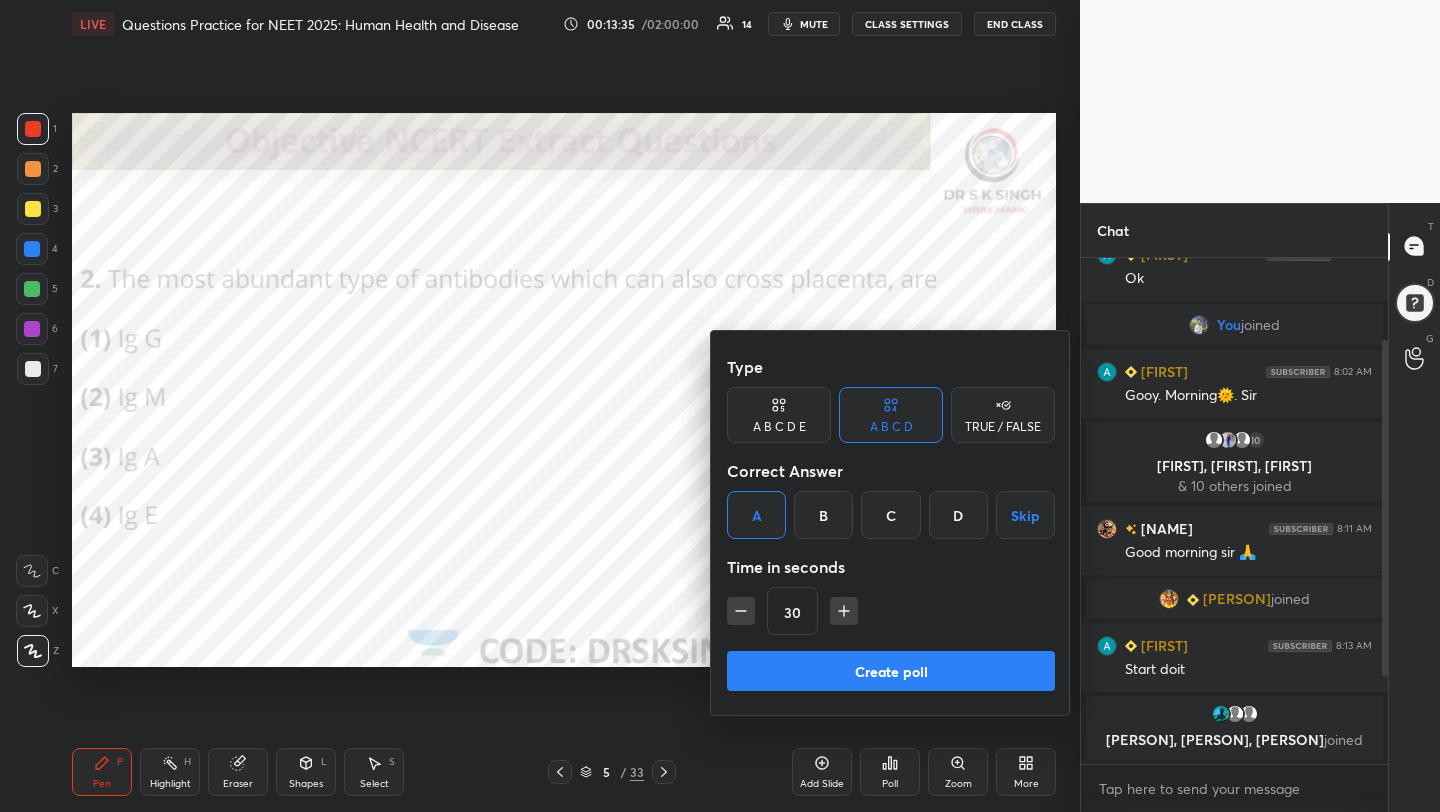 click on "Create poll" at bounding box center [891, 671] 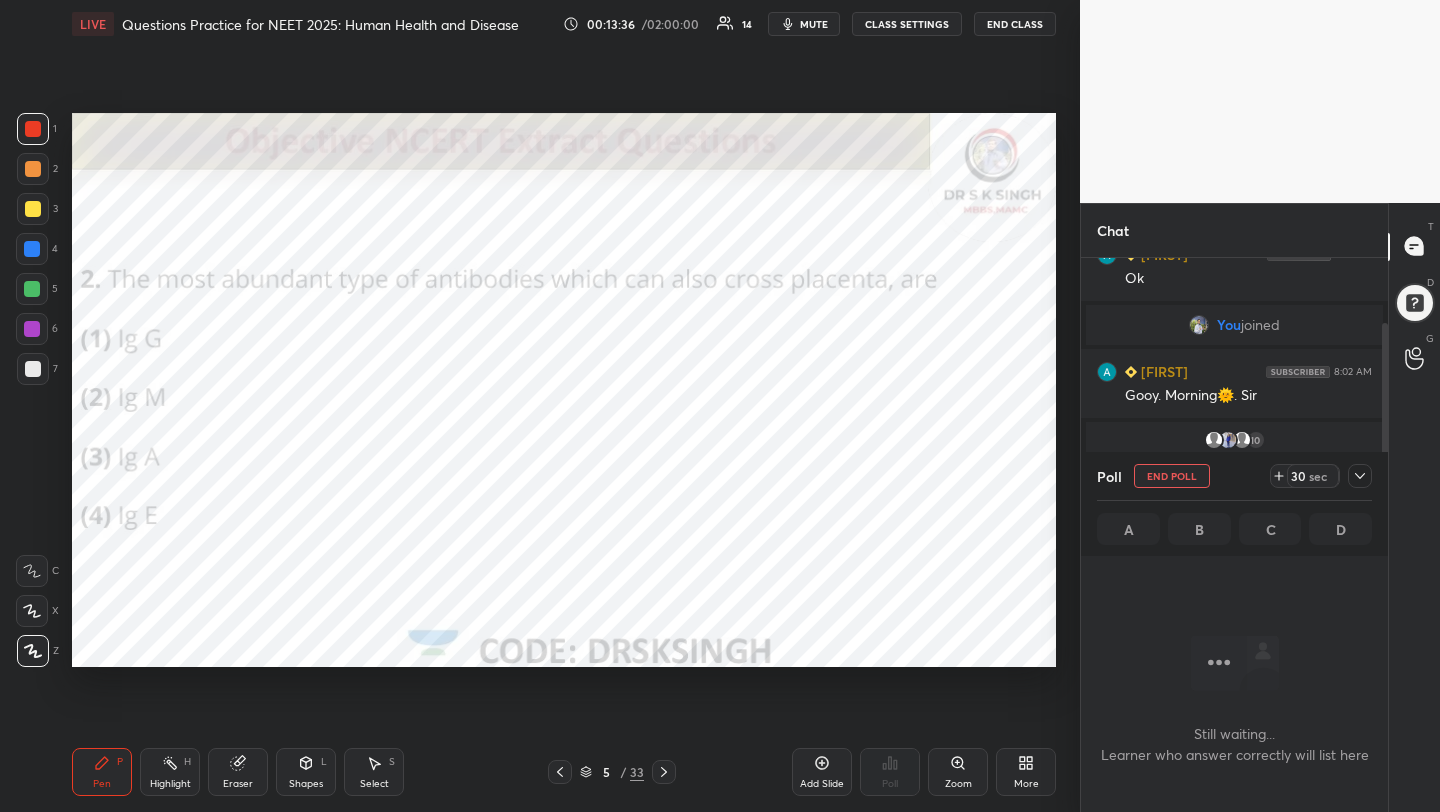 scroll, scrollTop: 413, scrollLeft: 301, axis: both 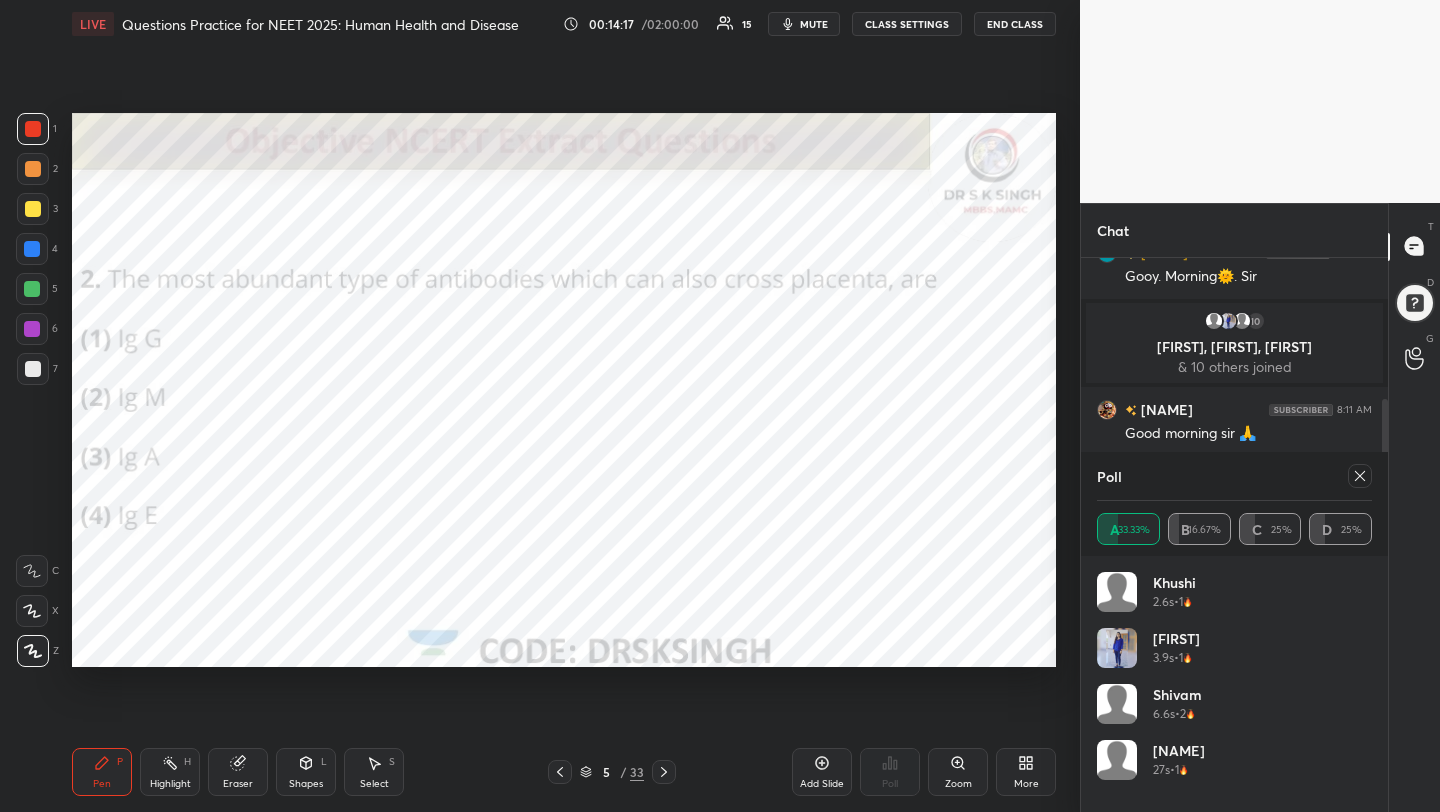 click 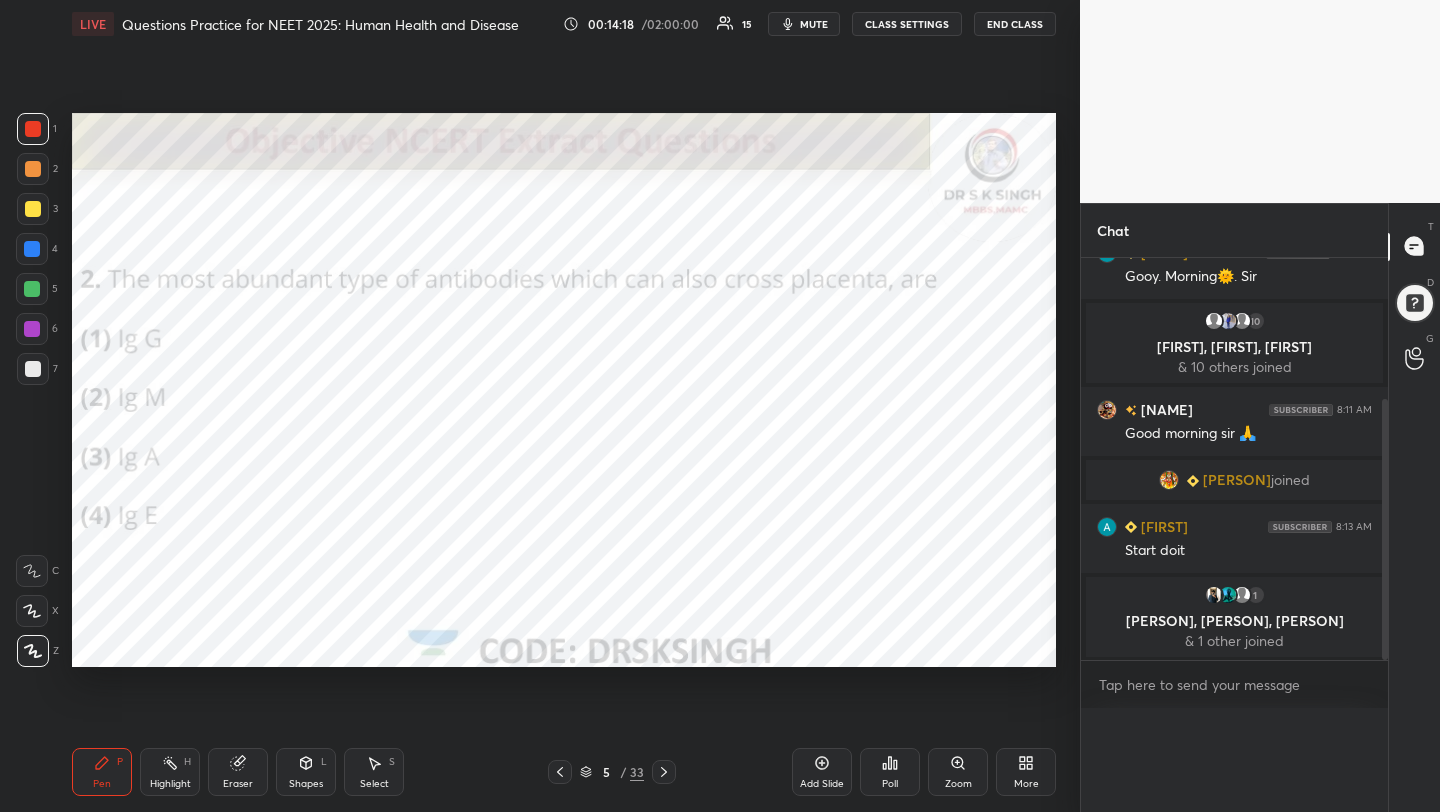 scroll, scrollTop: 0, scrollLeft: 0, axis: both 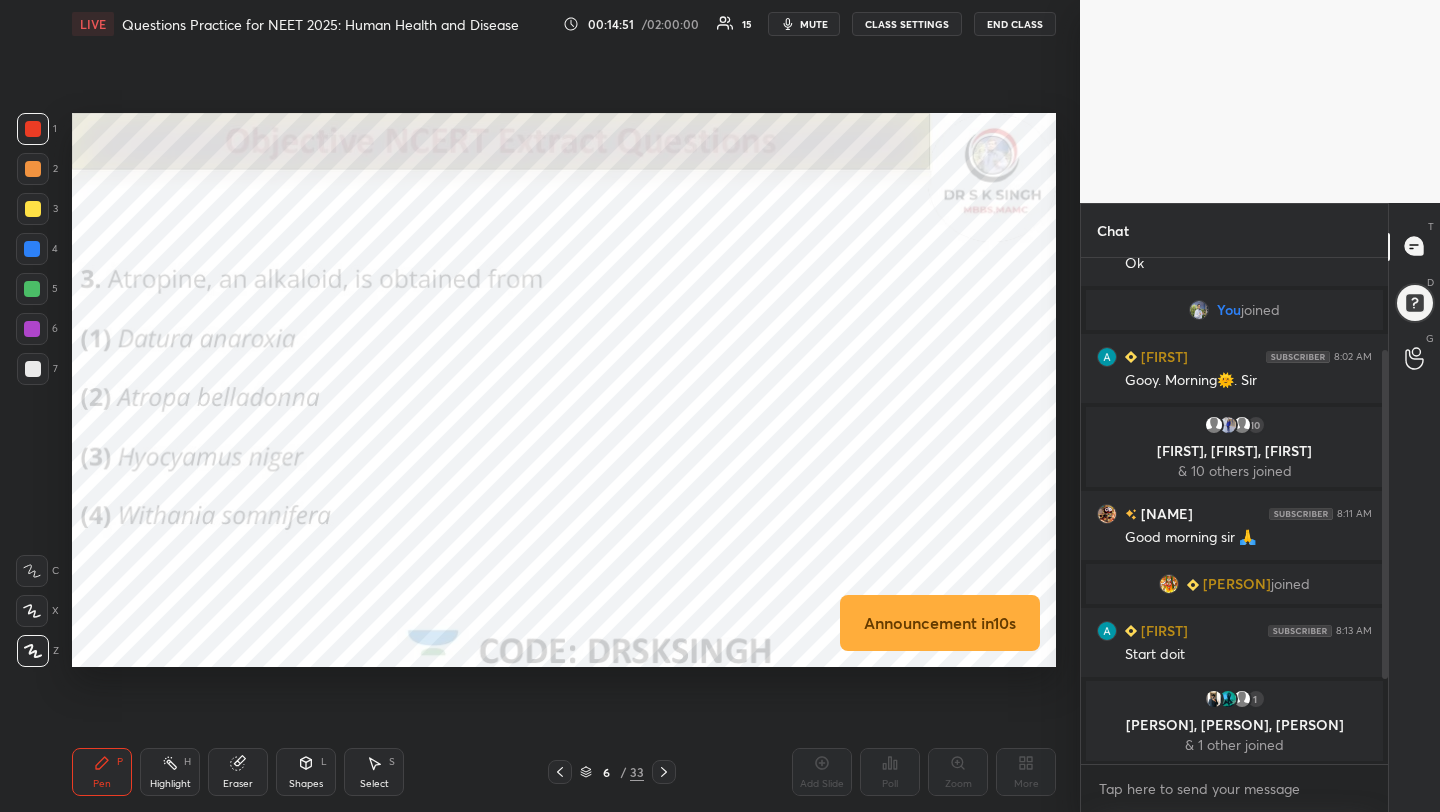 drag, startPoint x: 1382, startPoint y: 613, endPoint x: 1382, endPoint y: 771, distance: 158 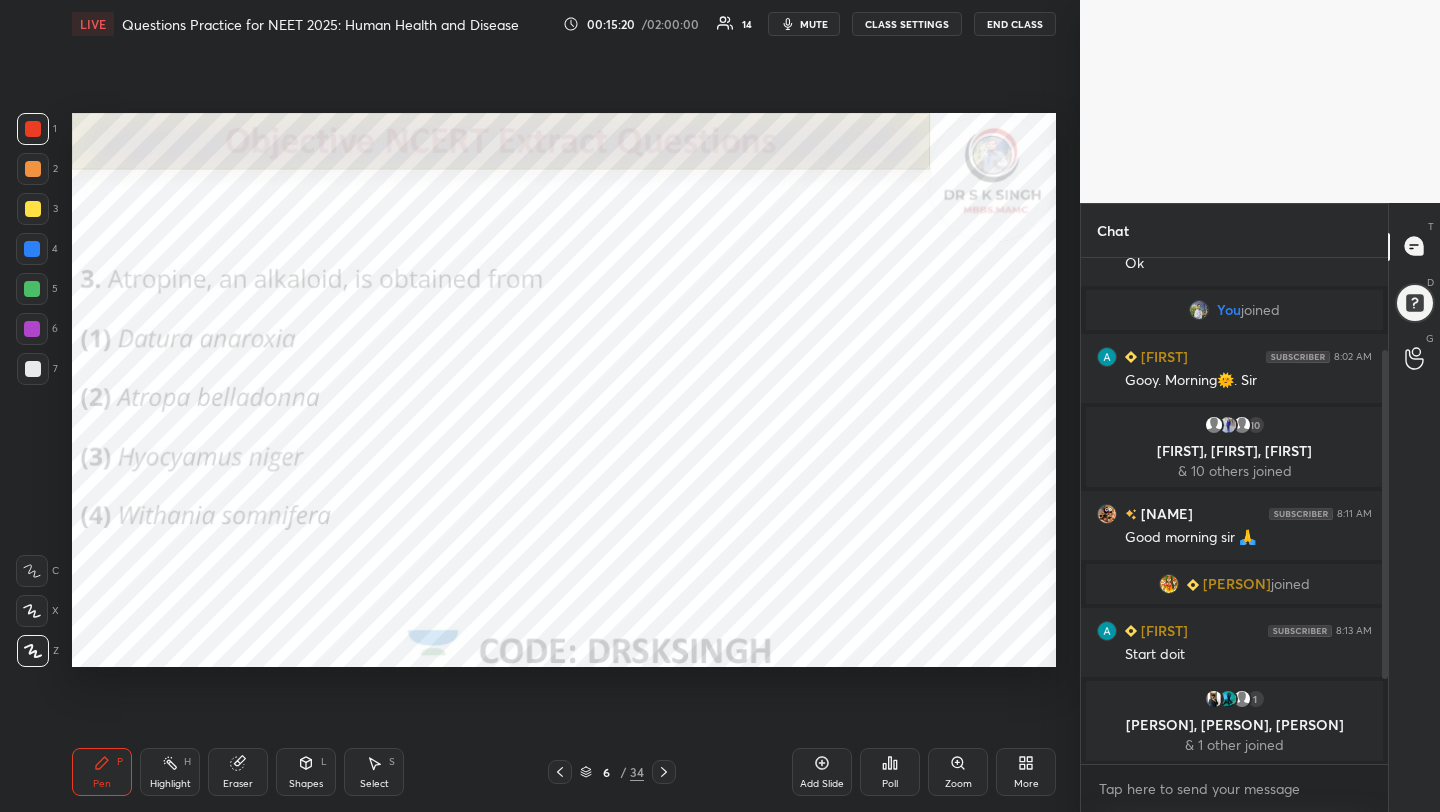click on "Poll" at bounding box center (890, 772) 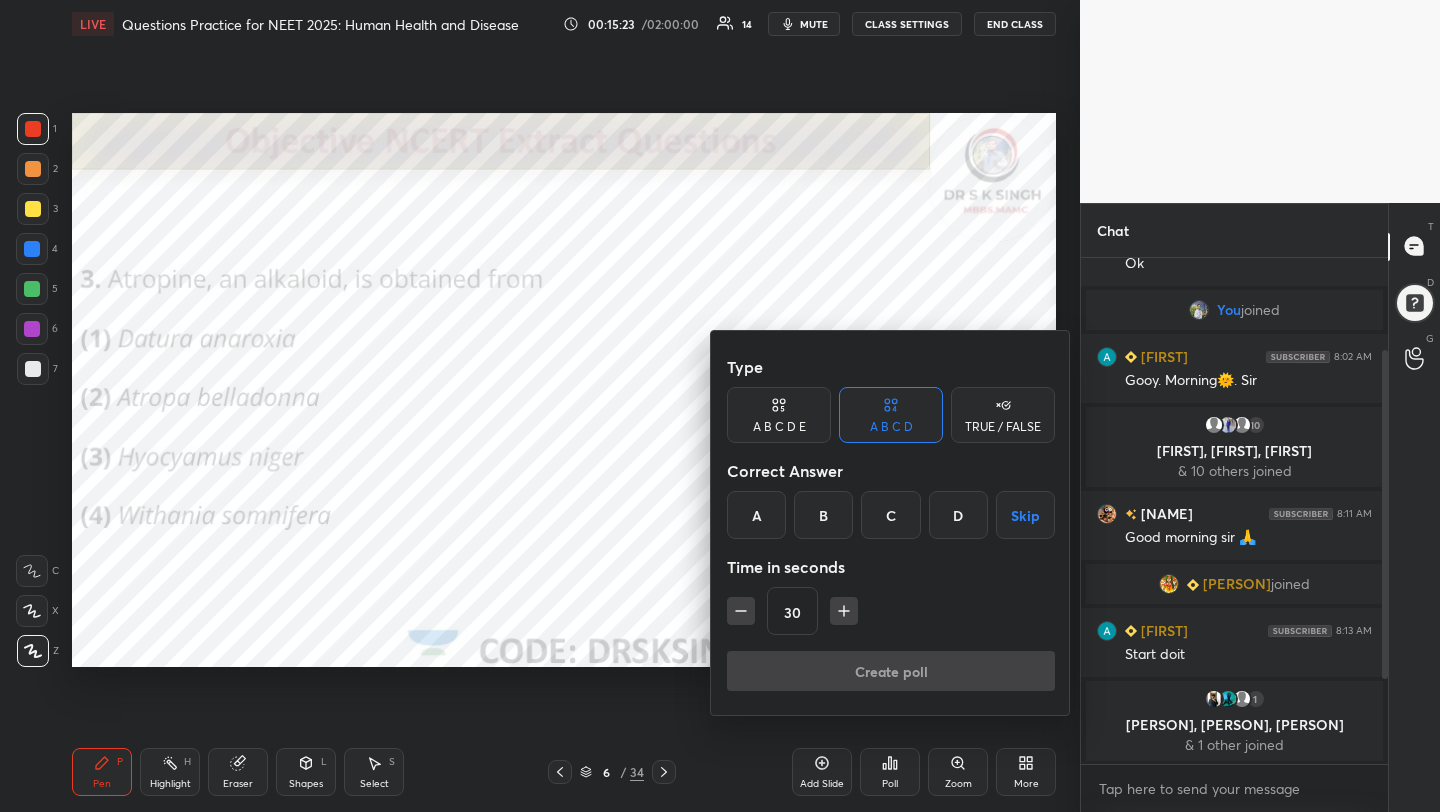 click on "B" at bounding box center (823, 515) 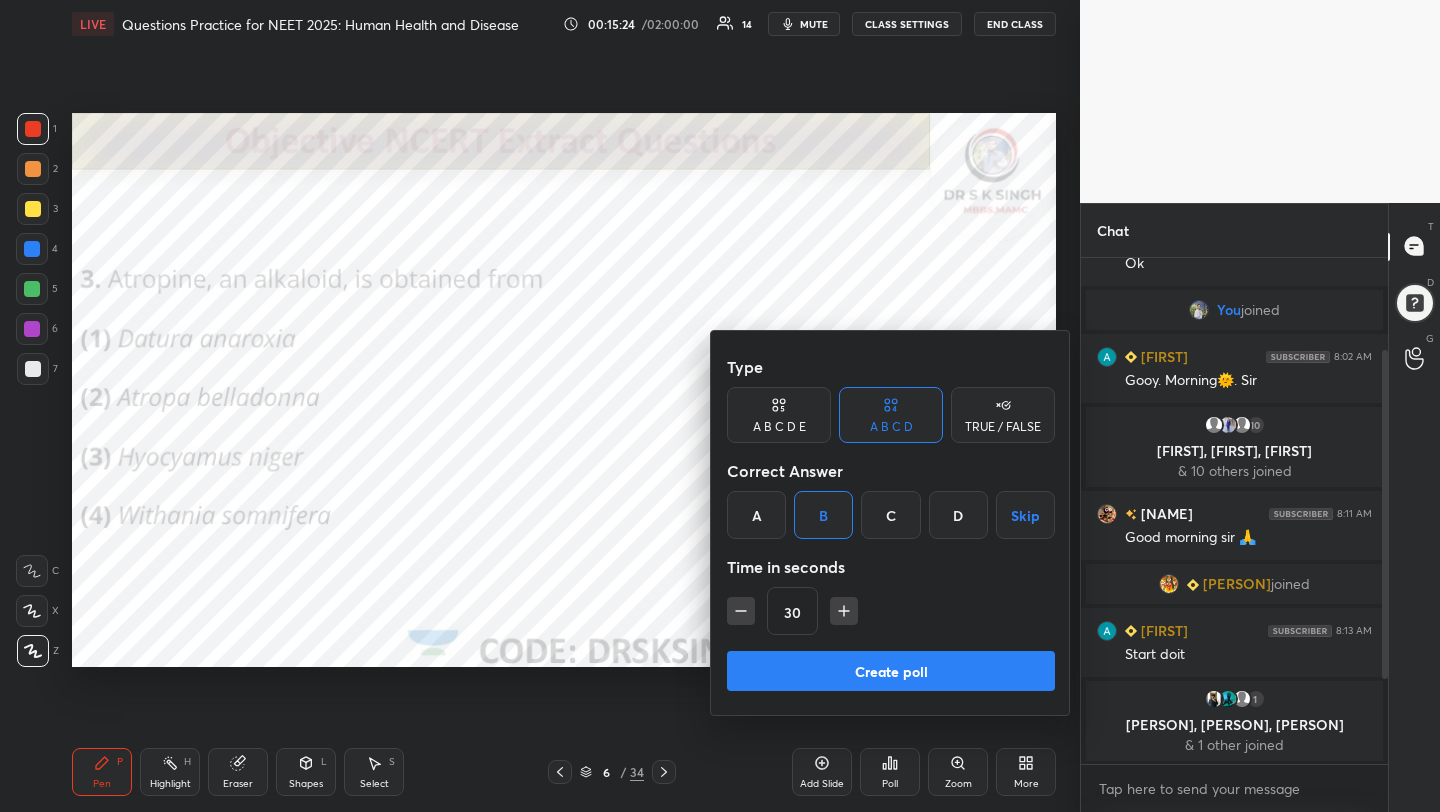 click on "Create poll" at bounding box center (891, 671) 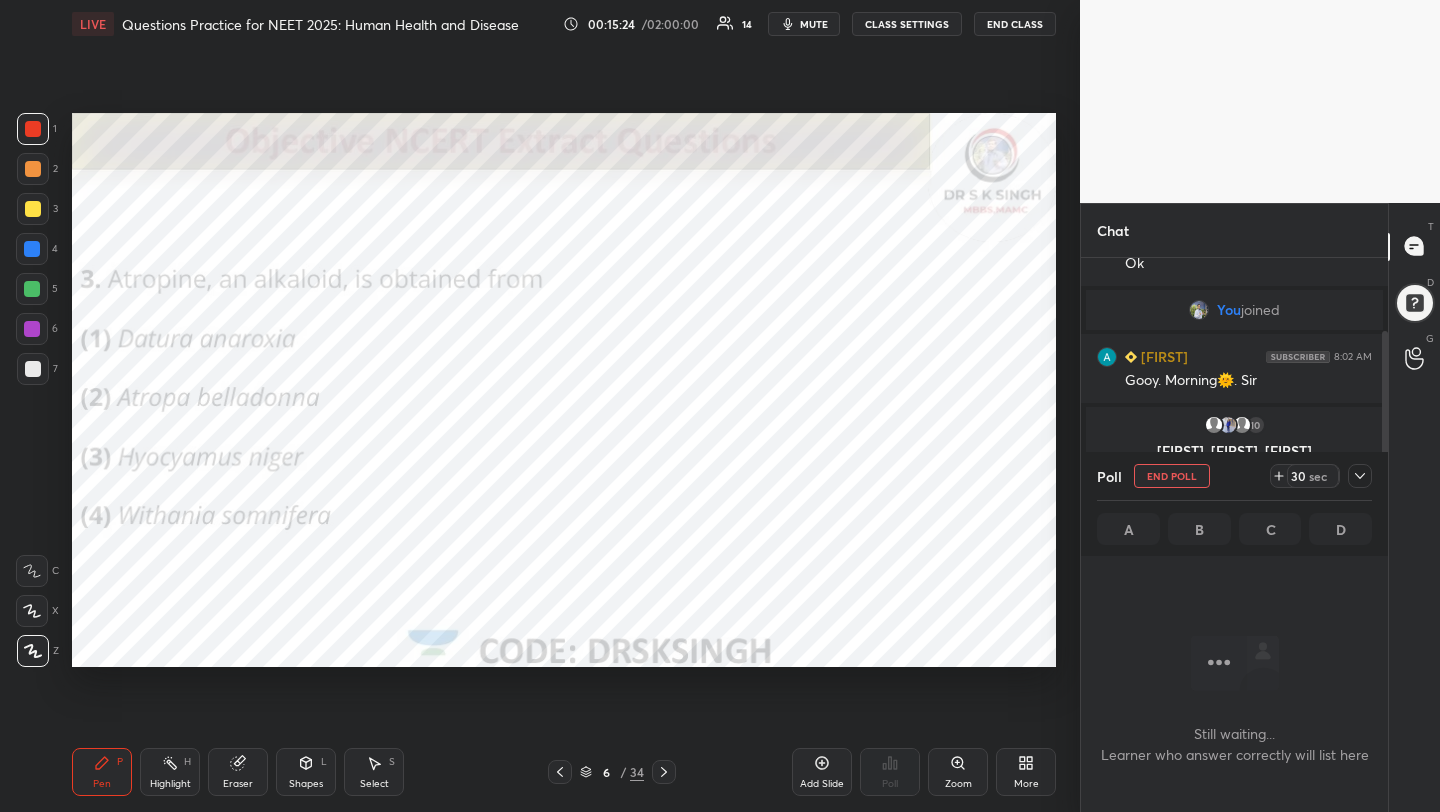 scroll, scrollTop: 402, scrollLeft: 301, axis: both 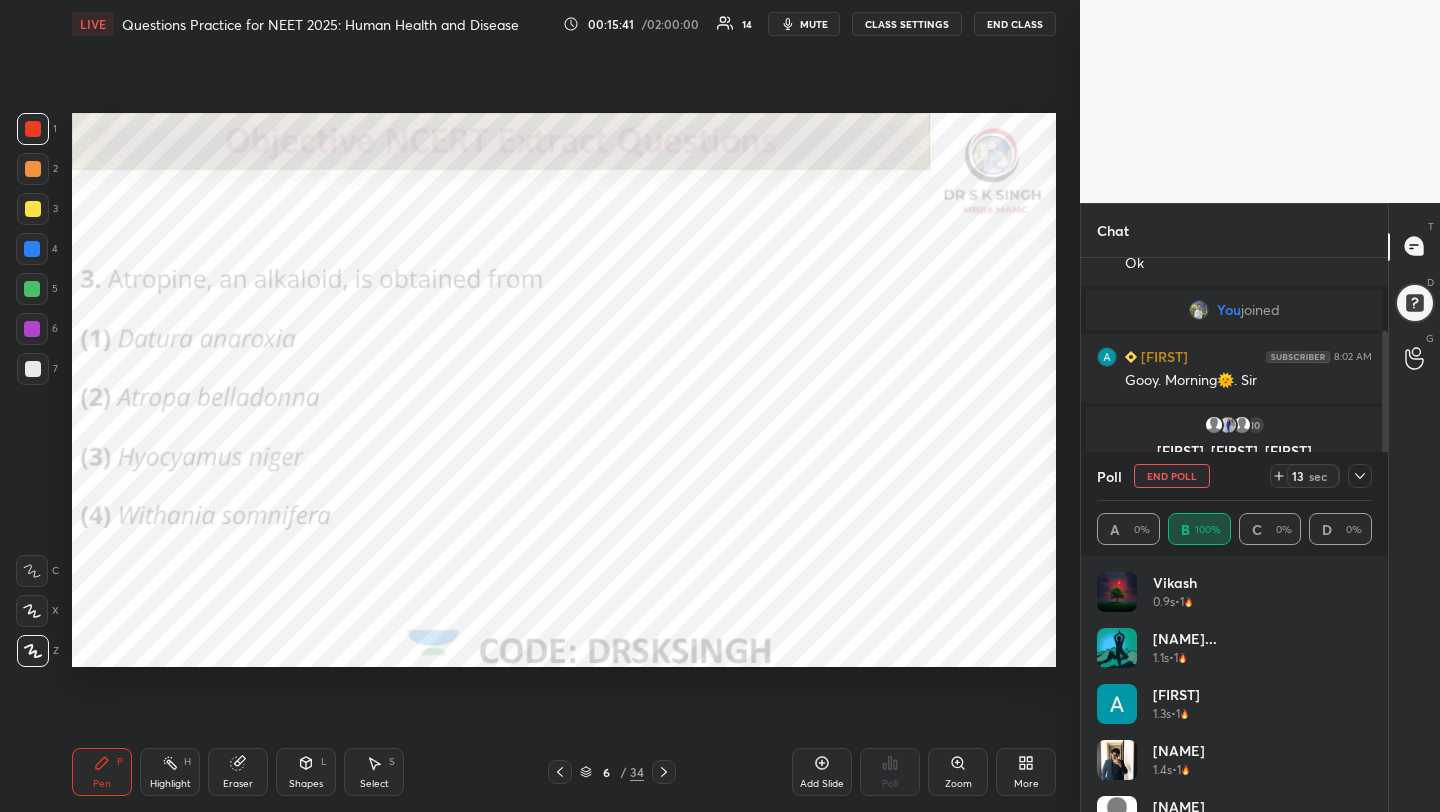 click on "End Poll" at bounding box center [1172, 476] 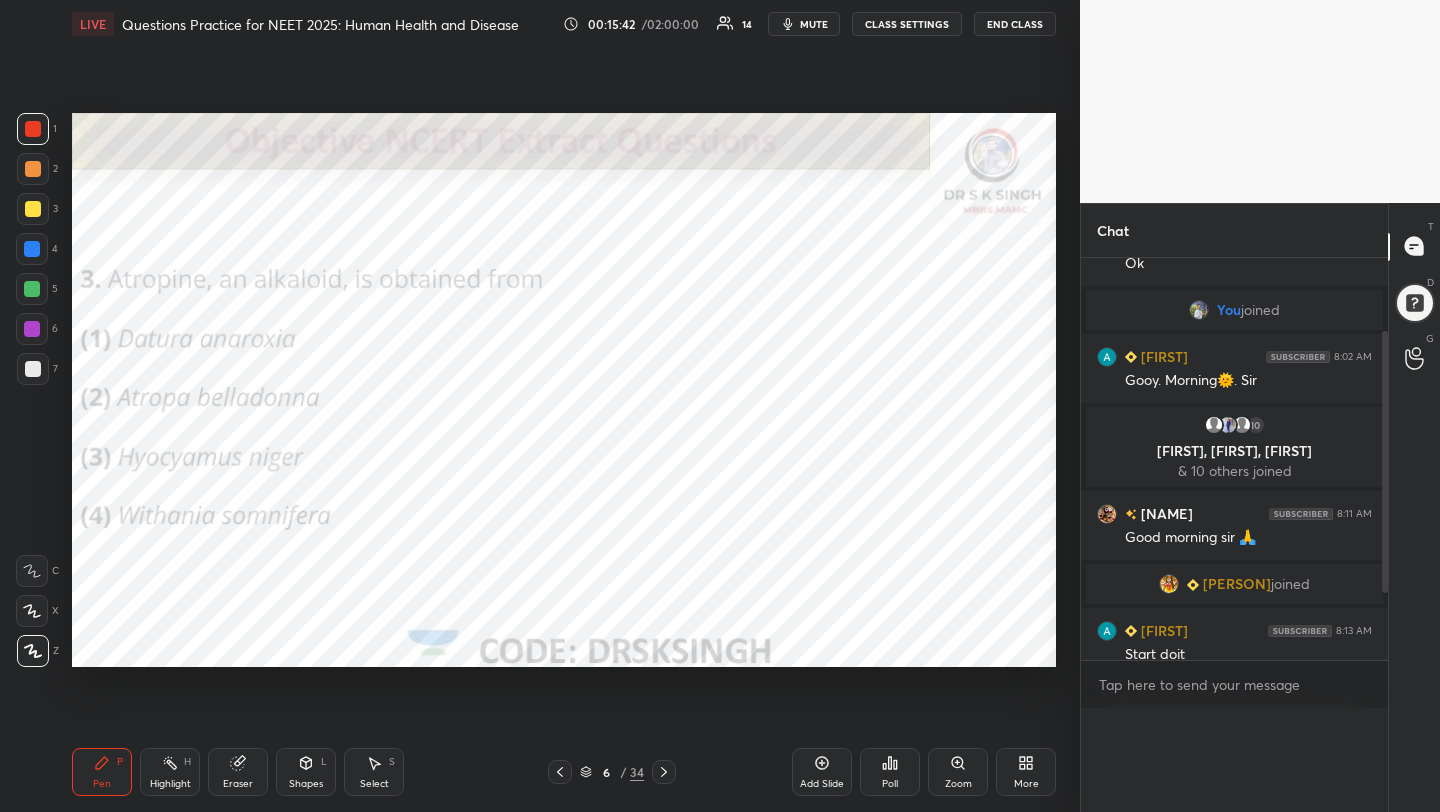scroll, scrollTop: 0, scrollLeft: 0, axis: both 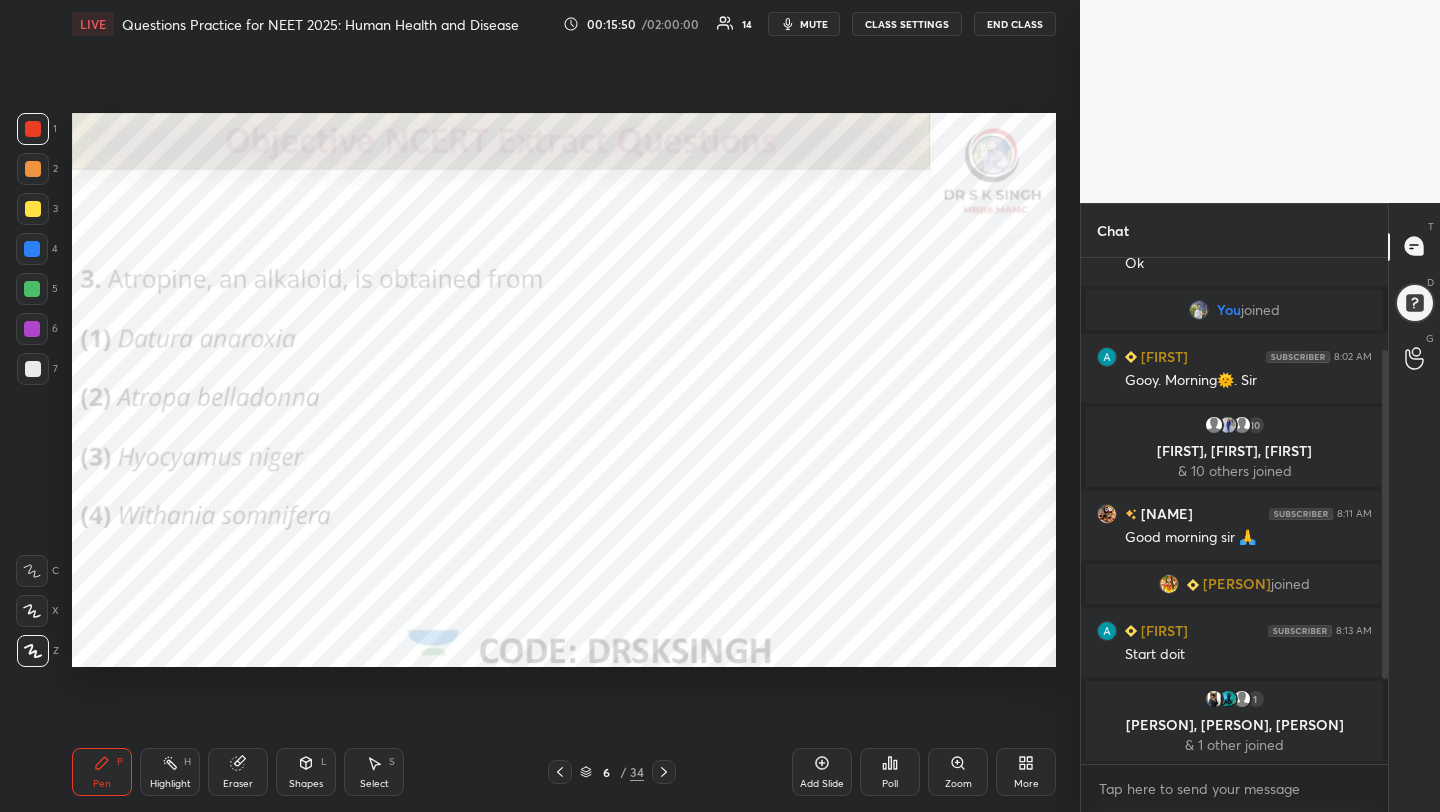 drag, startPoint x: 1384, startPoint y: 650, endPoint x: 1392, endPoint y: 773, distance: 123.25989 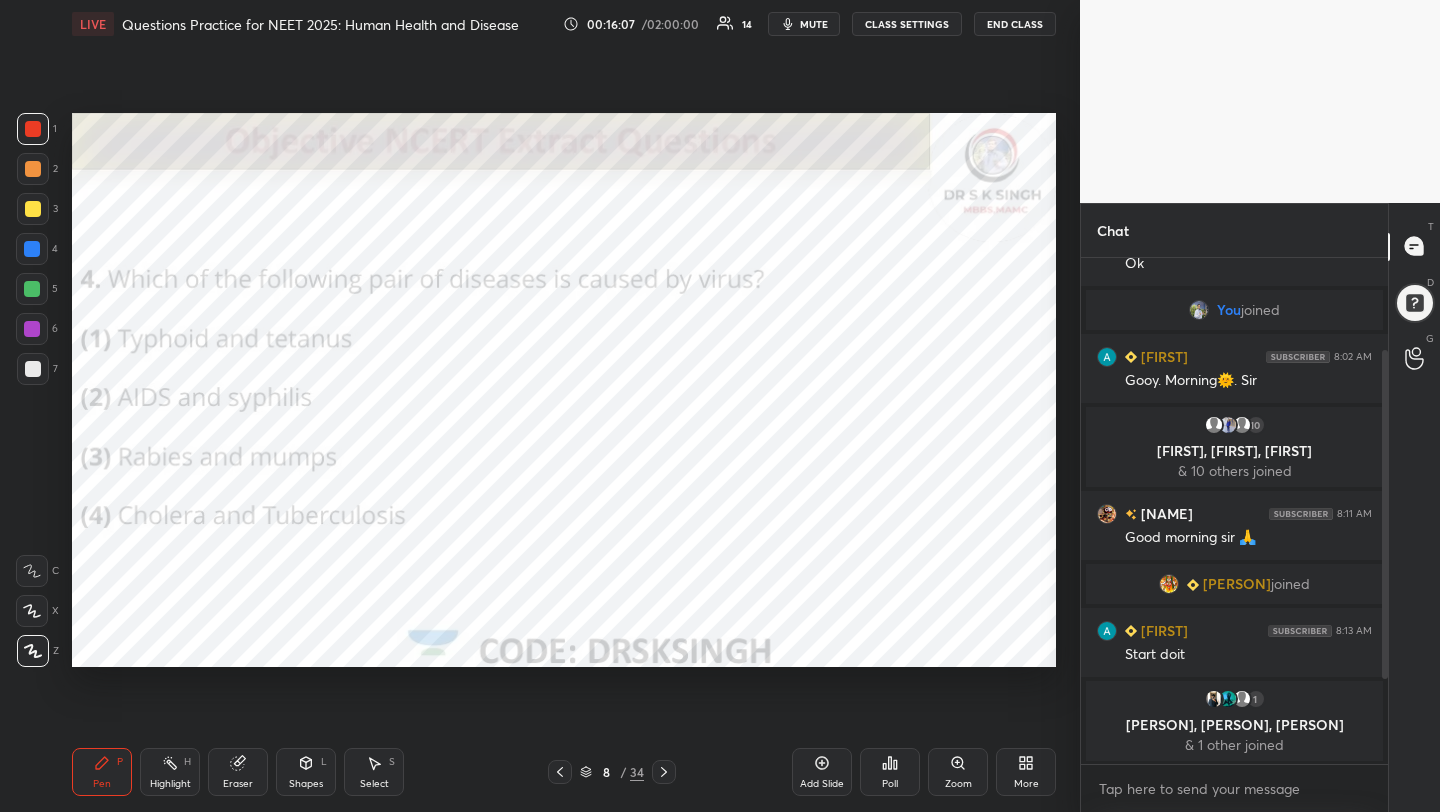 click 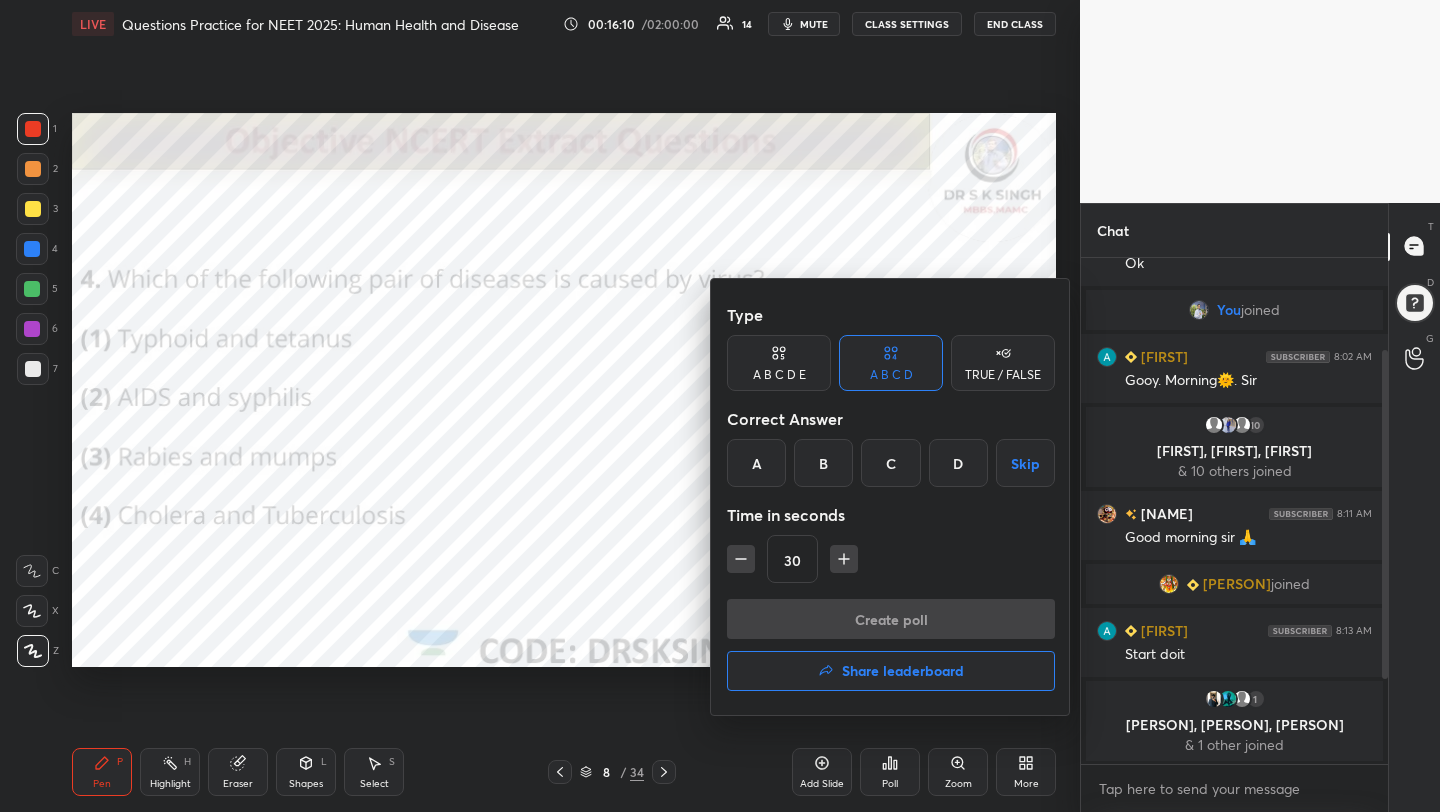 click on "C" at bounding box center (890, 463) 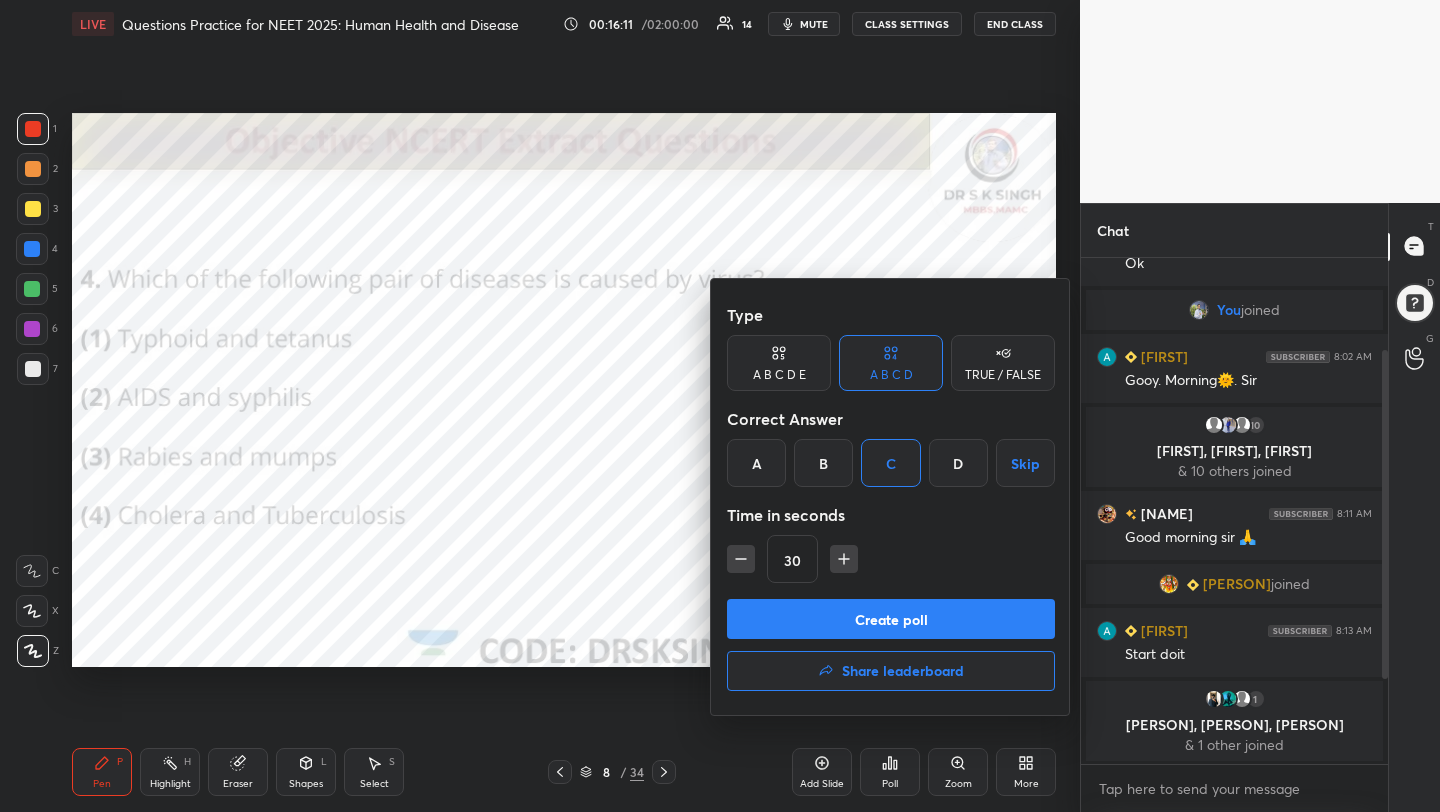 click on "Create poll" at bounding box center [891, 619] 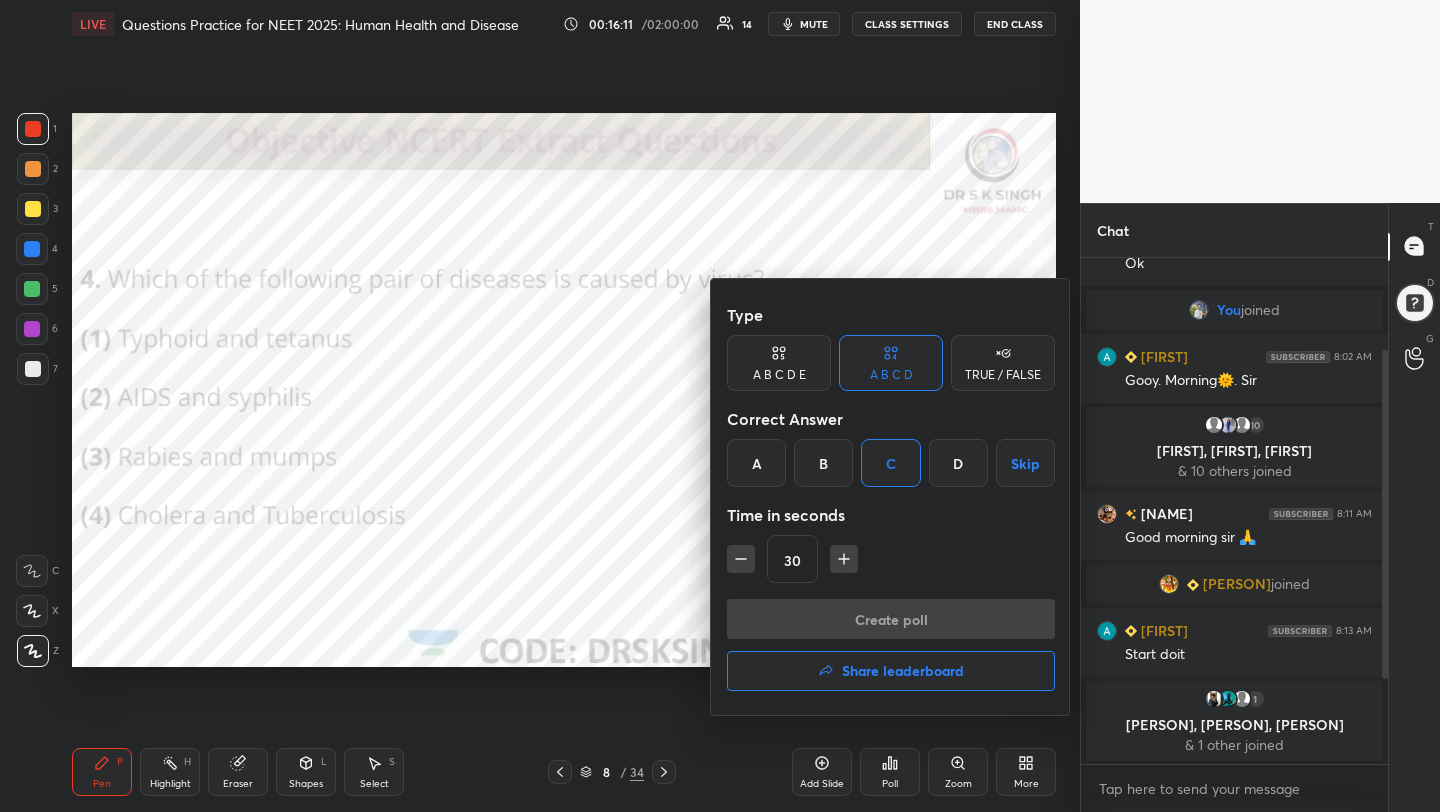 scroll, scrollTop: 459, scrollLeft: 301, axis: both 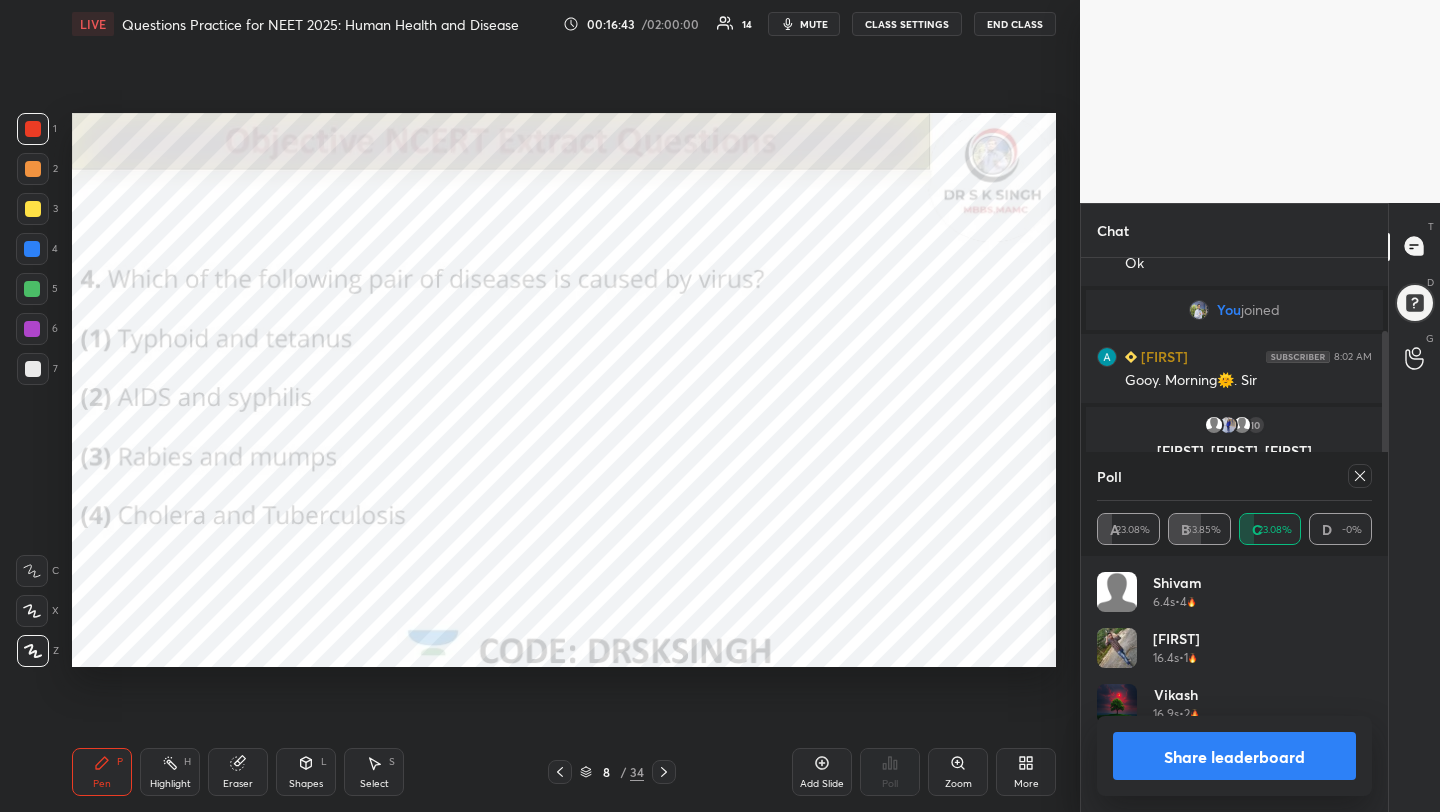 click 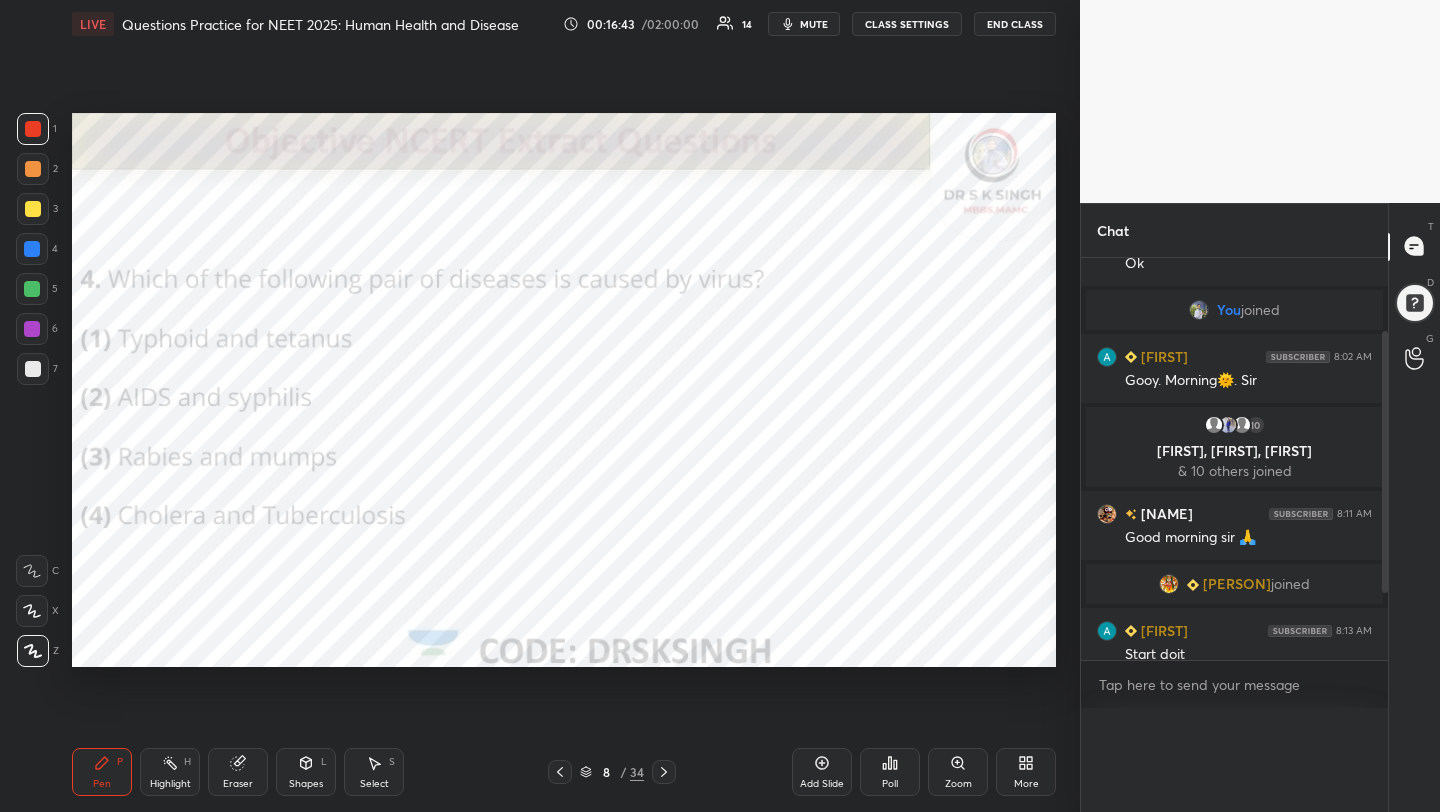 scroll, scrollTop: 0, scrollLeft: 0, axis: both 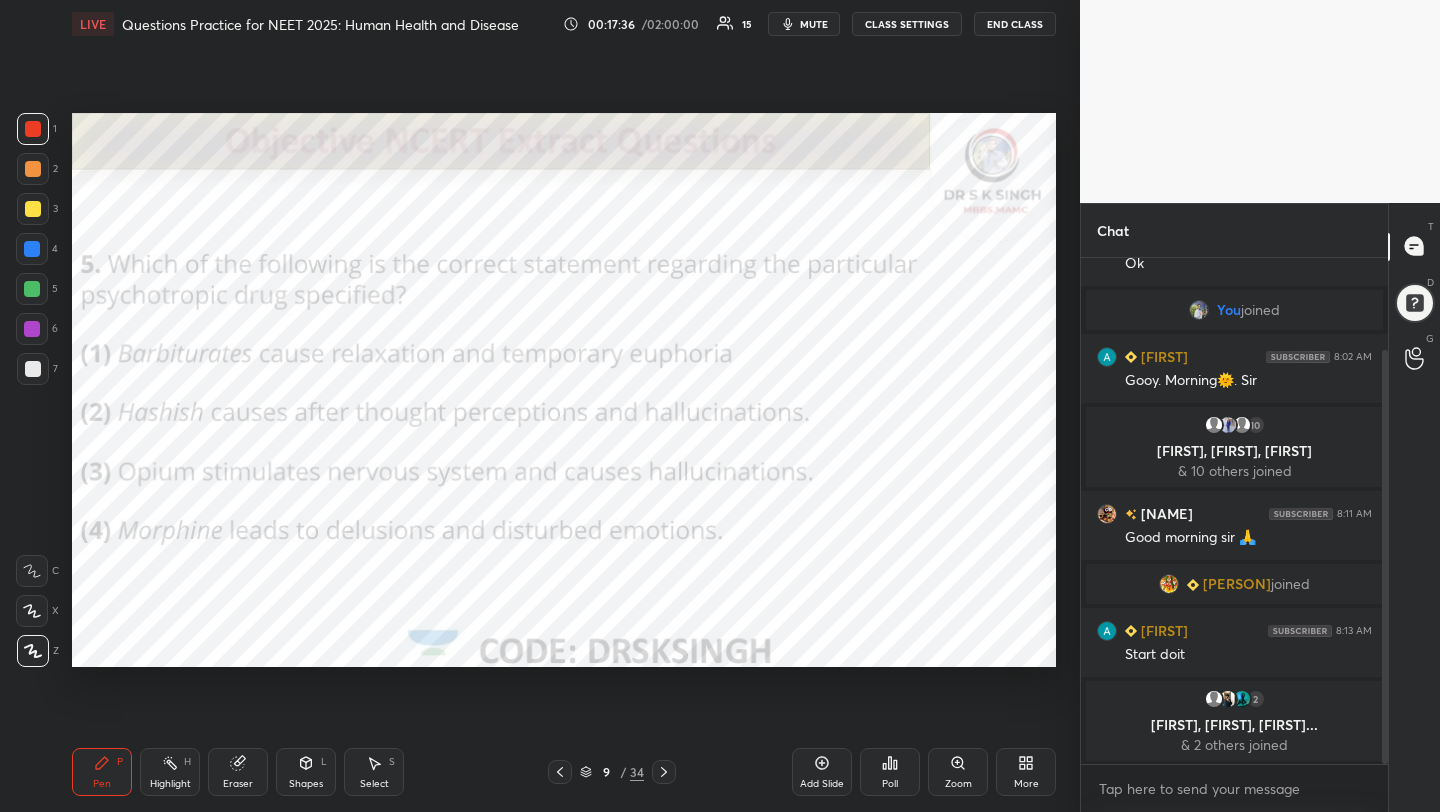 click on "Poll" at bounding box center [890, 772] 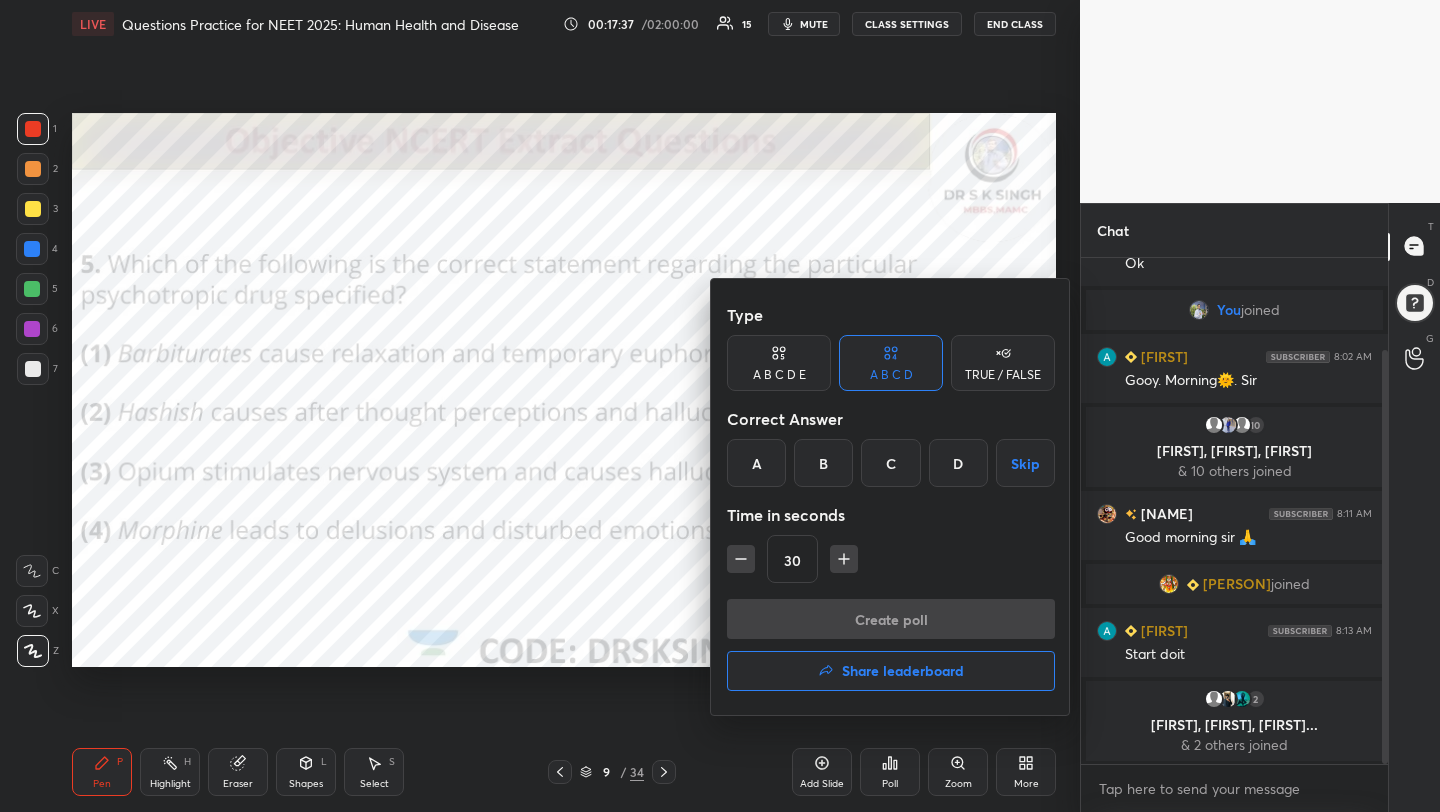 click on "B" at bounding box center [823, 463] 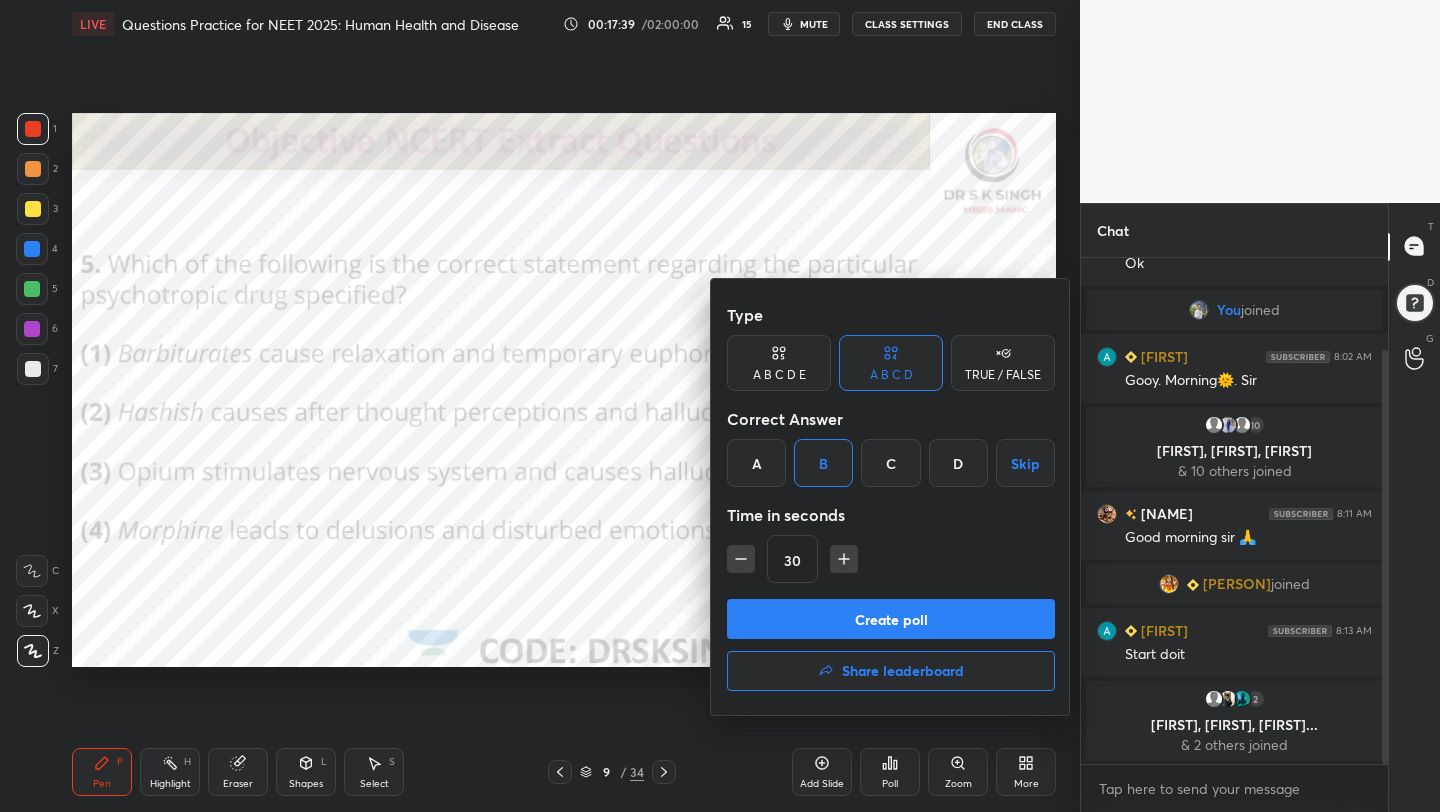 click on "Create poll" at bounding box center [891, 619] 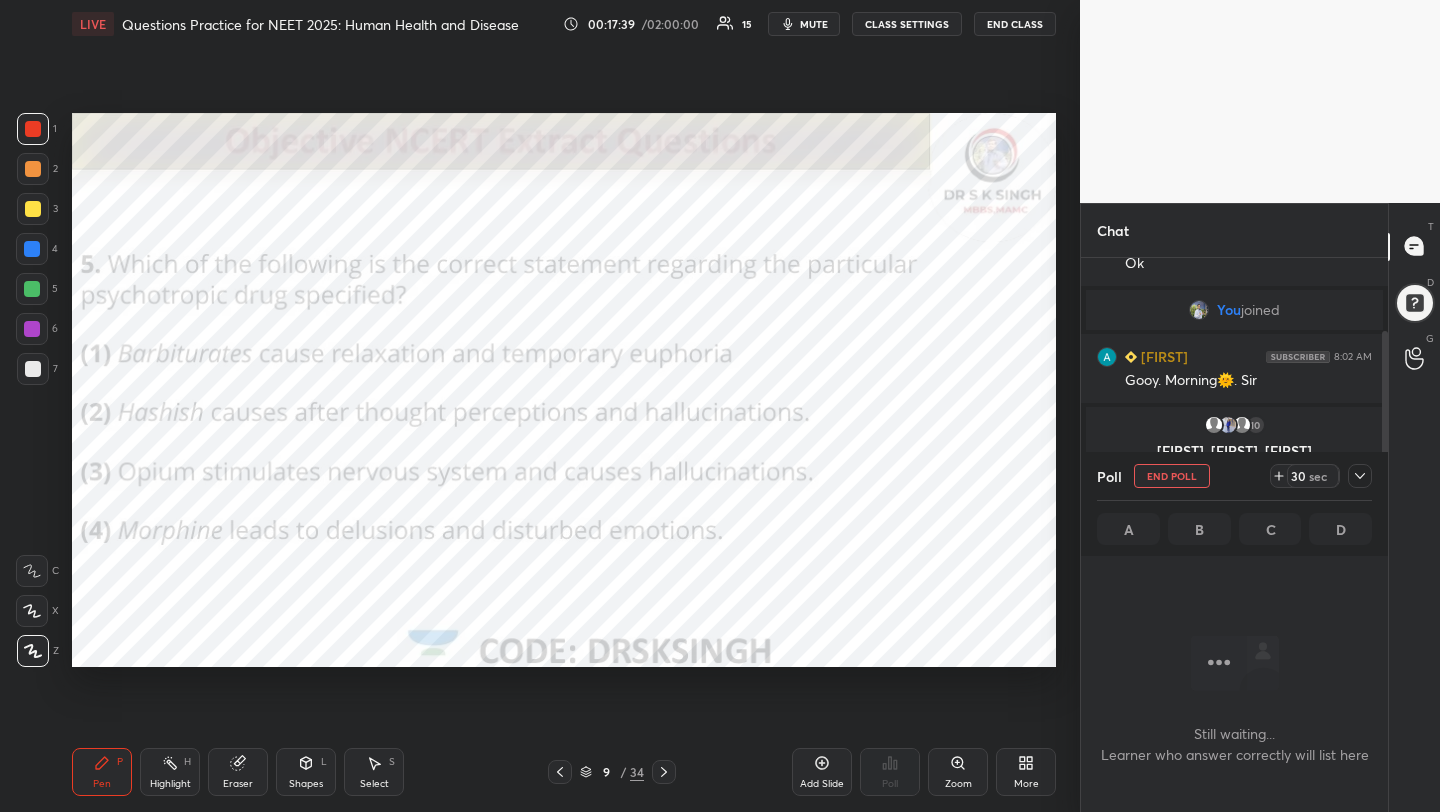 scroll, scrollTop: 402, scrollLeft: 301, axis: both 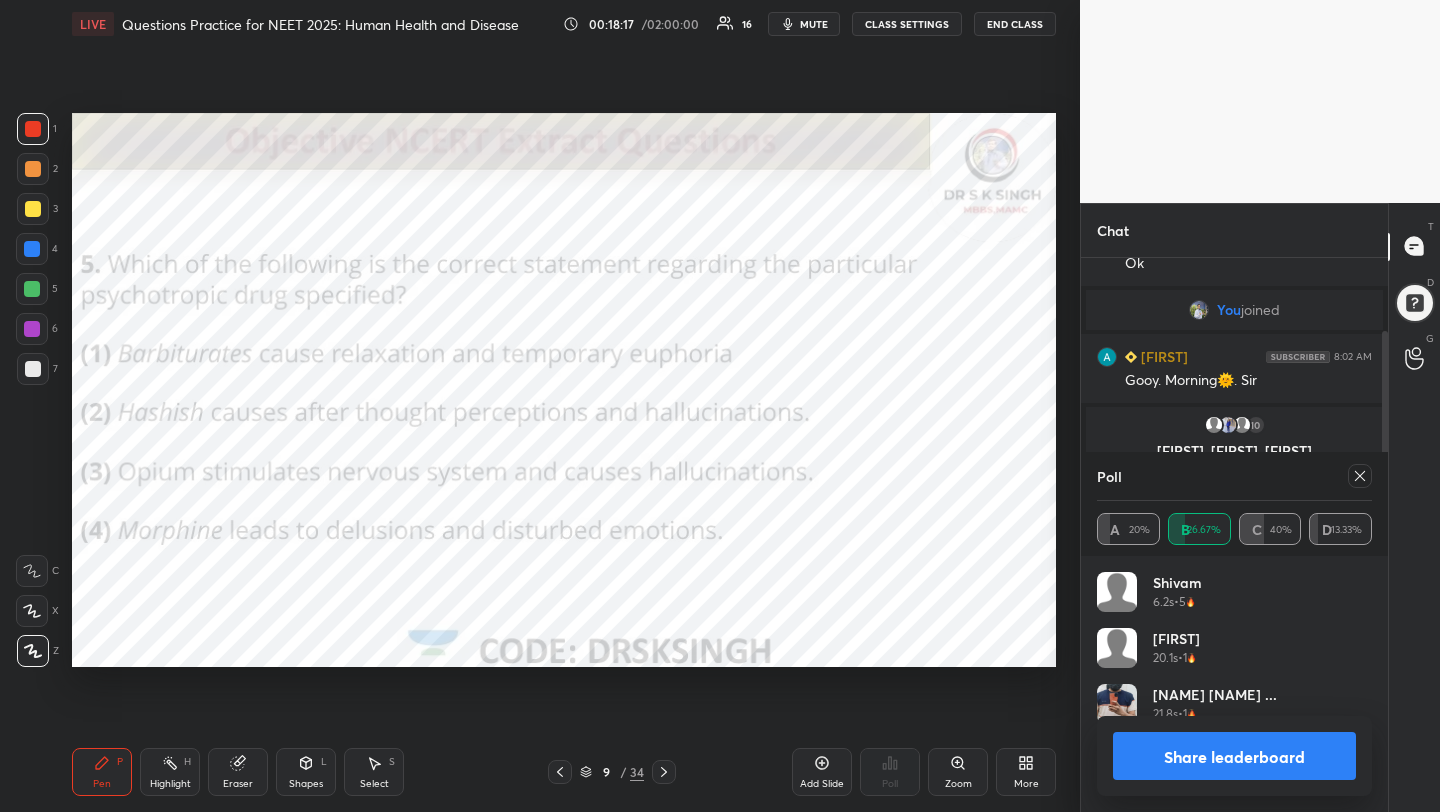 click 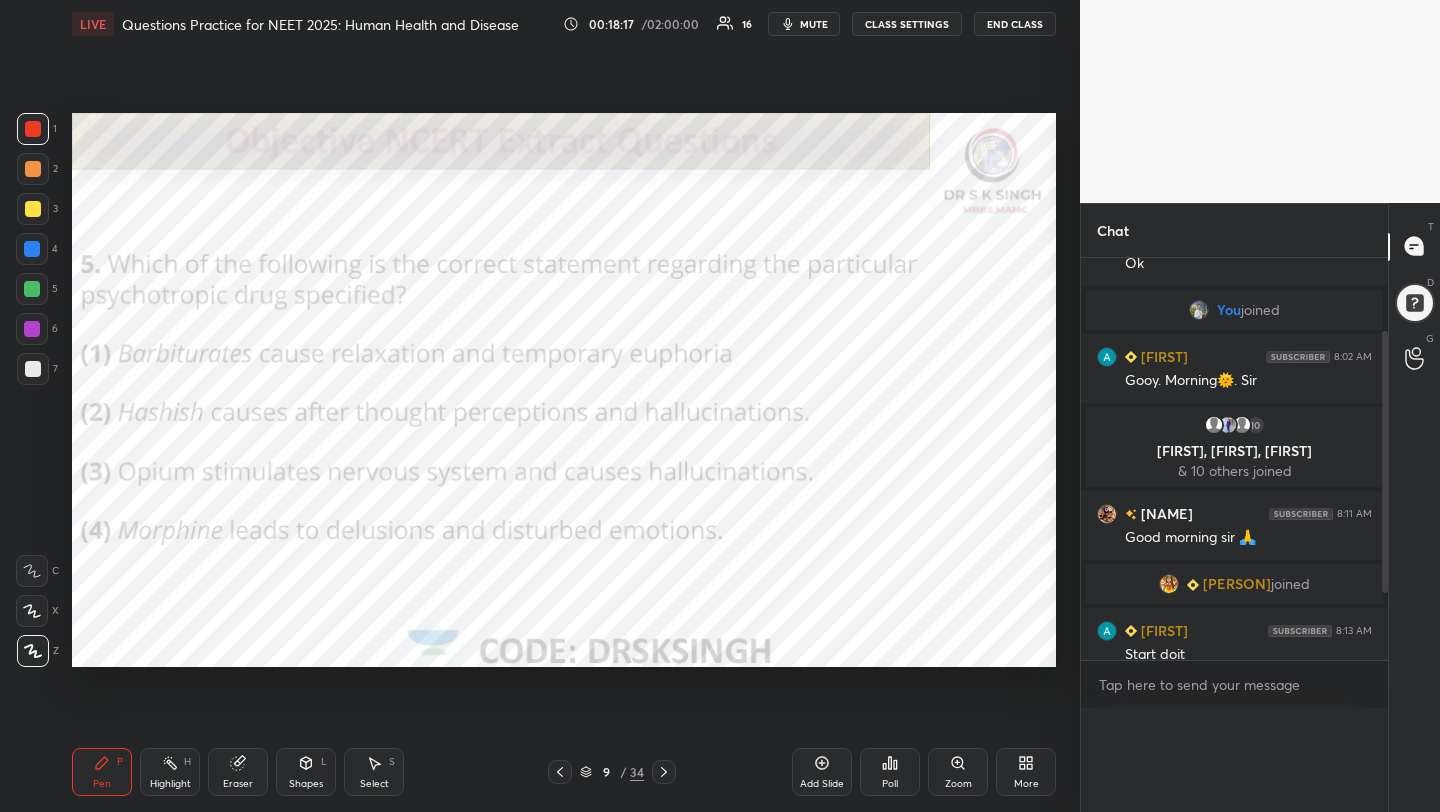 scroll, scrollTop: 0, scrollLeft: 0, axis: both 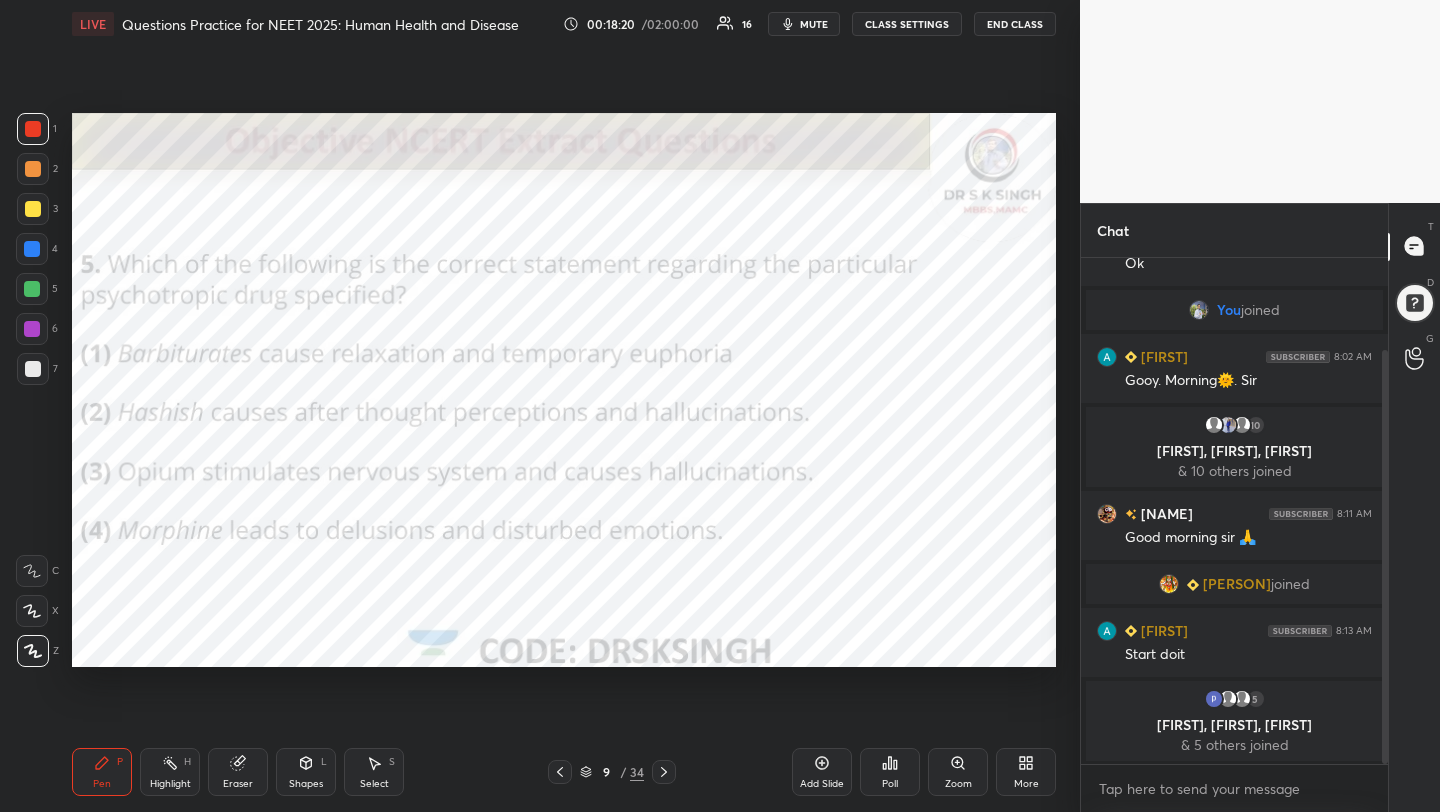 drag, startPoint x: 1386, startPoint y: 495, endPoint x: 1383, endPoint y: 578, distance: 83.0542 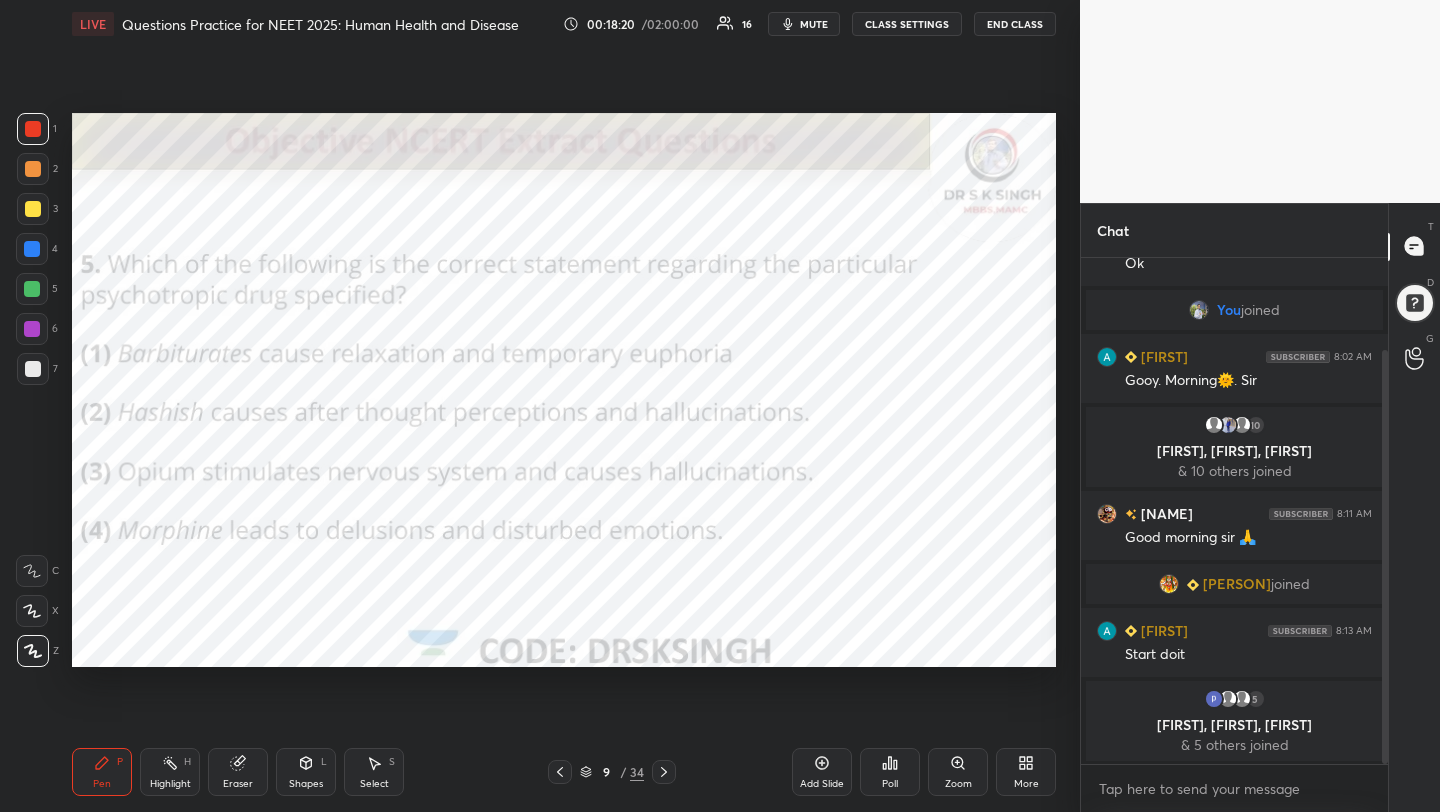 click at bounding box center [1385, 557] 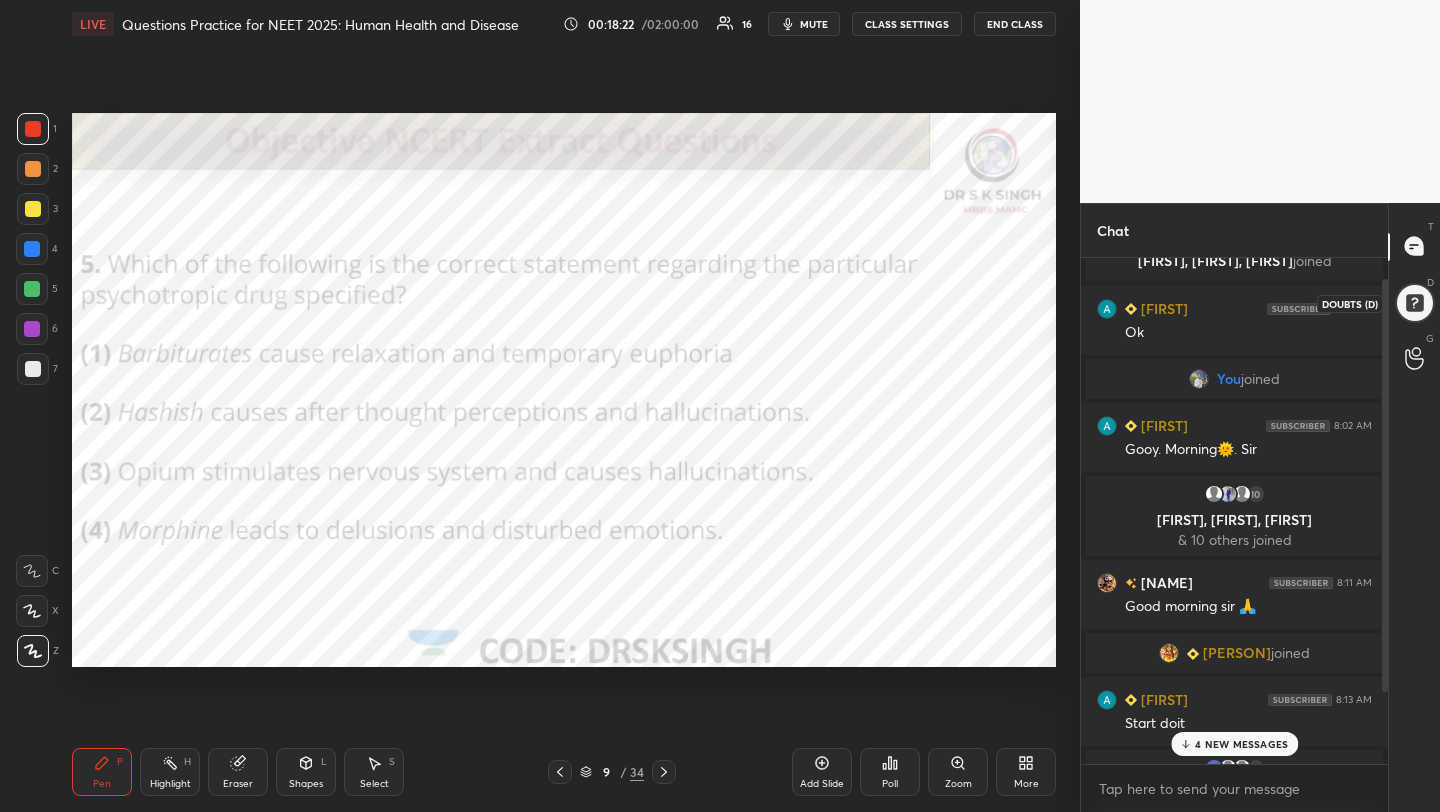 scroll, scrollTop: 114, scrollLeft: 0, axis: vertical 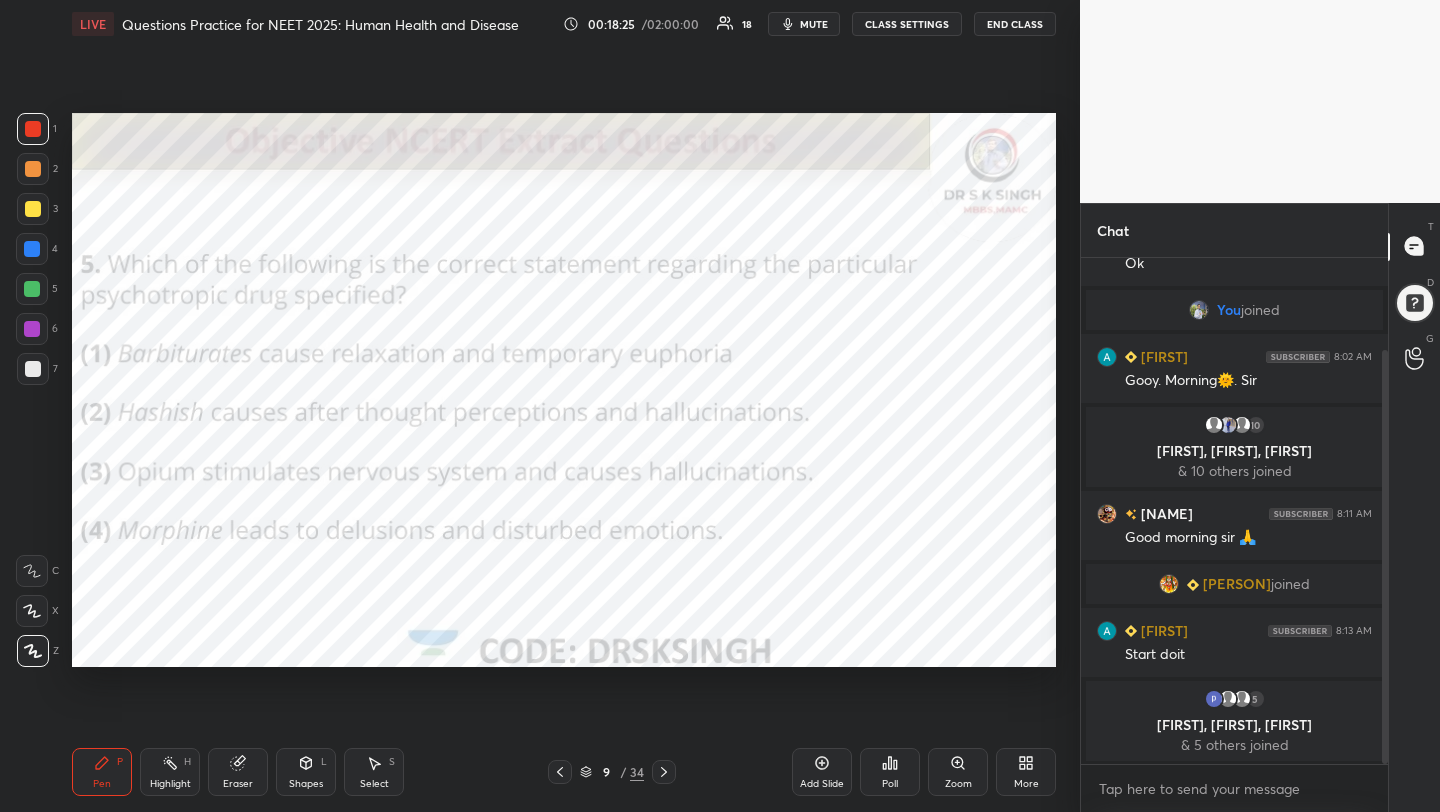 drag, startPoint x: 1385, startPoint y: 380, endPoint x: 1388, endPoint y: 447, distance: 67.06713 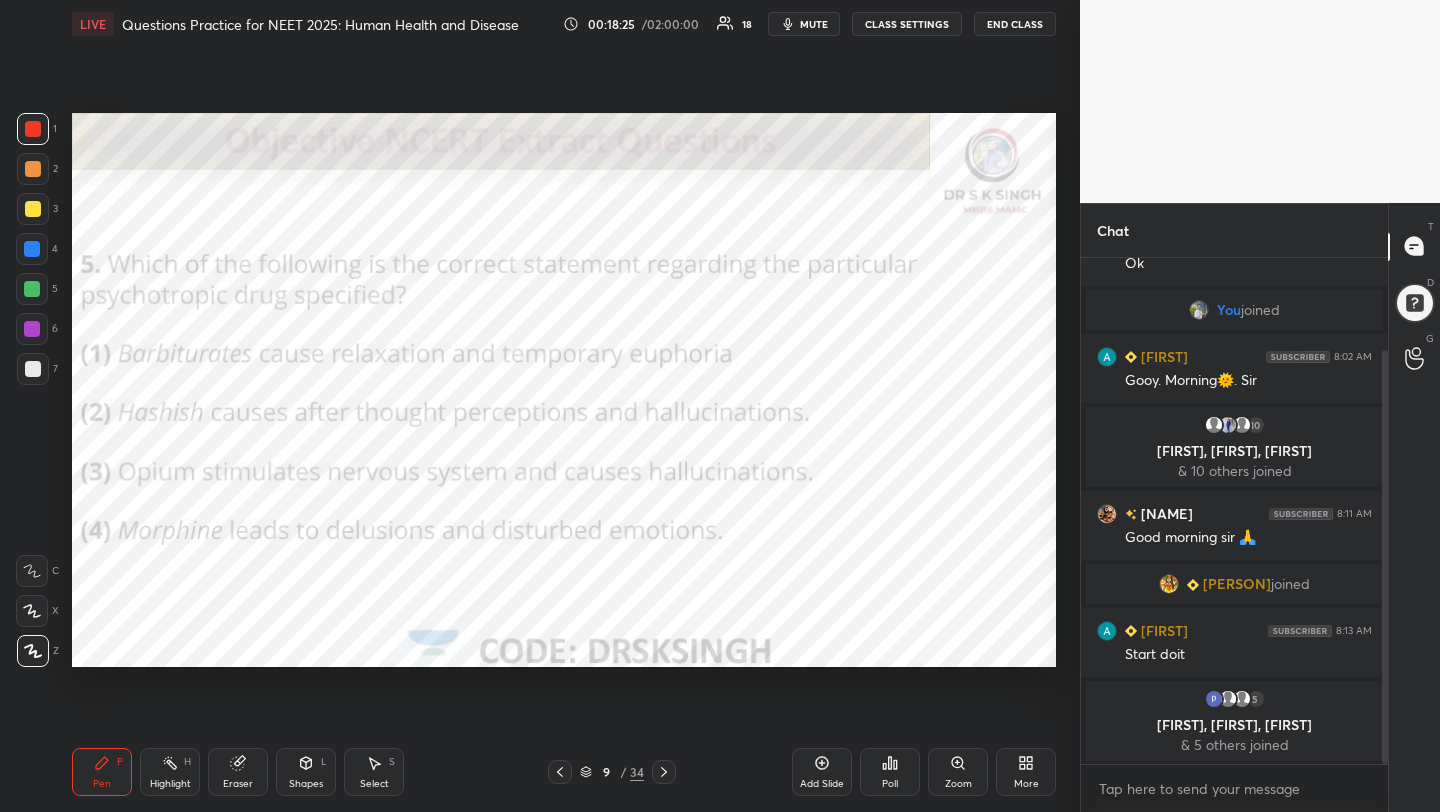 click on "Chat [NAME], [NAME], [NAME]  joined [NAME] 8:01 AM Ok You  joined [NAME] 8:02 AM Gooy. Morning🌞. Sir 10 [NAME], [NAME], P &  10 others  joined [NAME] 8:11 AM Good morning sir 🙏 [NAME]  joined [NAME] 8:13 AM Start doit 5 [NAME], [NAME], [NAME] &  5 others  joined JUMP TO LATEST Enable hand raising Enable raise hand to speak to learners. Once enabled, chat will be turned off temporarily. Enable x   introducing Raise a hand with a doubt Now learners can raise their hand along with a doubt  How it works? Doubts asked by learners will show up here NEW DOUBTS ASKED No one has raised a hand yet Can't raise hand Looks like educator just invited you to speak. Please wait before you can raise your hand again. Got it T Messages (T) D Doubts (D) G Raise Hand (G)" at bounding box center [1260, 508] 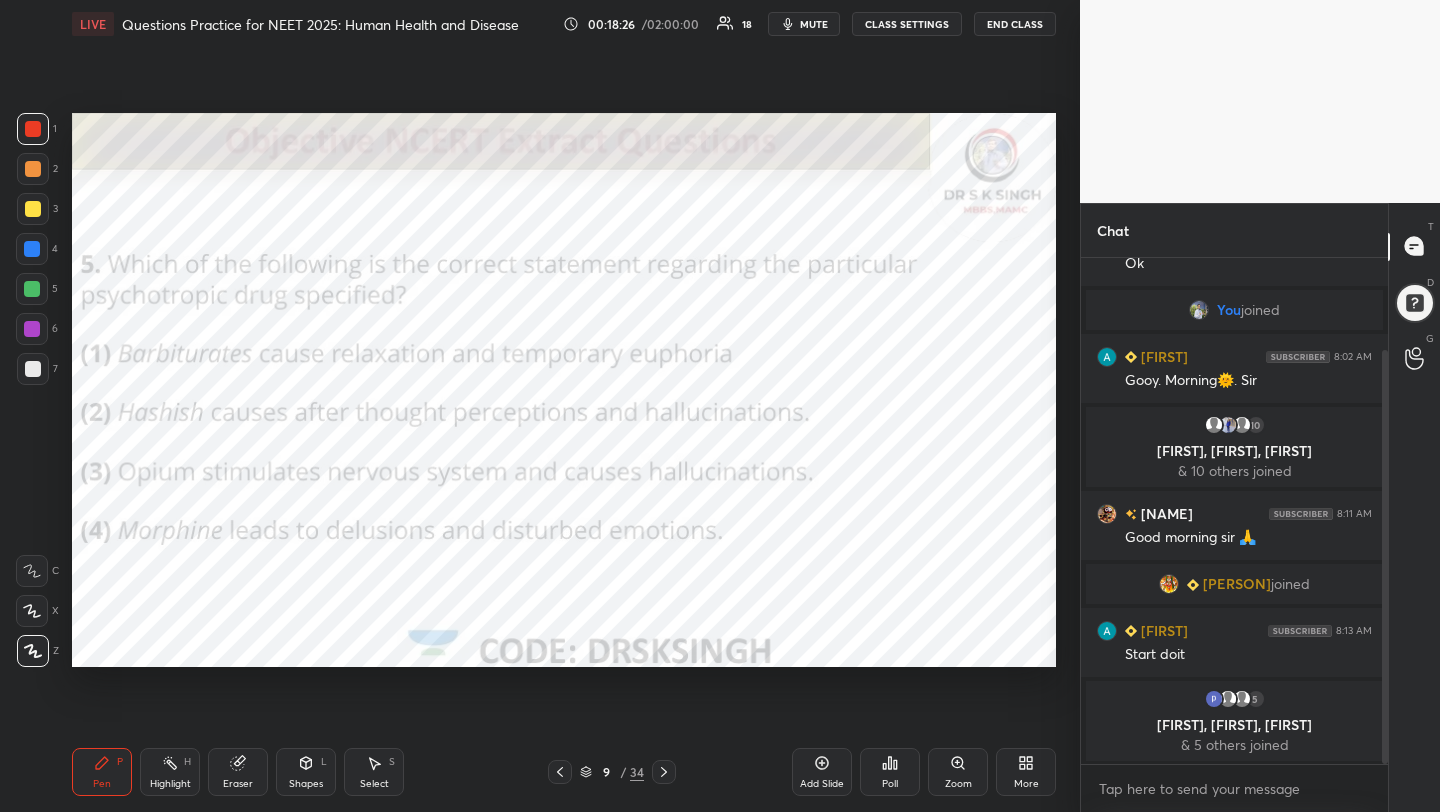 drag, startPoint x: 1388, startPoint y: 454, endPoint x: 1387, endPoint y: 434, distance: 20.024984 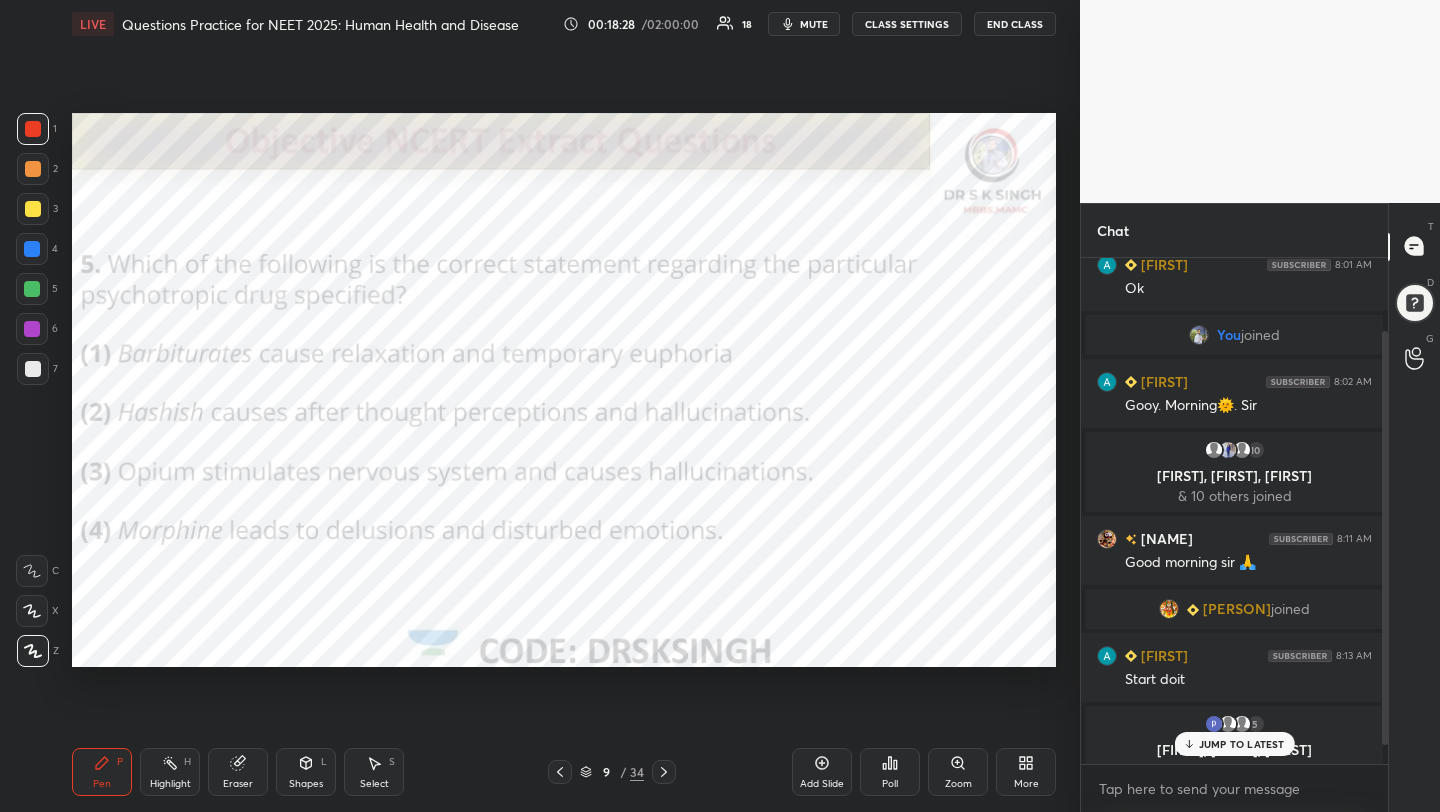 scroll, scrollTop: 93, scrollLeft: 0, axis: vertical 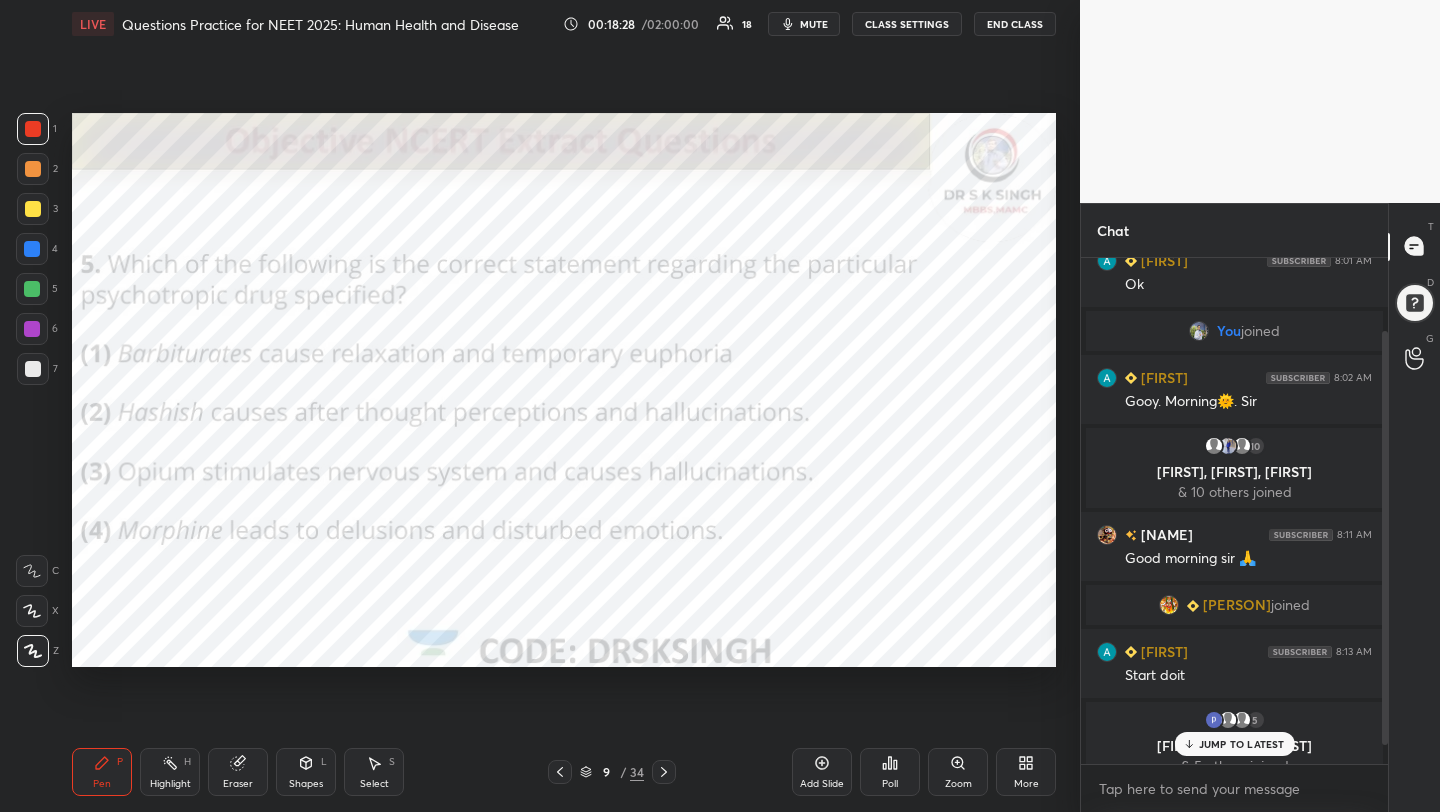 drag, startPoint x: 1383, startPoint y: 440, endPoint x: 1385, endPoint y: 423, distance: 17.117243 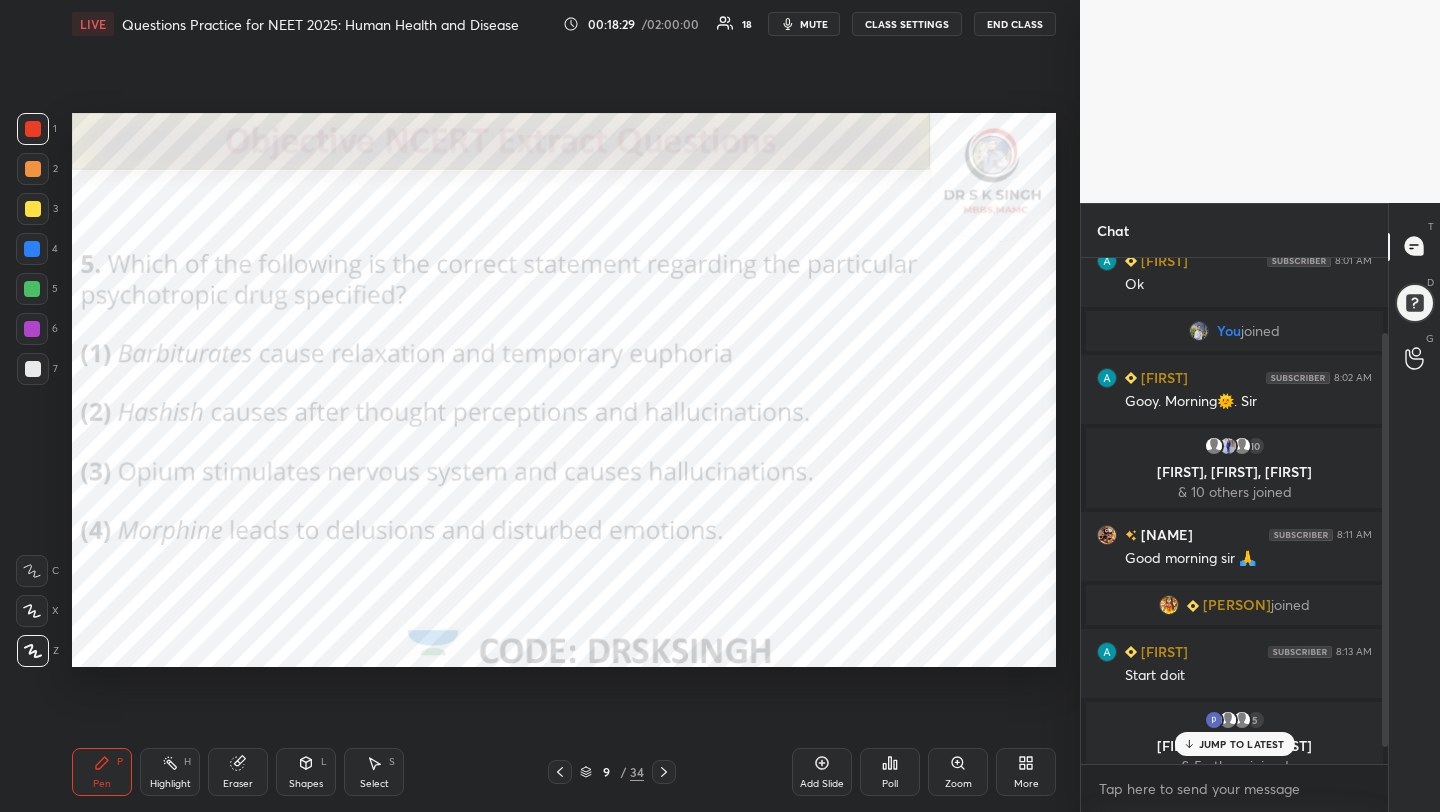 click on "JUMP TO LATEST" at bounding box center [1234, 744] 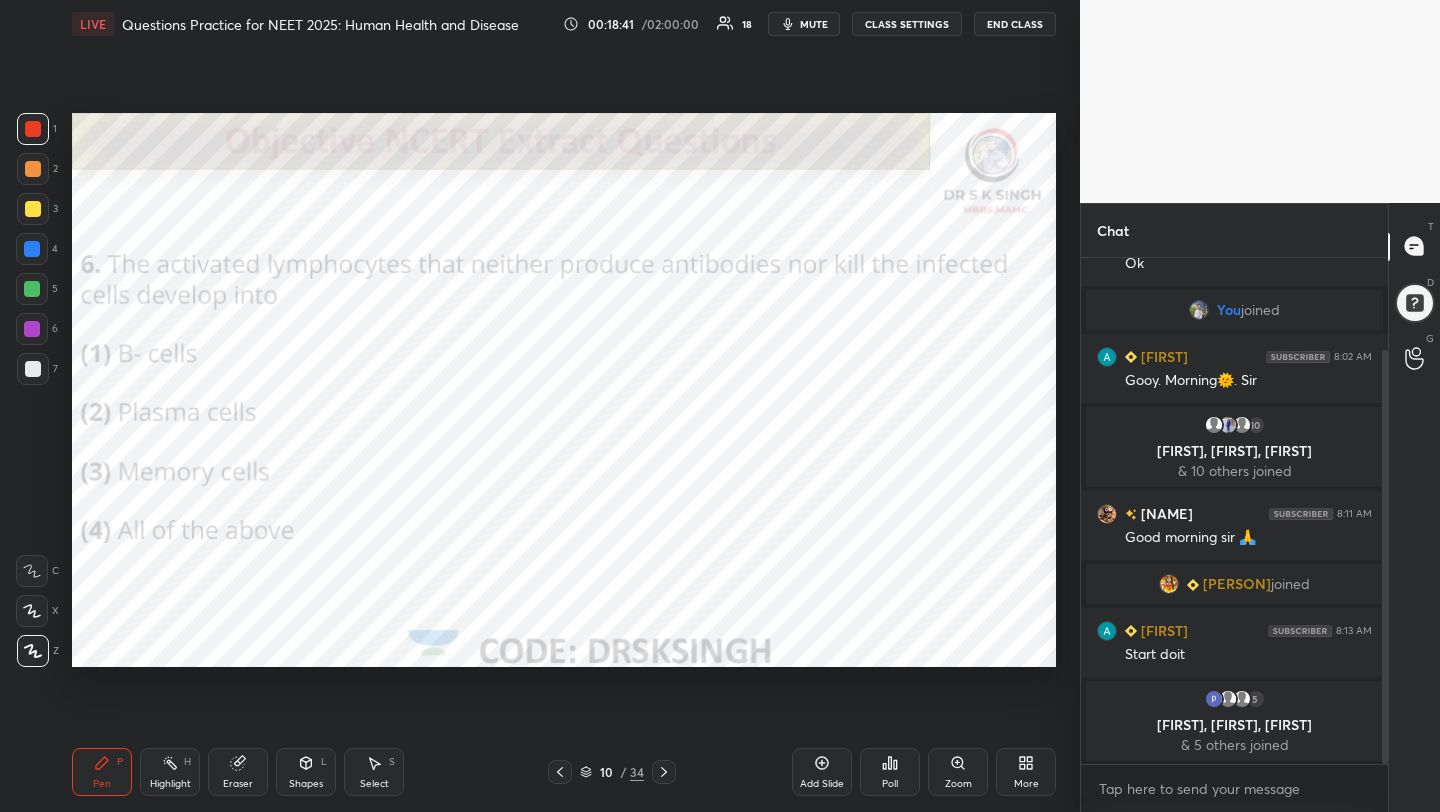 click on "Poll" at bounding box center (890, 772) 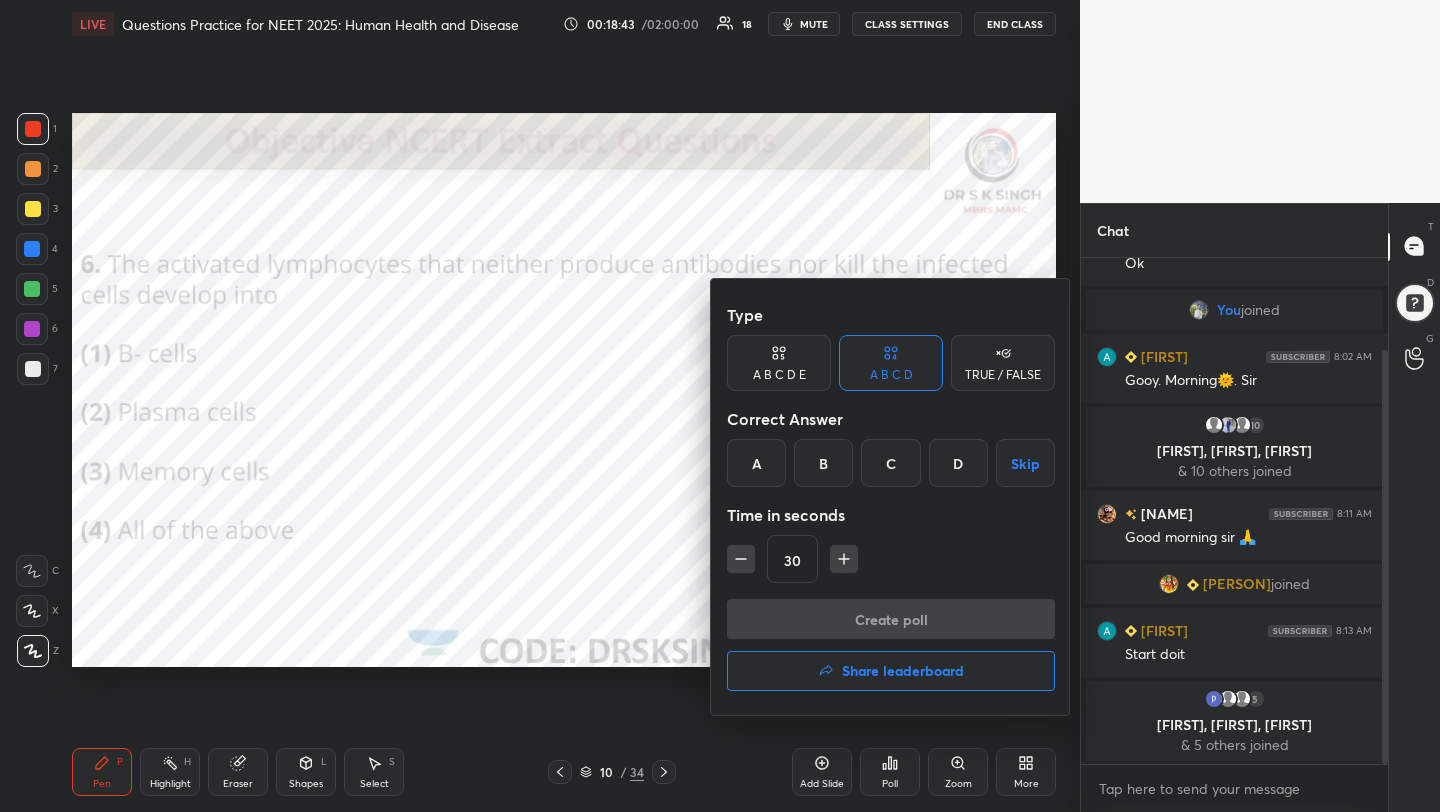 click on "C" at bounding box center [890, 463] 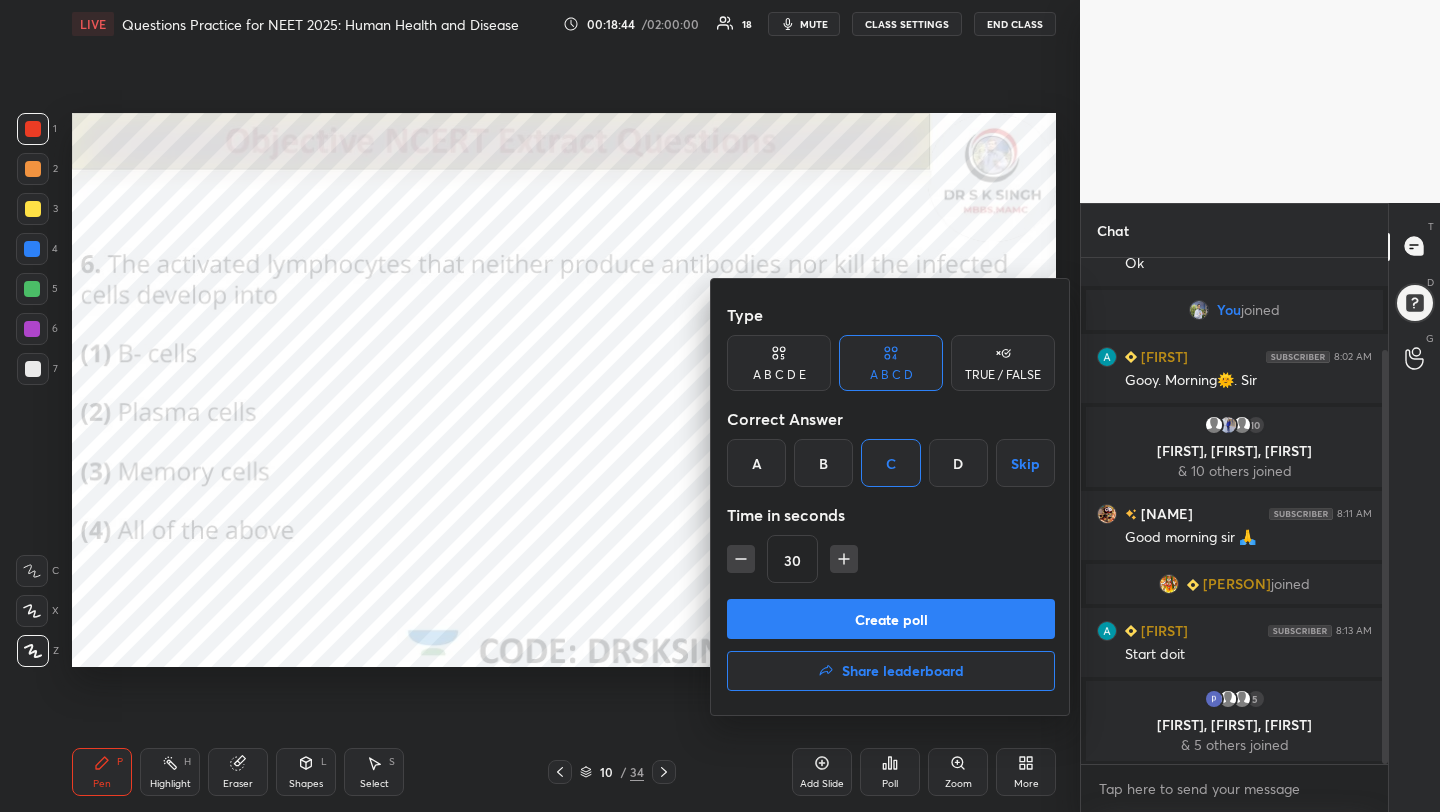 click on "Create poll" at bounding box center [891, 619] 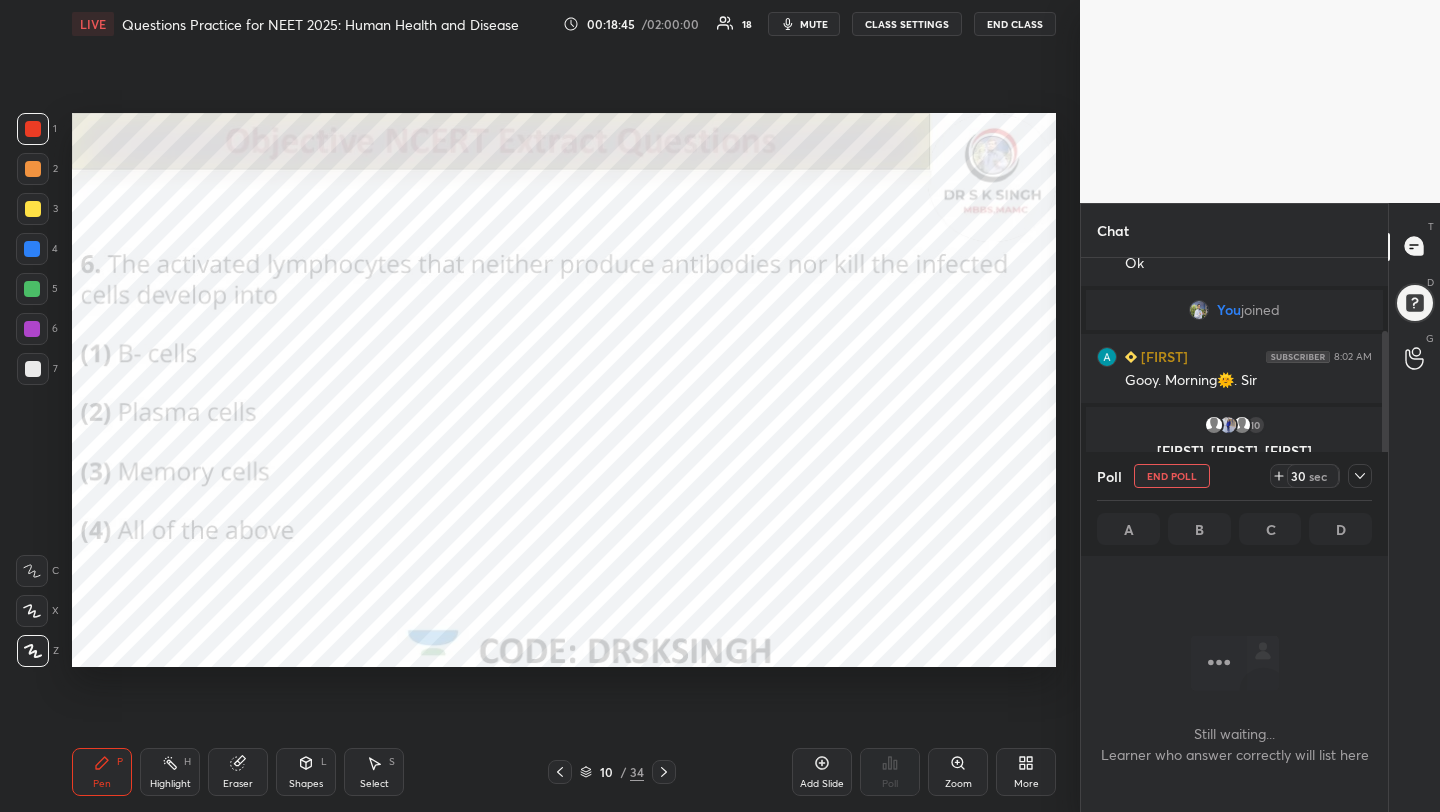 scroll, scrollTop: 402, scrollLeft: 301, axis: both 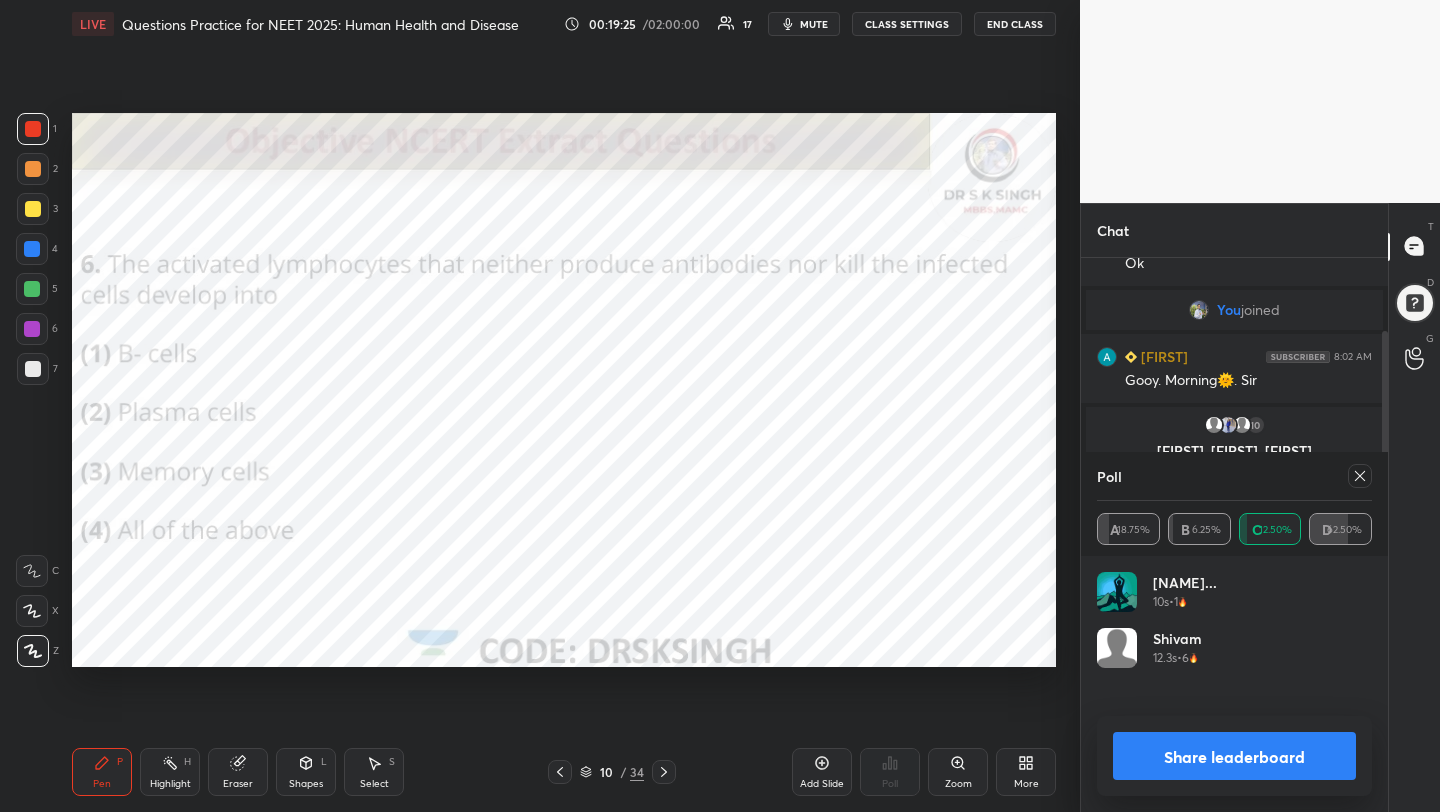 click 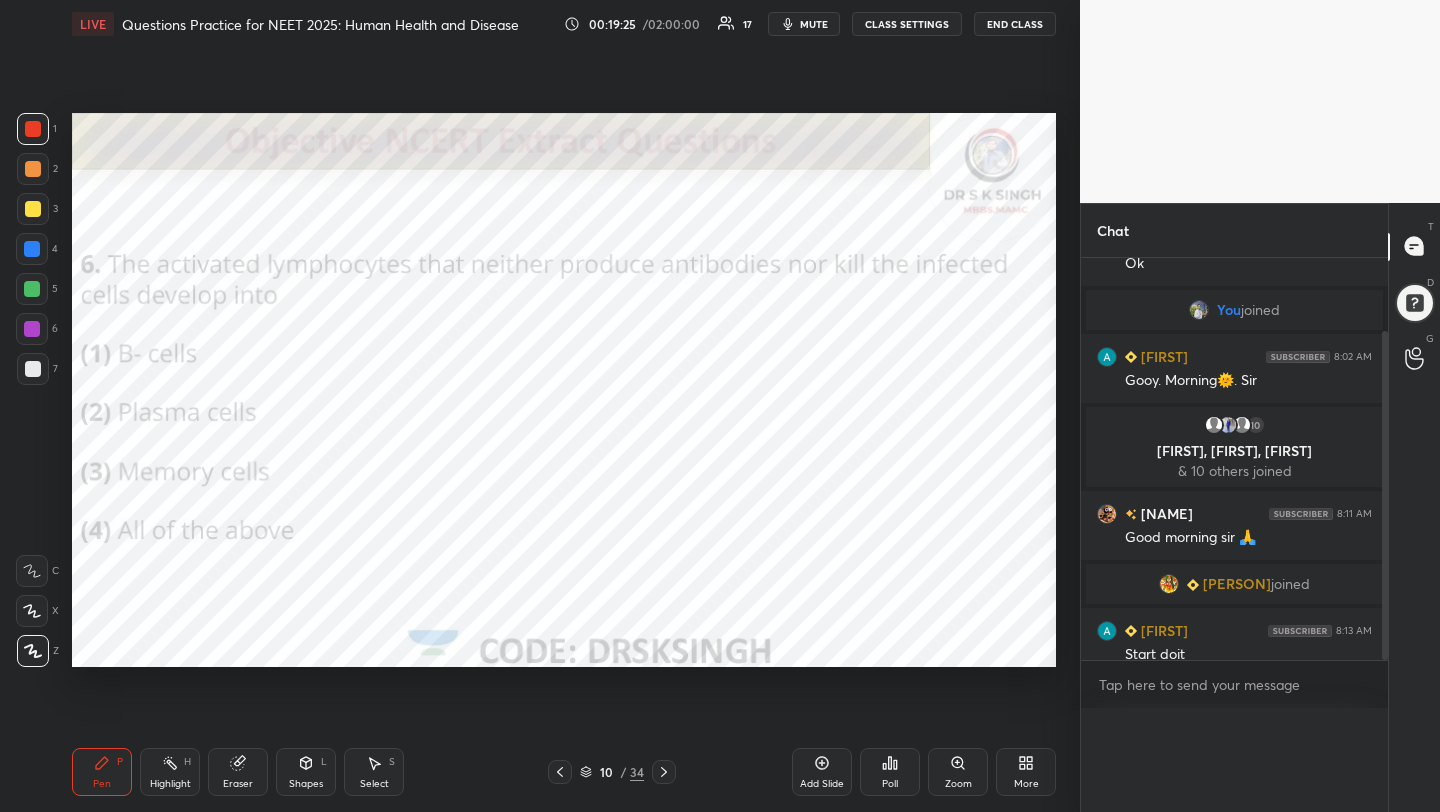 scroll, scrollTop: 0, scrollLeft: 0, axis: both 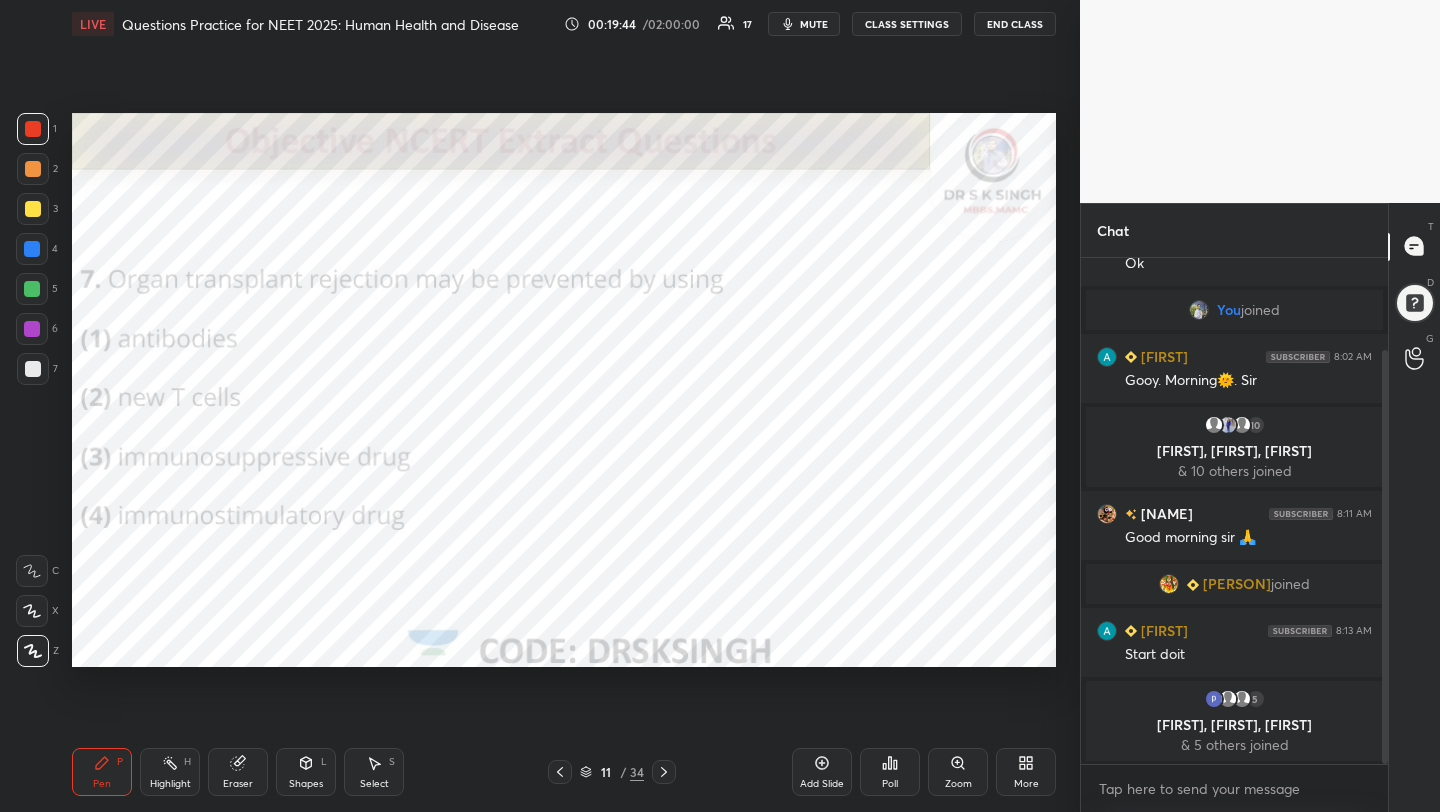 click on "Poll" at bounding box center (890, 772) 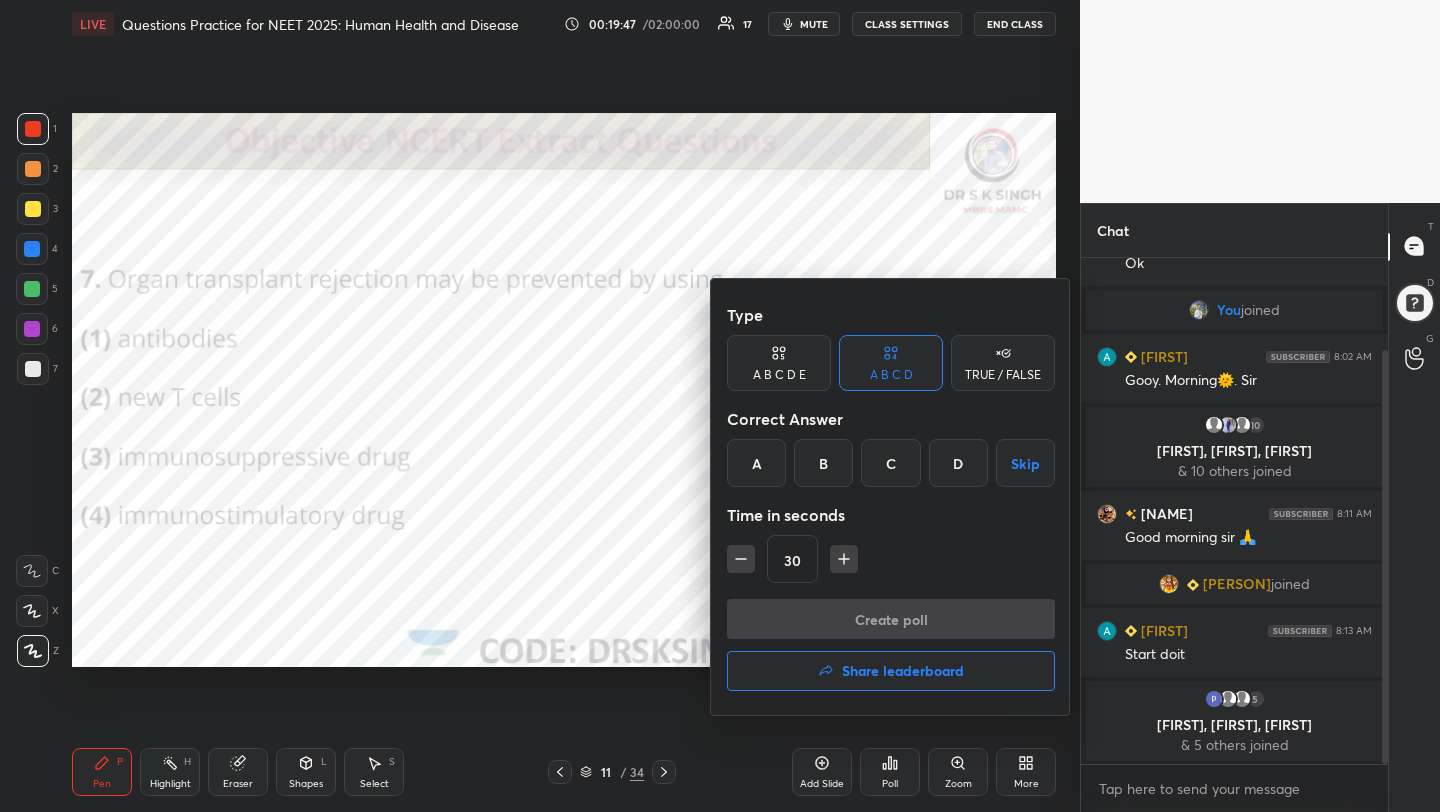 click on "C" at bounding box center (890, 463) 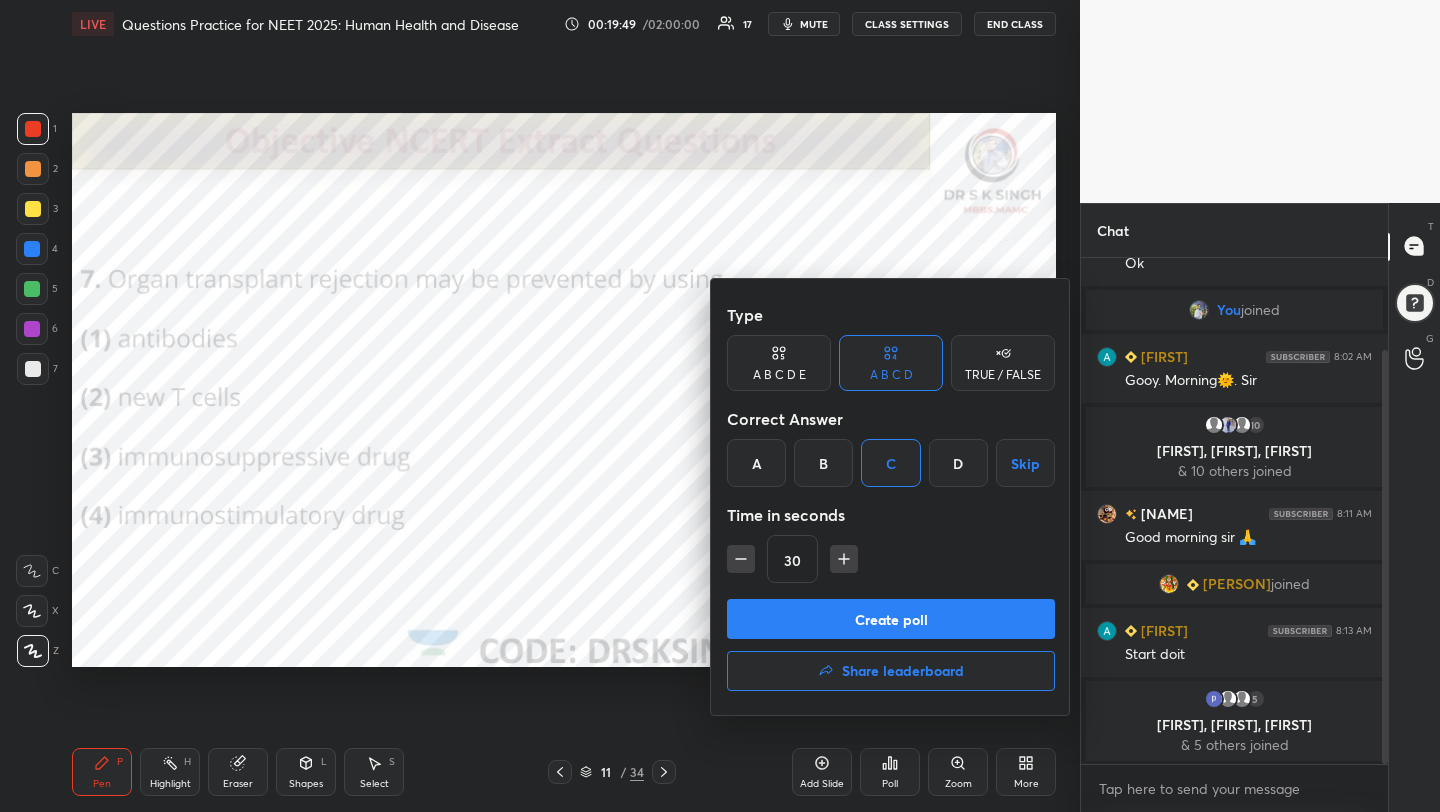 click on "Create poll" at bounding box center [891, 619] 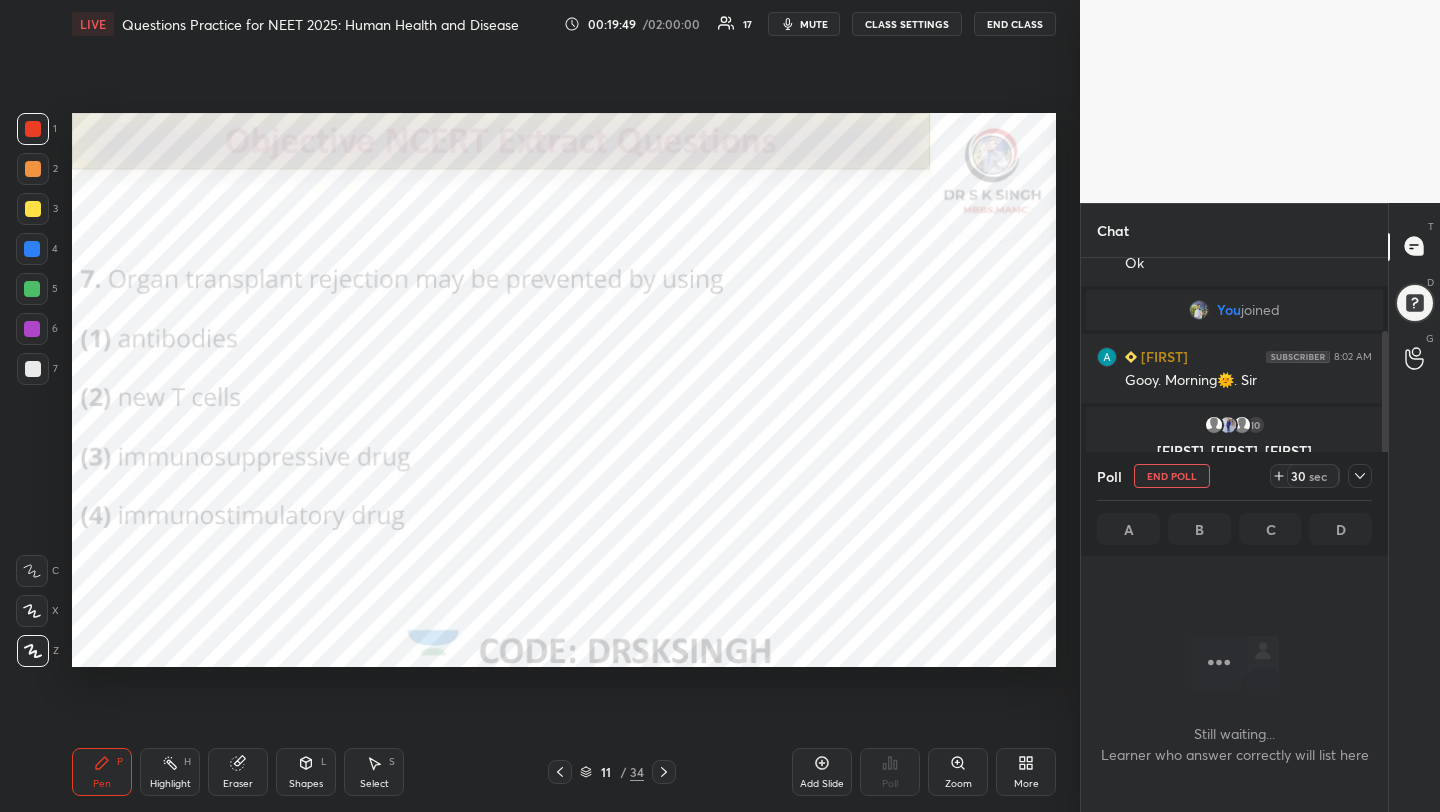 scroll, scrollTop: 402, scrollLeft: 301, axis: both 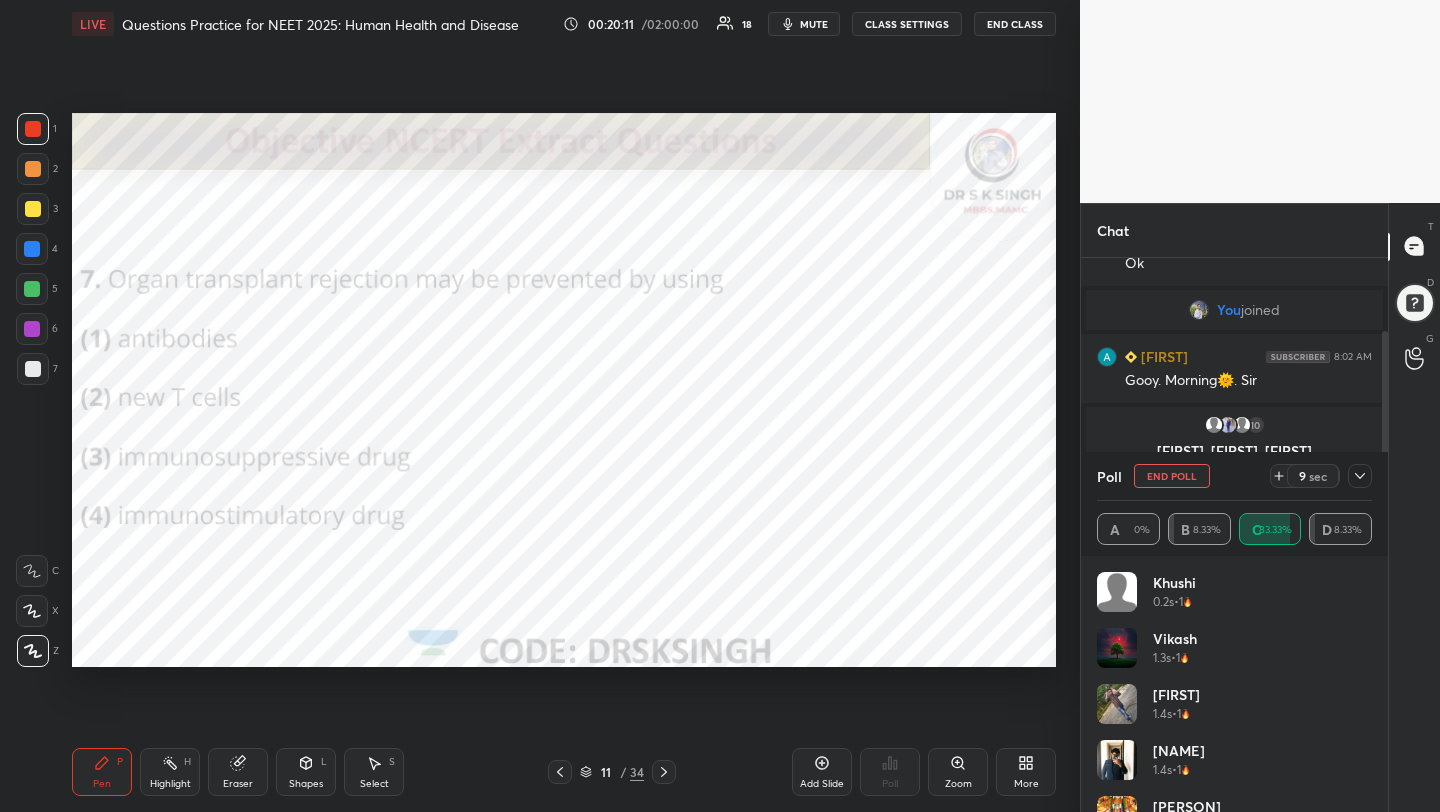 click on "End Poll" at bounding box center [1172, 476] 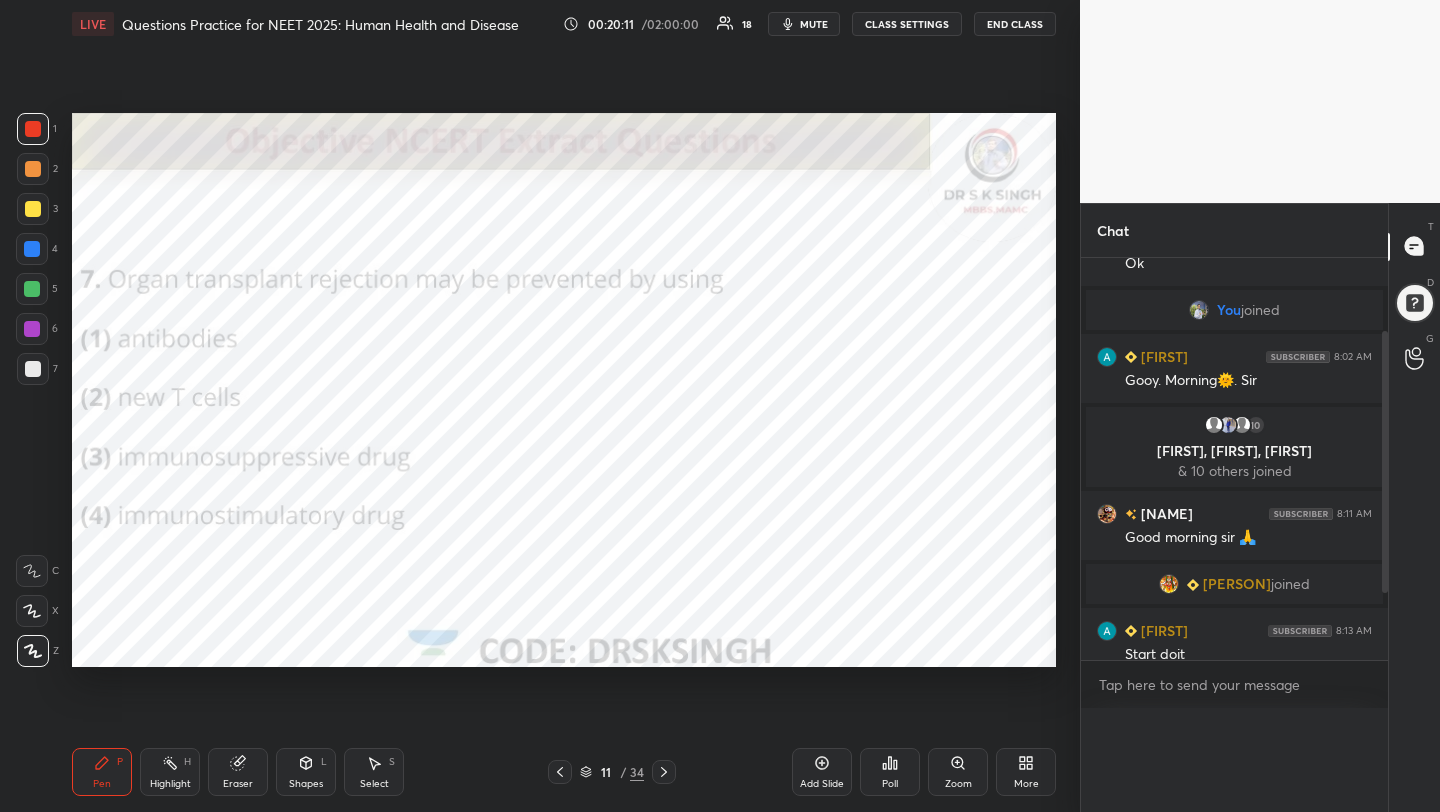 scroll, scrollTop: 0, scrollLeft: 0, axis: both 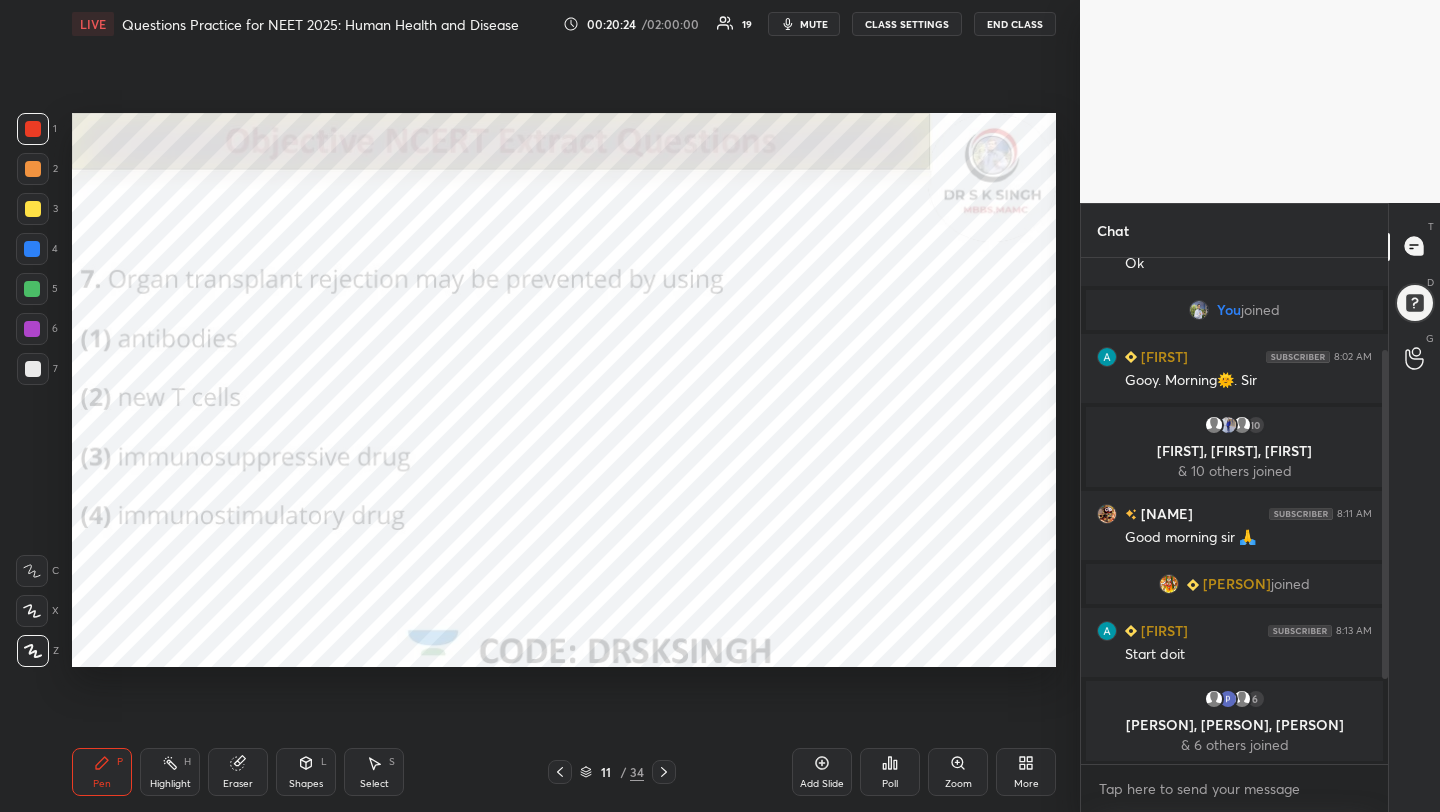 drag, startPoint x: 1385, startPoint y: 619, endPoint x: 1387, endPoint y: 765, distance: 146.0137 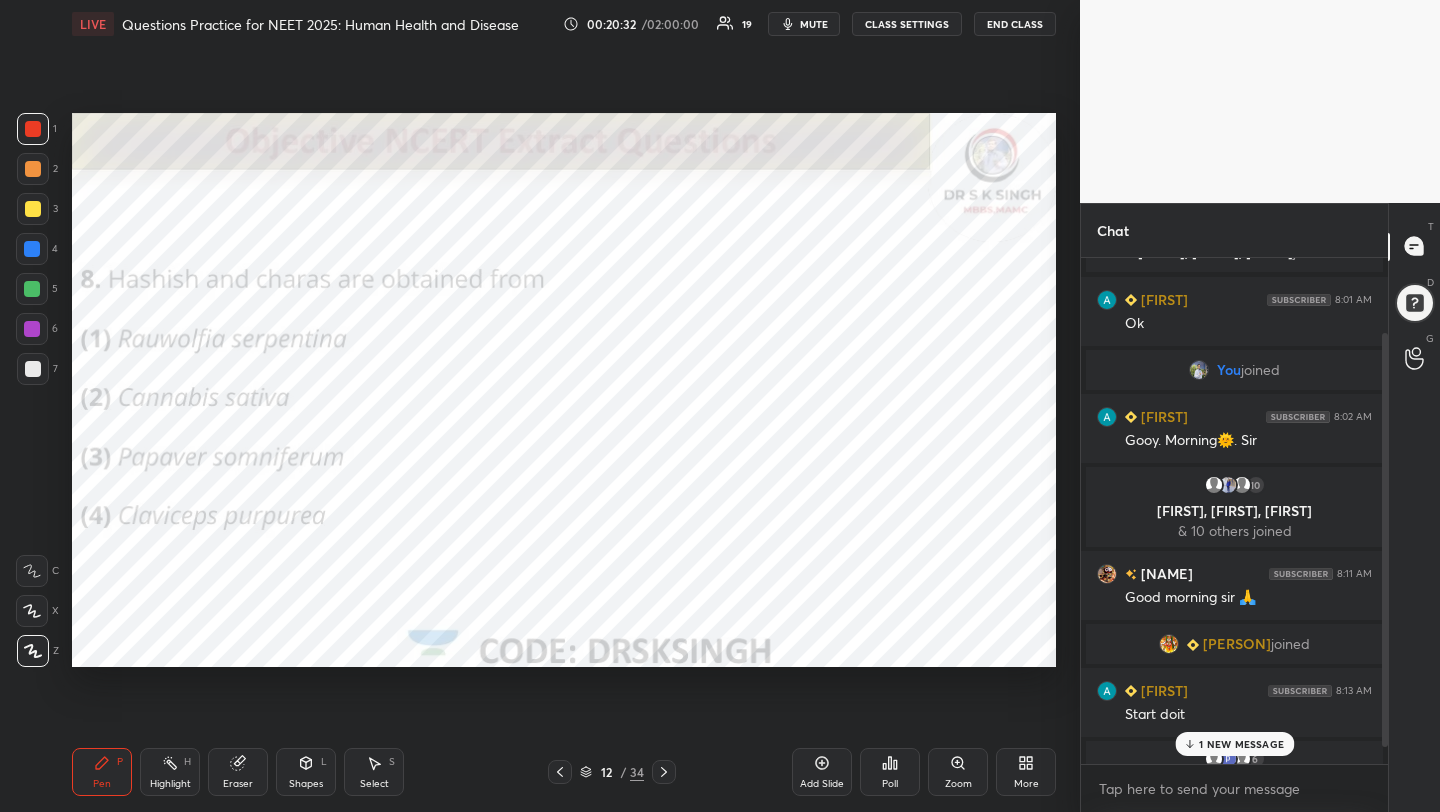 scroll, scrollTop: 0, scrollLeft: 0, axis: both 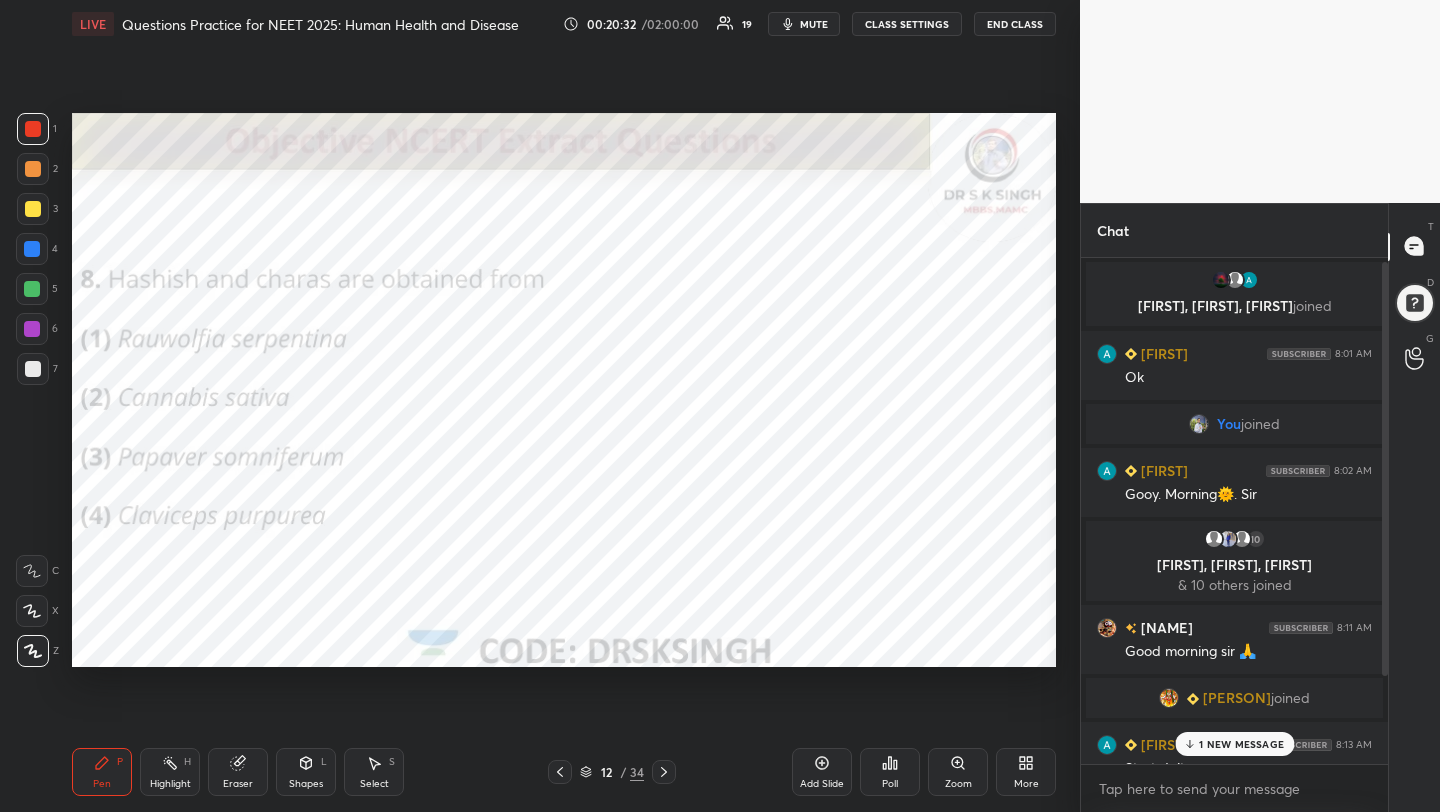 drag, startPoint x: 1384, startPoint y: 541, endPoint x: 1408, endPoint y: 388, distance: 154.87091 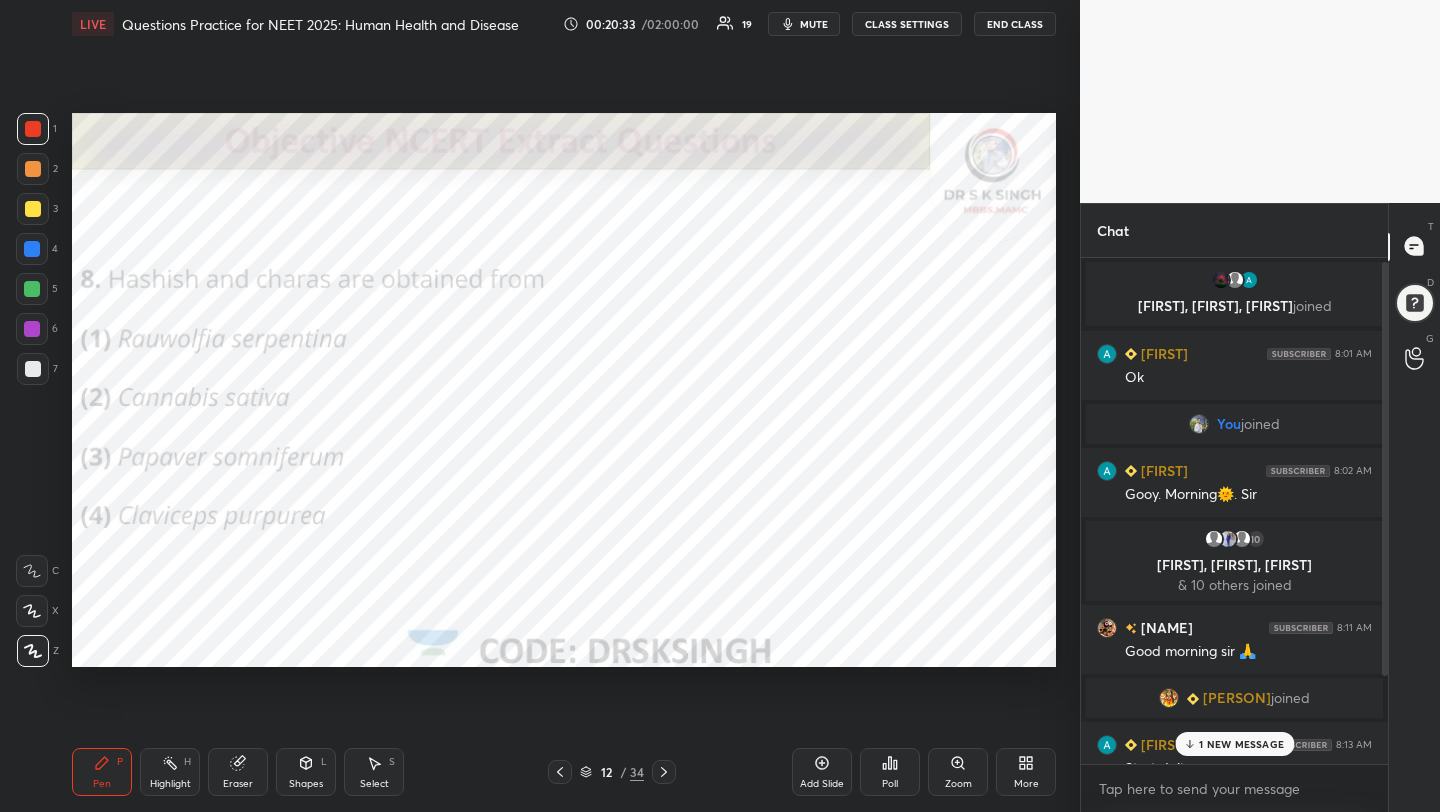 click on "1 NEW MESSAGE" at bounding box center [1241, 744] 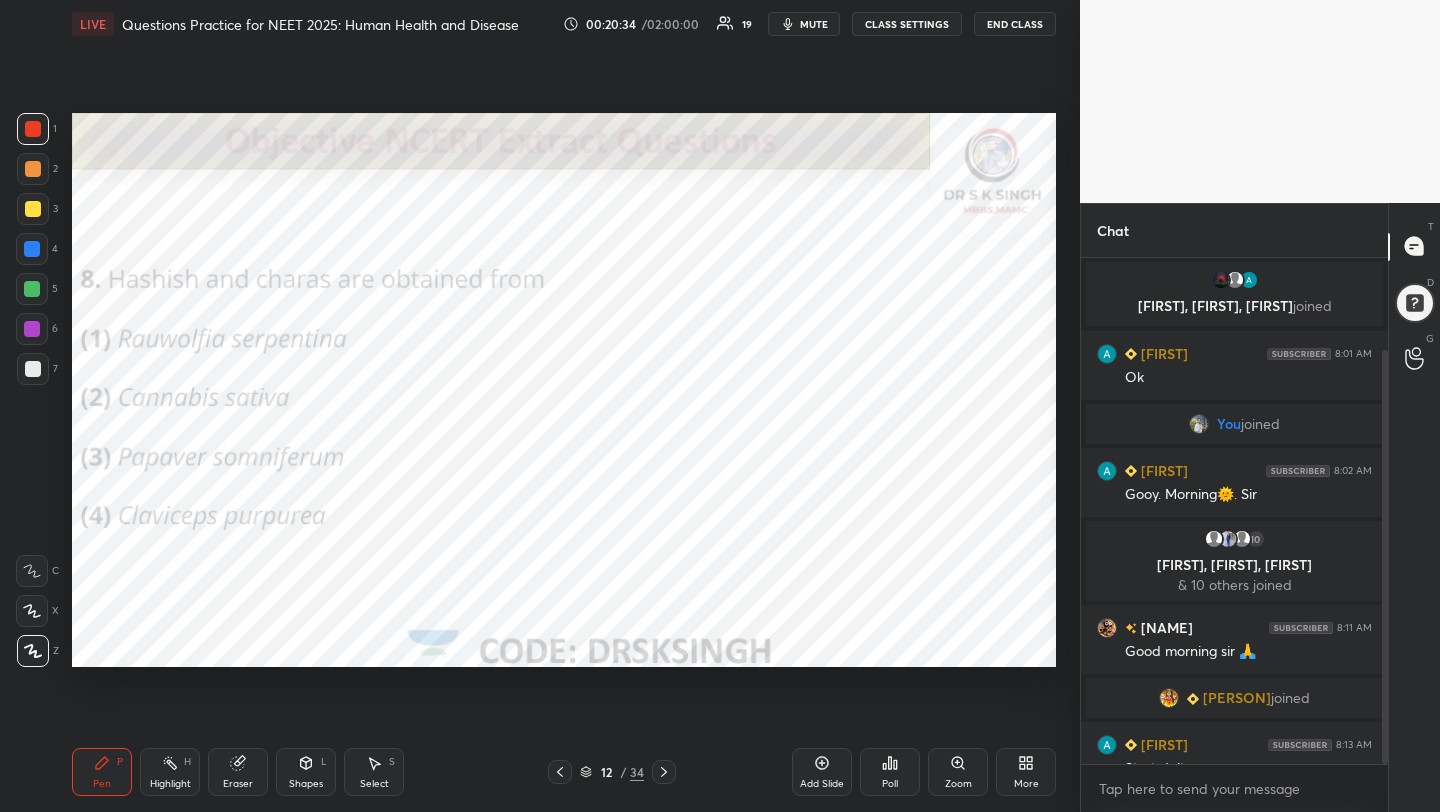 scroll, scrollTop: 114, scrollLeft: 0, axis: vertical 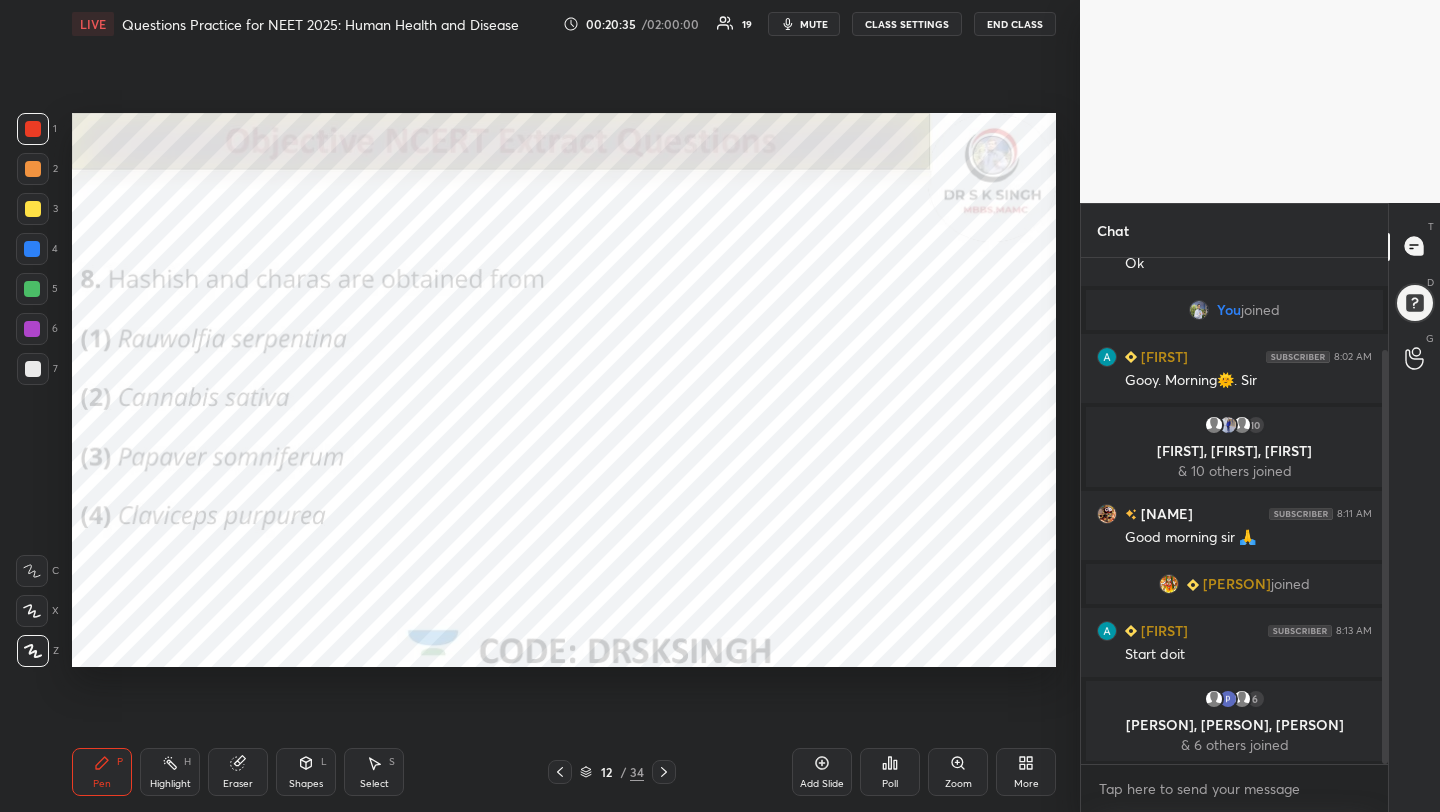 click 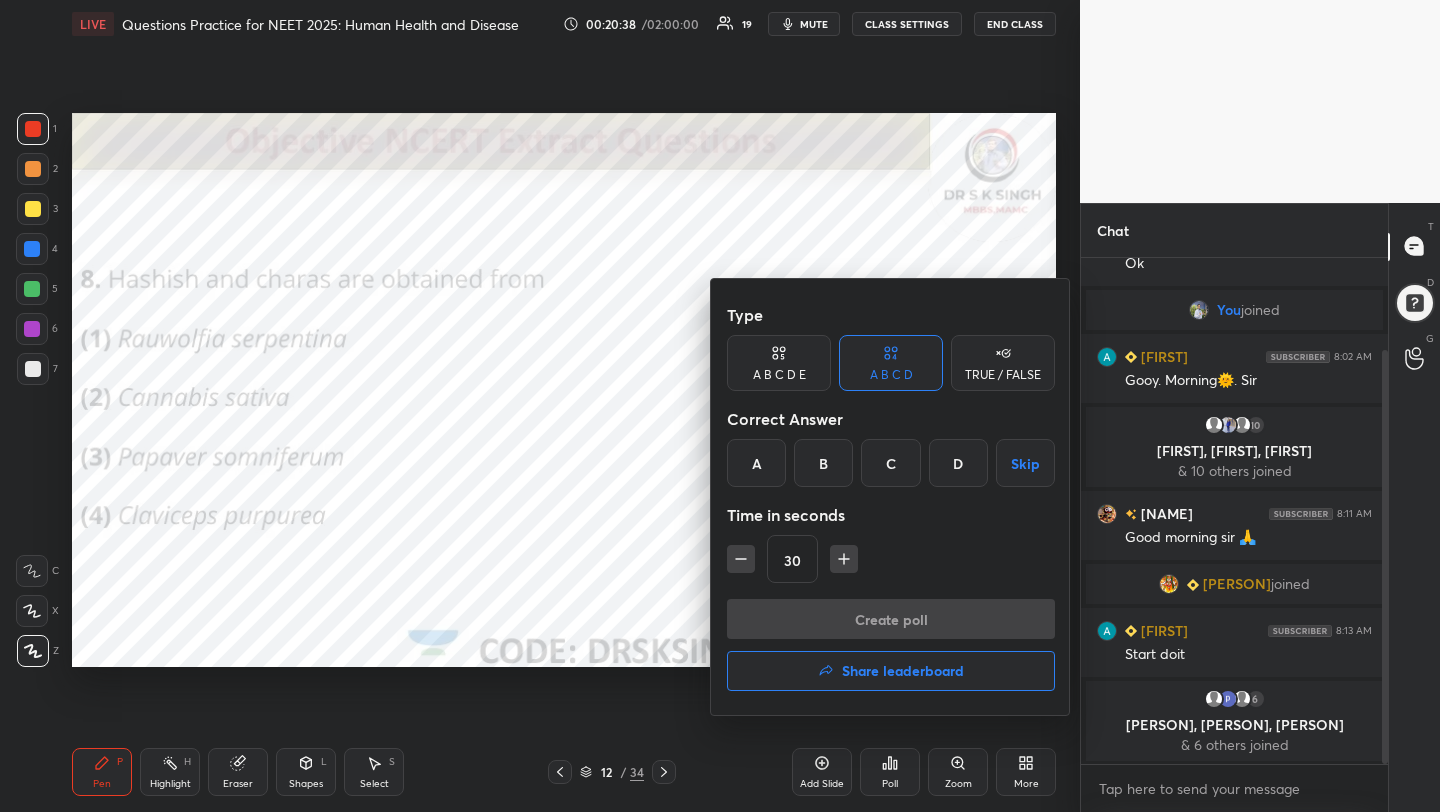 click on "B" at bounding box center [823, 463] 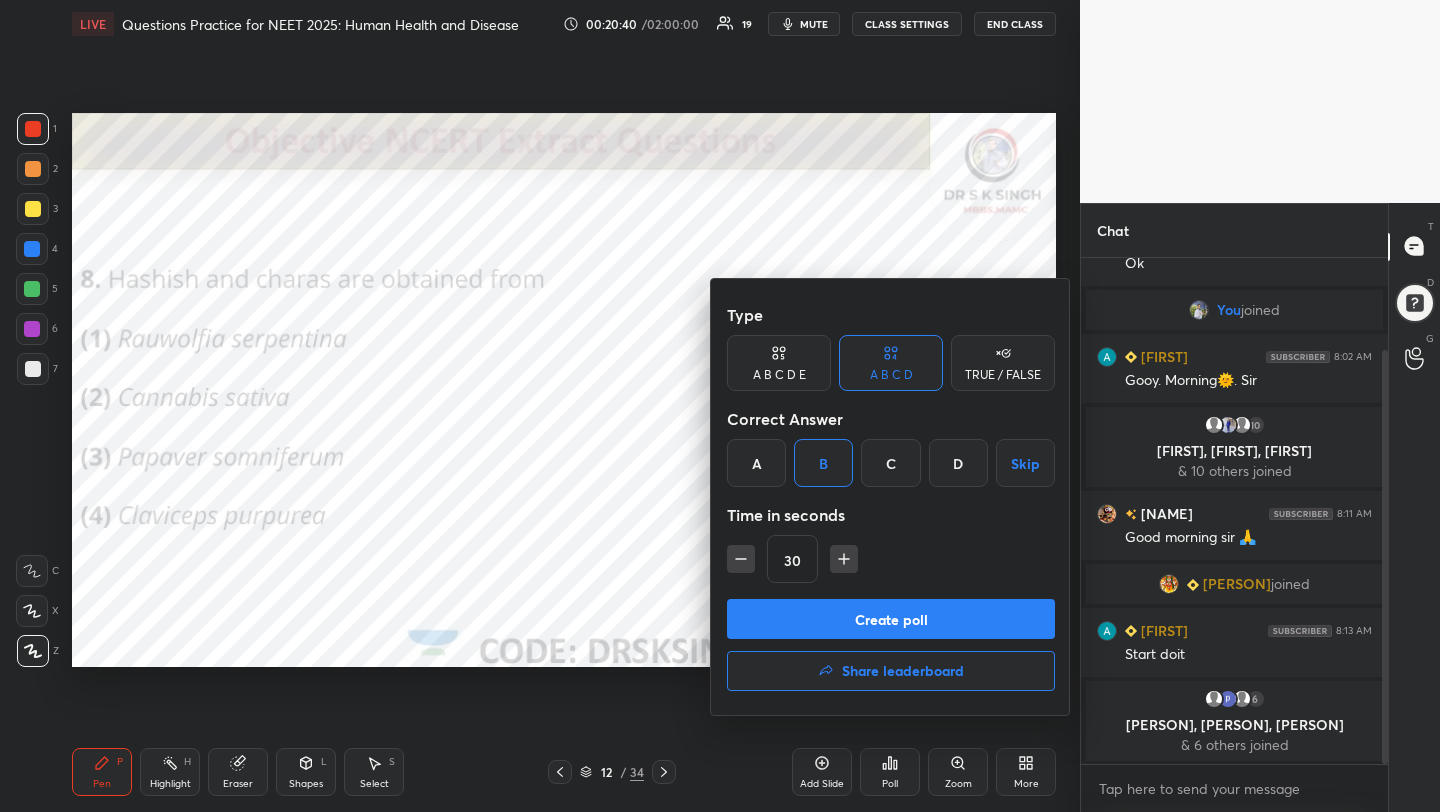 click on "Create poll" at bounding box center [891, 619] 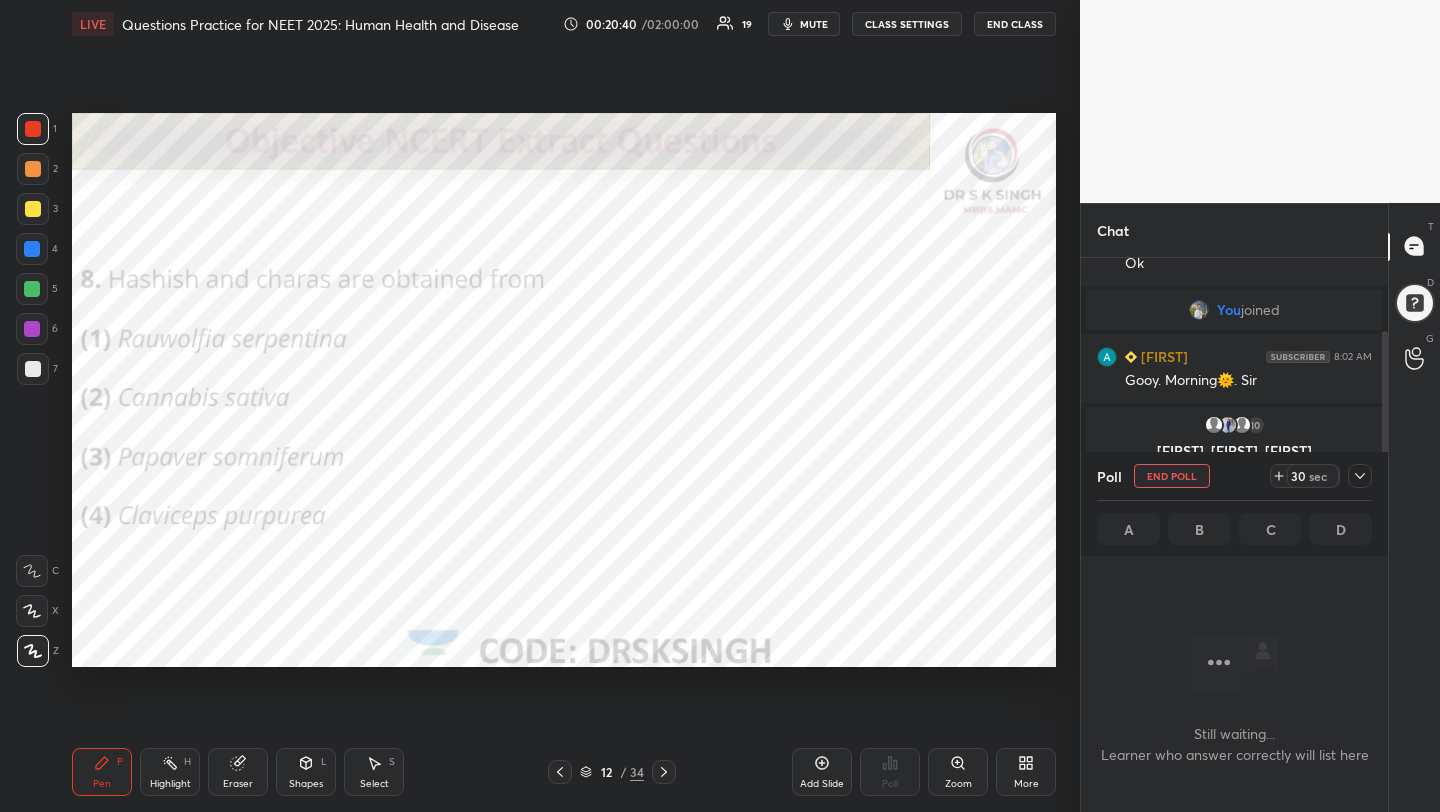 scroll, scrollTop: 402, scrollLeft: 301, axis: both 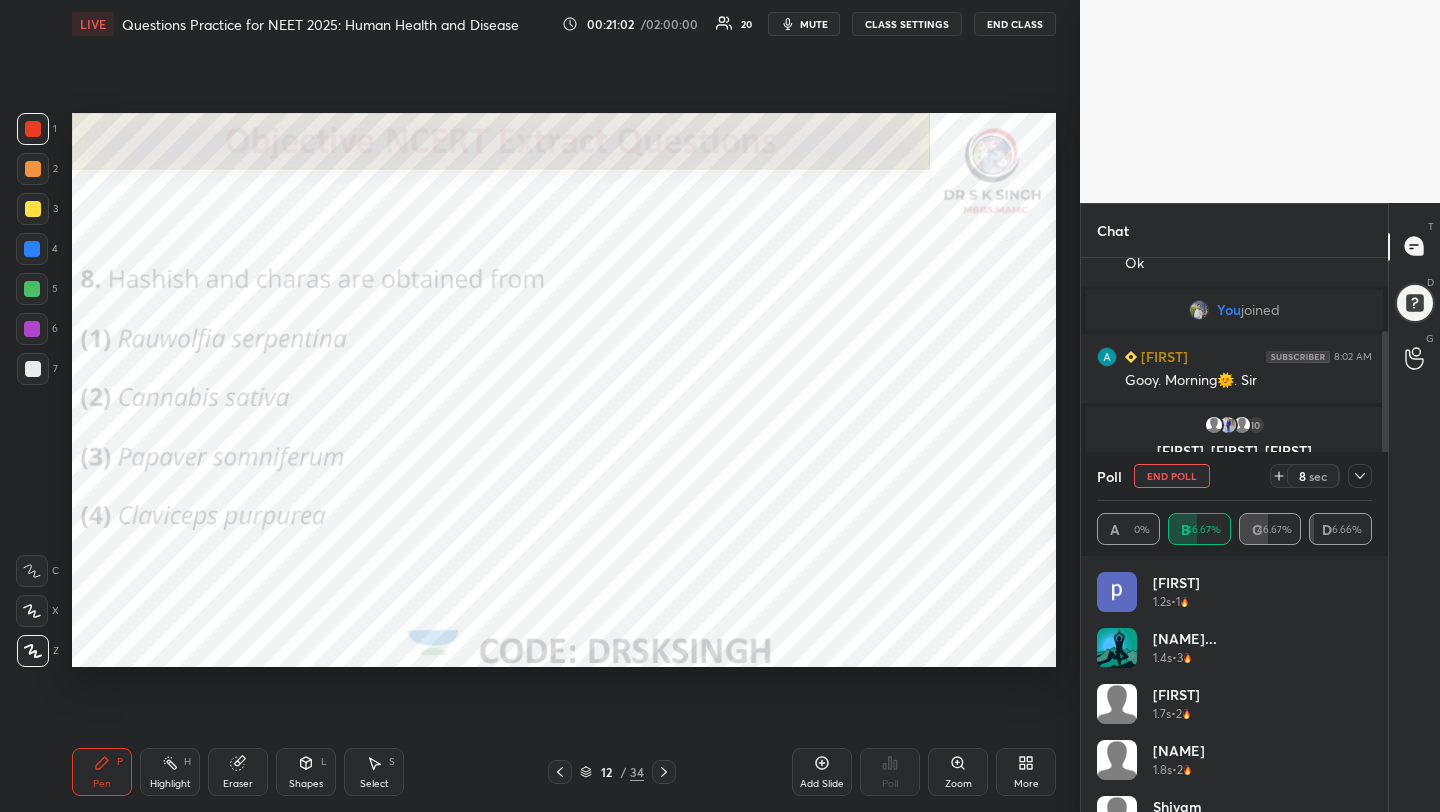 click on "End Poll" at bounding box center [1172, 476] 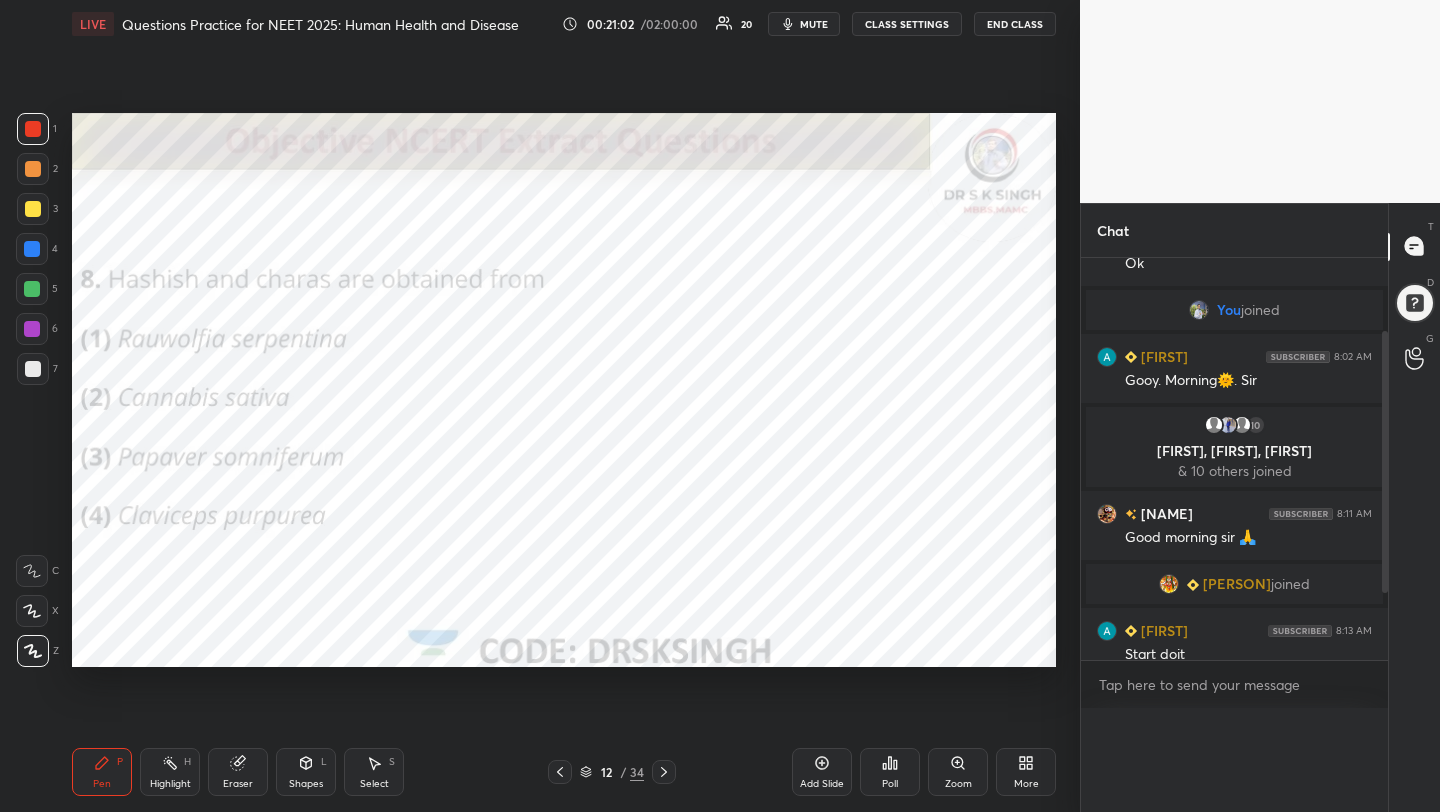 scroll, scrollTop: 0, scrollLeft: 0, axis: both 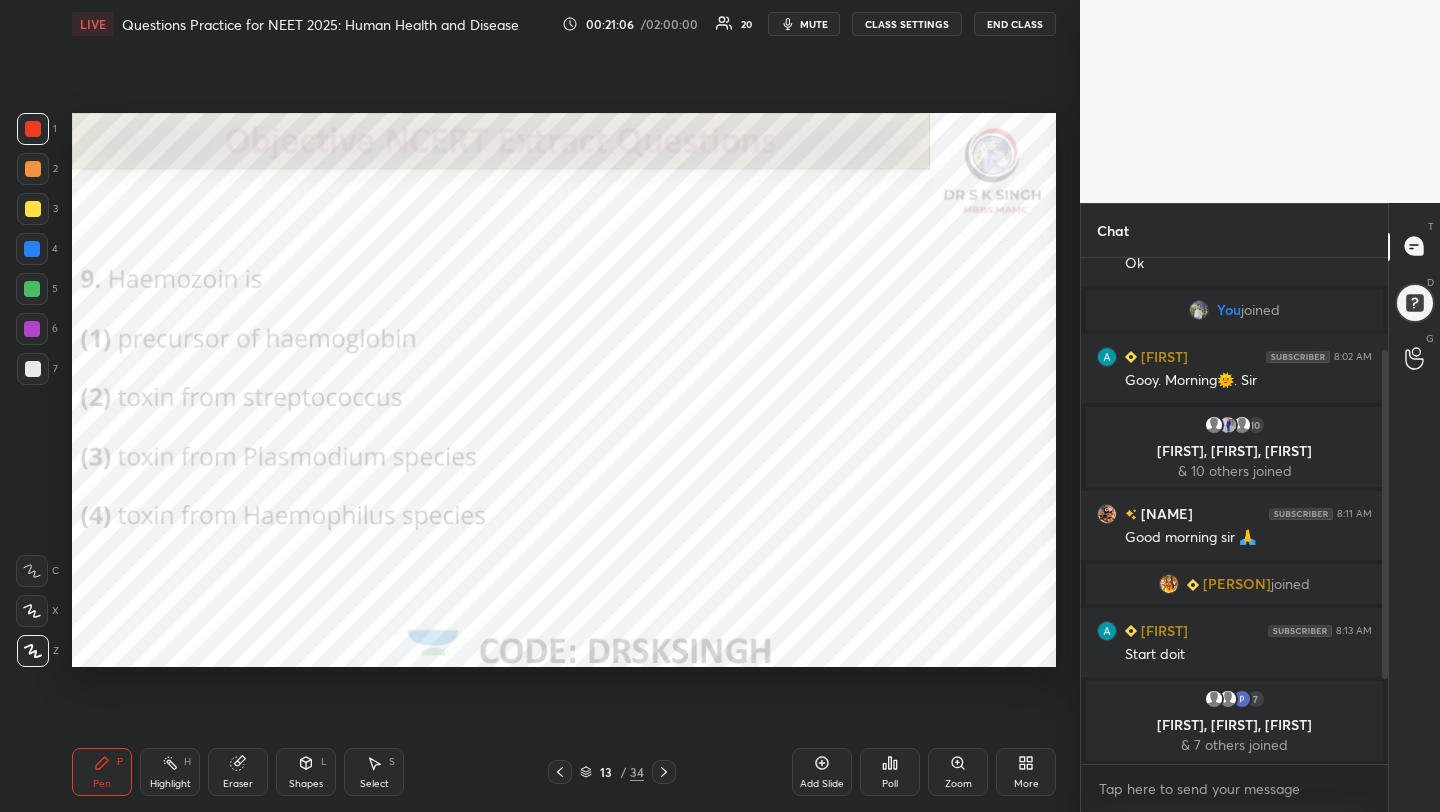 drag, startPoint x: 1384, startPoint y: 612, endPoint x: 1405, endPoint y: 750, distance: 139.58868 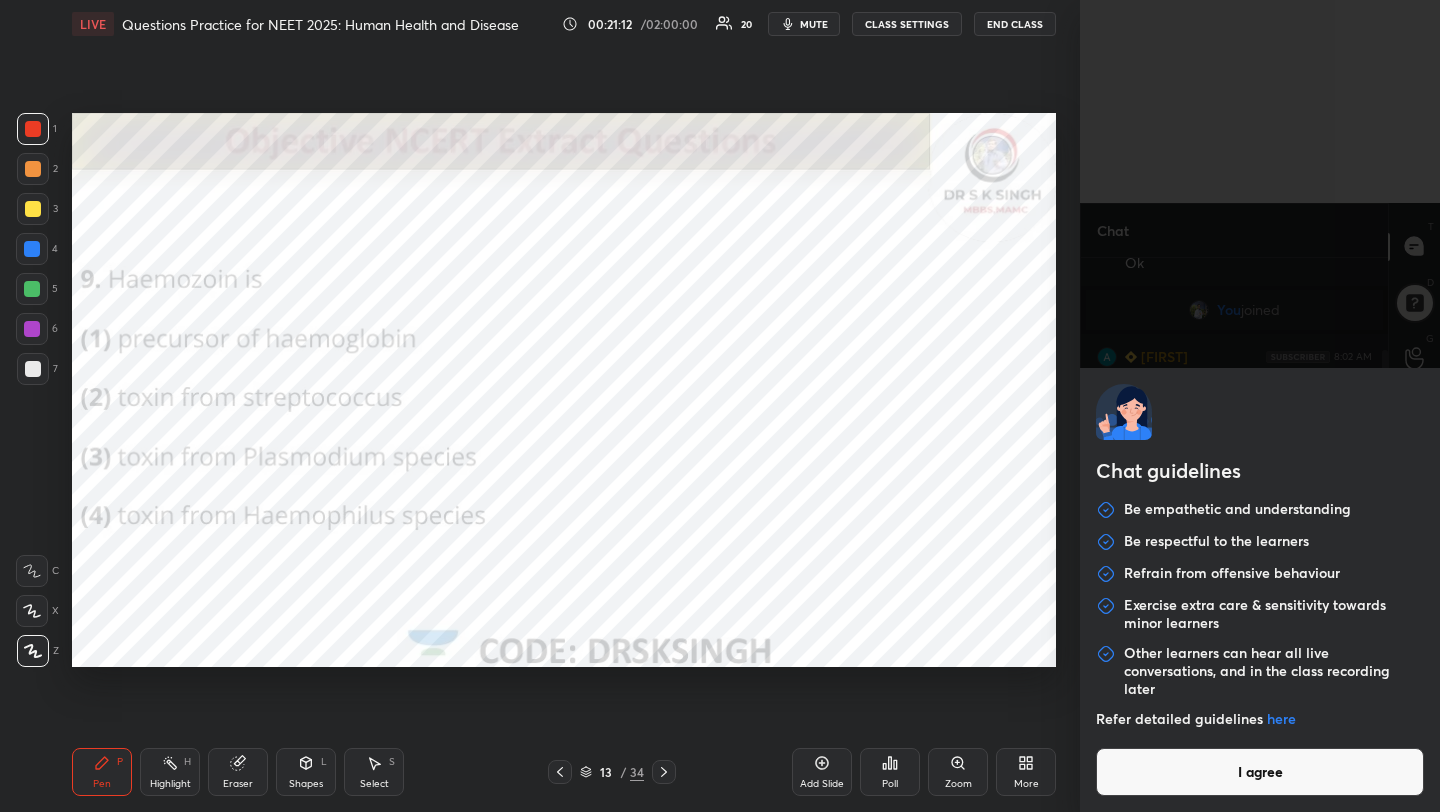 click on "1 2 3 4 5 6 7 C X Z C X Z E E Erase all   H H LIVE Questions Practice for NEET 2025: Human Health and Disease 00:21:12 /  02:00:00 20 mute CLASS SETTINGS End Class Setting up your live class Poll for   secs No correct answer Start poll Back Questions Practice for NEET 2025: Human Health and Disease Dr S K Singh Pen P Highlight H Eraser Shapes L Select S 13 / 34 Add Slide Poll Zoom More Chat [FIRST], [FIRST], [FIRST]  joined [FIRST] 8:01 AM Ok You  joined [FIRST] 8:02 AM Gooy. Morning🌞. Sir 10 [FIRST], [FIRST], P &  10 others  joined [FIRST] 8:11 AM Good morning sir 🙏 [FIRST]  joined [FIRST] 8:13 AM Start doit 7 [FIRST], [FIRST], [FIRST] &  7 others  joined 1 NEW MESSAGE Enable hand raising Enable raise hand to speak to learners. Once enabled, chat will be turned off temporarily. Enable x   introducing Raise a hand with a doubt Now learners can raise their hand along with a doubt  How it works? Doubts asked by learners will show up here NEW DOUBTS ASKED No one has raised a hand yet Can't raise hand" at bounding box center (720, 406) 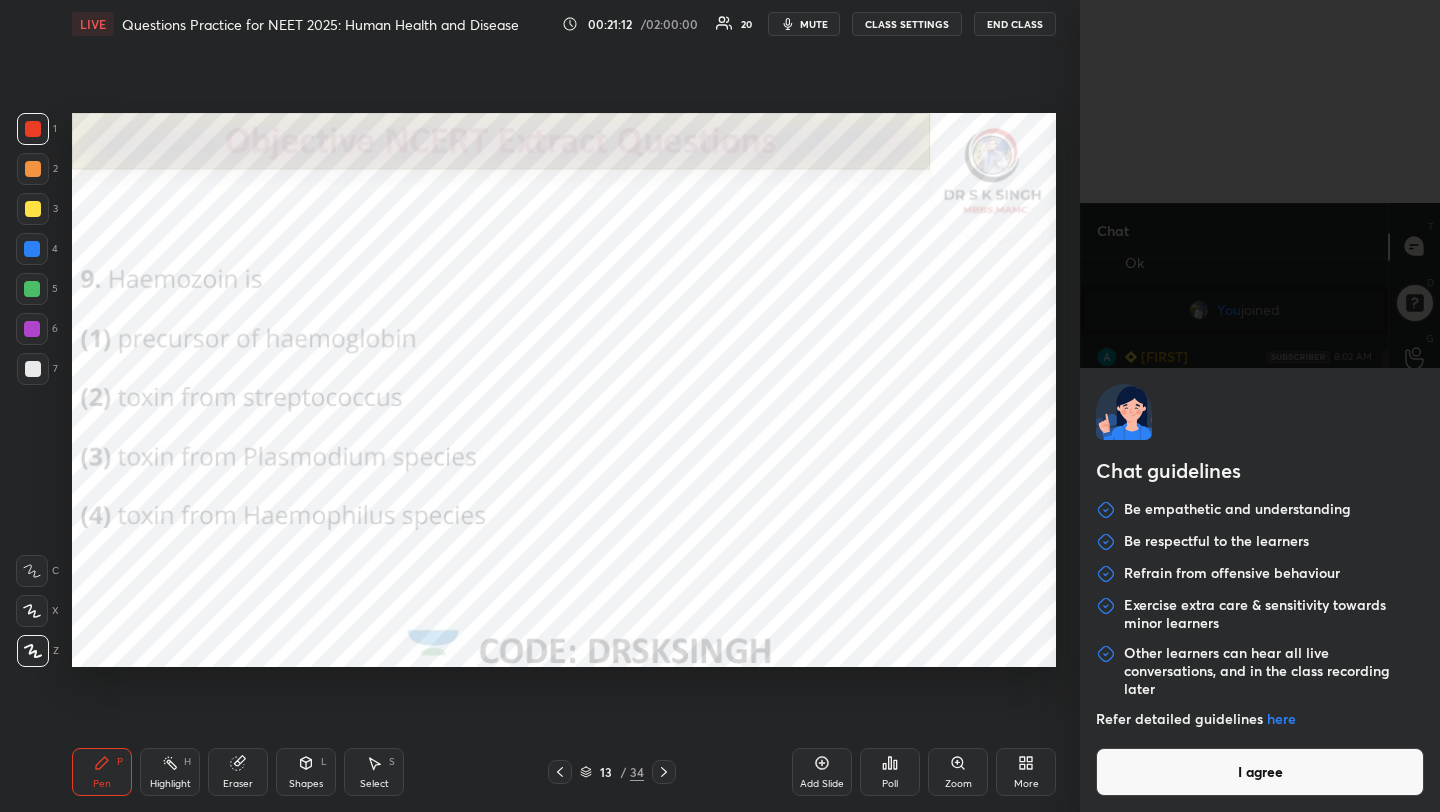 click on "I agree" at bounding box center (1260, 772) 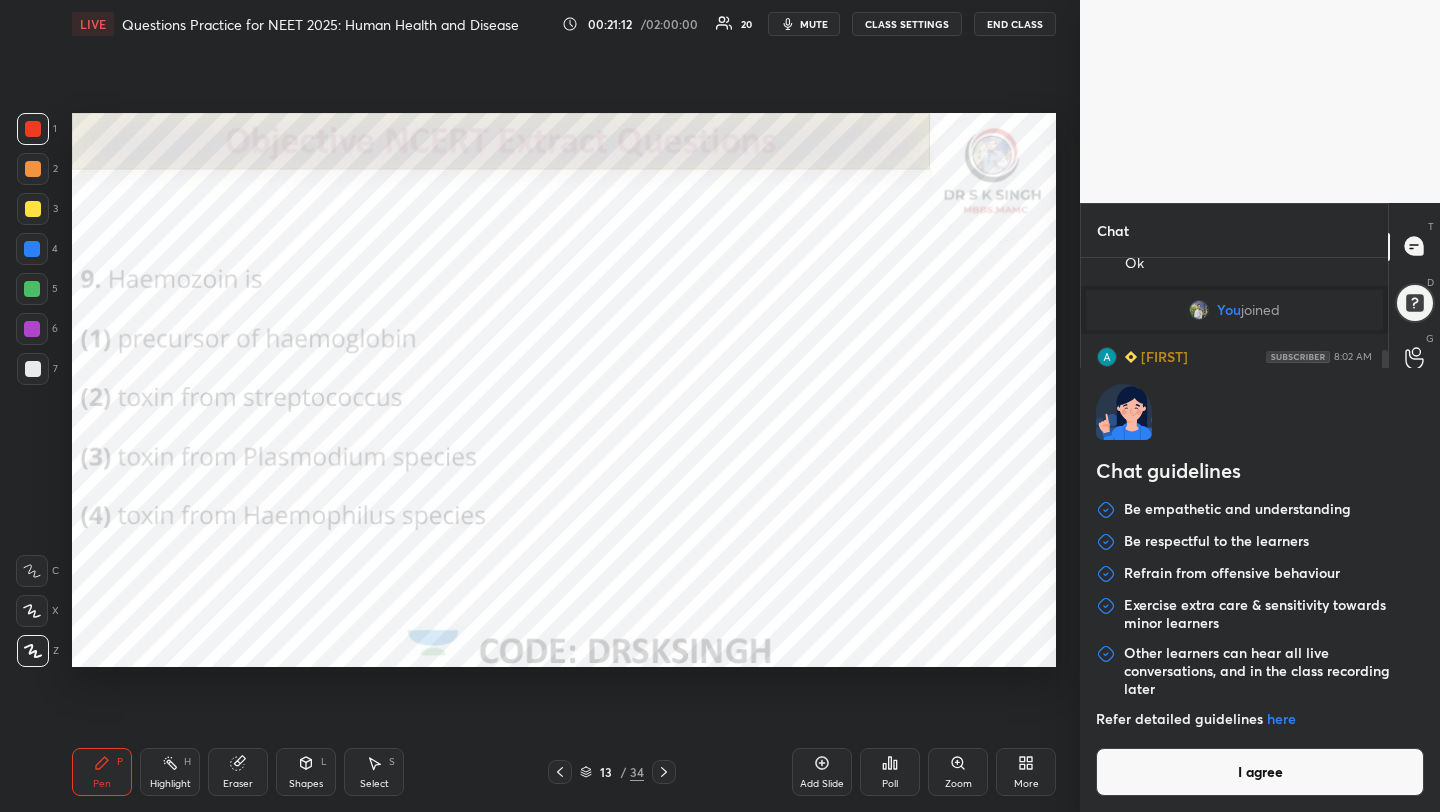 type on "x" 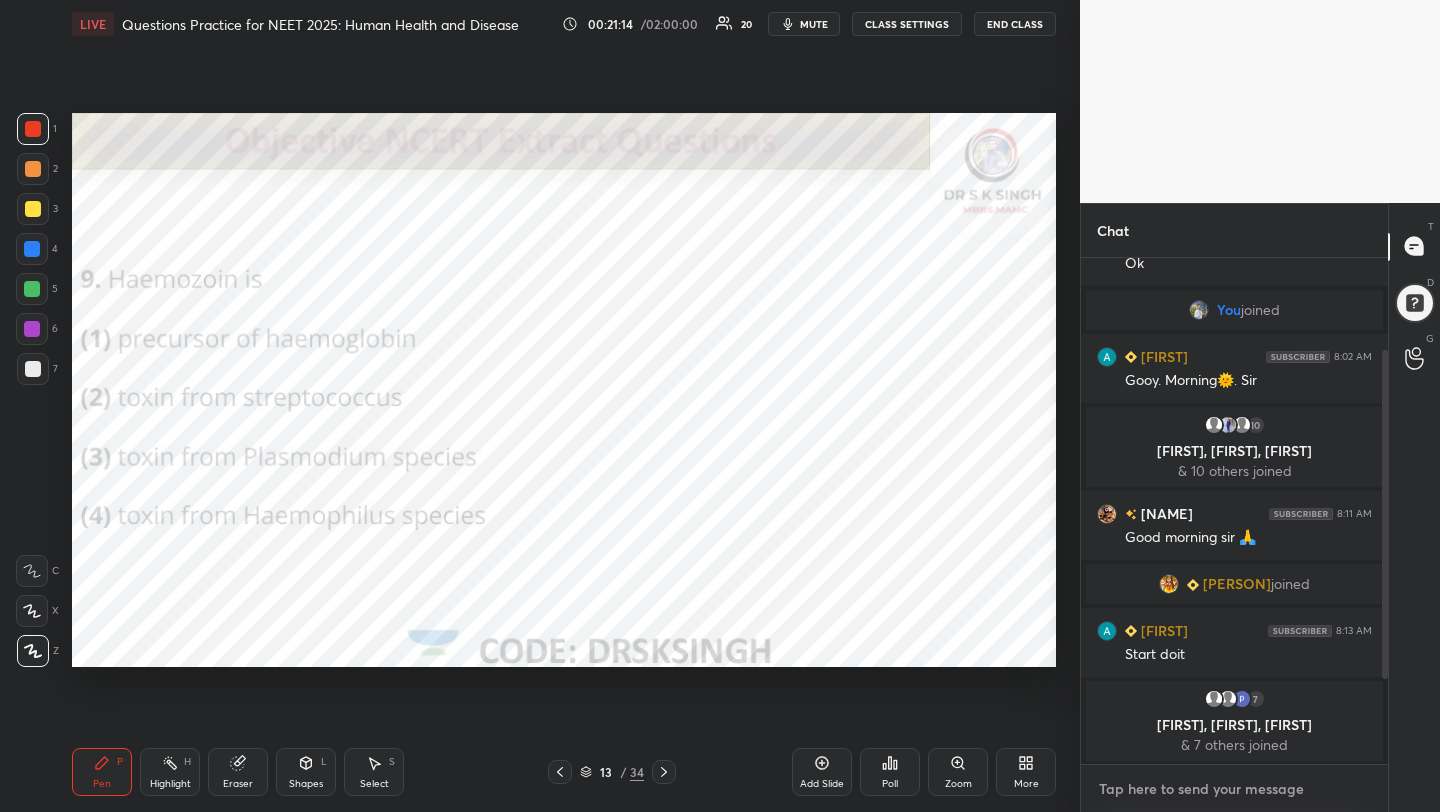 type on "h" 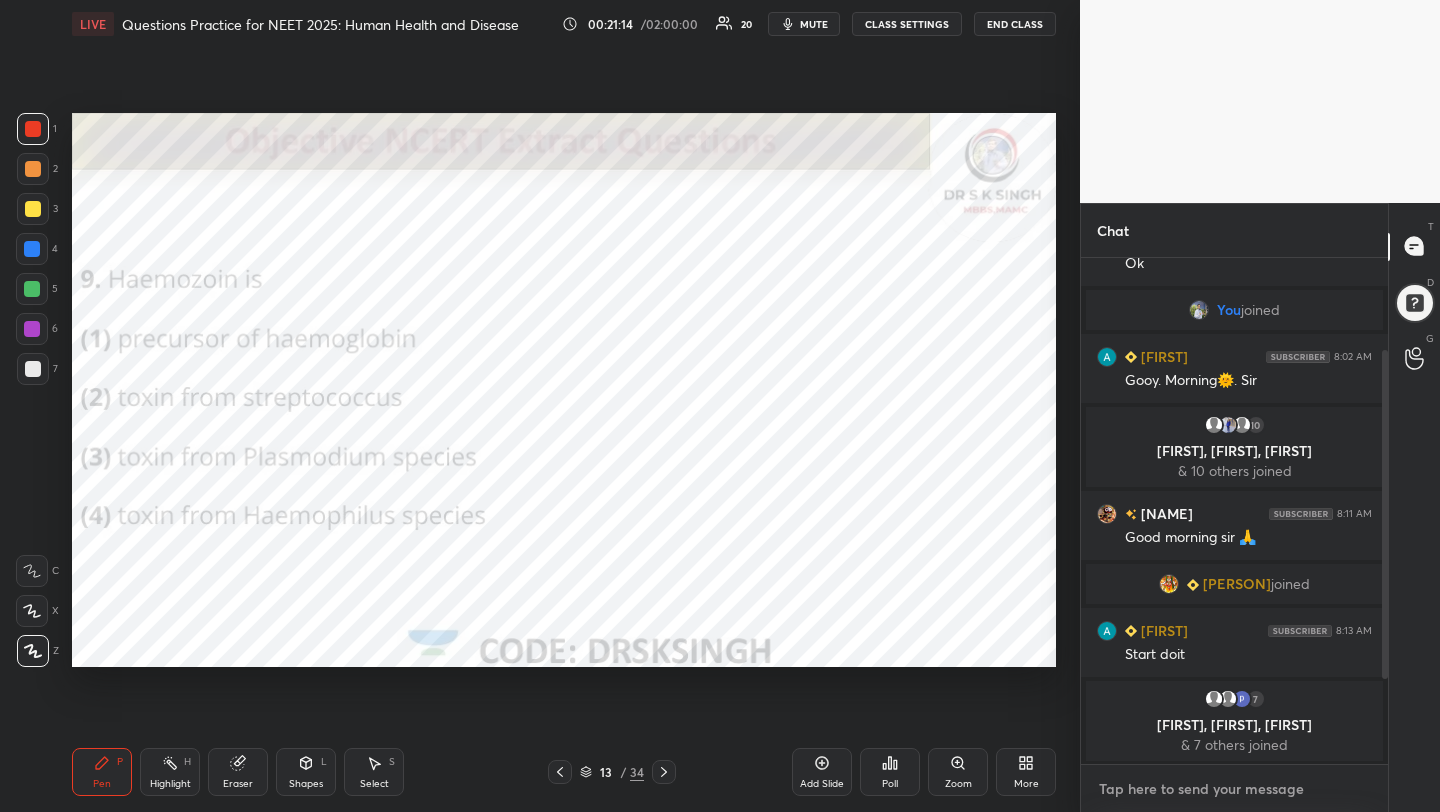 type on "x" 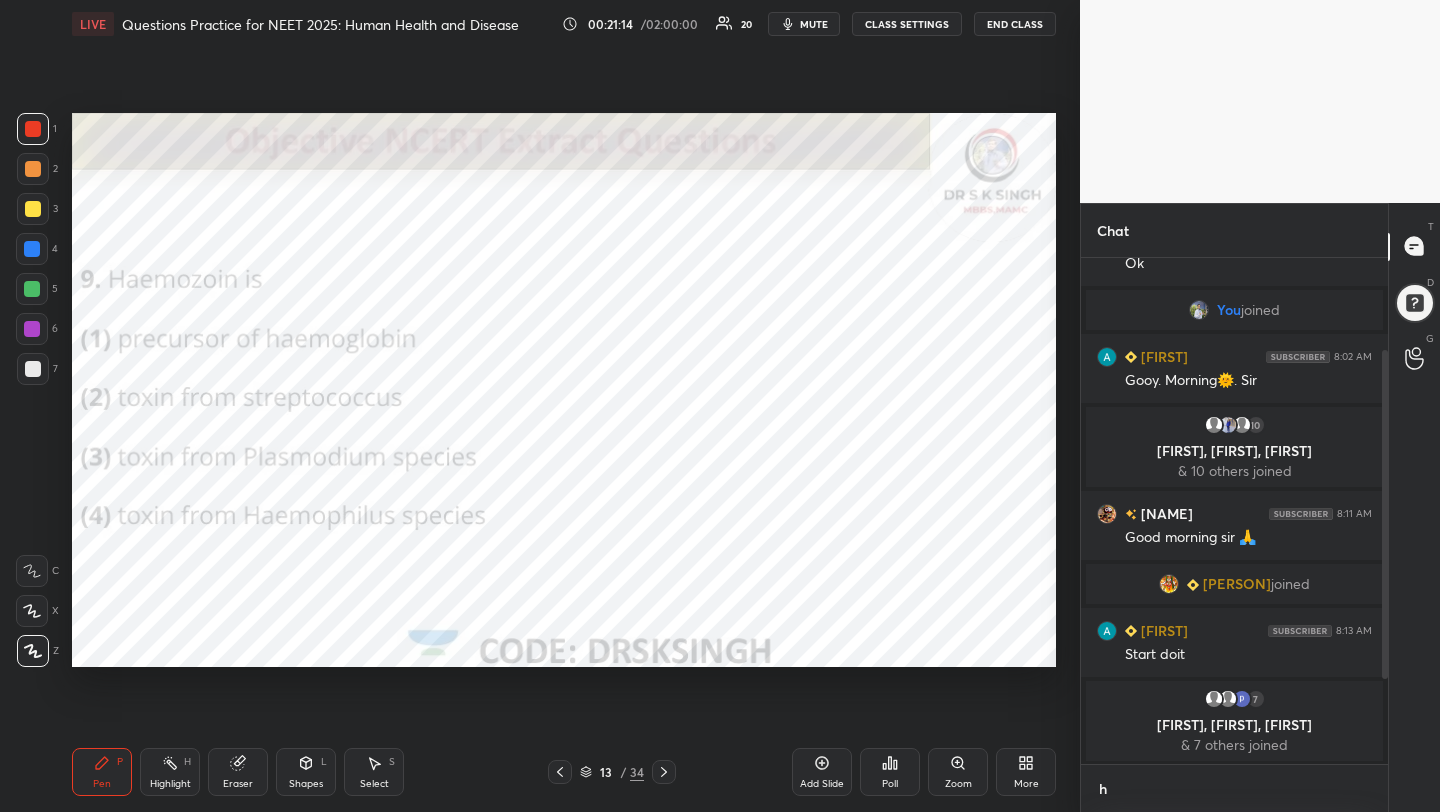 scroll, scrollTop: 494, scrollLeft: 301, axis: both 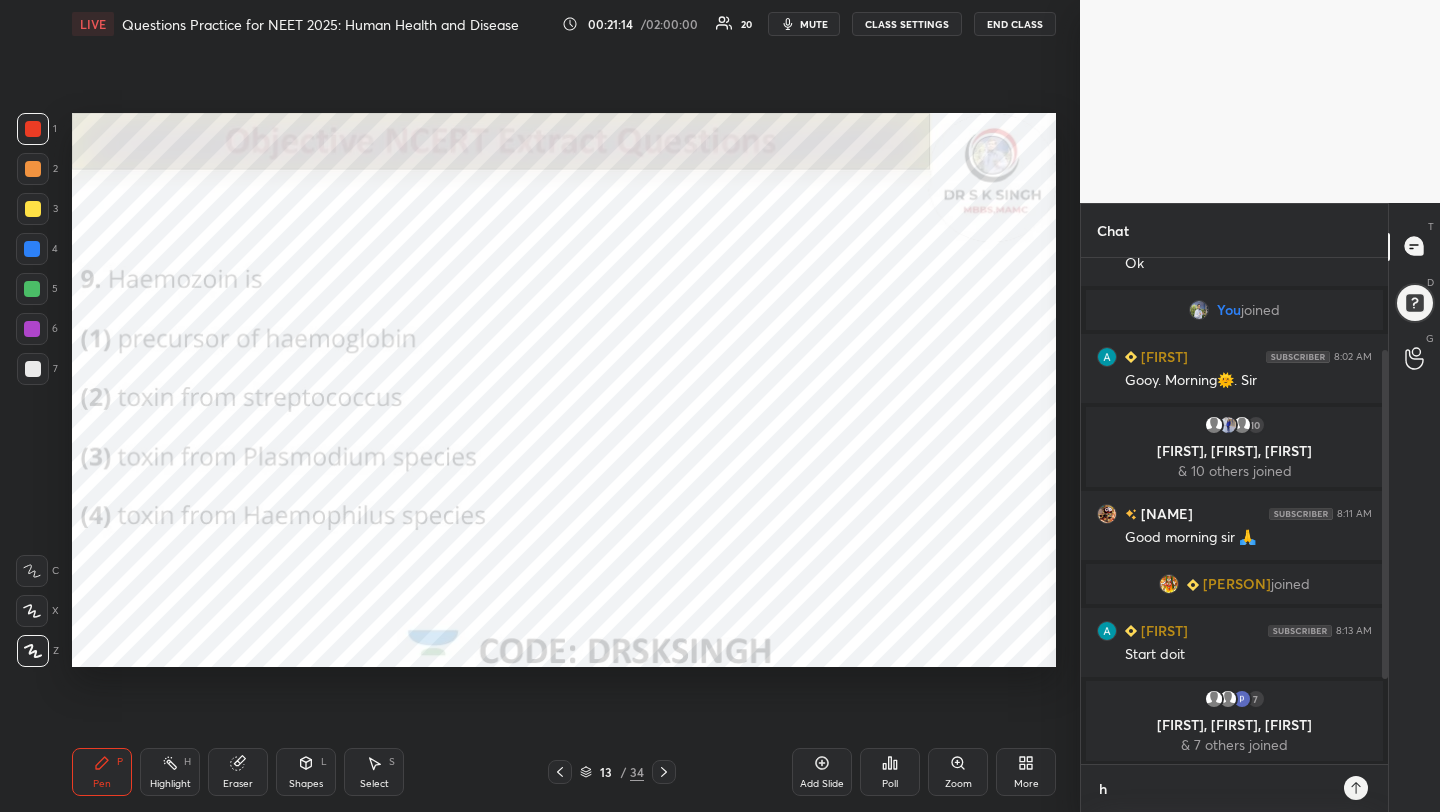 type on "hi" 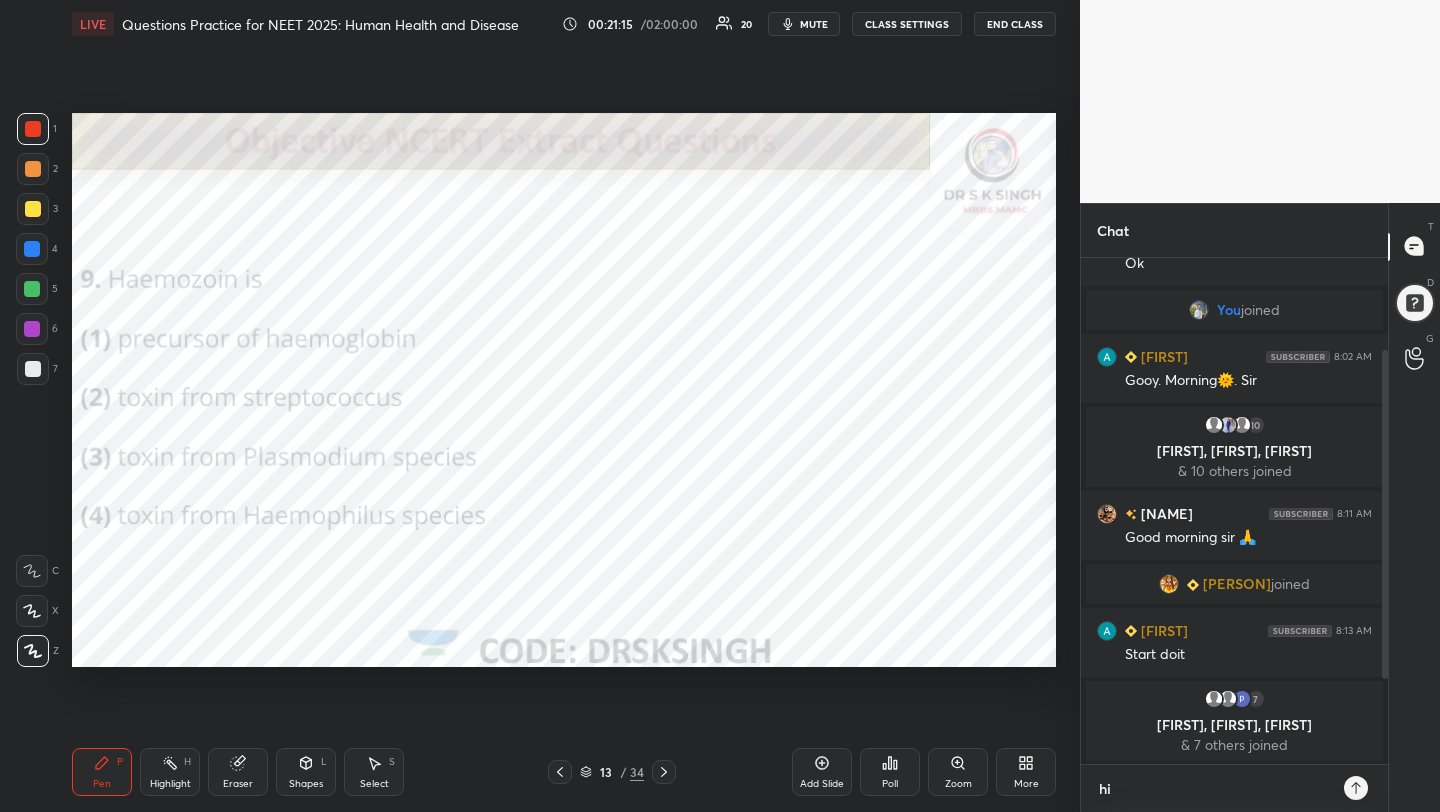 type 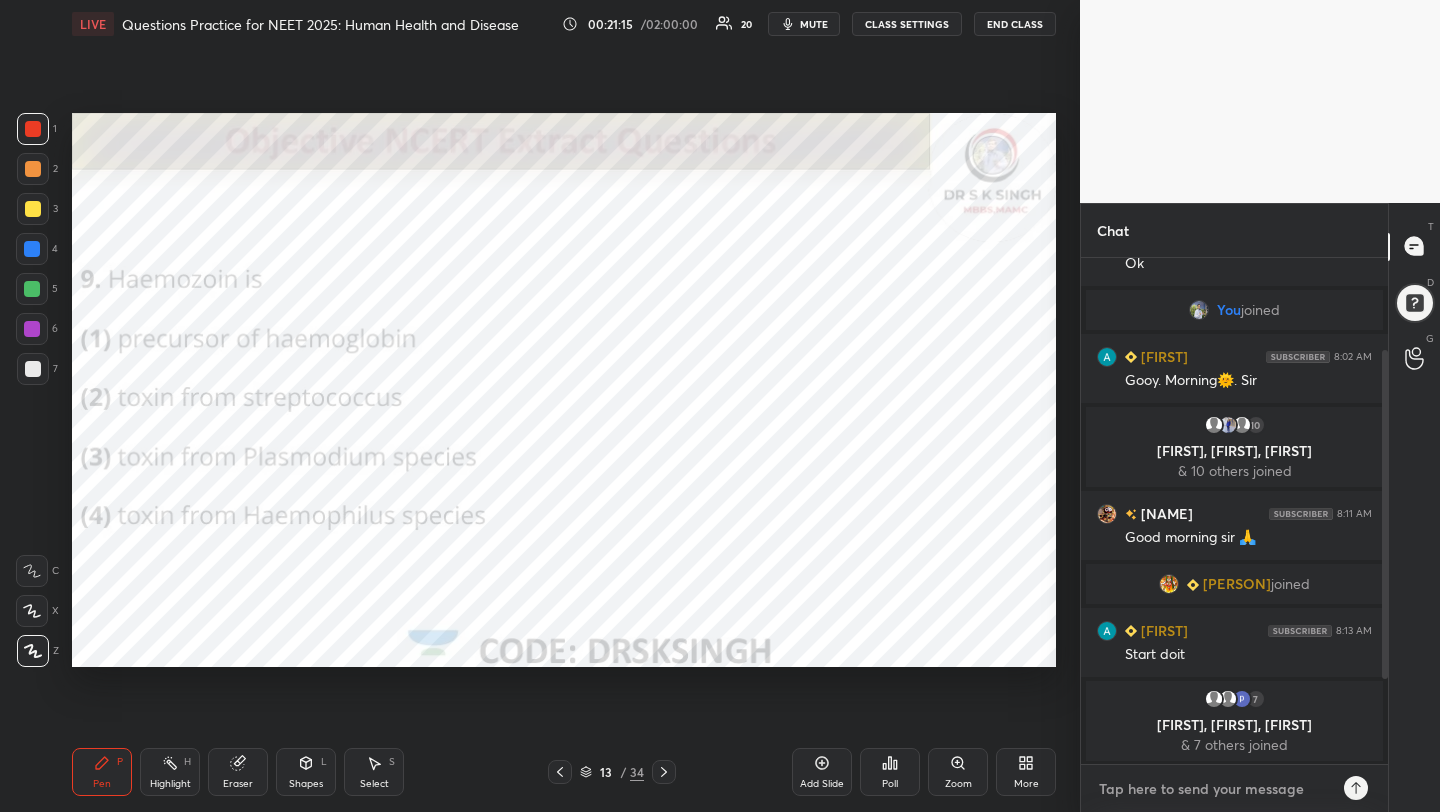scroll, scrollTop: 226, scrollLeft: 0, axis: vertical 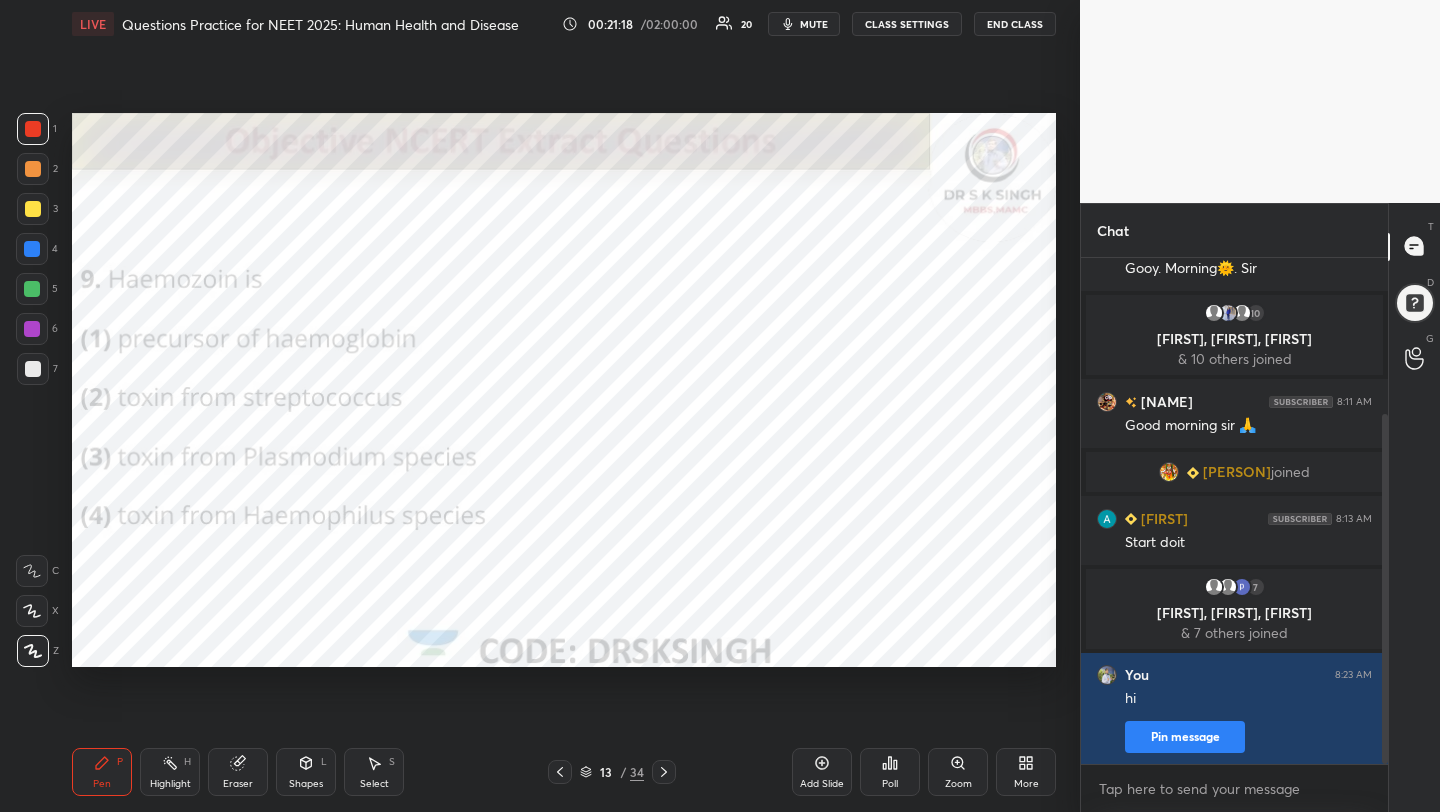 drag, startPoint x: 1388, startPoint y: 620, endPoint x: 1389, endPoint y: 749, distance: 129.00388 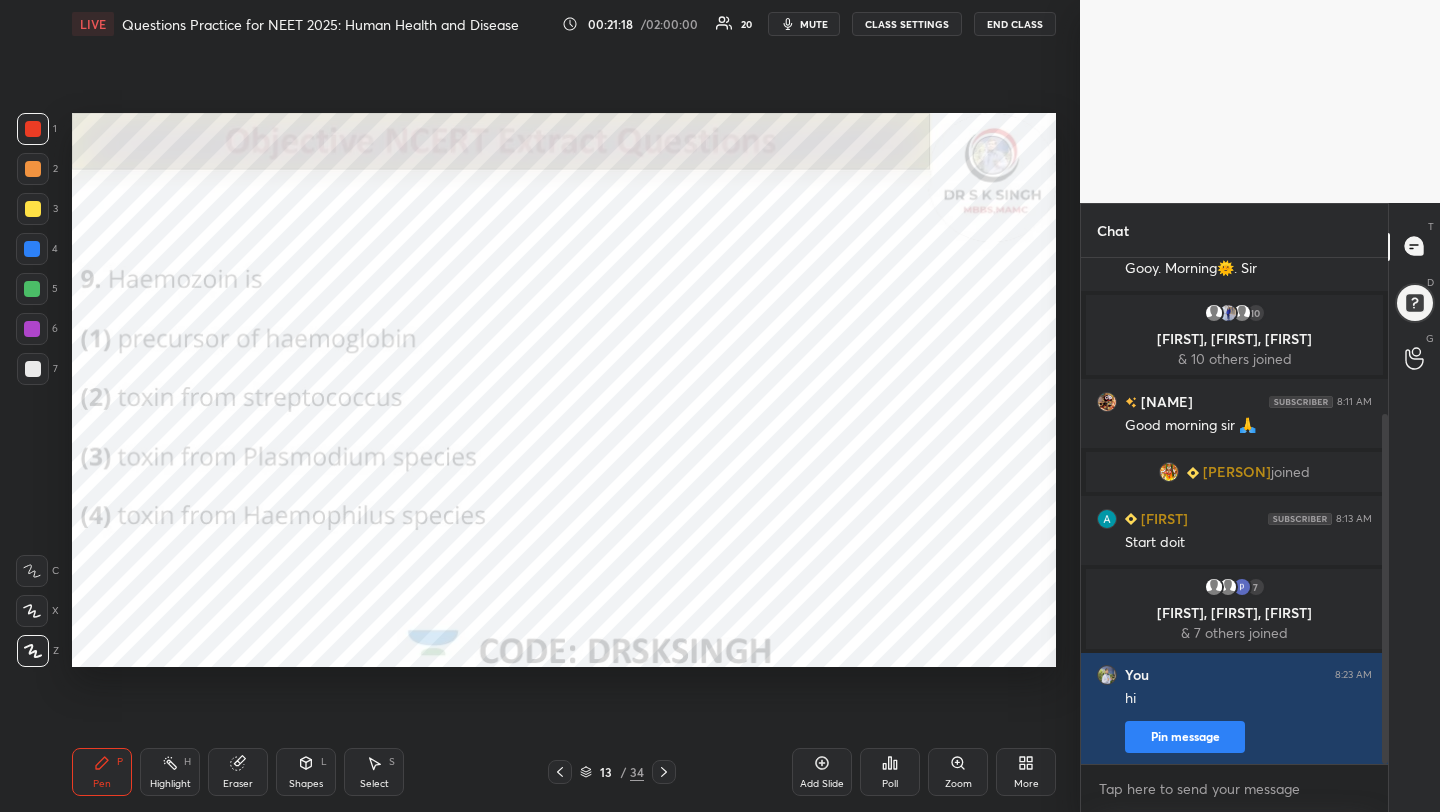 click on "T Messages (T) D Doubts (D) G Raise Hand (G)" at bounding box center [1414, 508] 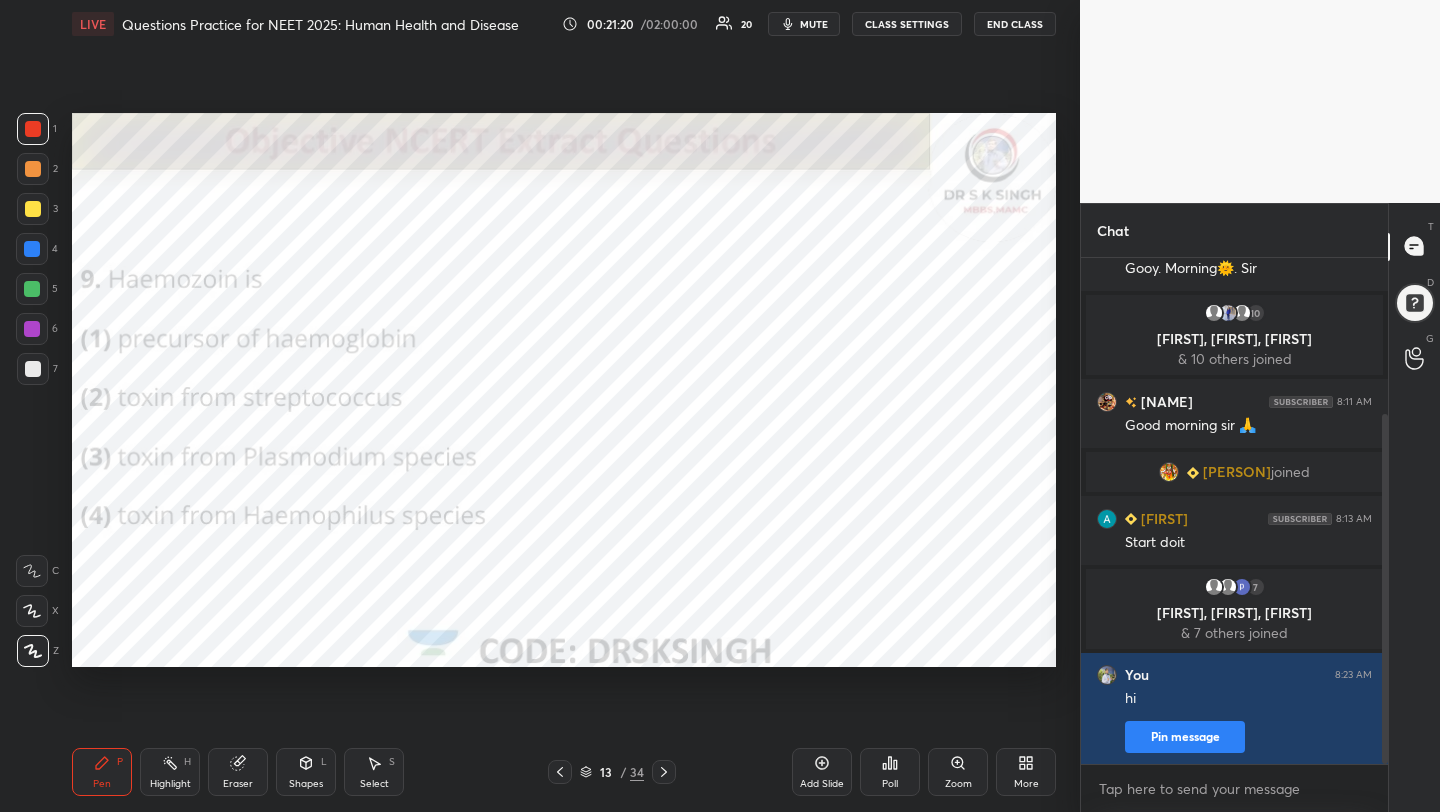 click on "Poll" at bounding box center (890, 772) 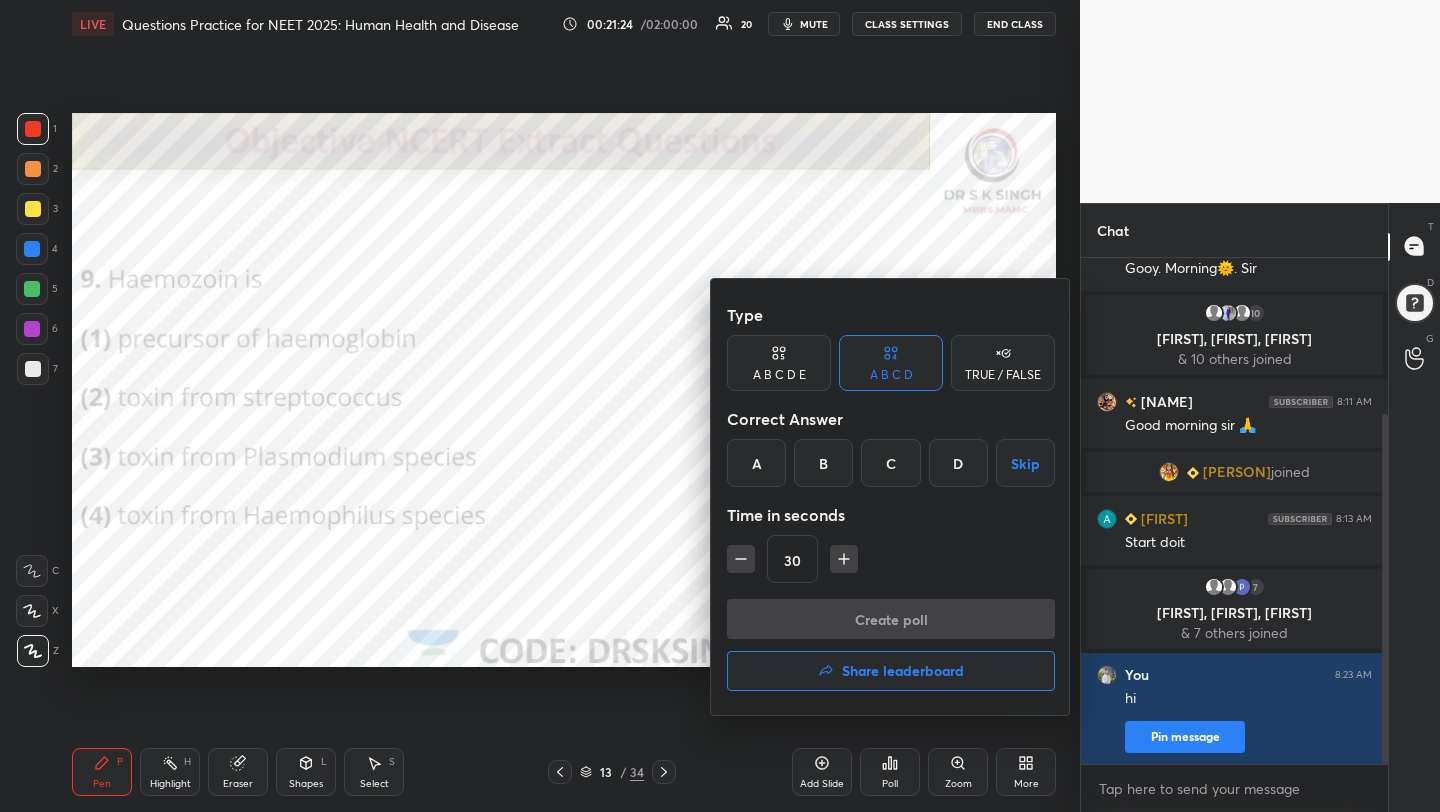 click on "C" at bounding box center [890, 463] 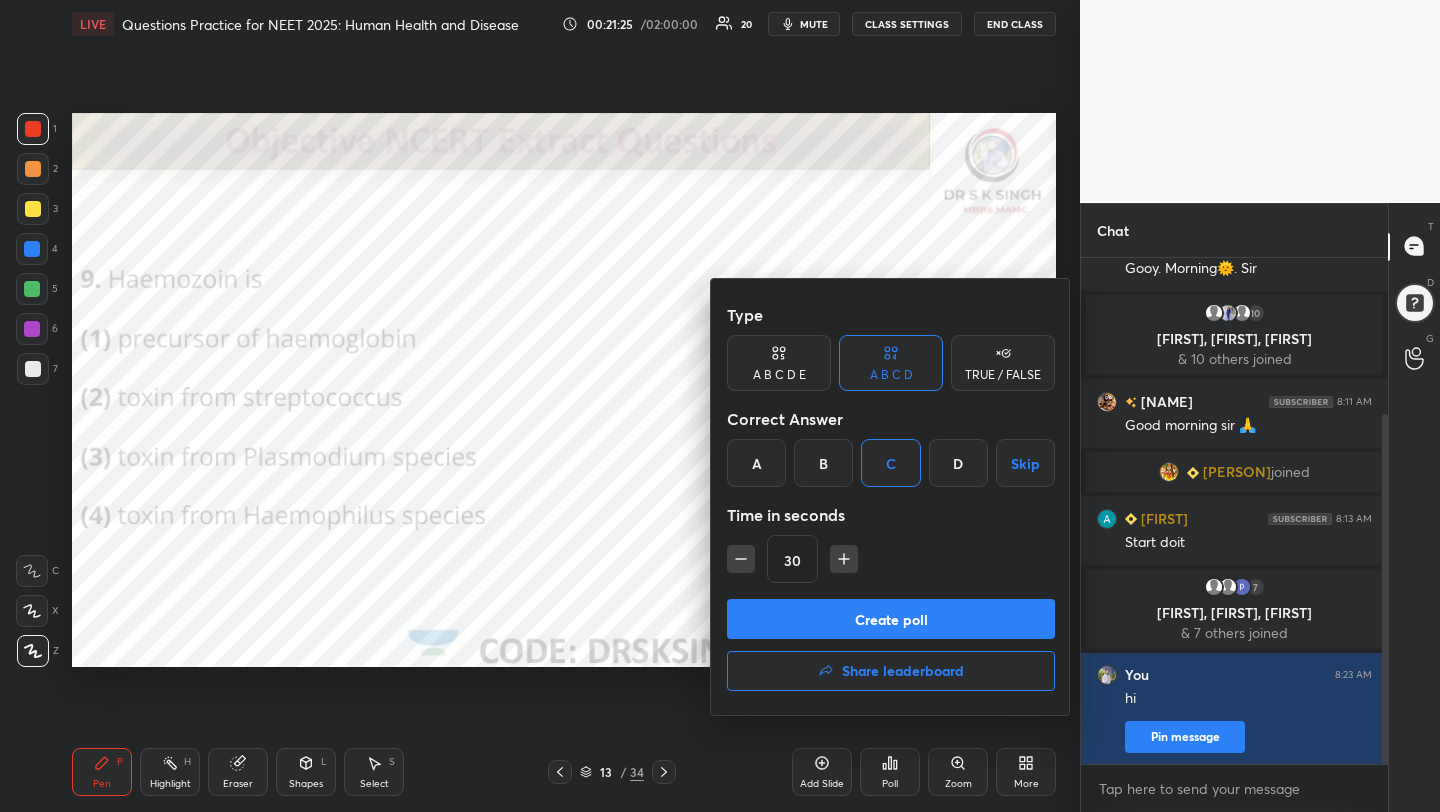 click on "Create poll" at bounding box center [891, 619] 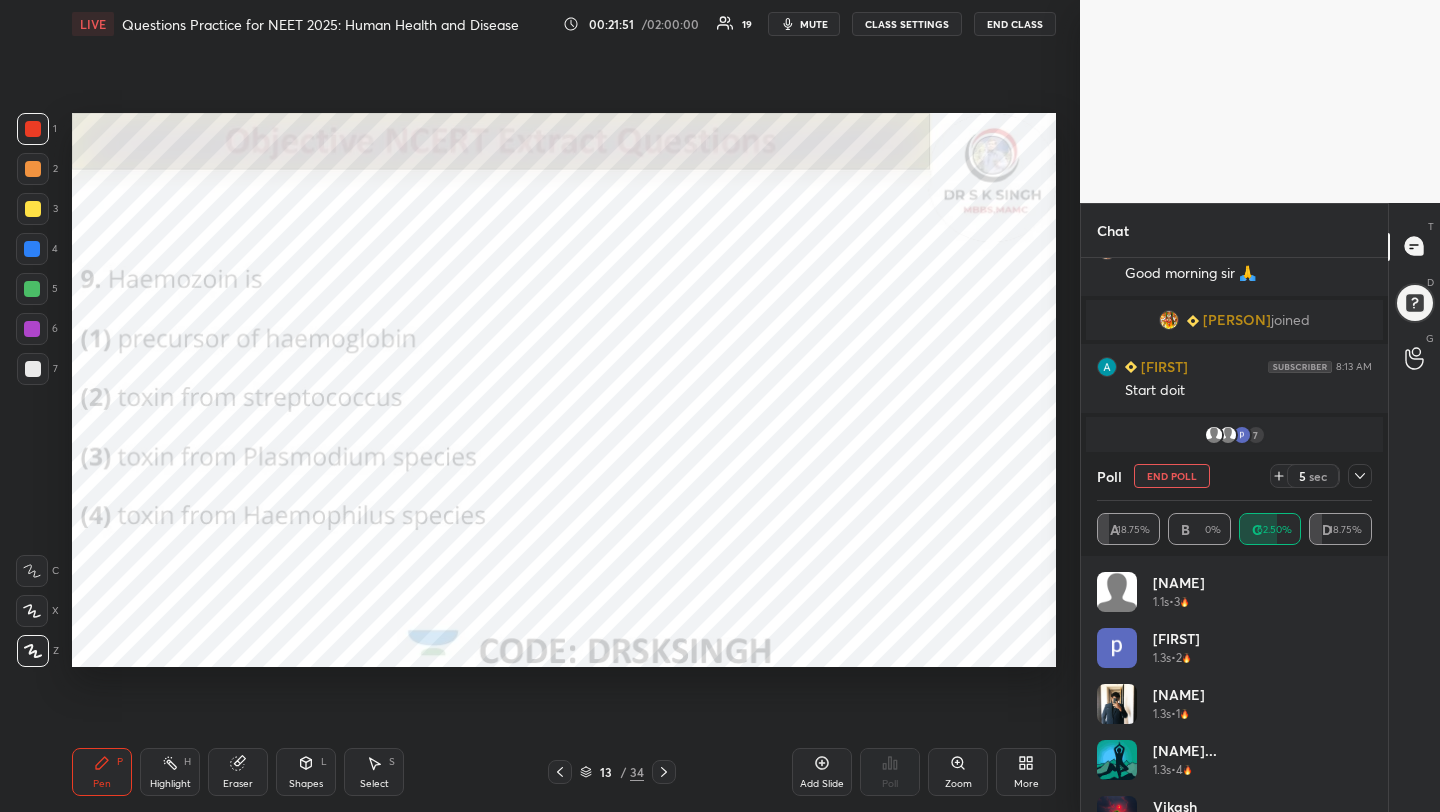 click on "End Poll" at bounding box center (1172, 476) 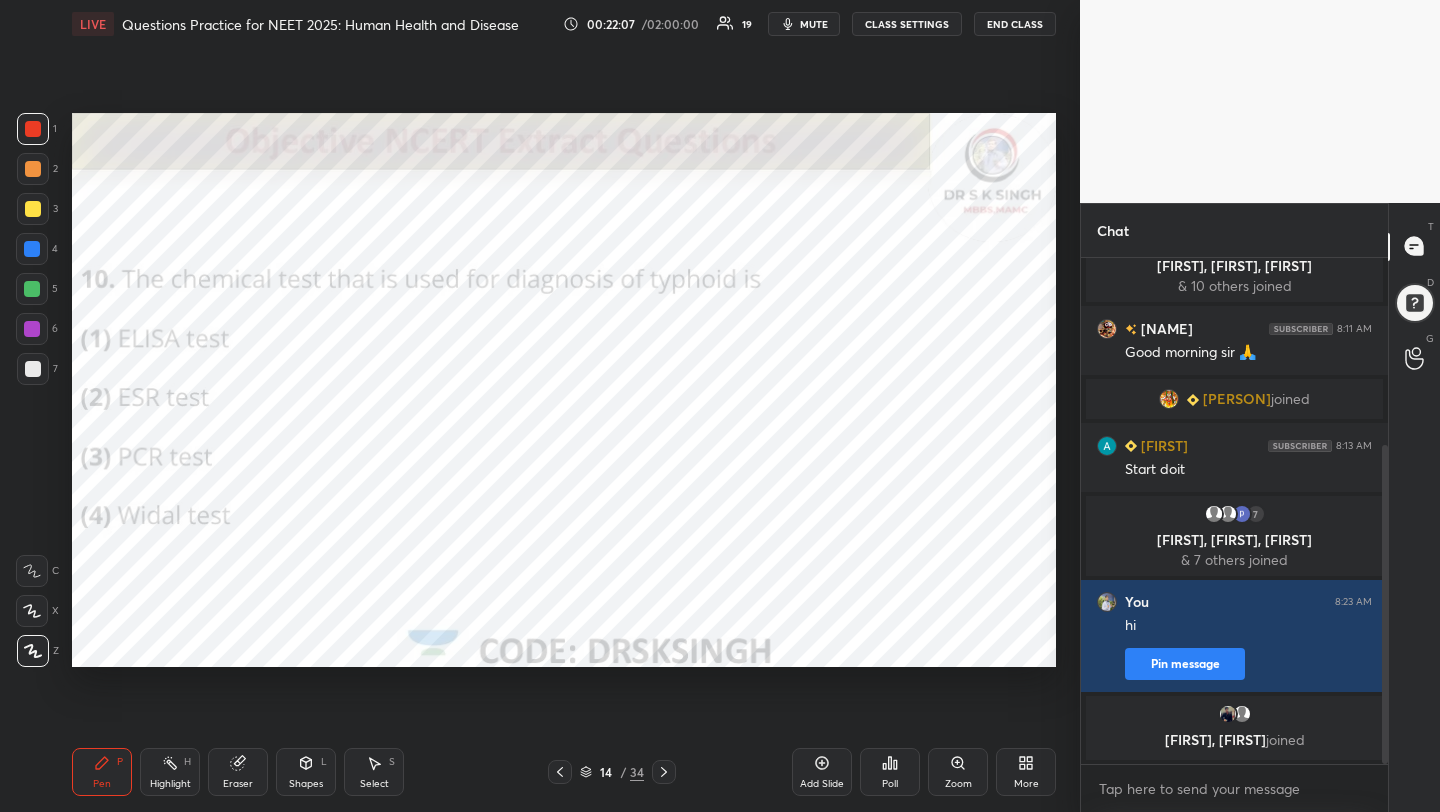 click on "Poll" at bounding box center [890, 784] 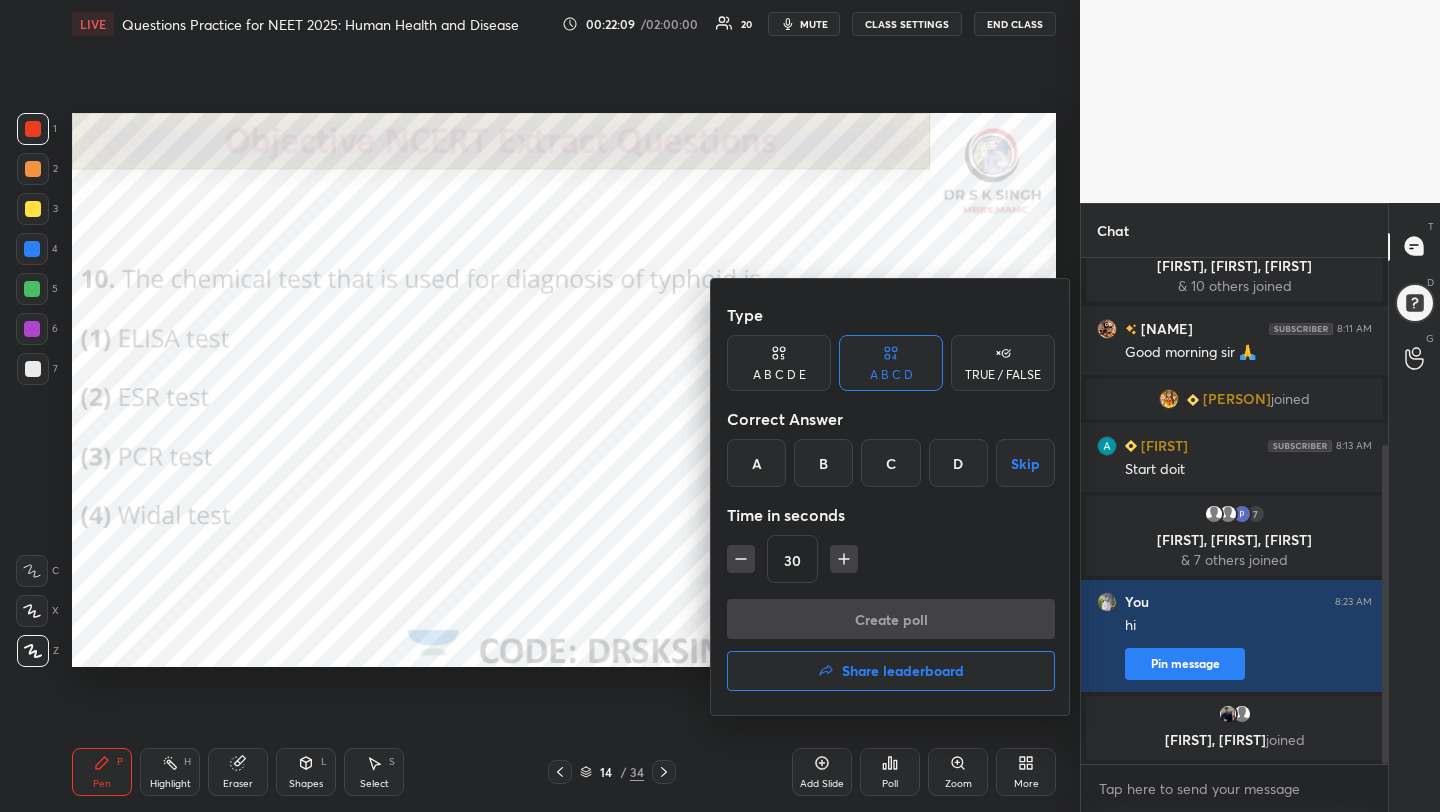 click on "D" at bounding box center (958, 463) 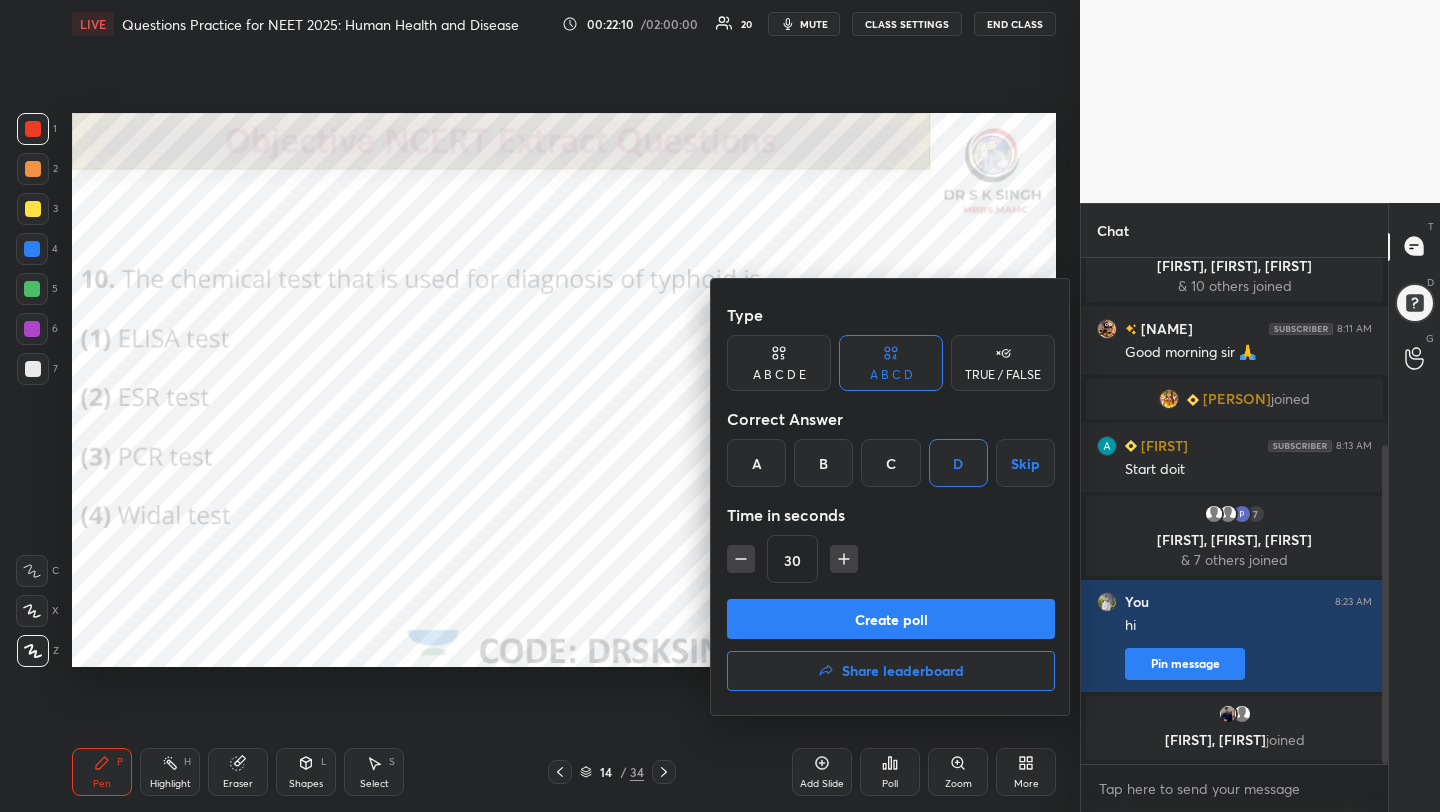 click on "Create poll" at bounding box center [891, 619] 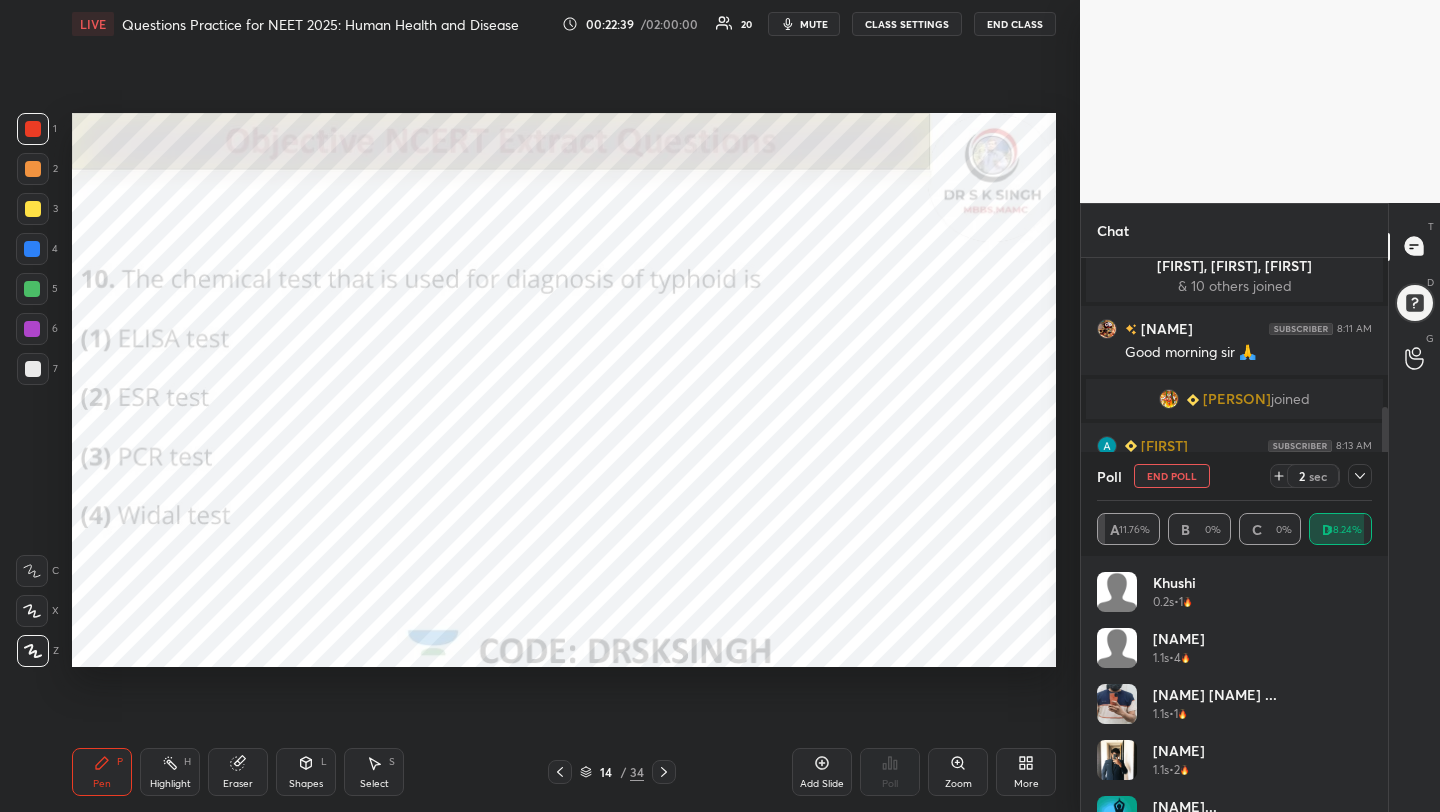 click on "End Poll" at bounding box center [1172, 476] 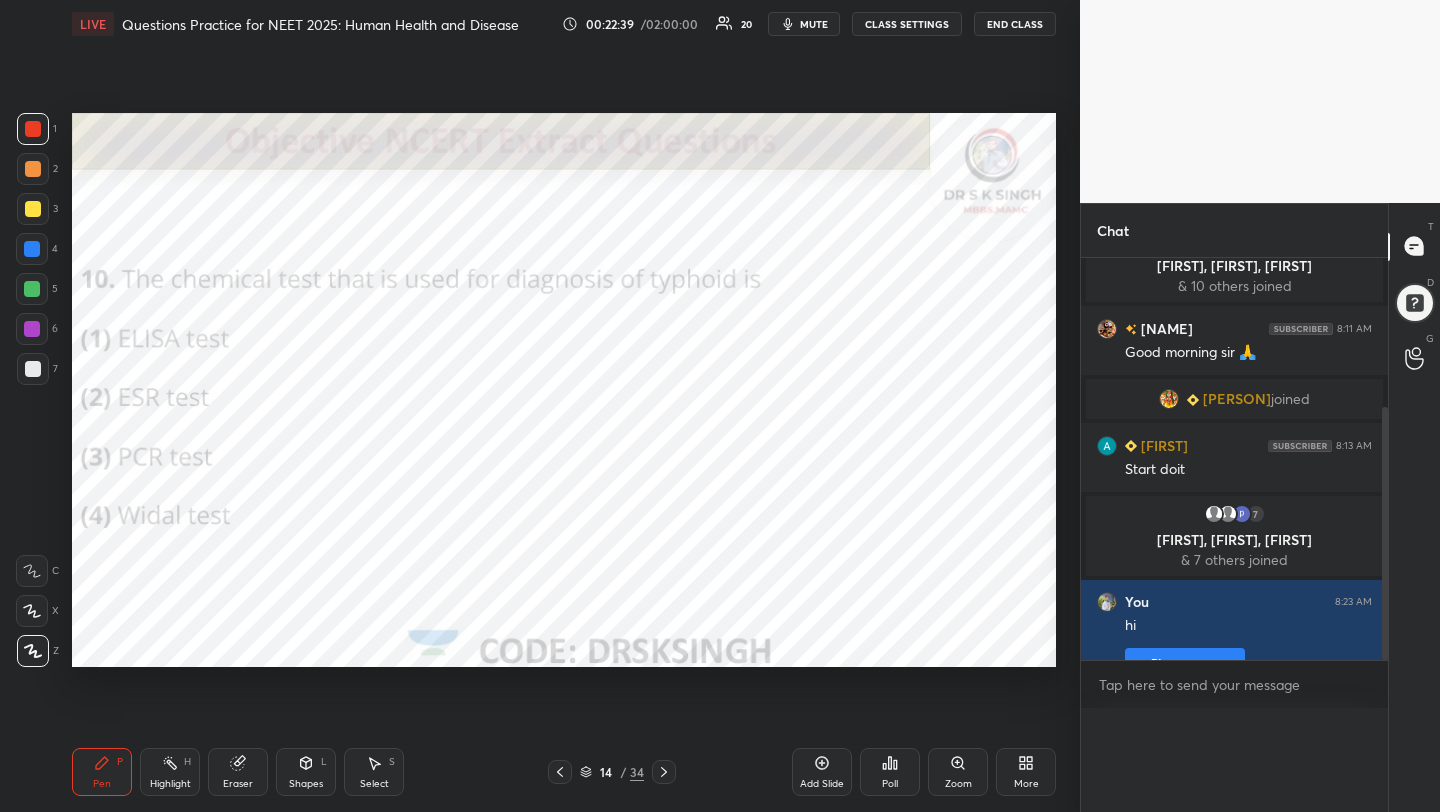 scroll, scrollTop: 0, scrollLeft: 0, axis: both 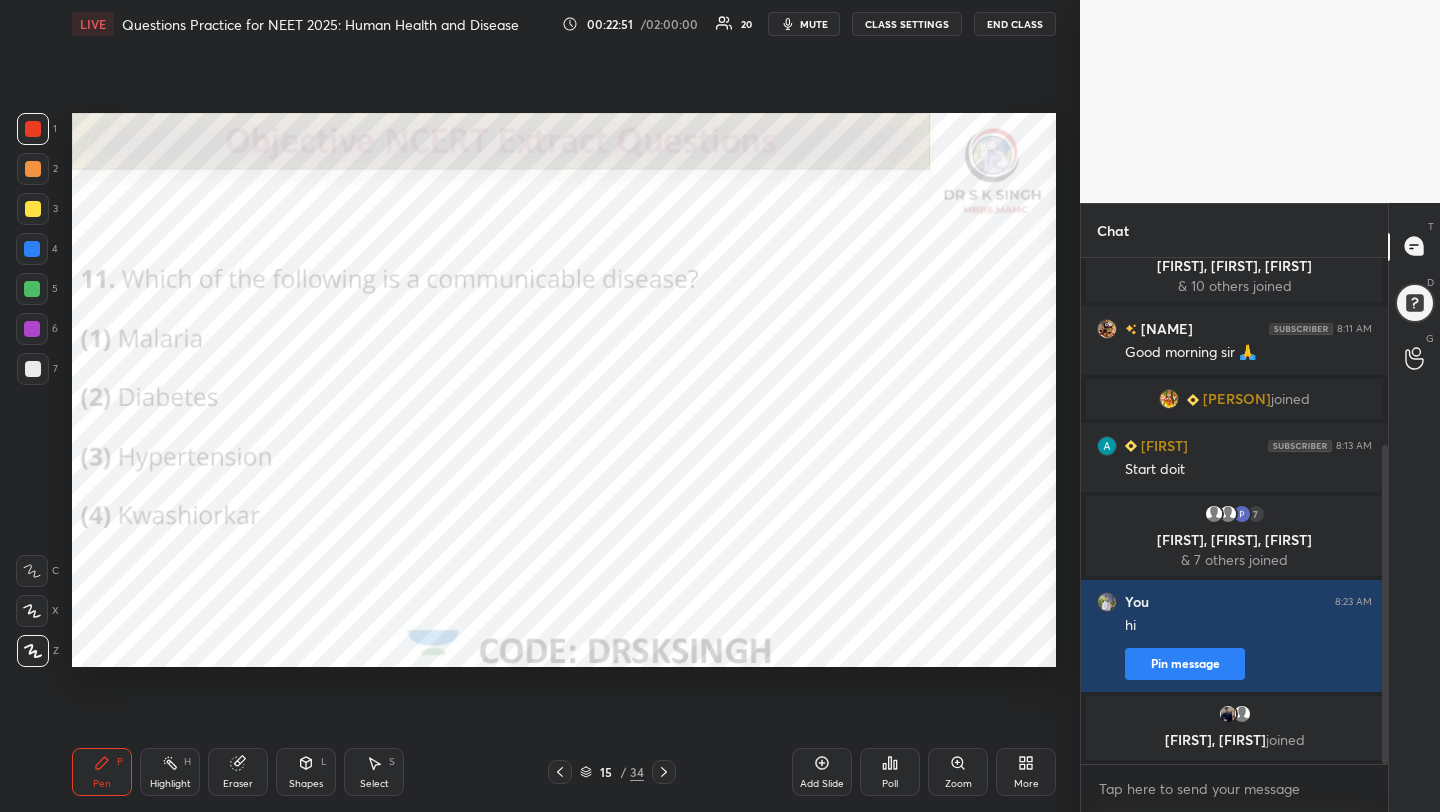 click on "Poll" at bounding box center (890, 772) 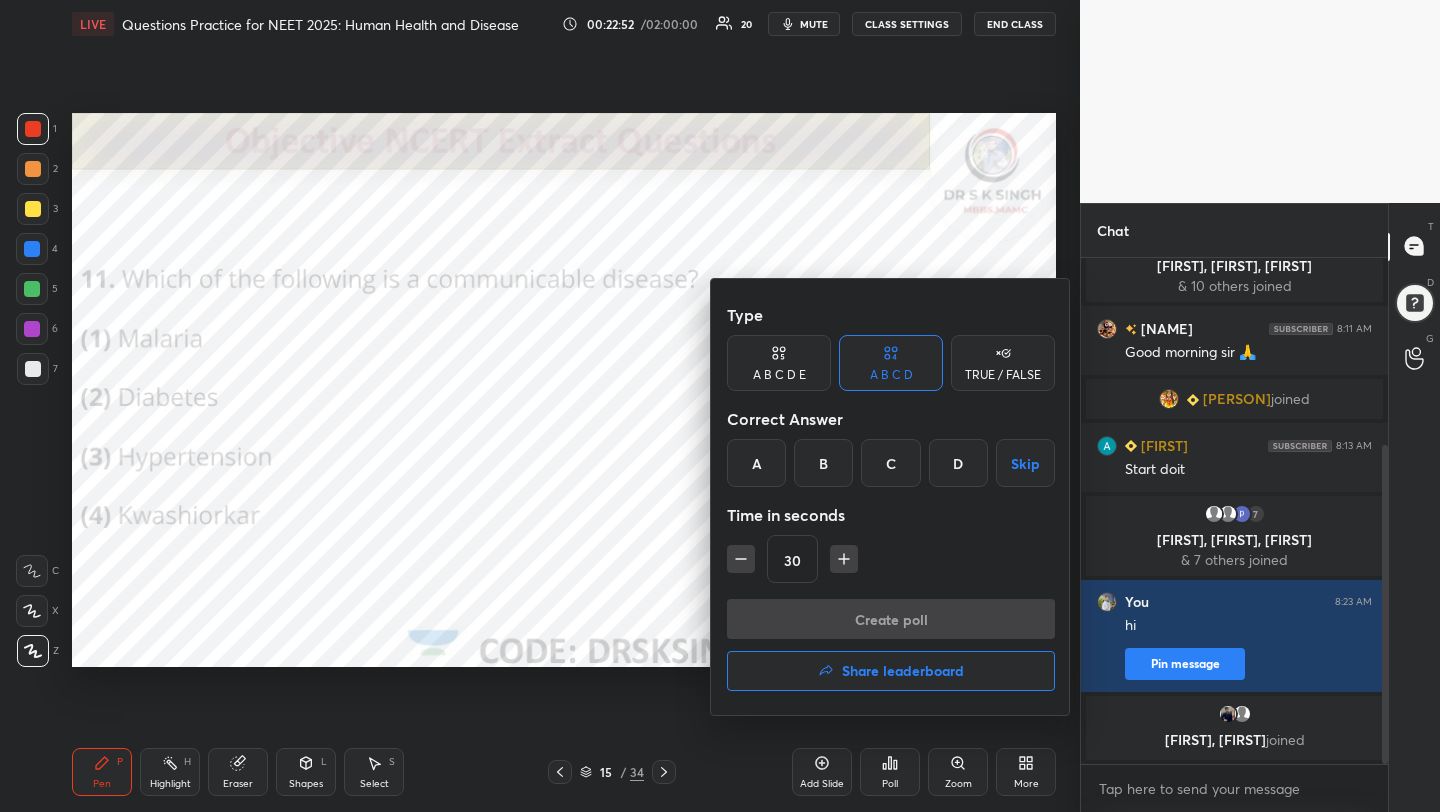 click on "A" at bounding box center (756, 463) 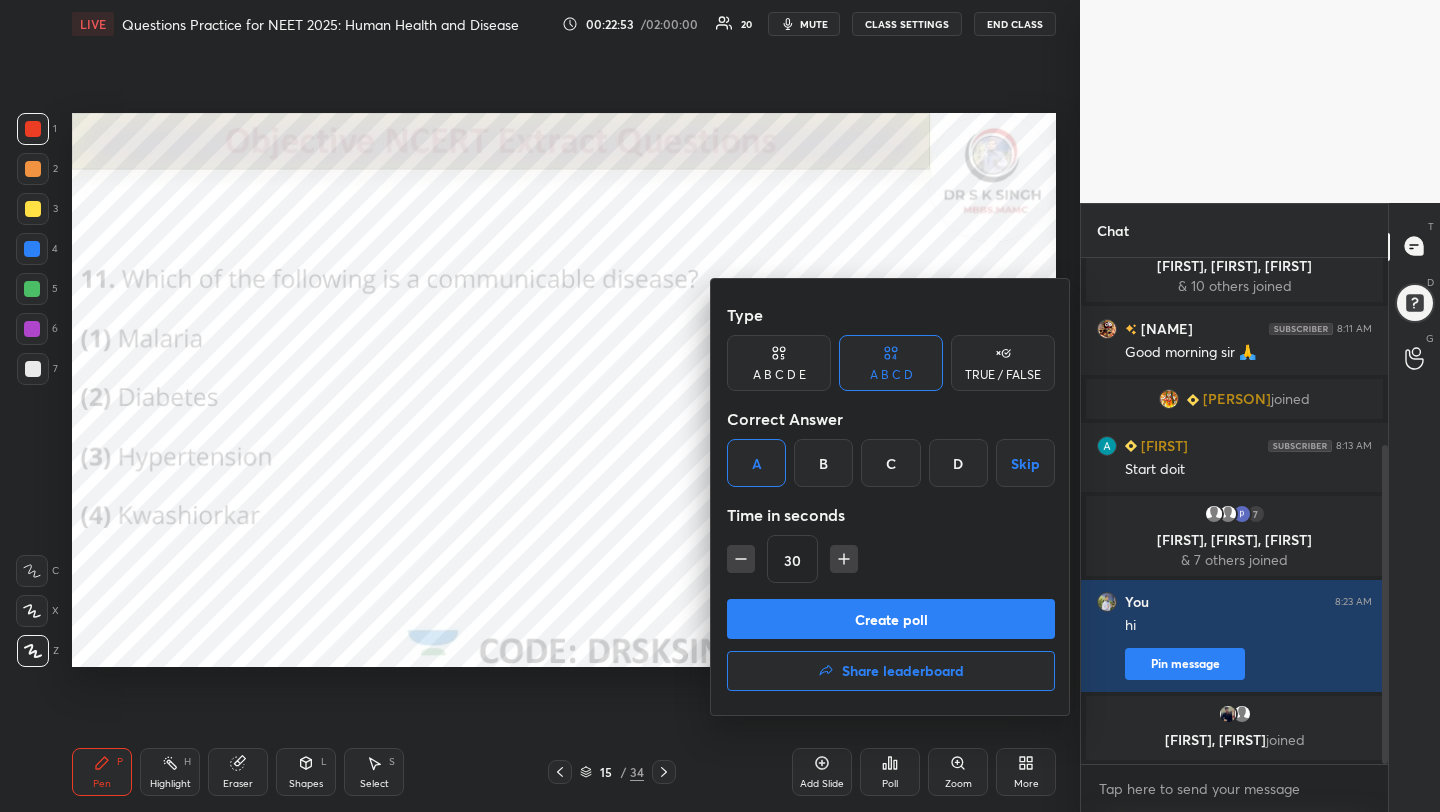click on "Create poll" at bounding box center [891, 619] 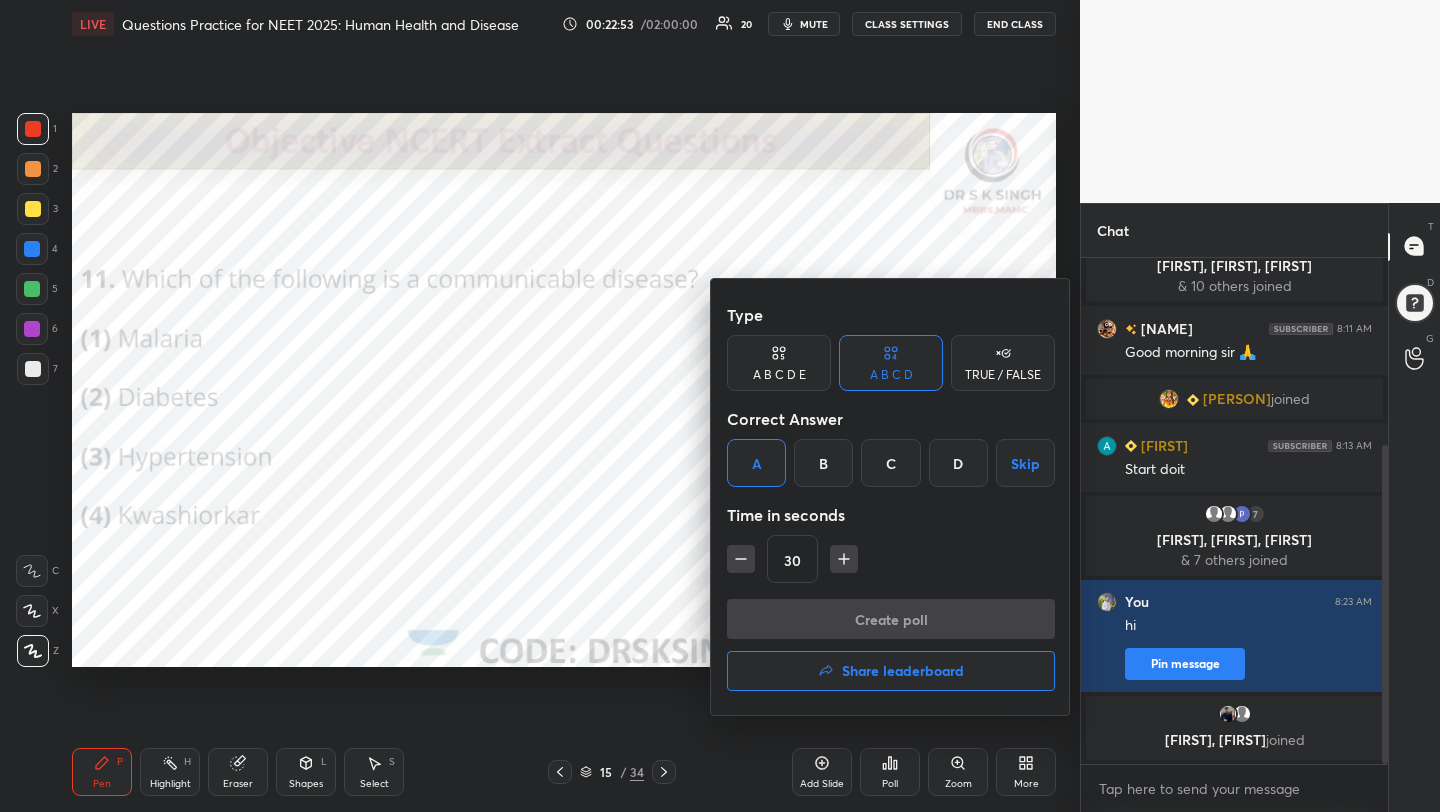 scroll, scrollTop: 458, scrollLeft: 301, axis: both 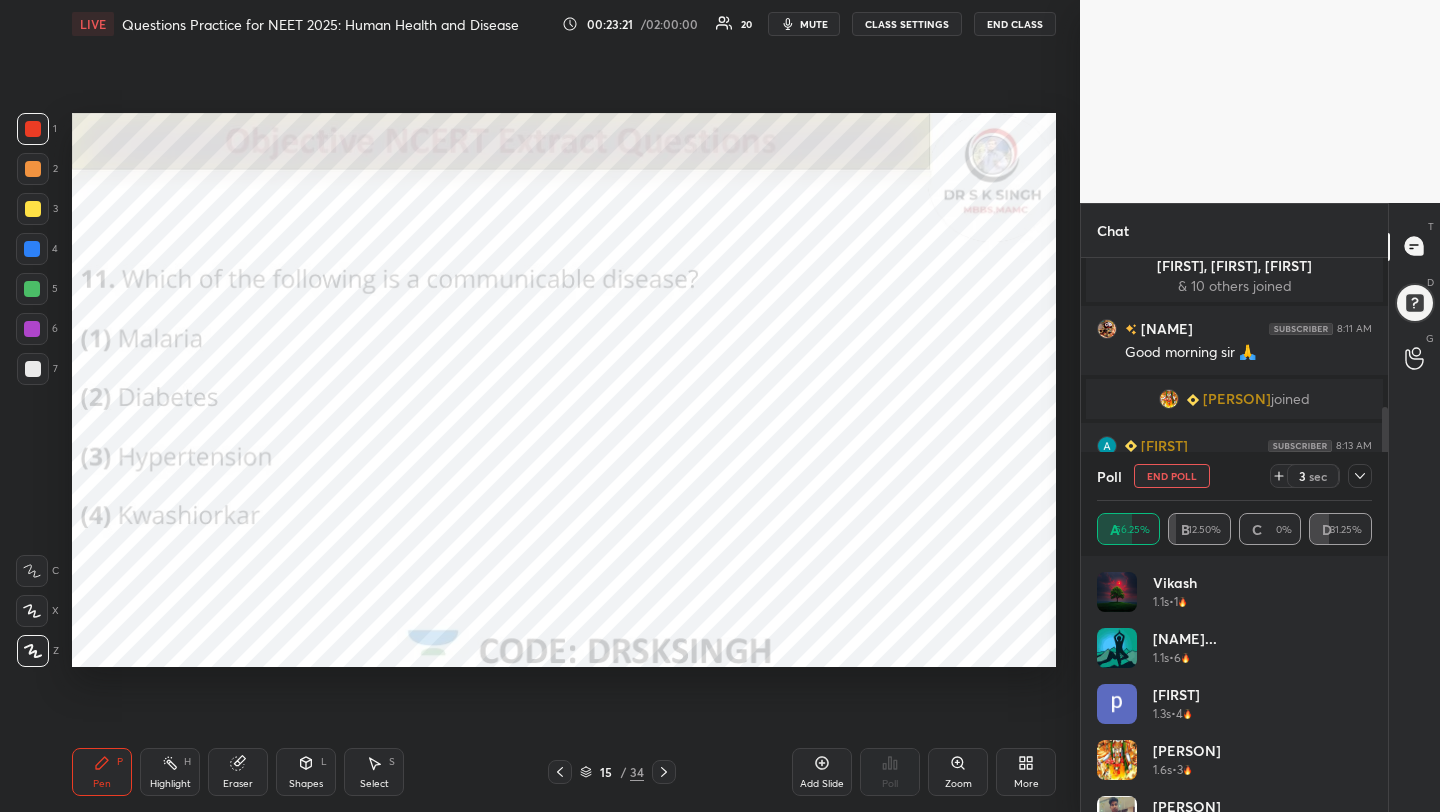 click on "End Poll" at bounding box center (1172, 476) 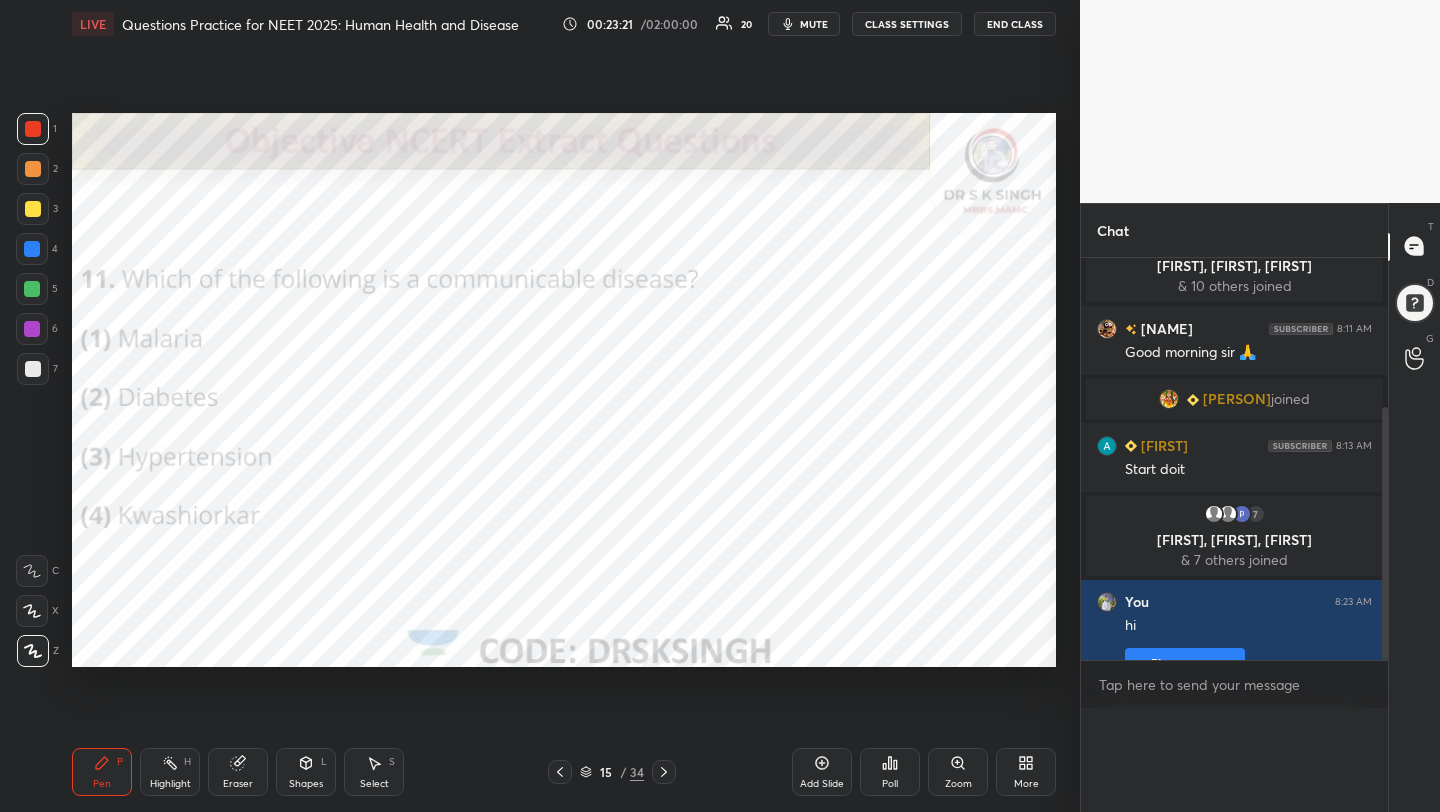 scroll, scrollTop: 0, scrollLeft: 0, axis: both 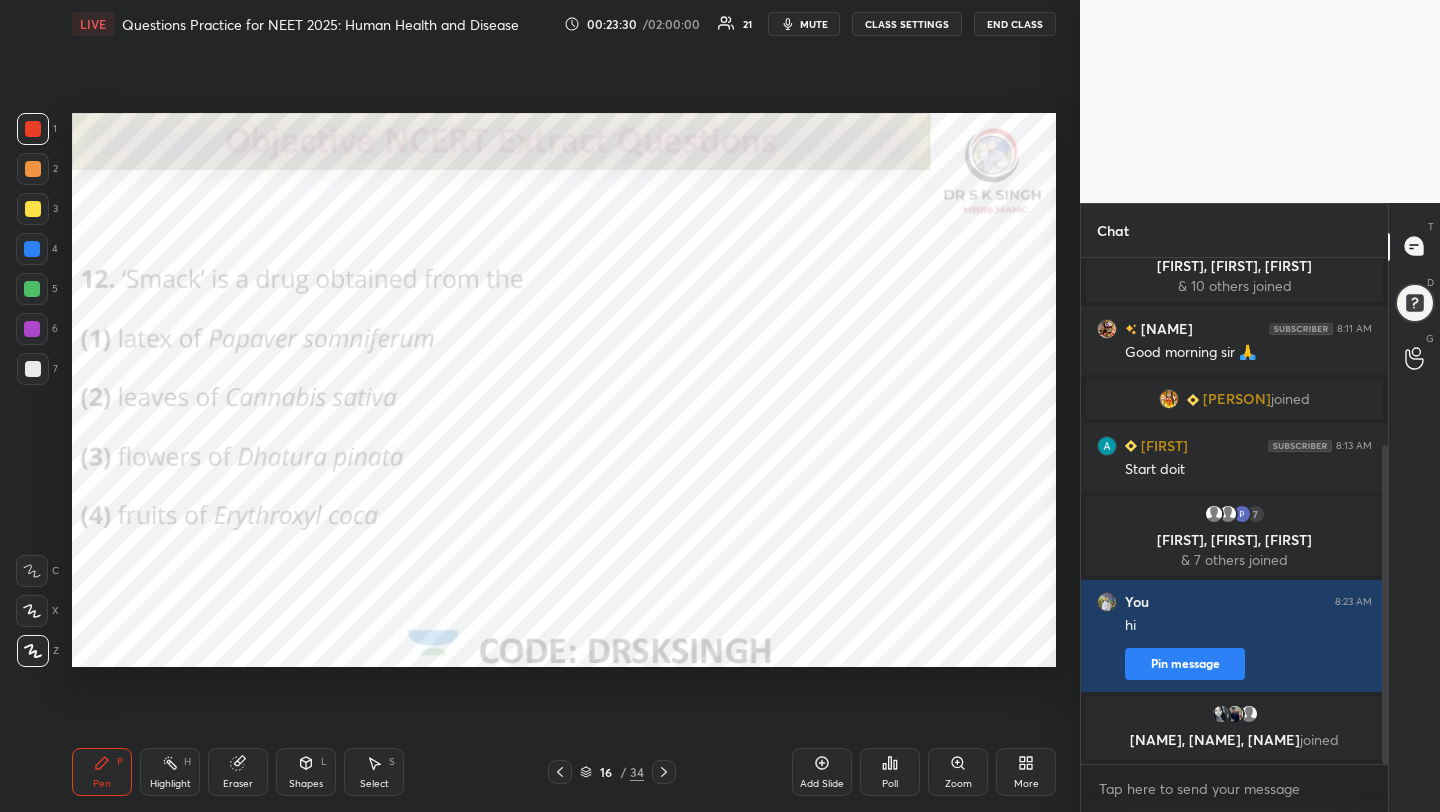 click 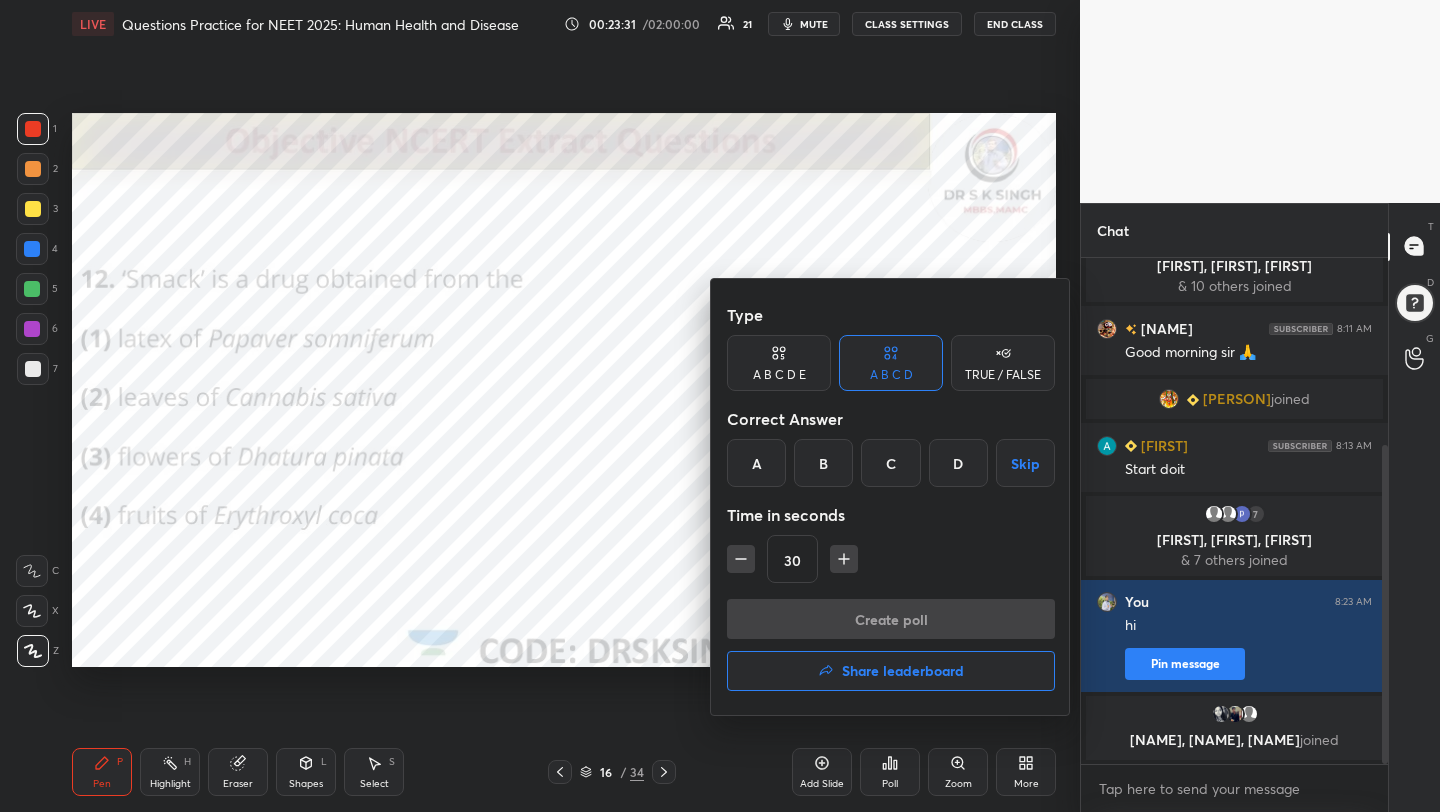 click on "A" at bounding box center (756, 463) 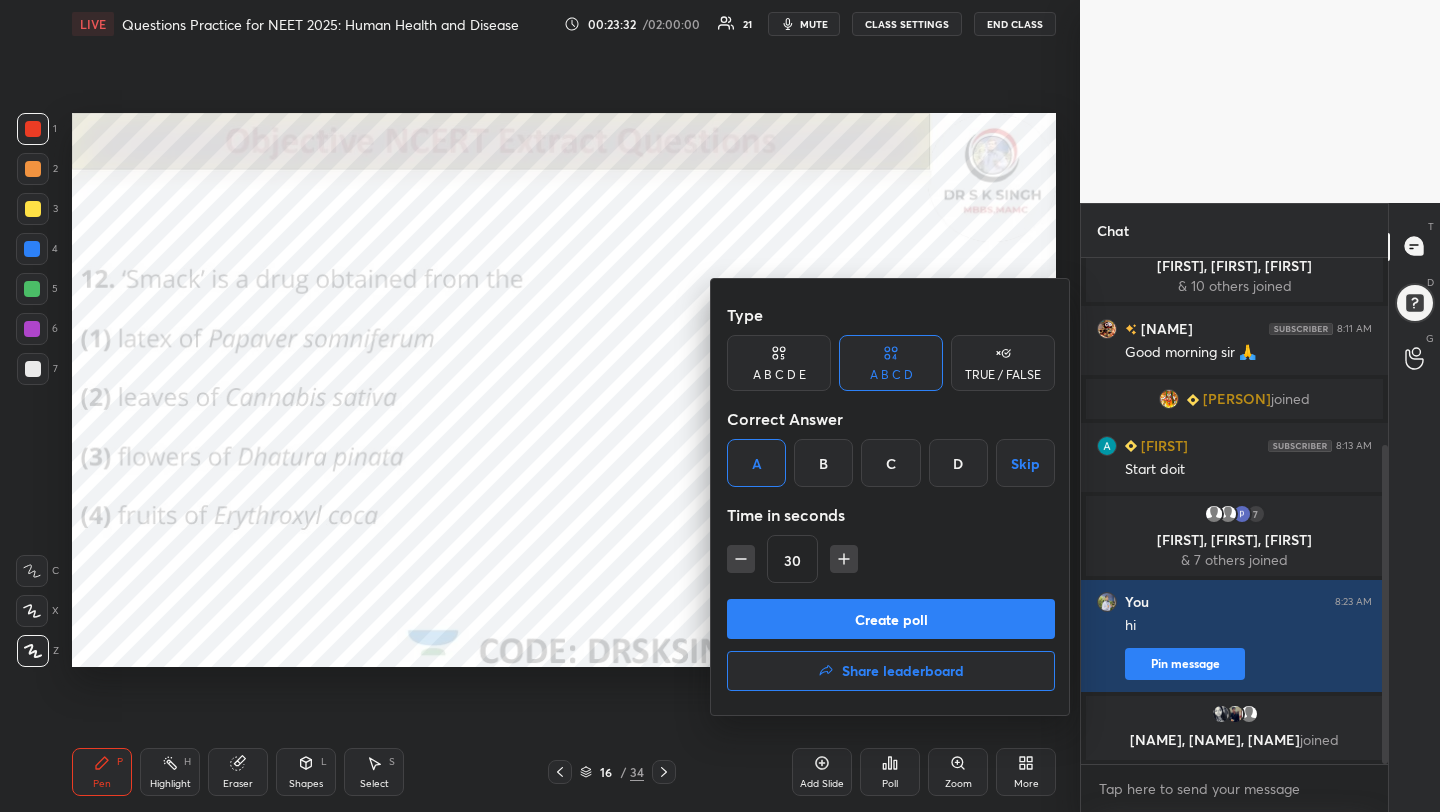 click on "Create poll" at bounding box center (891, 619) 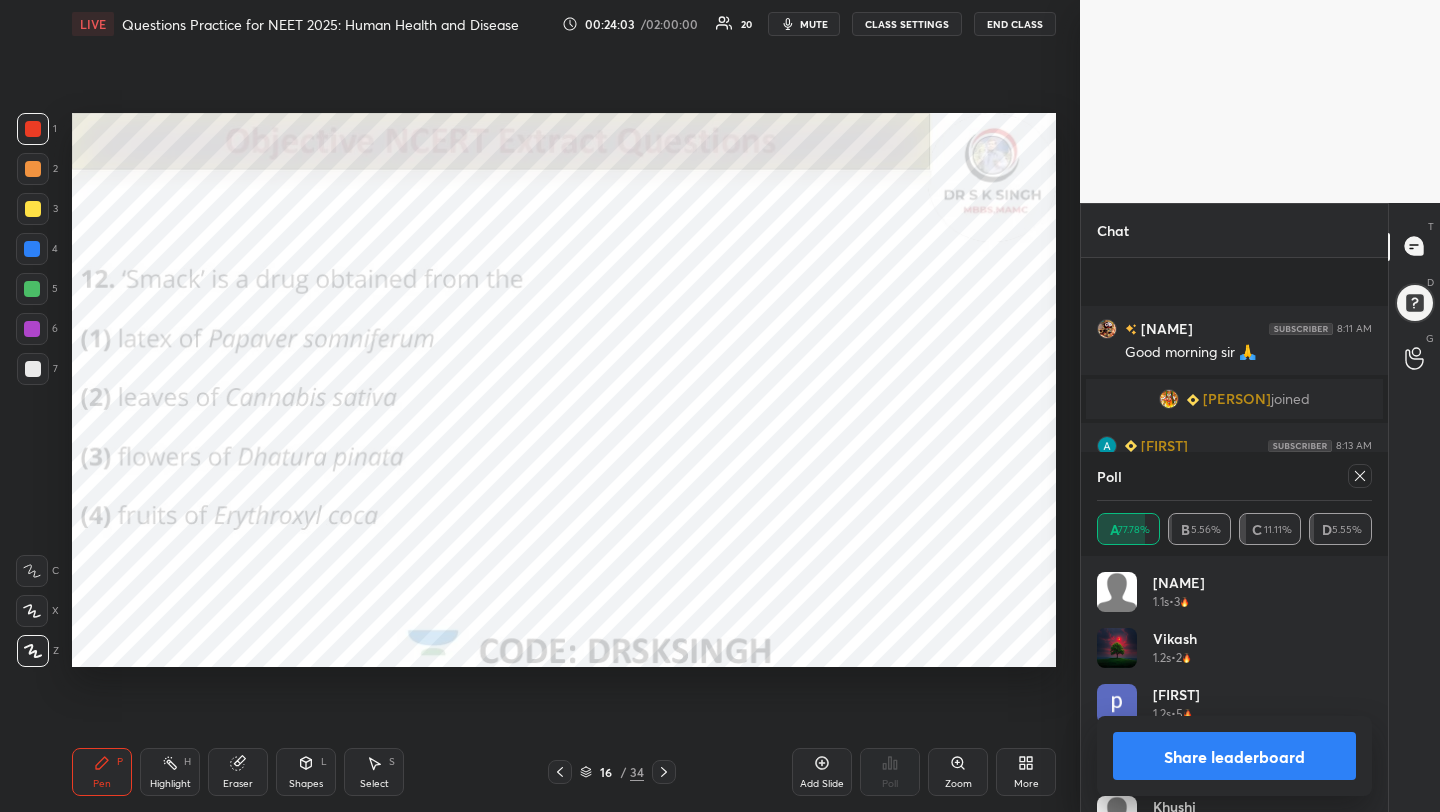 scroll, scrollTop: 418, scrollLeft: 0, axis: vertical 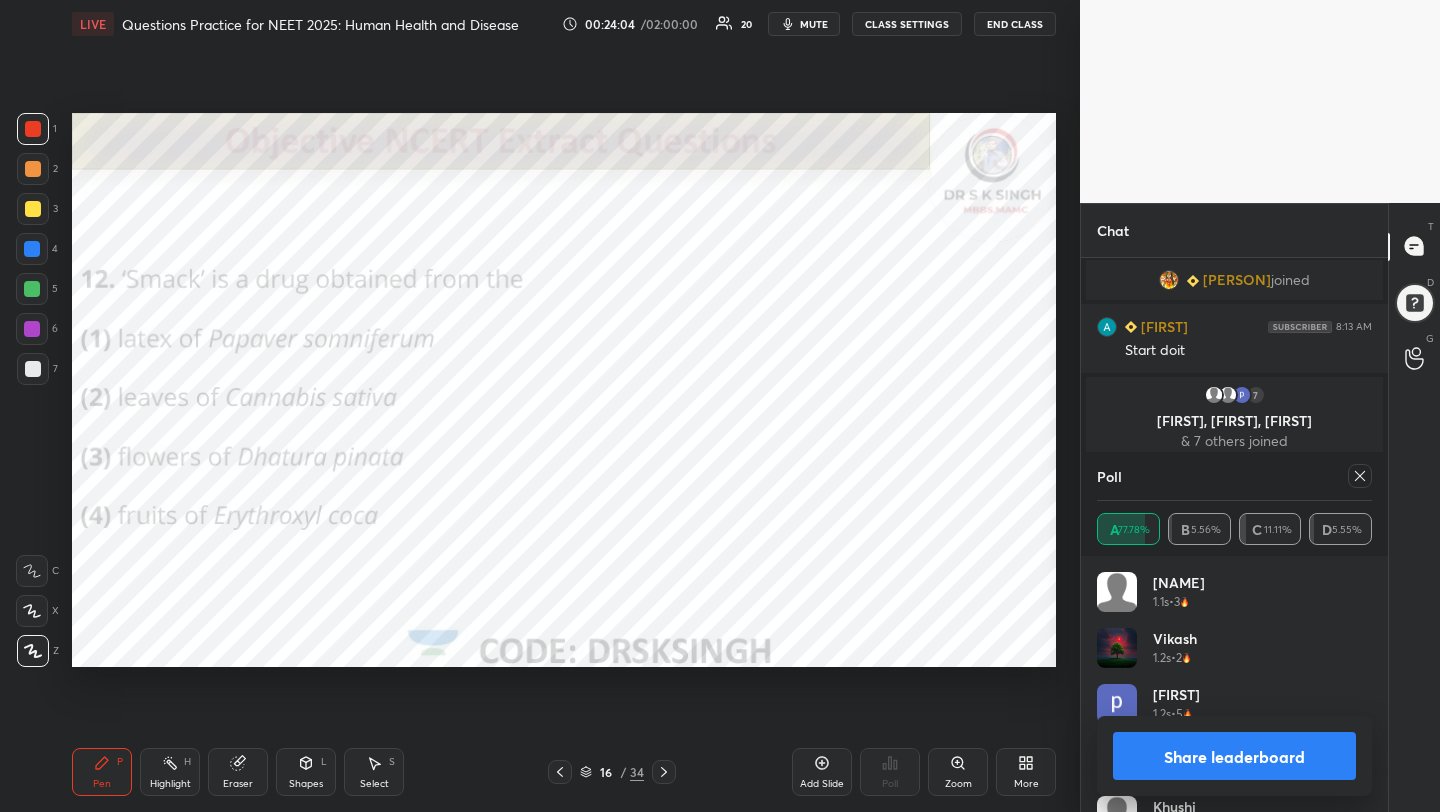 click 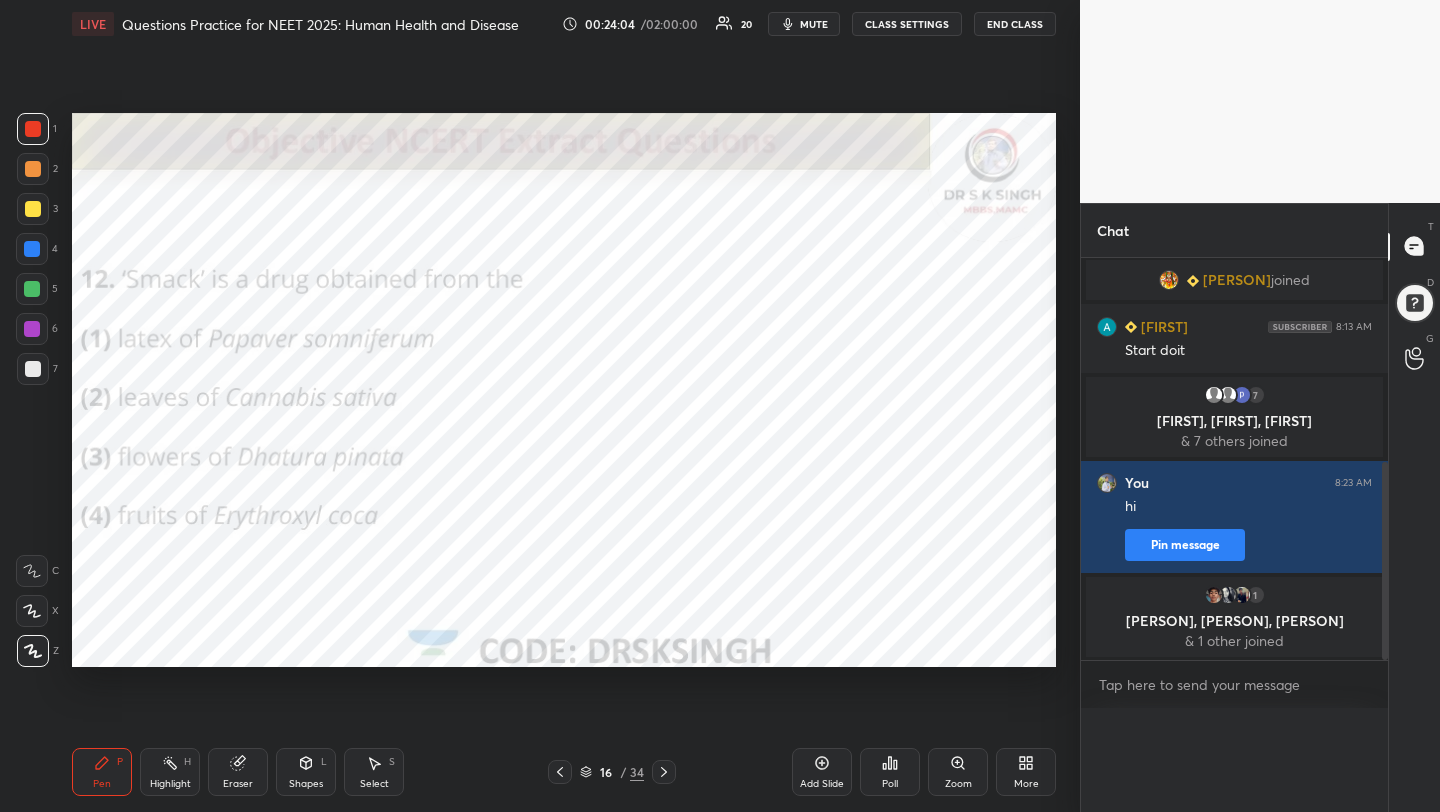 scroll, scrollTop: 0, scrollLeft: 0, axis: both 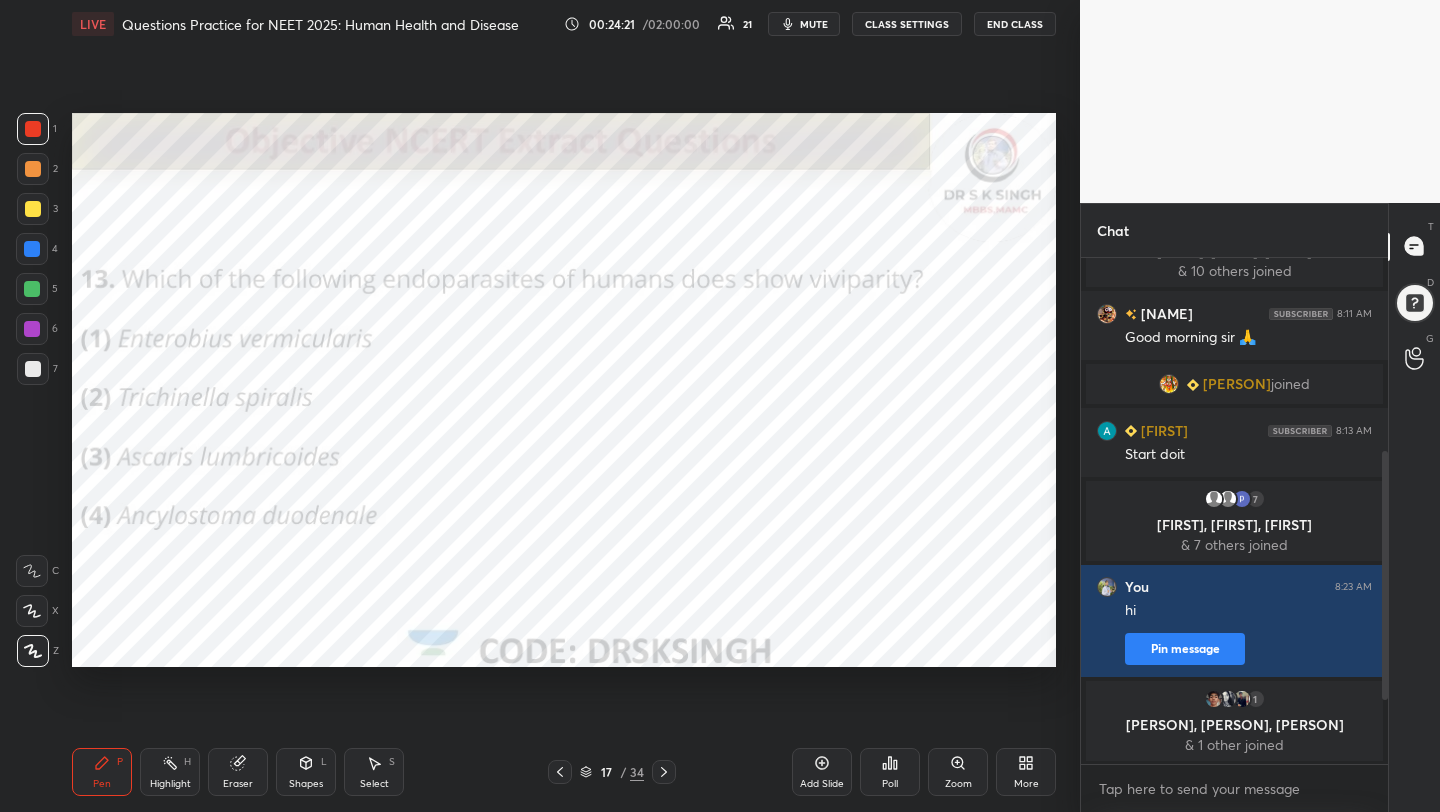 click 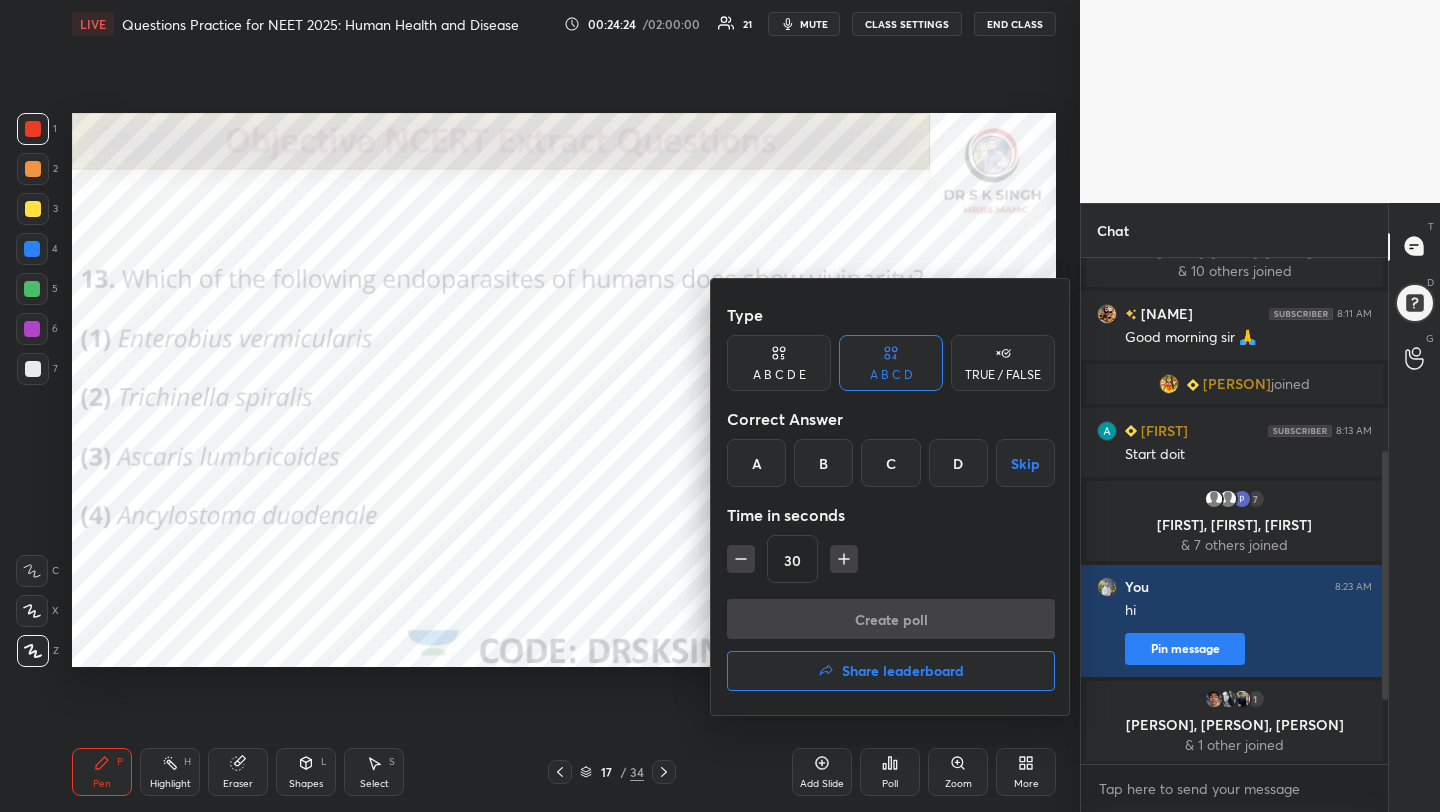 click on "B" at bounding box center (823, 463) 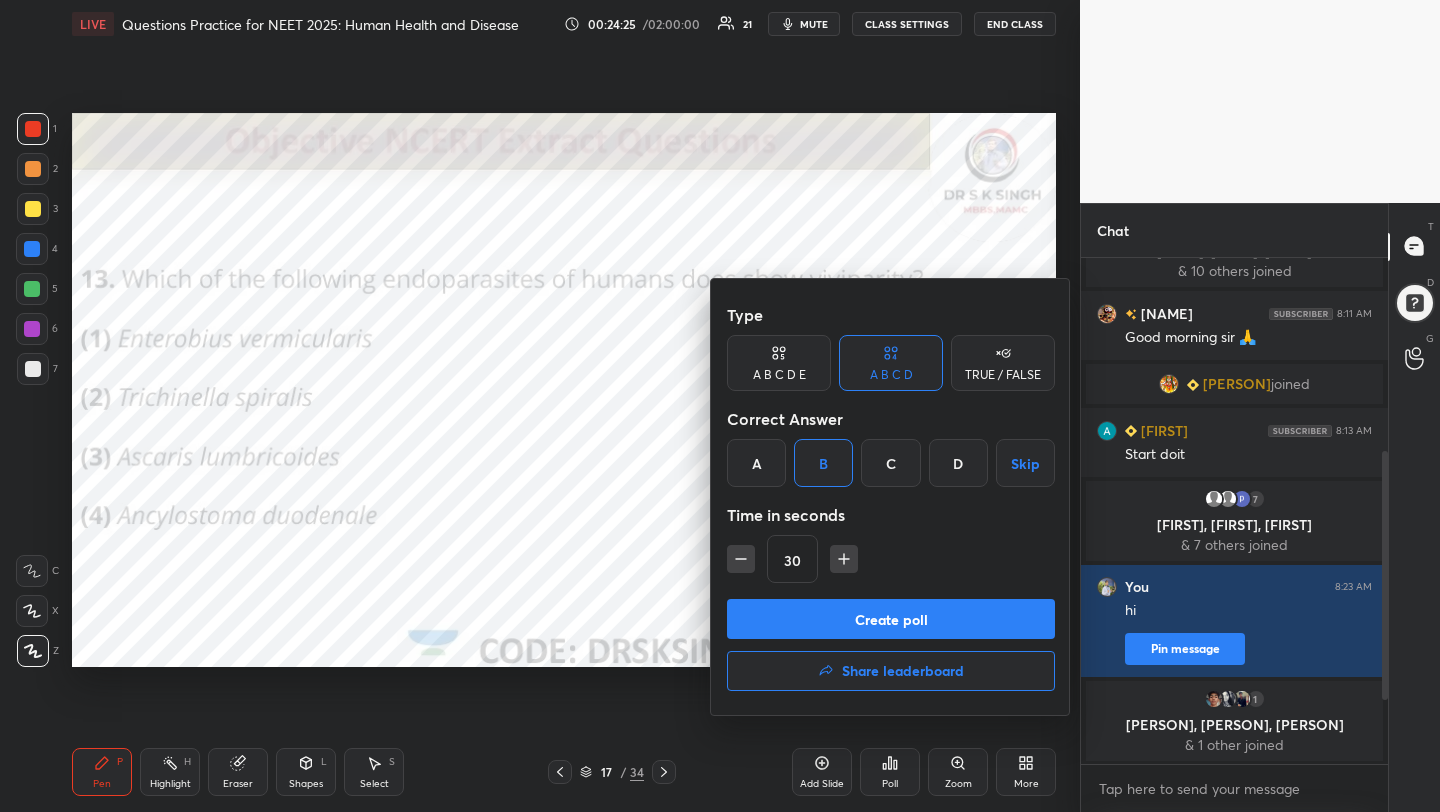 click on "Create poll" at bounding box center (891, 619) 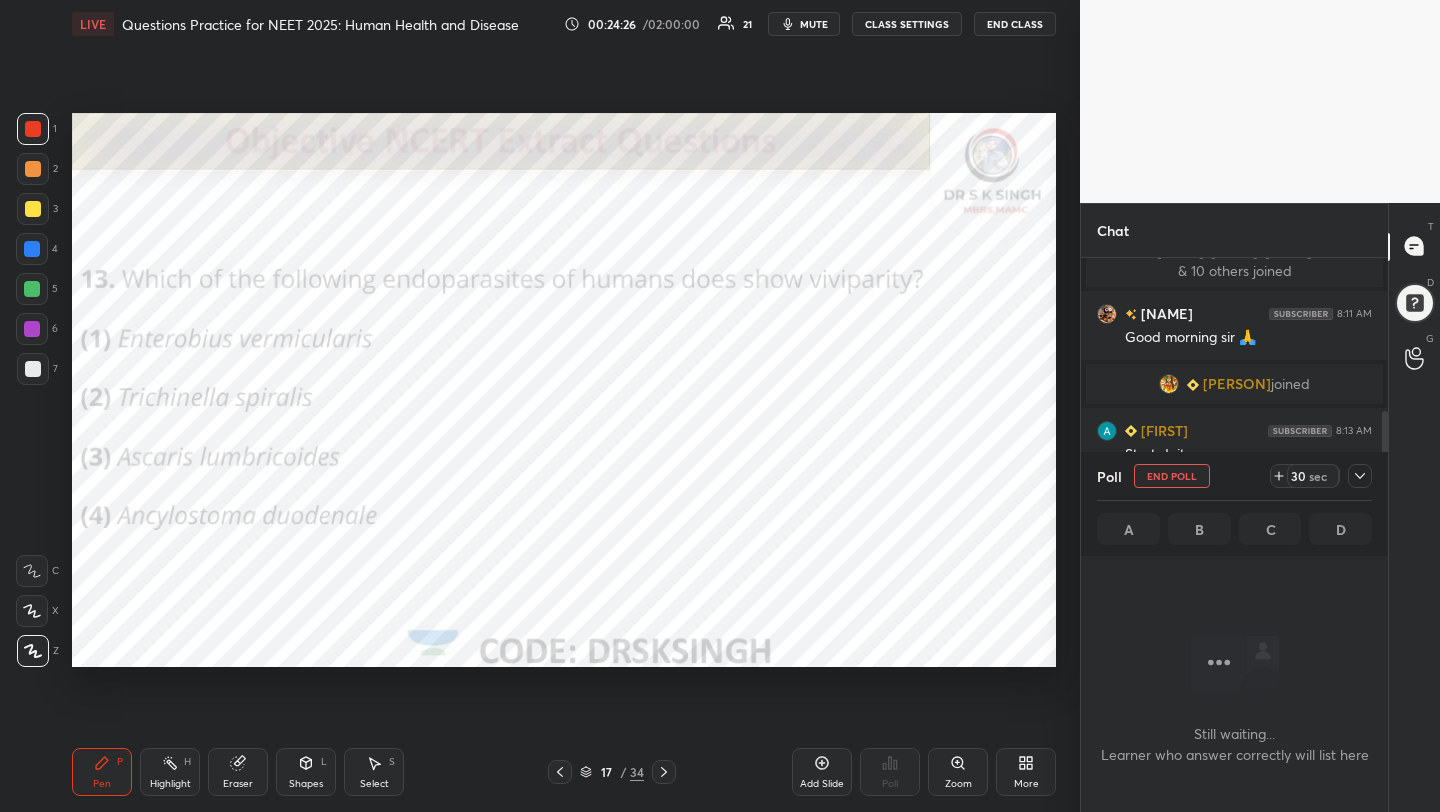scroll, scrollTop: 458, scrollLeft: 301, axis: both 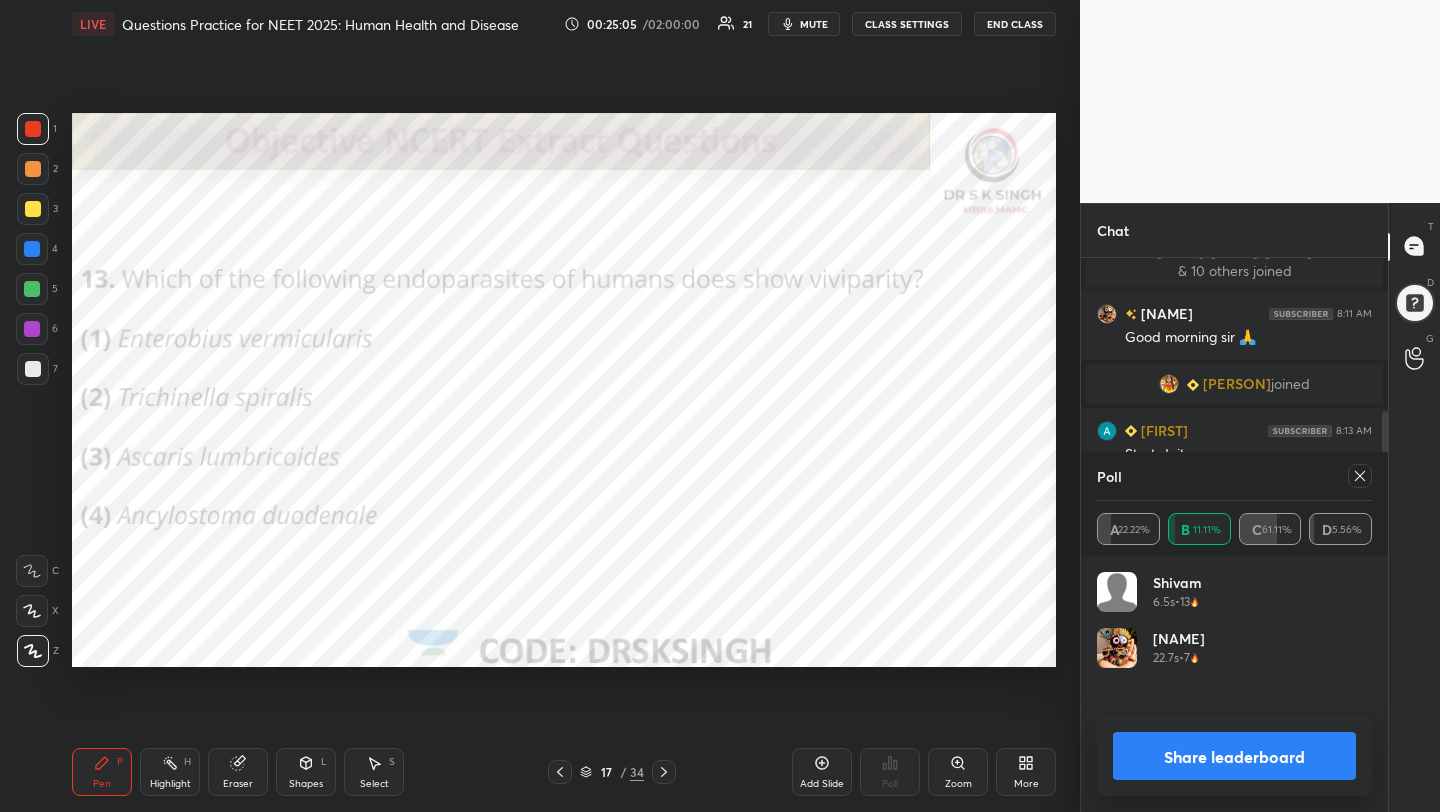 click 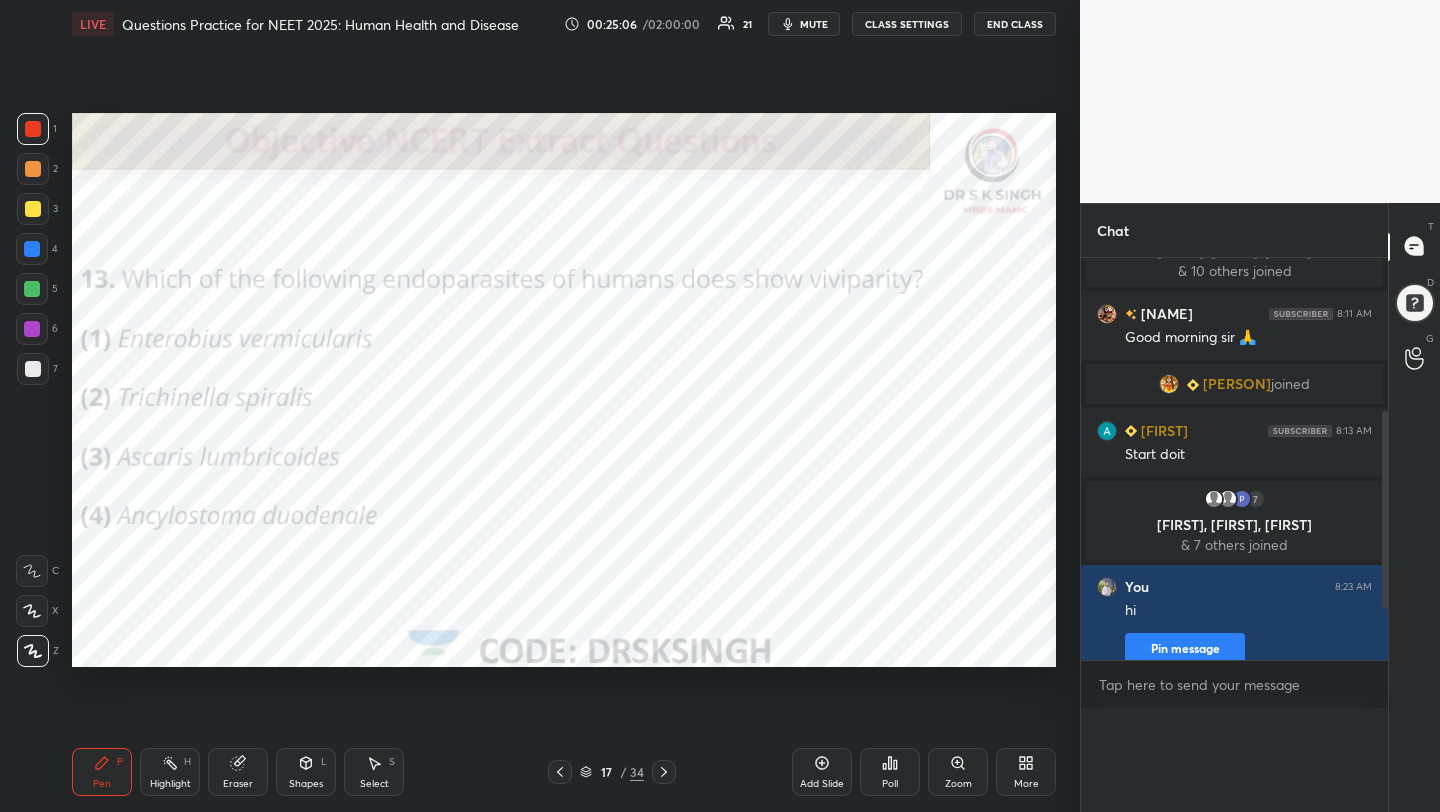 scroll, scrollTop: 0, scrollLeft: 0, axis: both 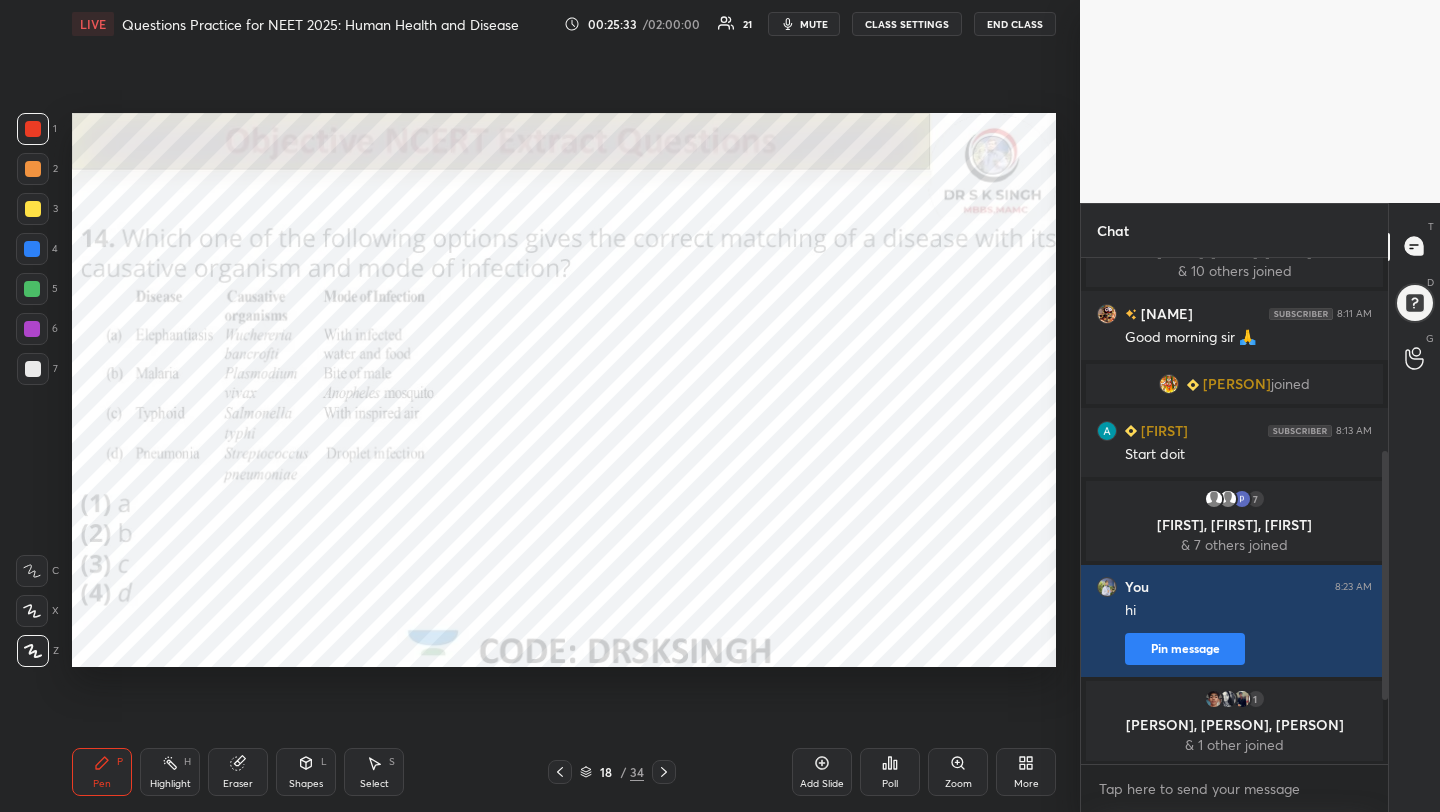 click on "Poll" at bounding box center (890, 772) 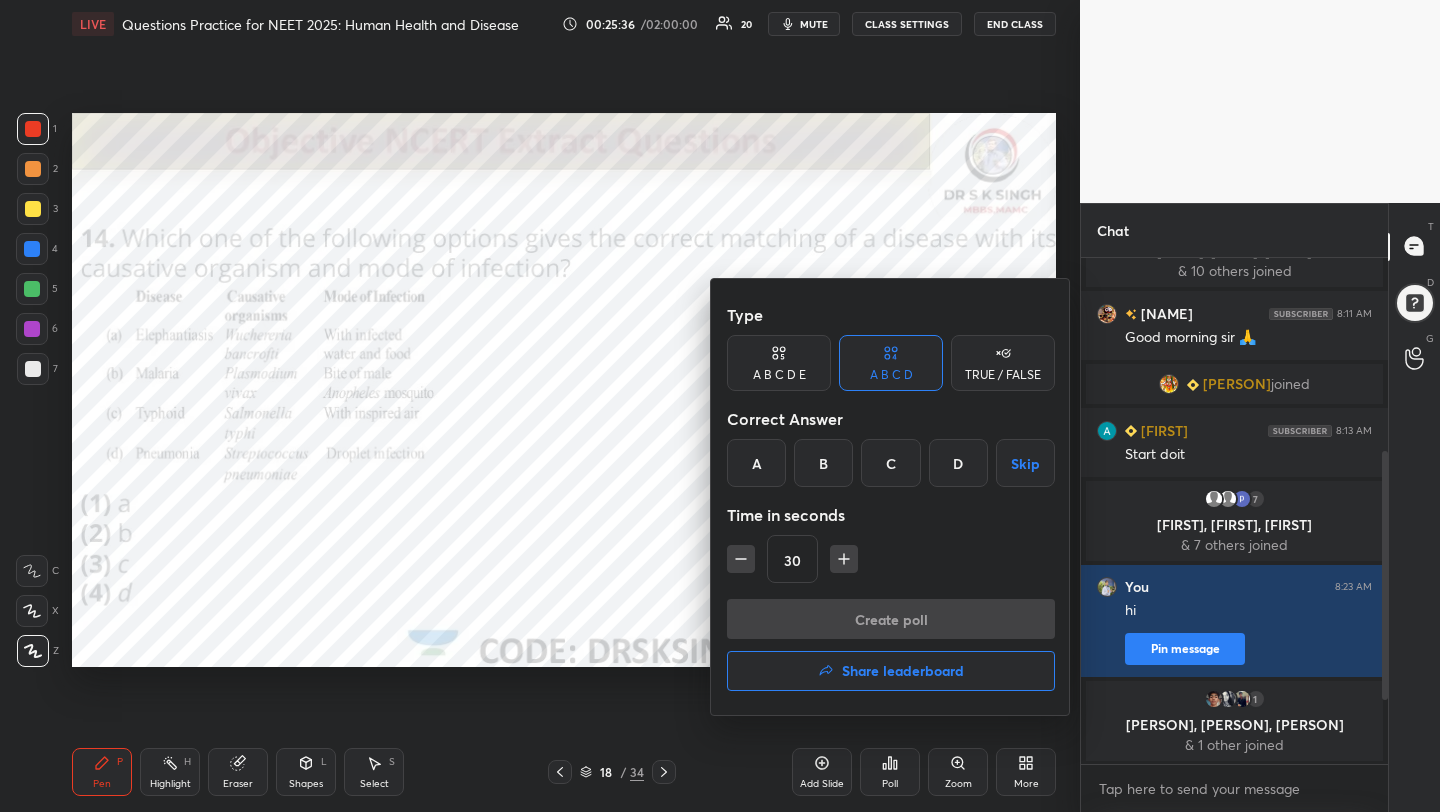 click on "D" at bounding box center (958, 463) 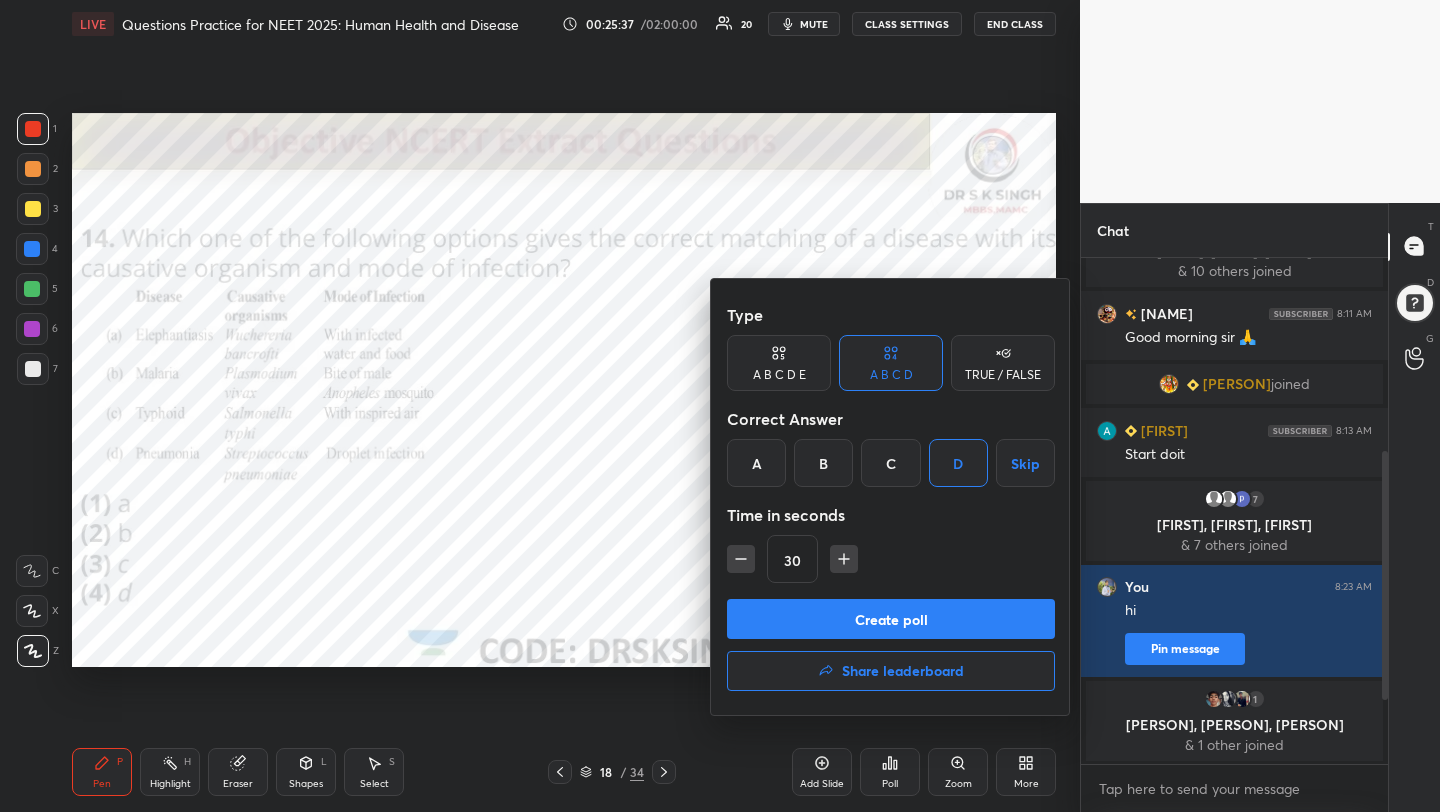 click on "Create poll" at bounding box center (891, 619) 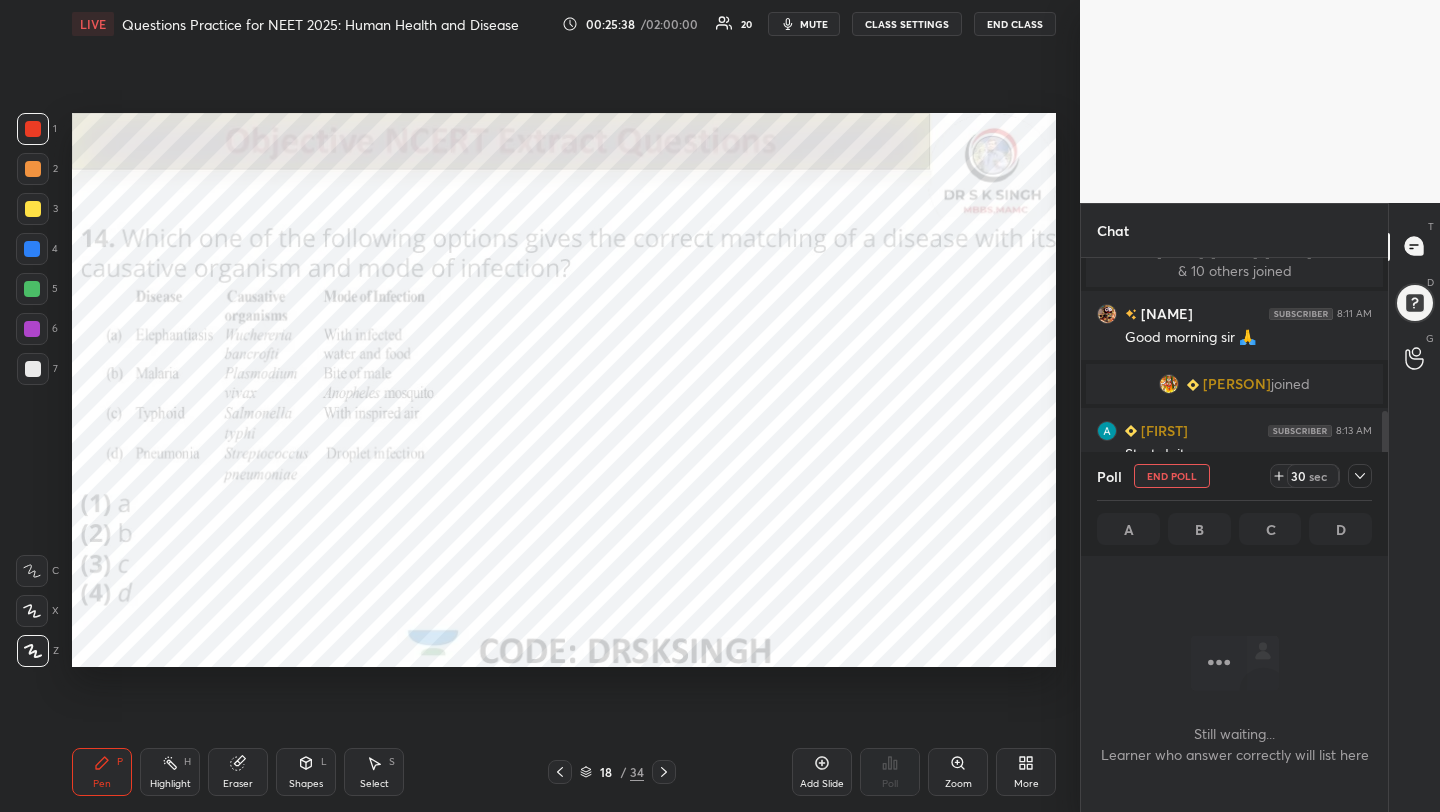 scroll, scrollTop: 402, scrollLeft: 301, axis: both 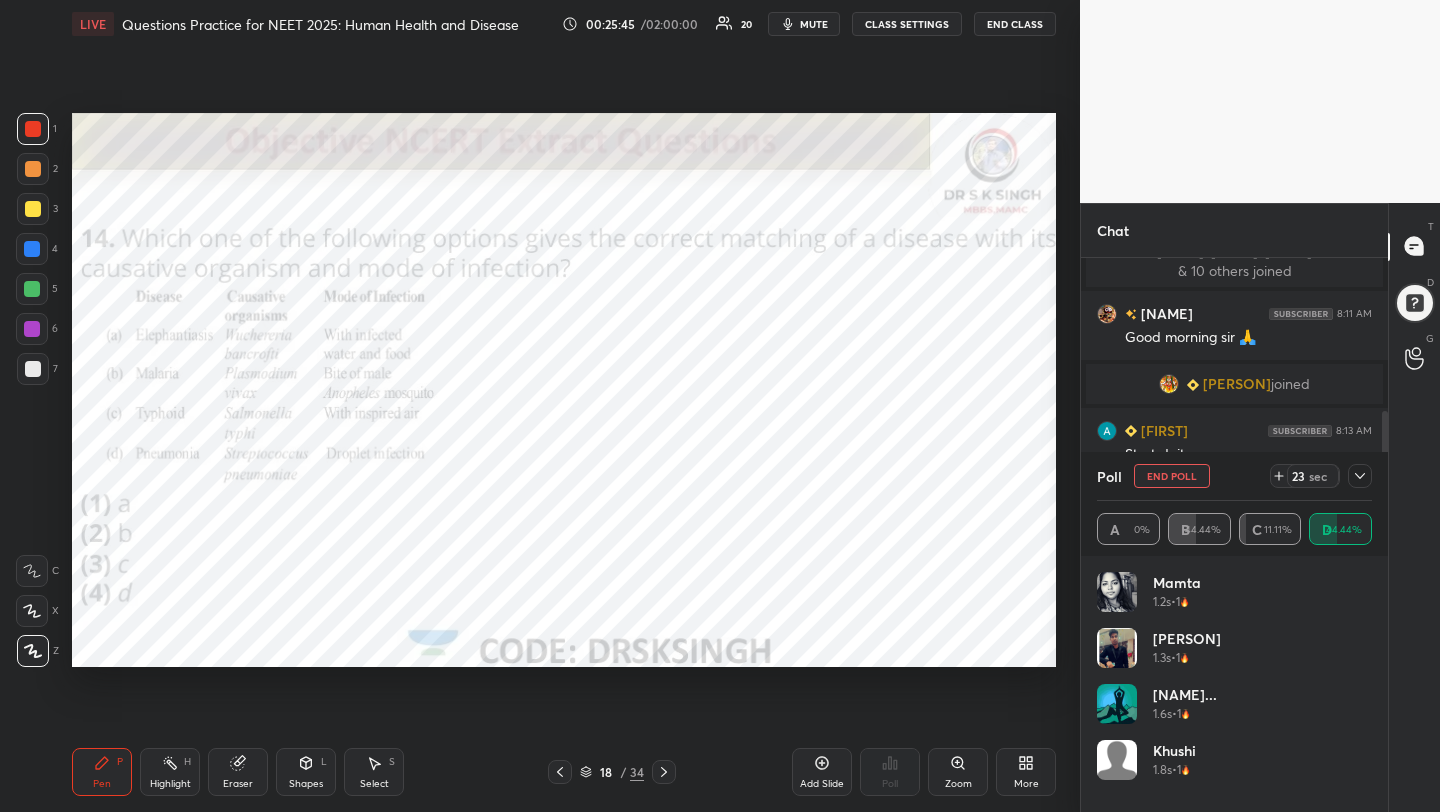 click on "mute" at bounding box center [814, 24] 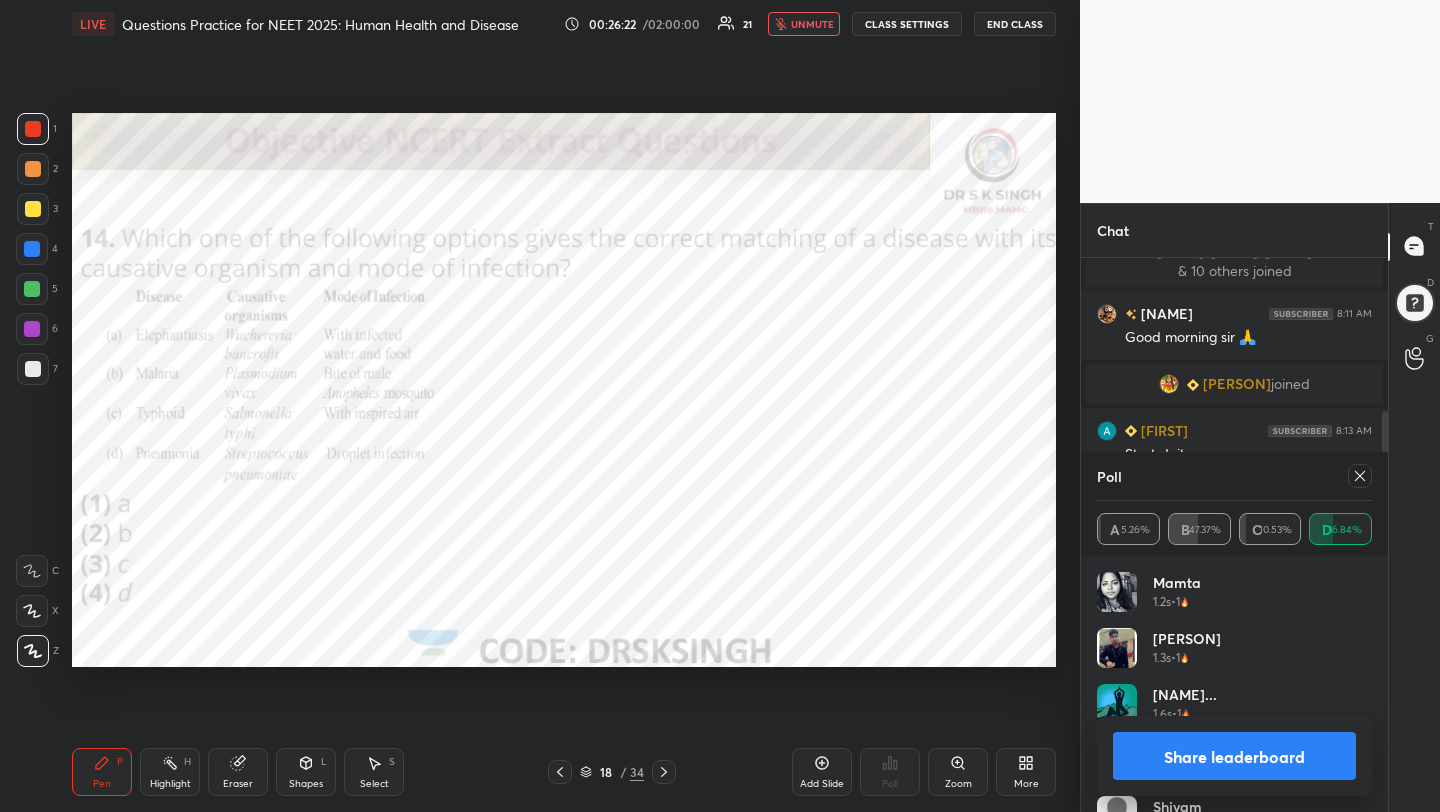 click 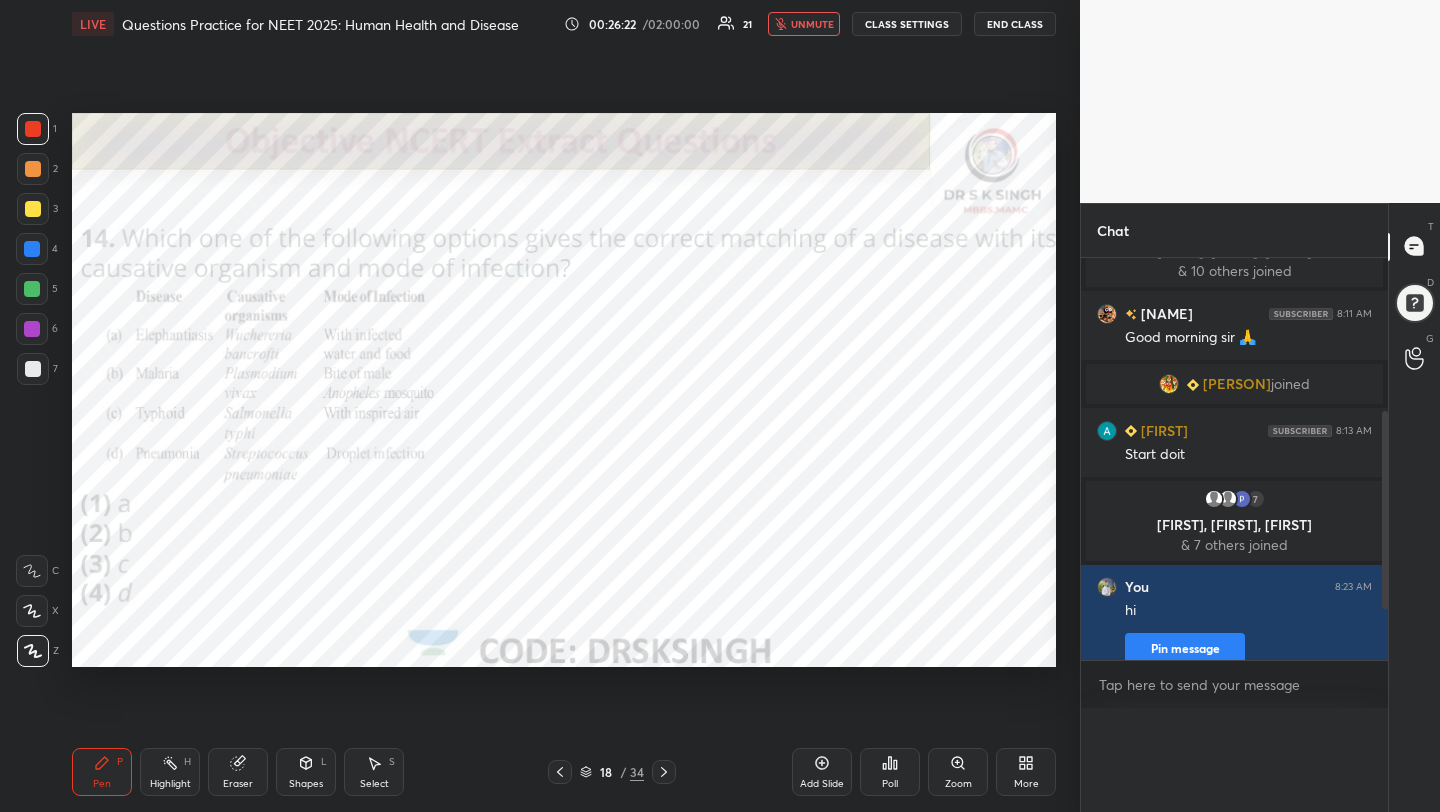 scroll, scrollTop: 0, scrollLeft: 0, axis: both 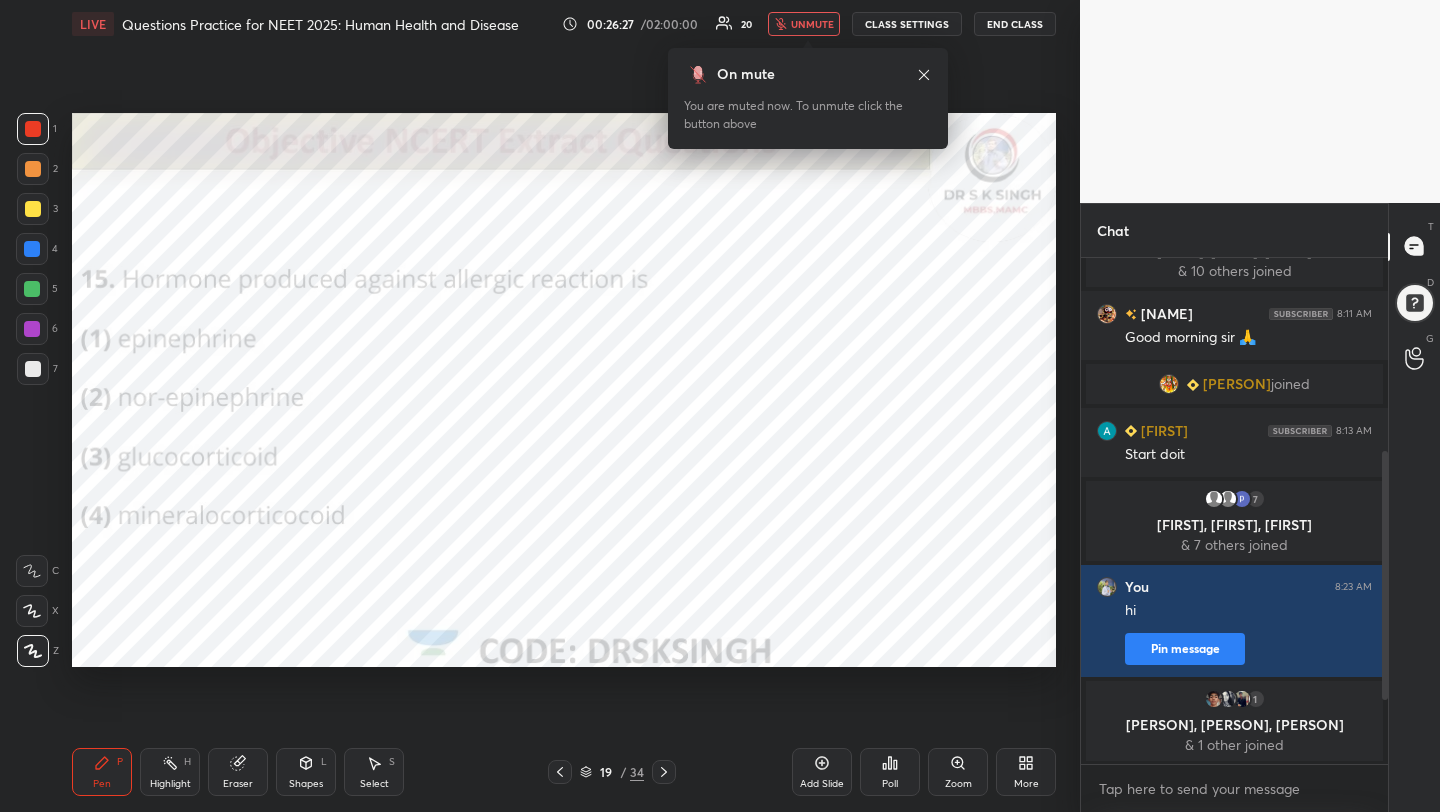 click 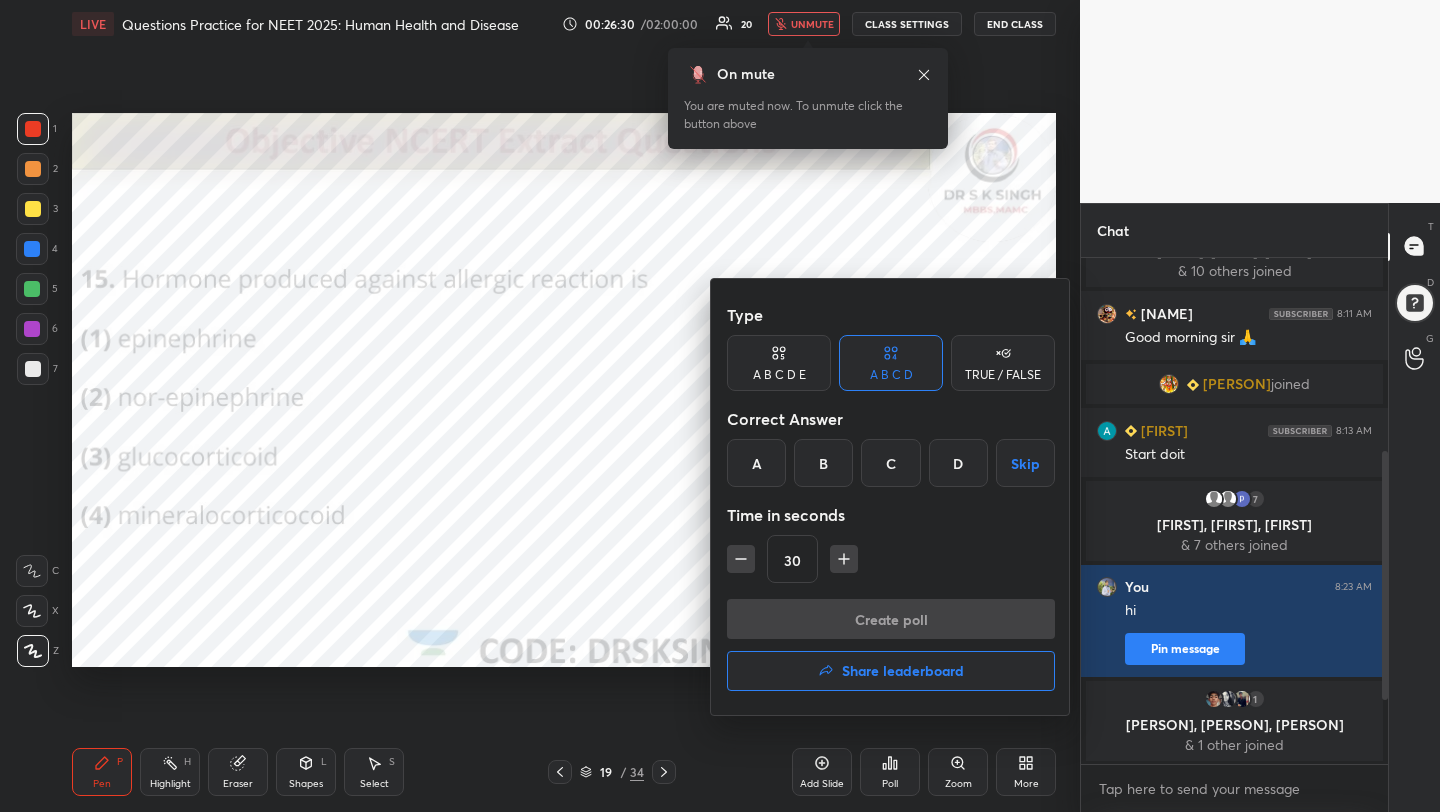 click on "C" at bounding box center (890, 463) 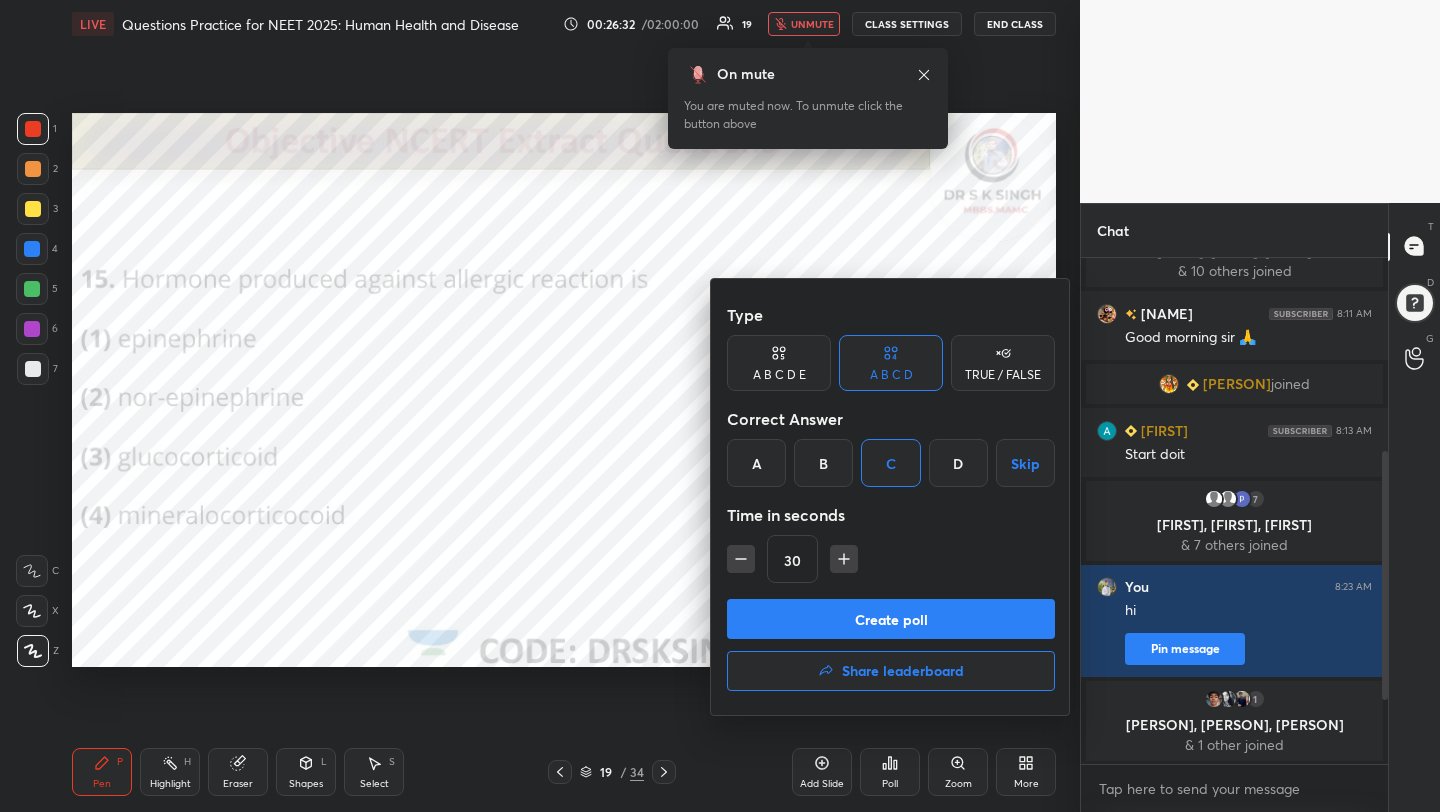 click on "Create poll" at bounding box center (891, 619) 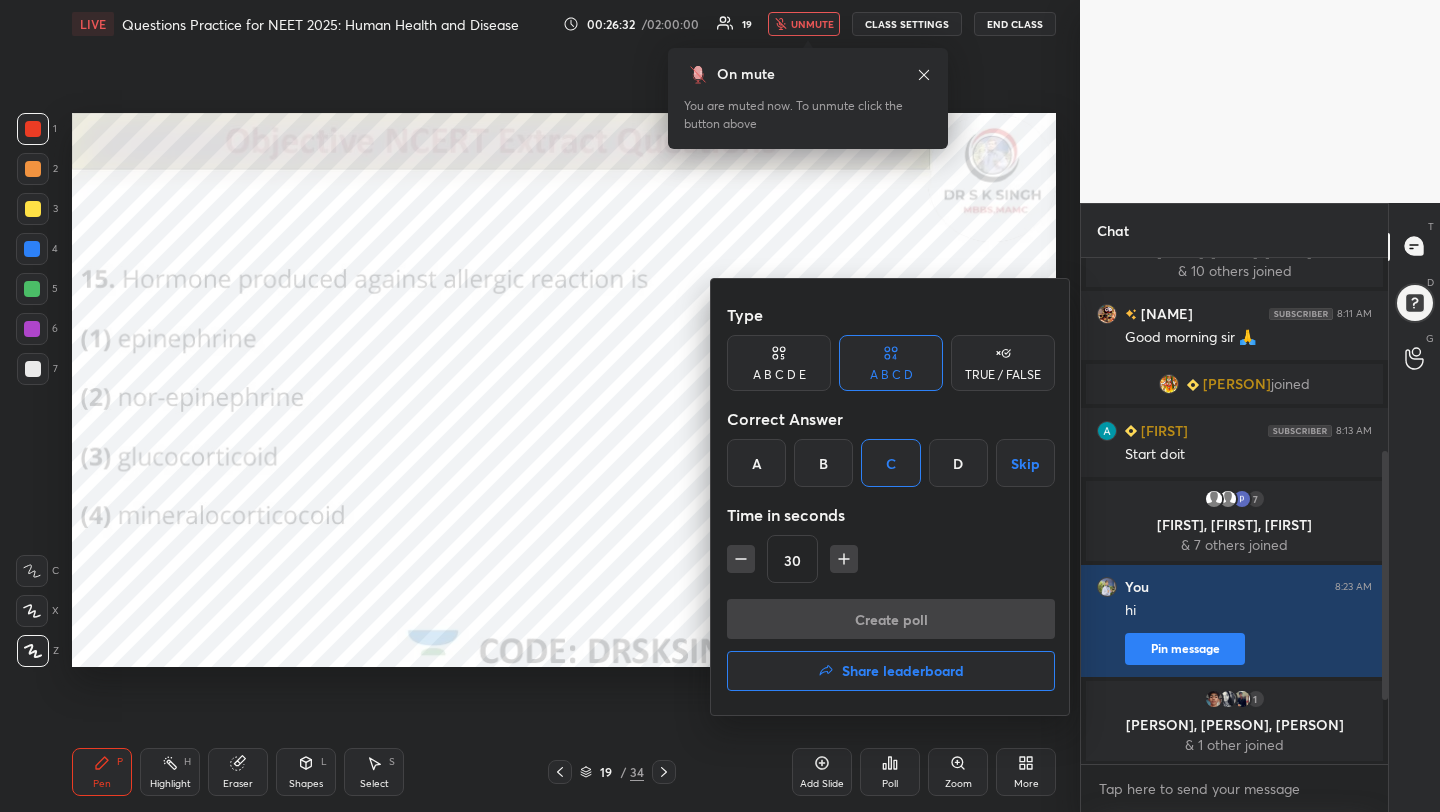 scroll, scrollTop: 458, scrollLeft: 301, axis: both 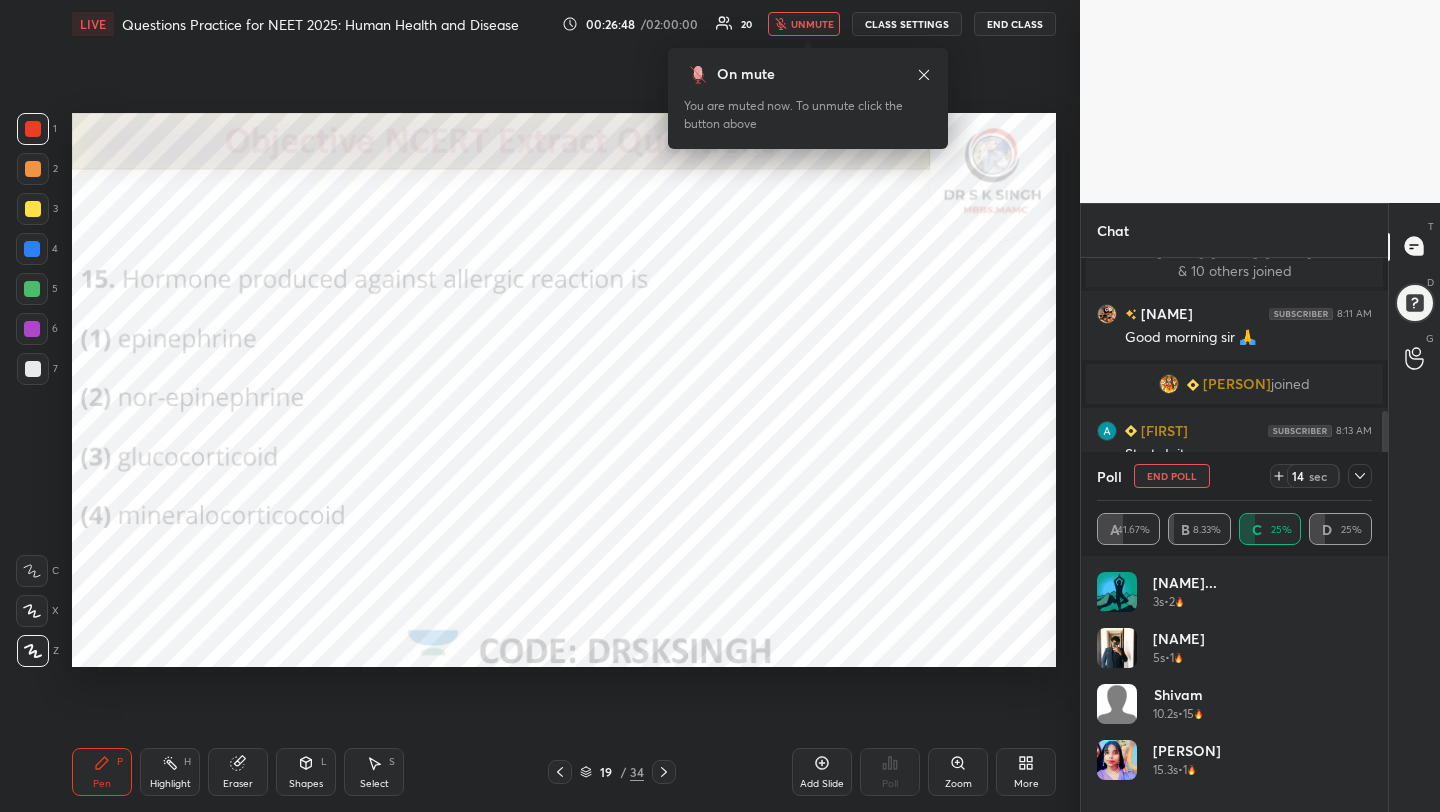 click 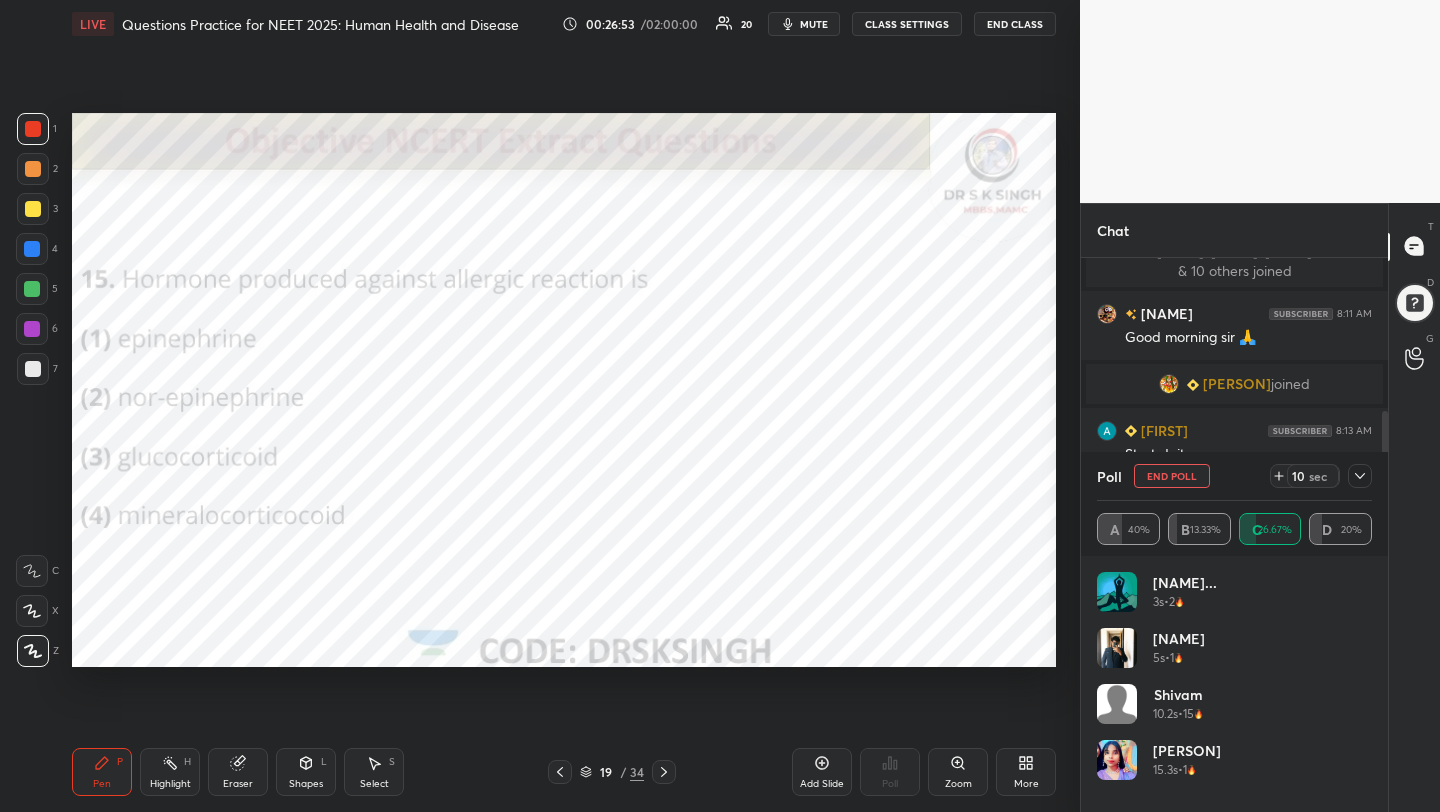 click on "End Poll" at bounding box center (1172, 476) 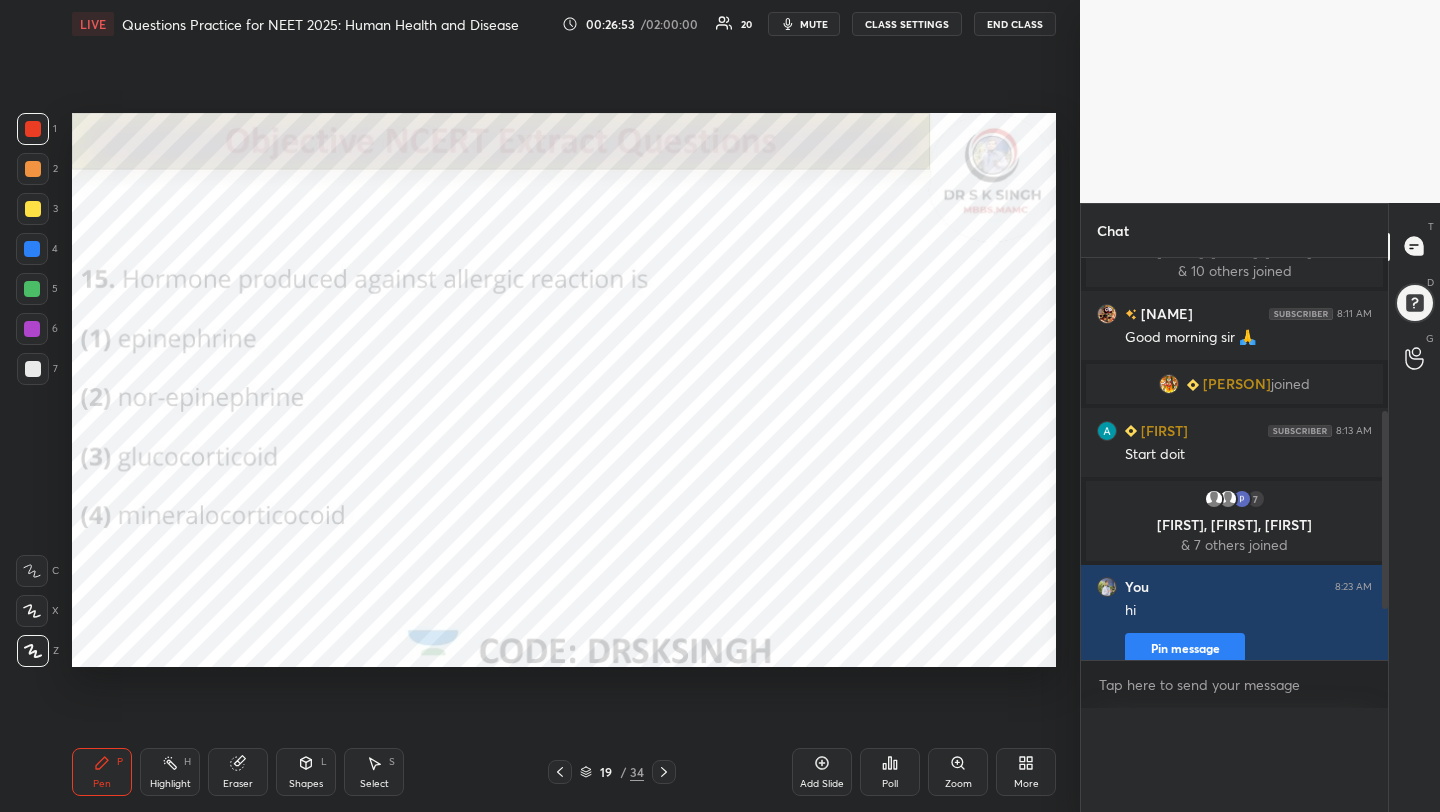 scroll, scrollTop: 0, scrollLeft: 0, axis: both 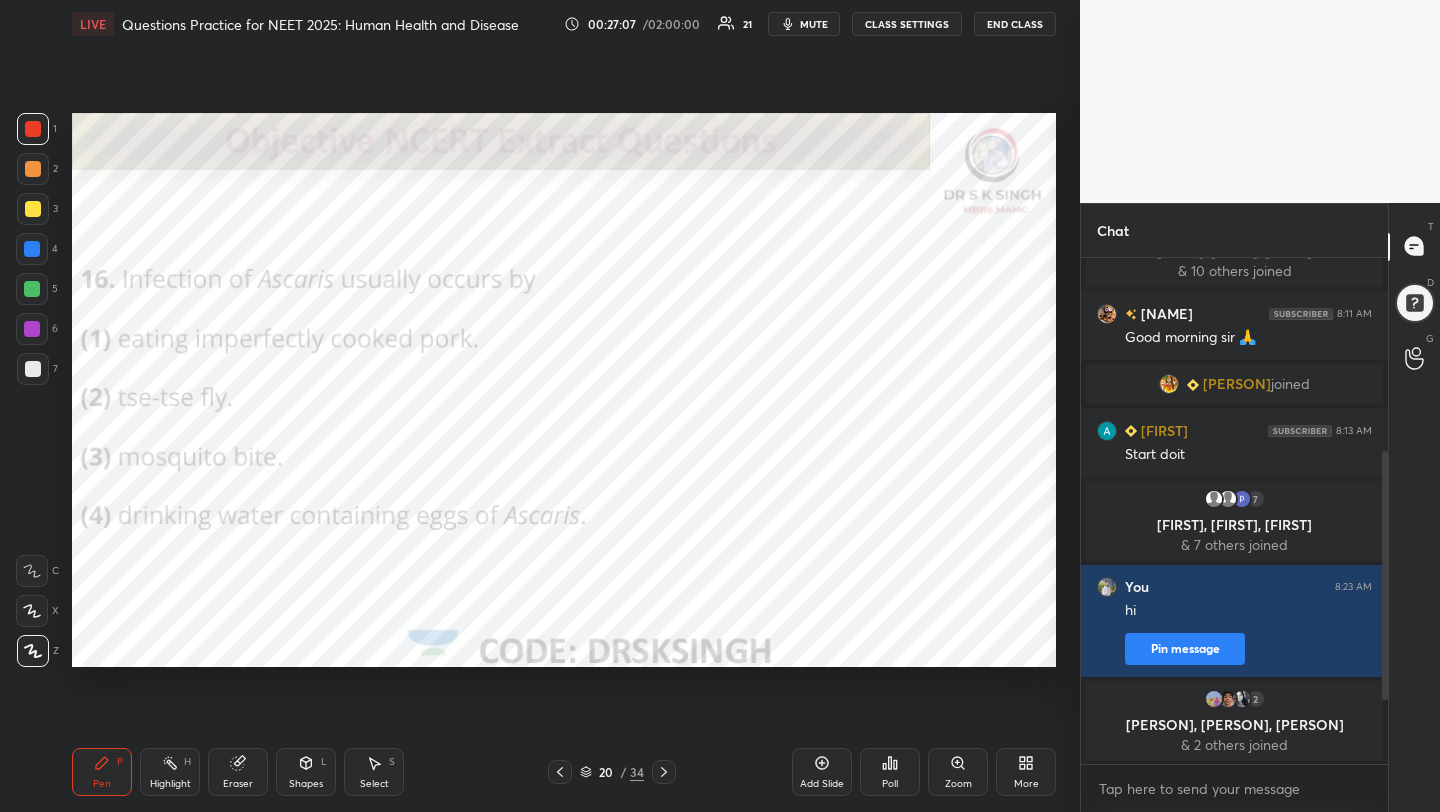 click on "Poll" at bounding box center (890, 772) 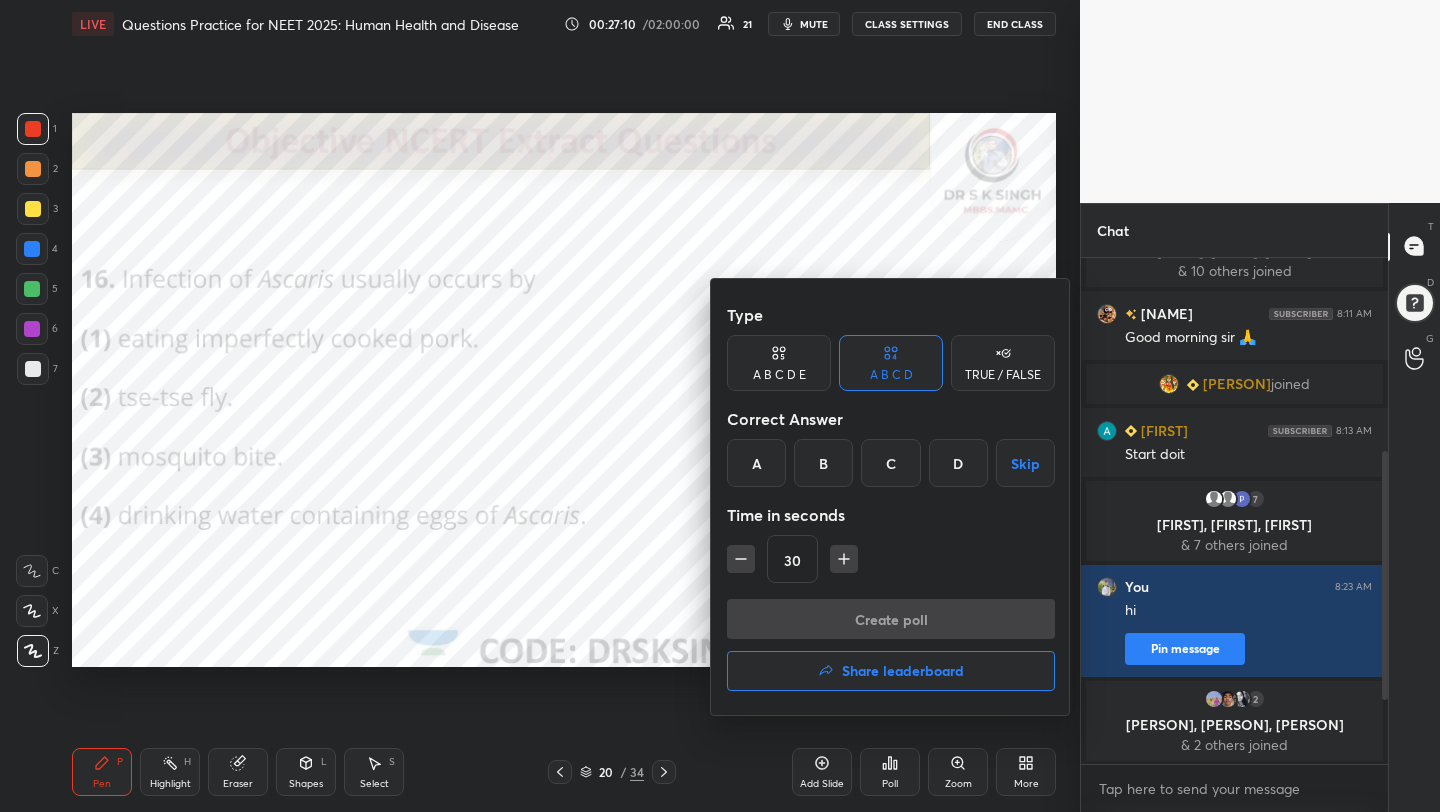 click on "D" at bounding box center (958, 463) 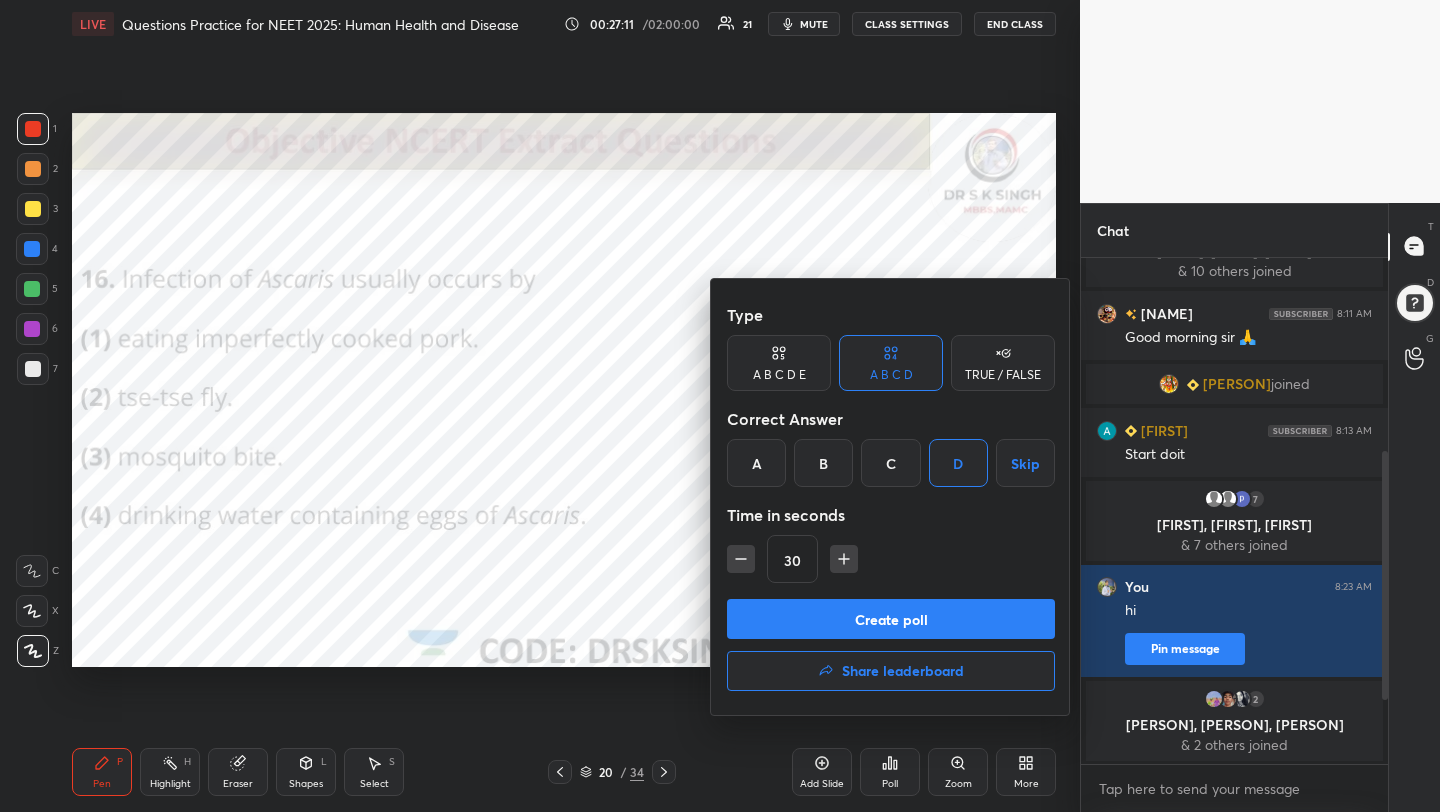 click on "Create poll" at bounding box center [891, 619] 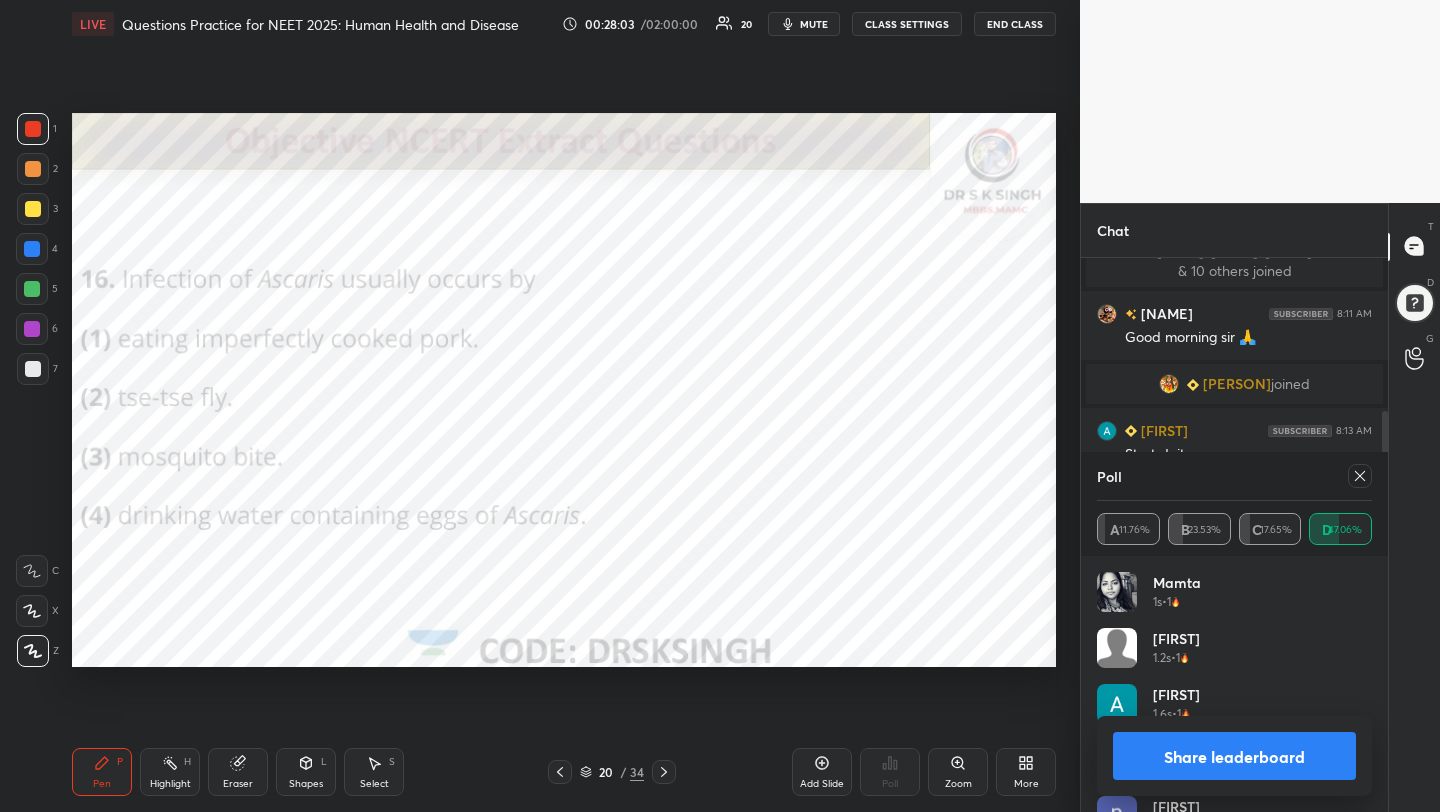 click 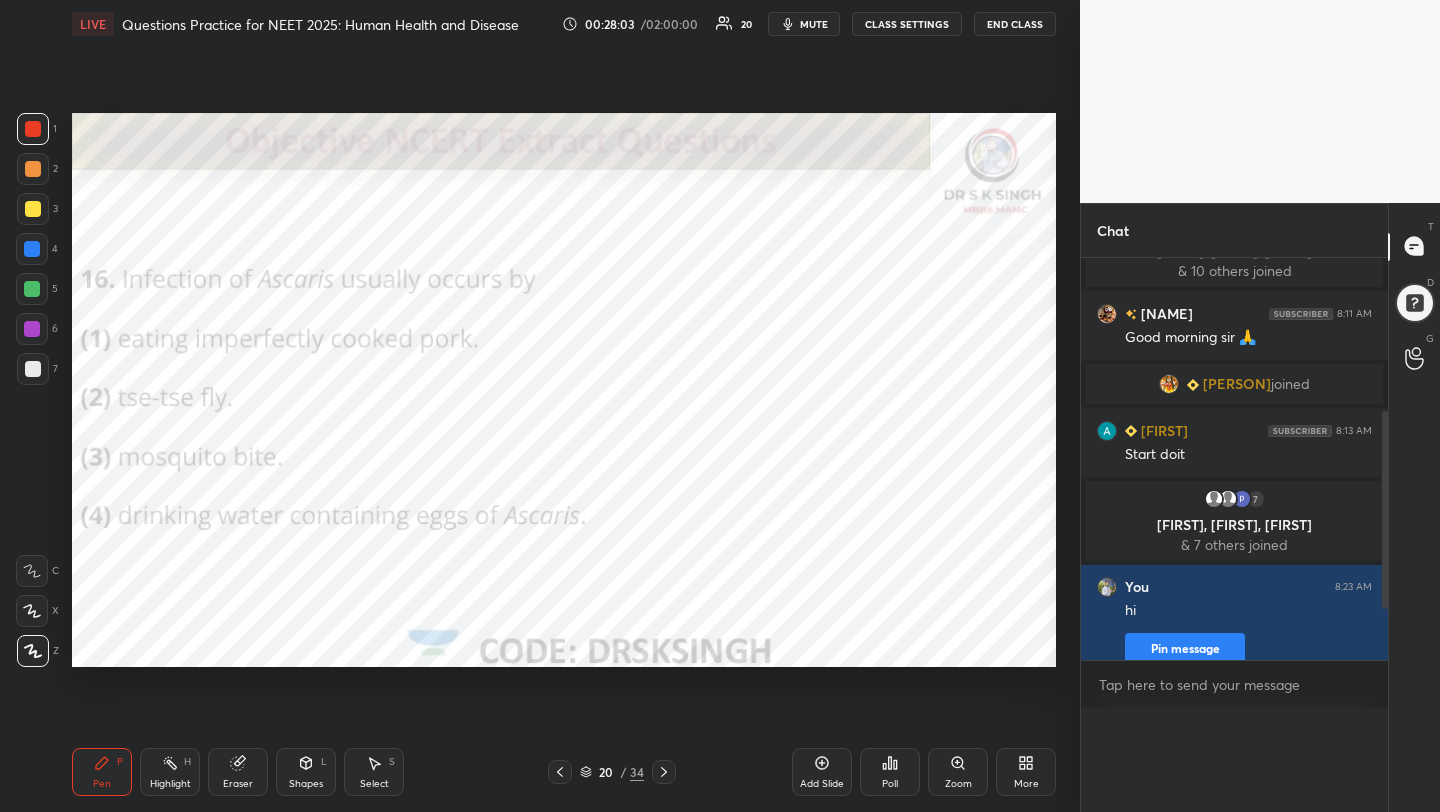 scroll, scrollTop: 0, scrollLeft: 0, axis: both 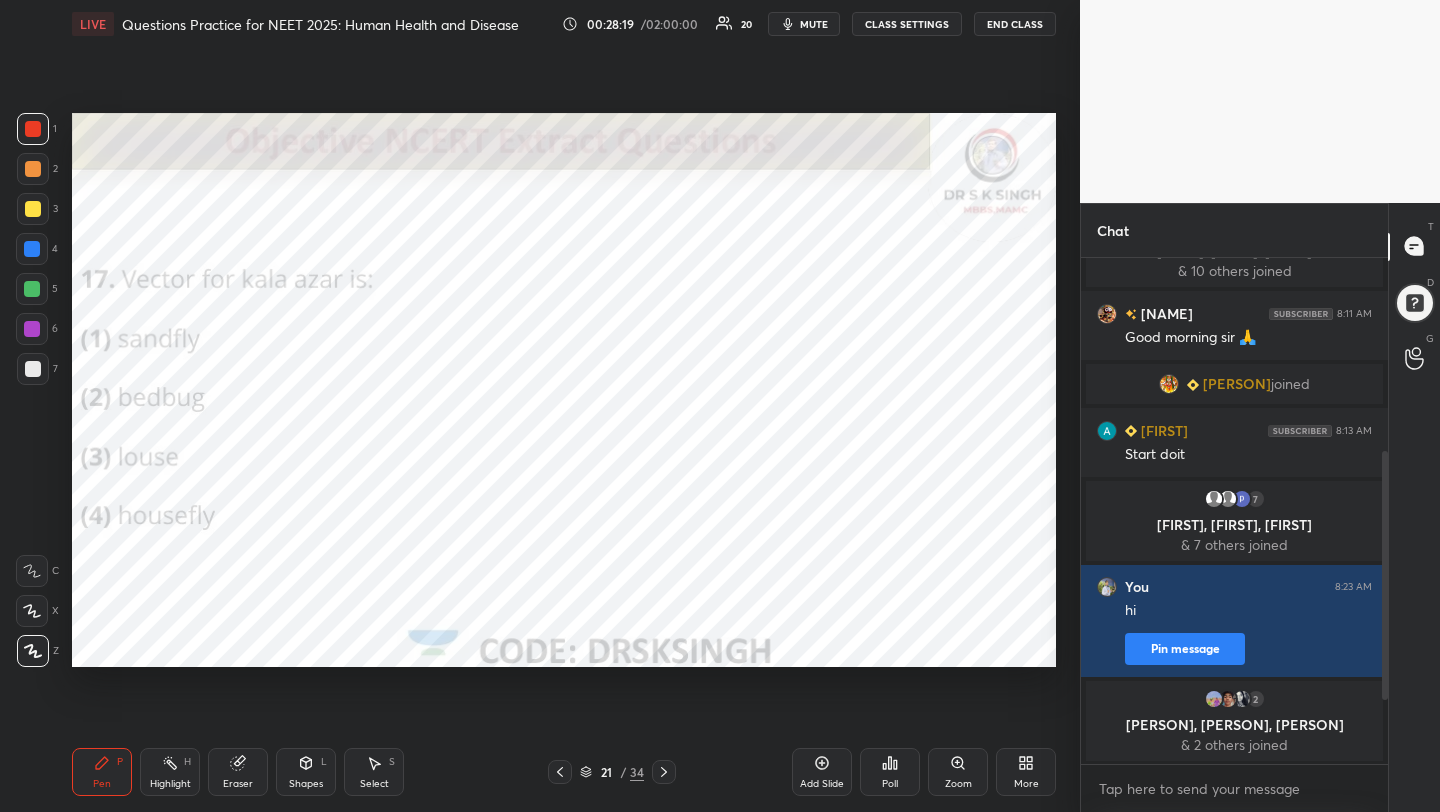 click on "Poll" at bounding box center [890, 784] 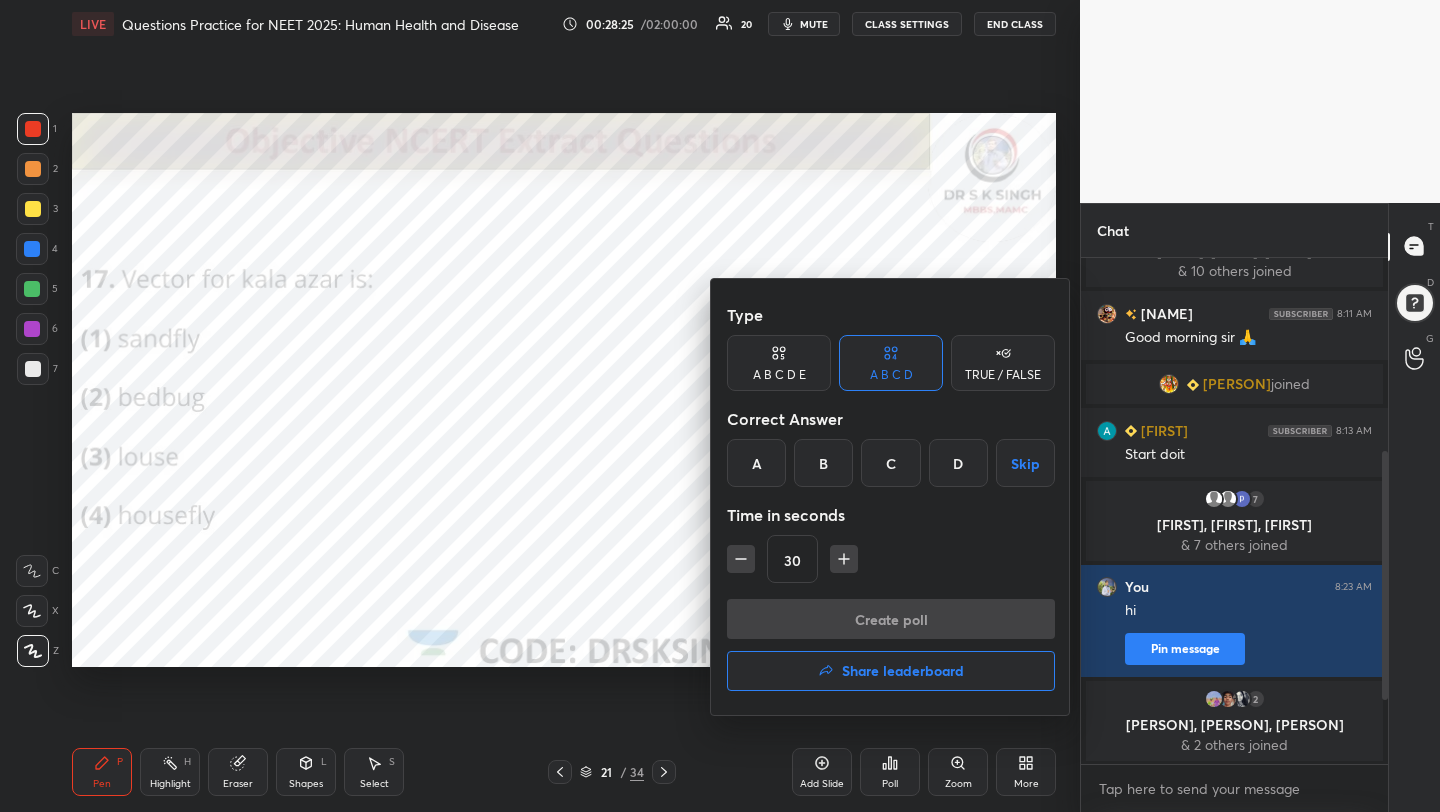 click on "A" at bounding box center (756, 463) 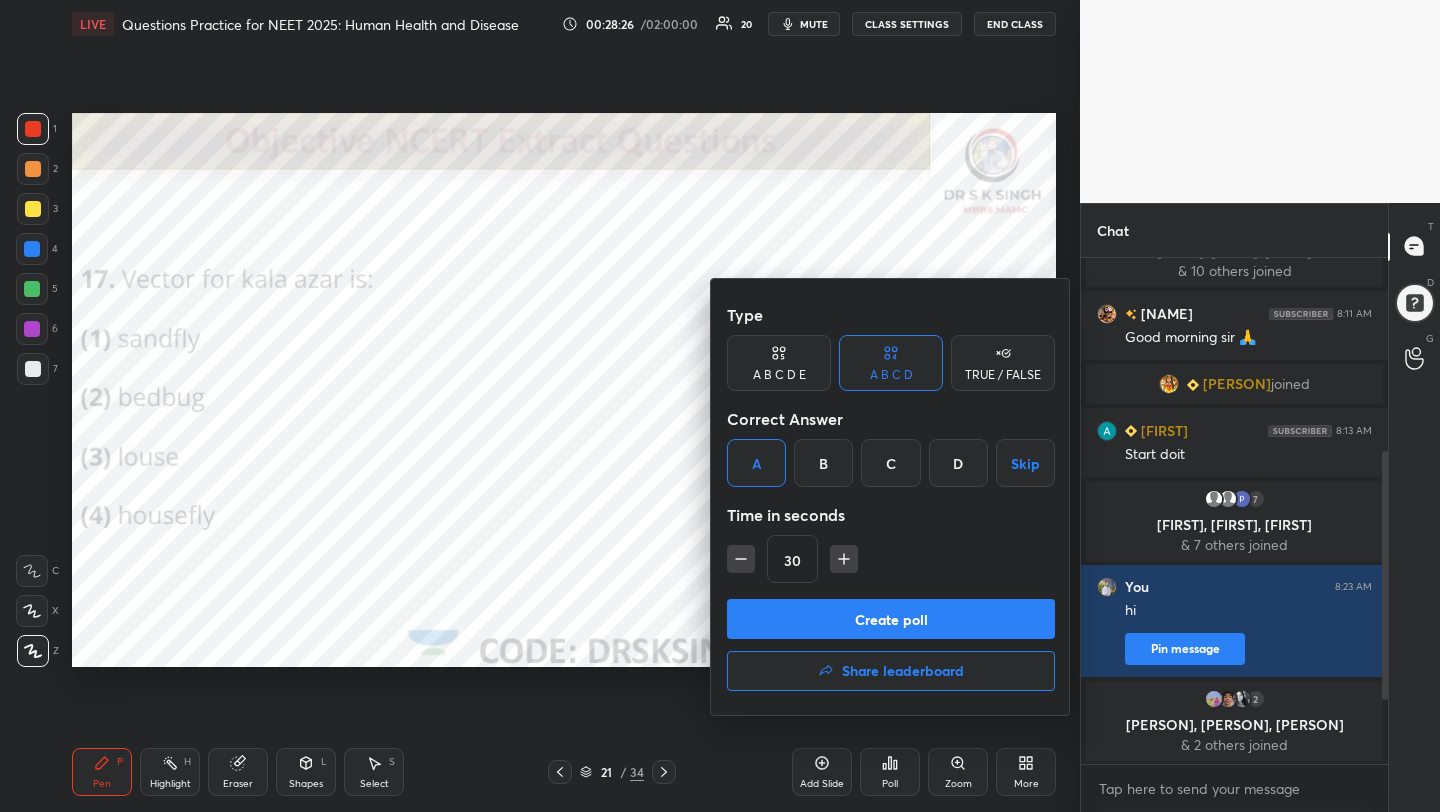 click on "Create poll" at bounding box center [891, 619] 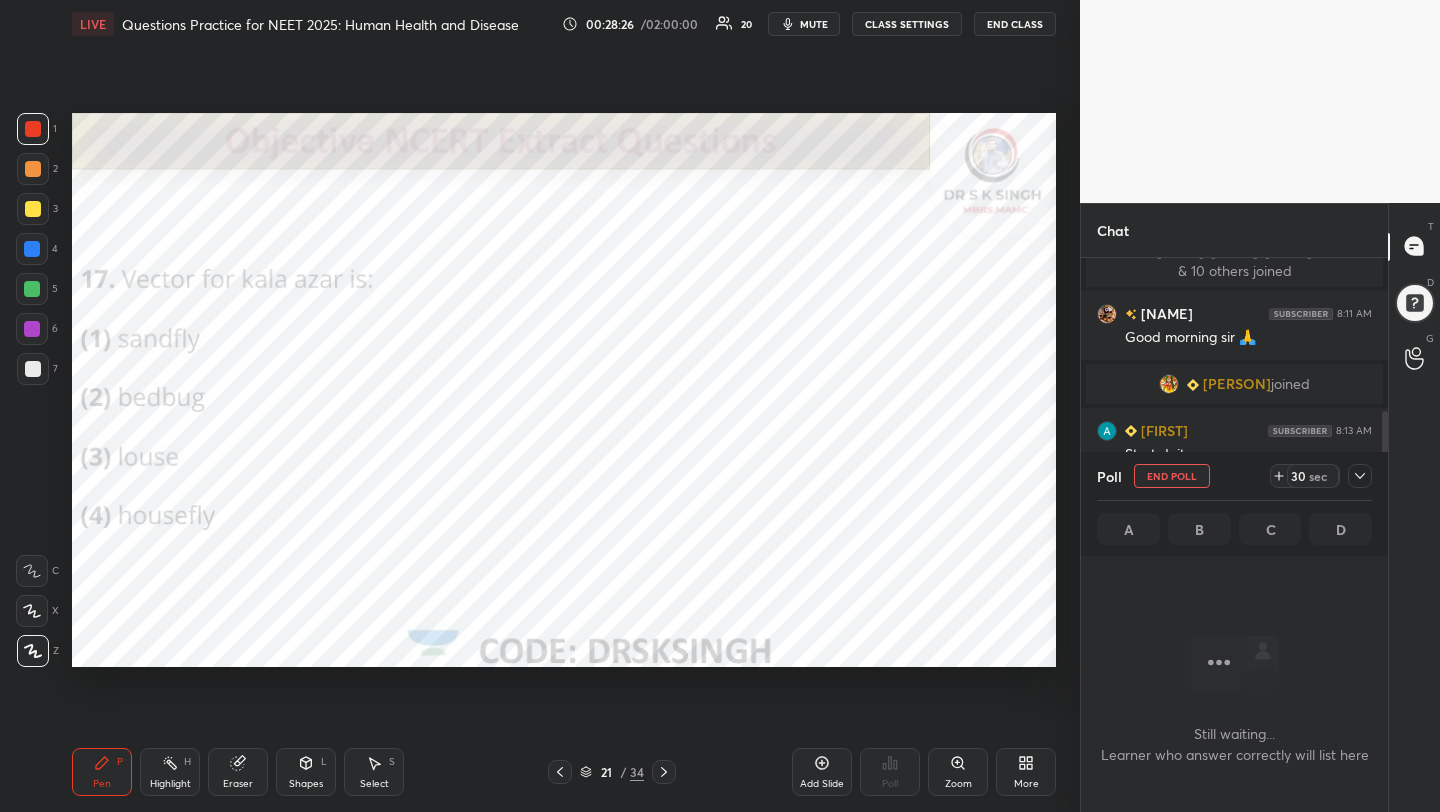 scroll, scrollTop: 413, scrollLeft: 301, axis: both 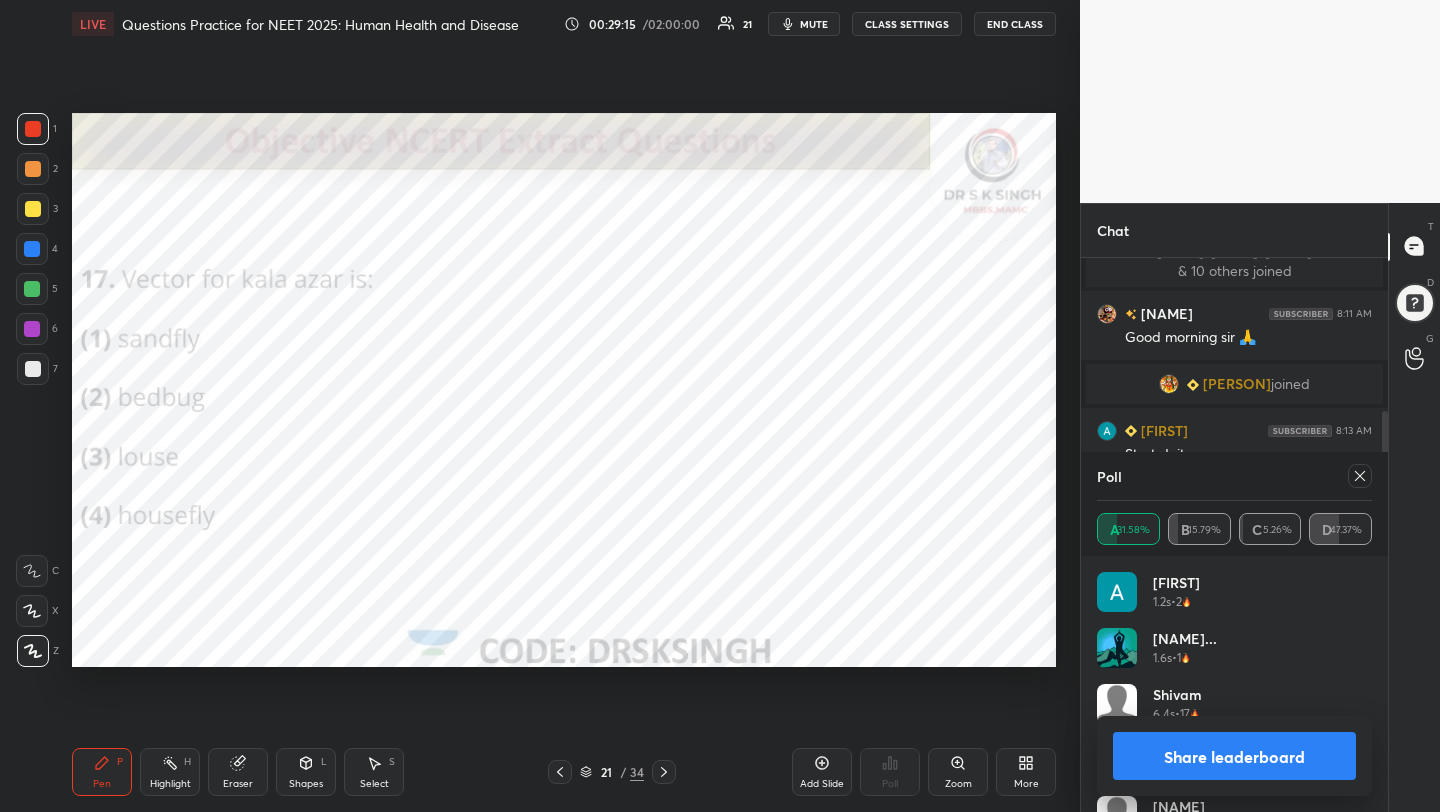 click at bounding box center (1360, 476) 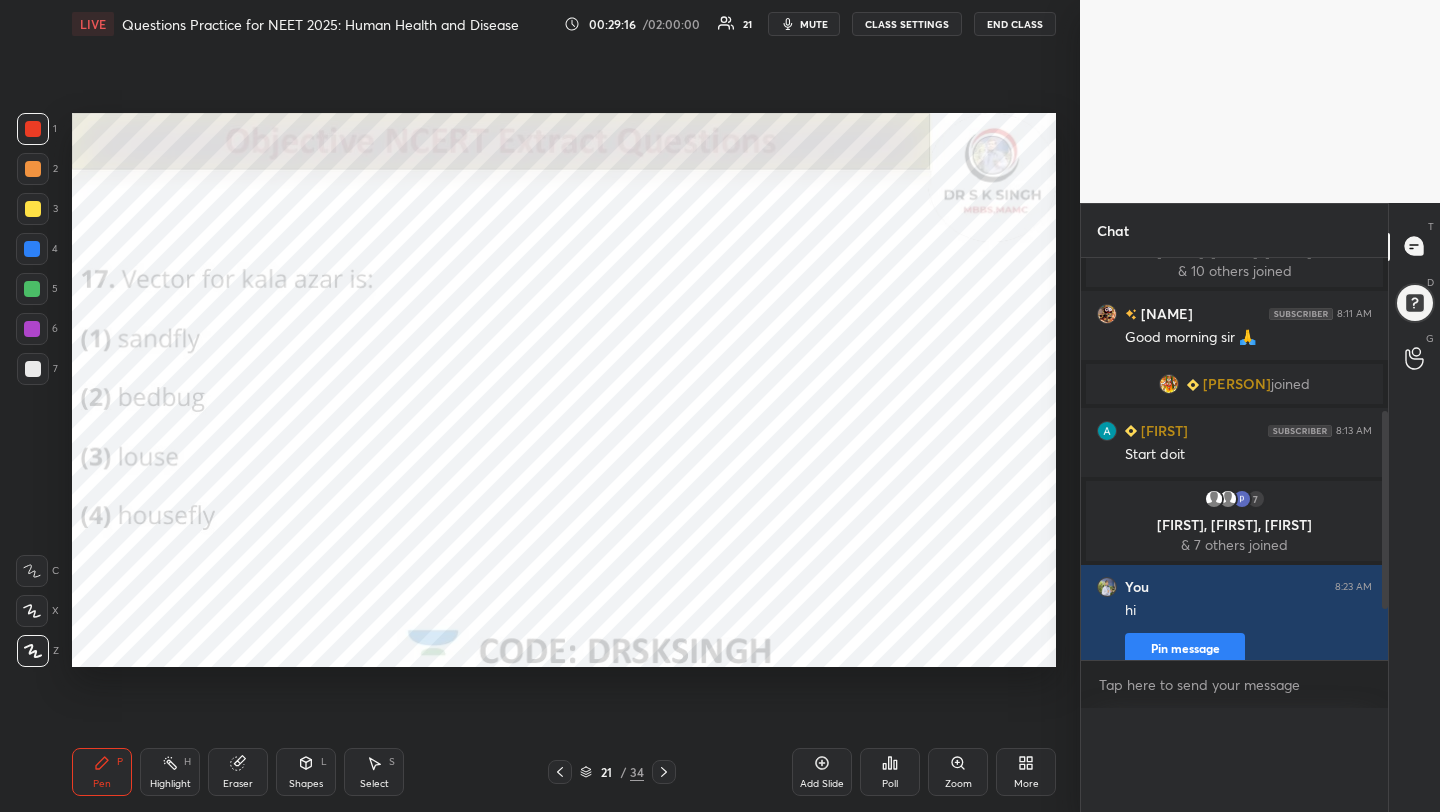 scroll, scrollTop: 0, scrollLeft: 0, axis: both 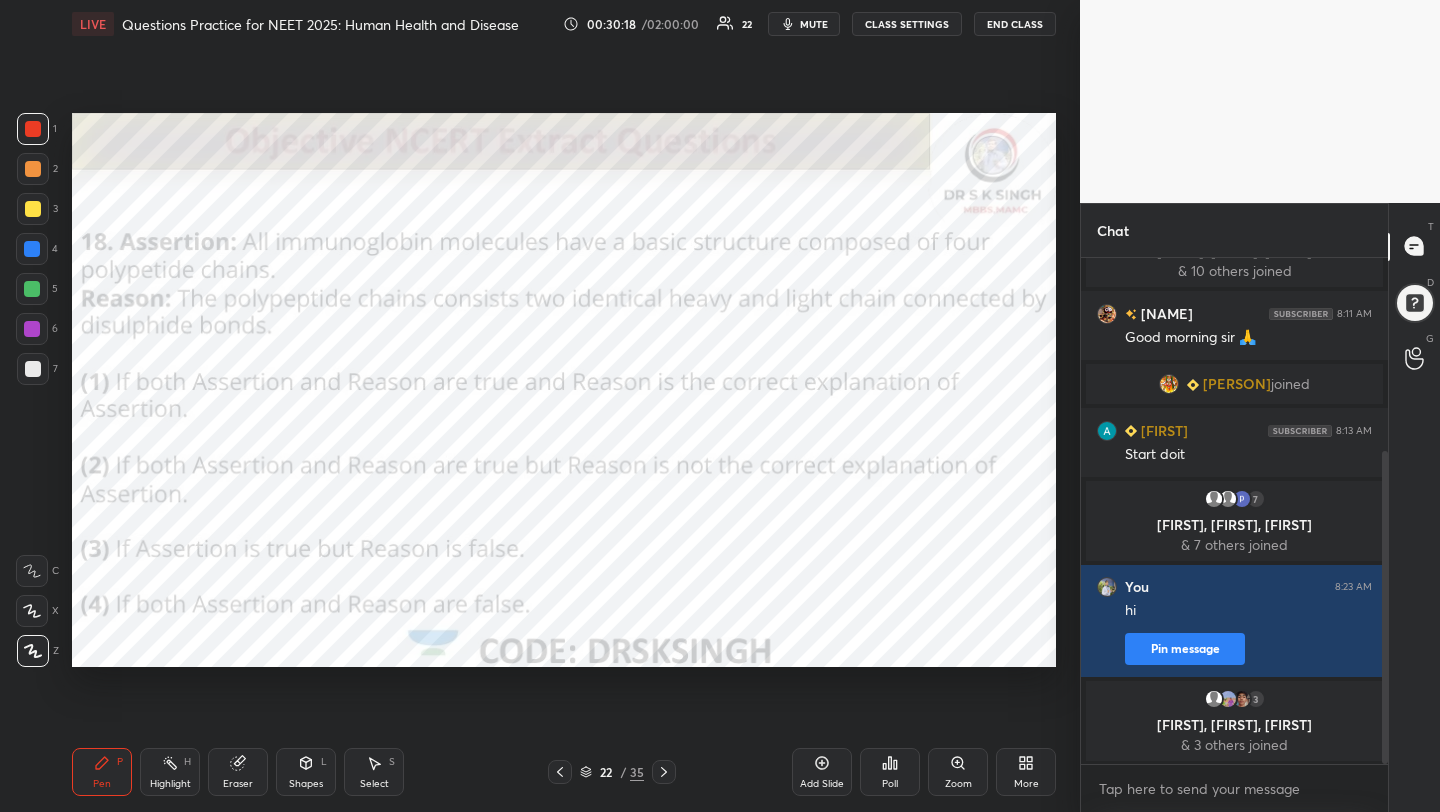 click on "Poll" at bounding box center [890, 784] 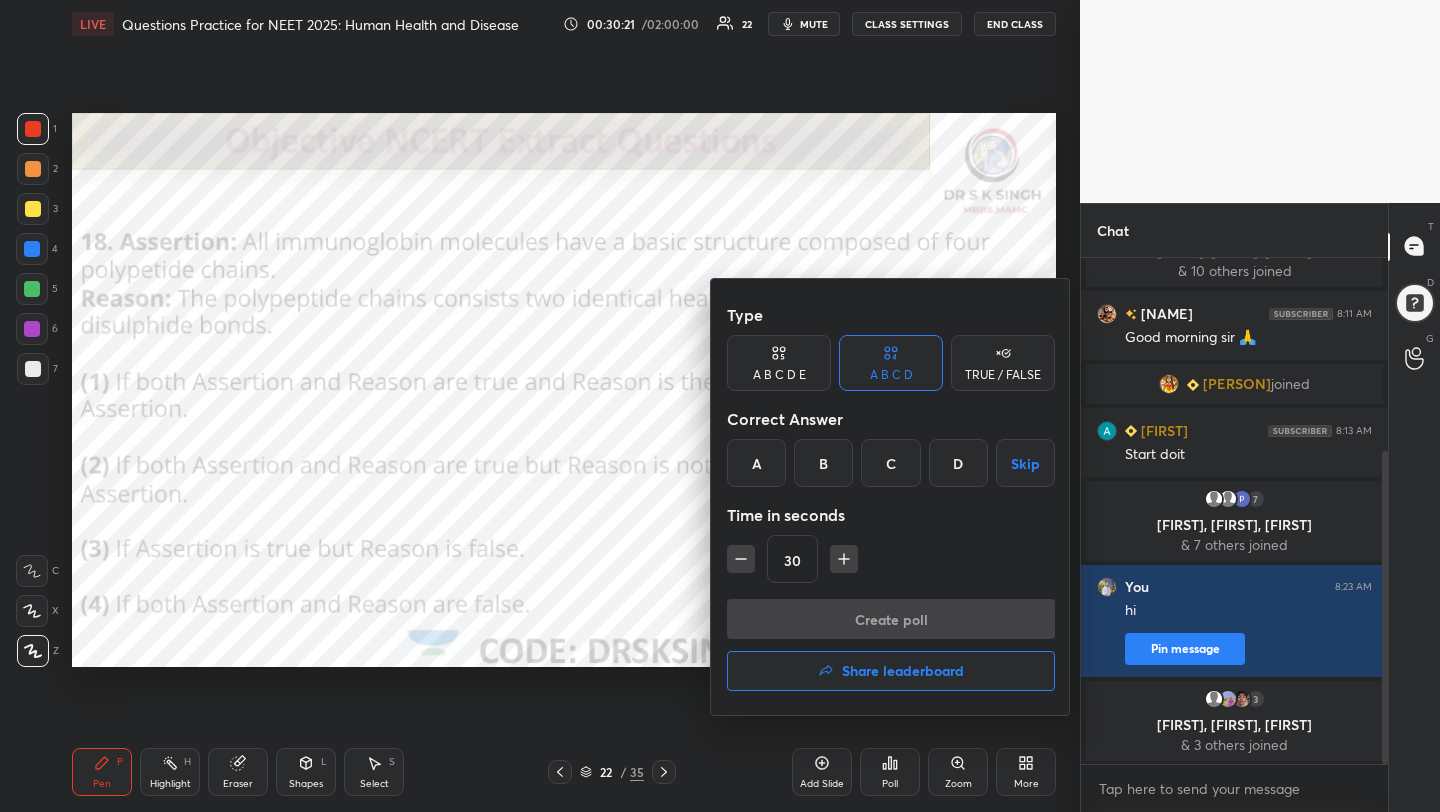 click on "A" at bounding box center (756, 463) 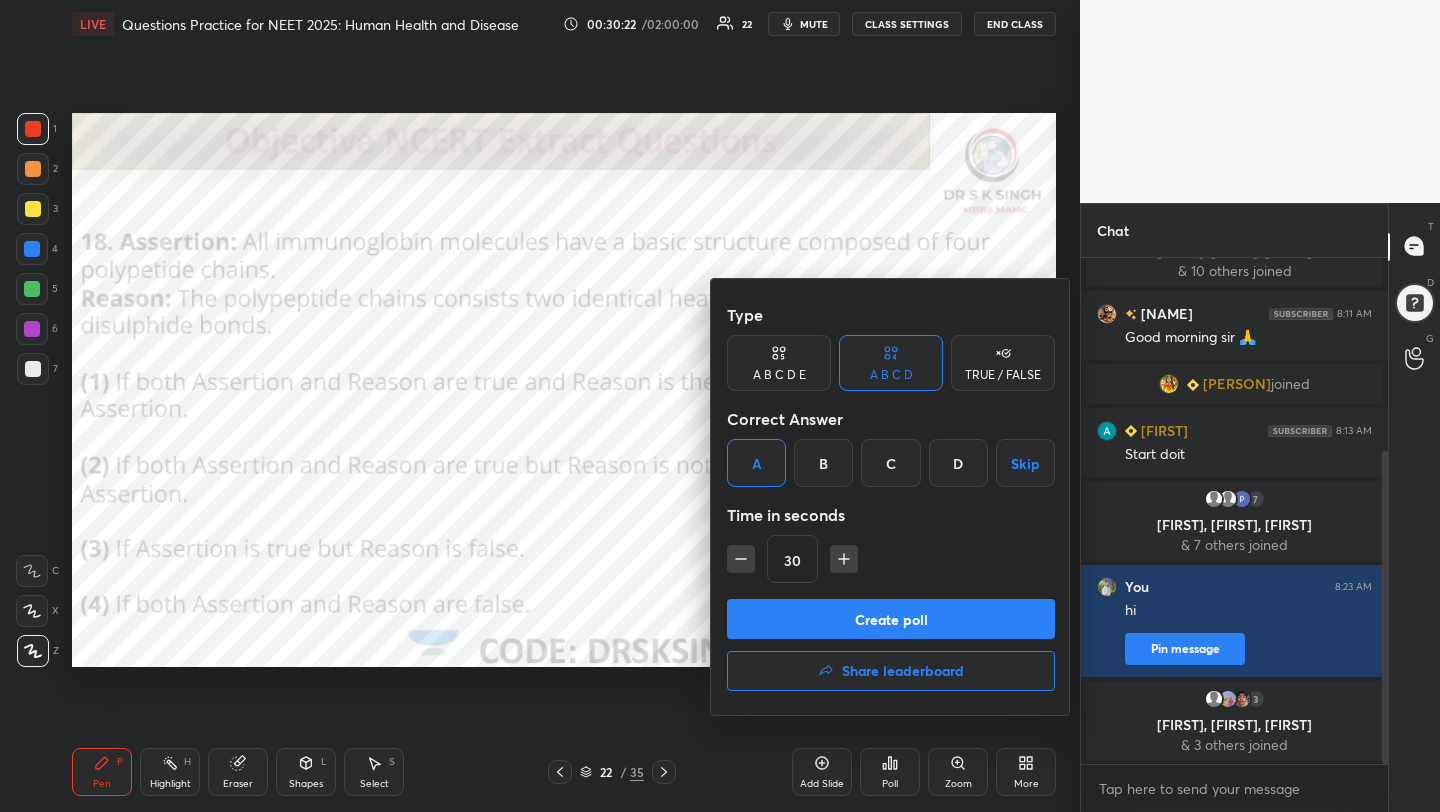click on "Create poll" at bounding box center [891, 619] 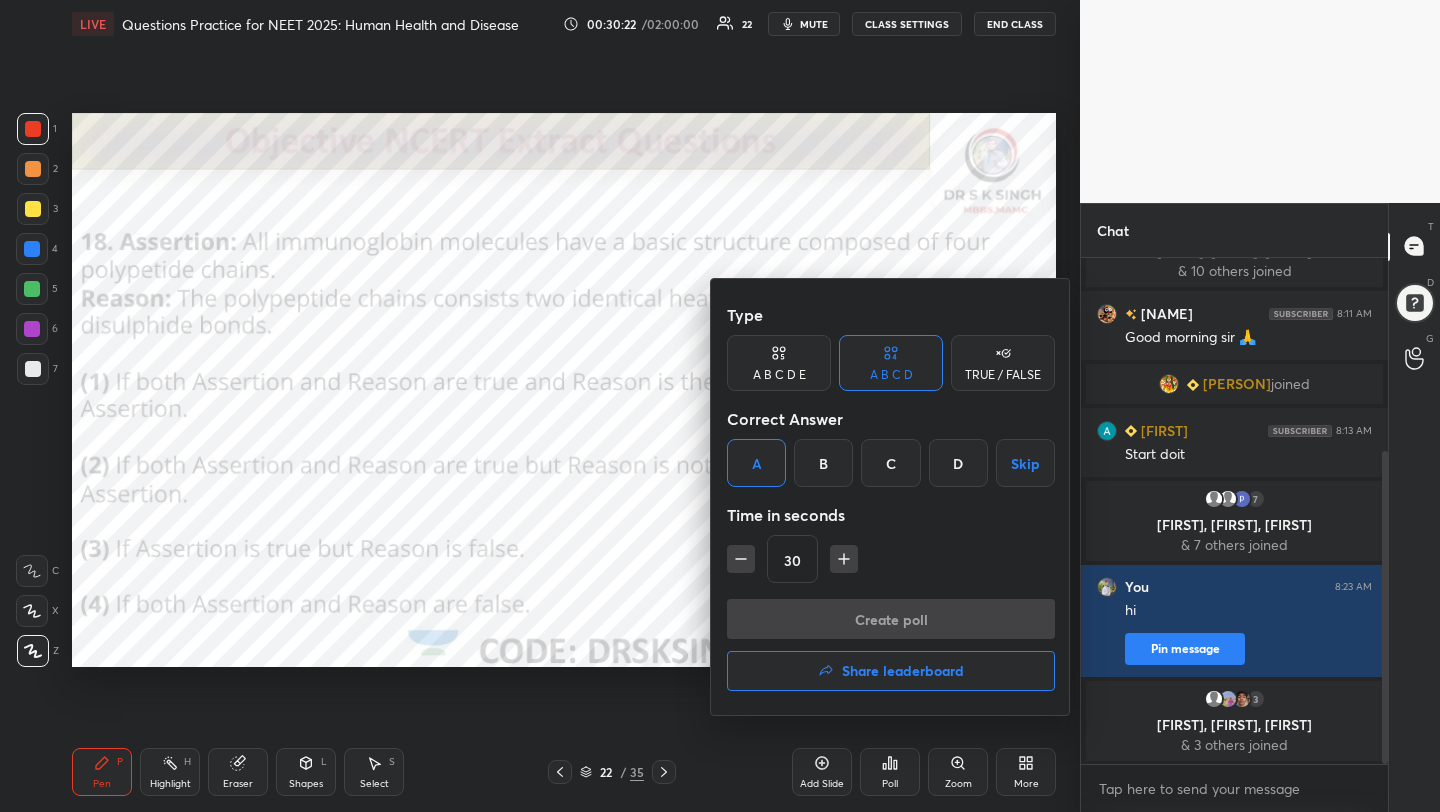 scroll, scrollTop: 459, scrollLeft: 301, axis: both 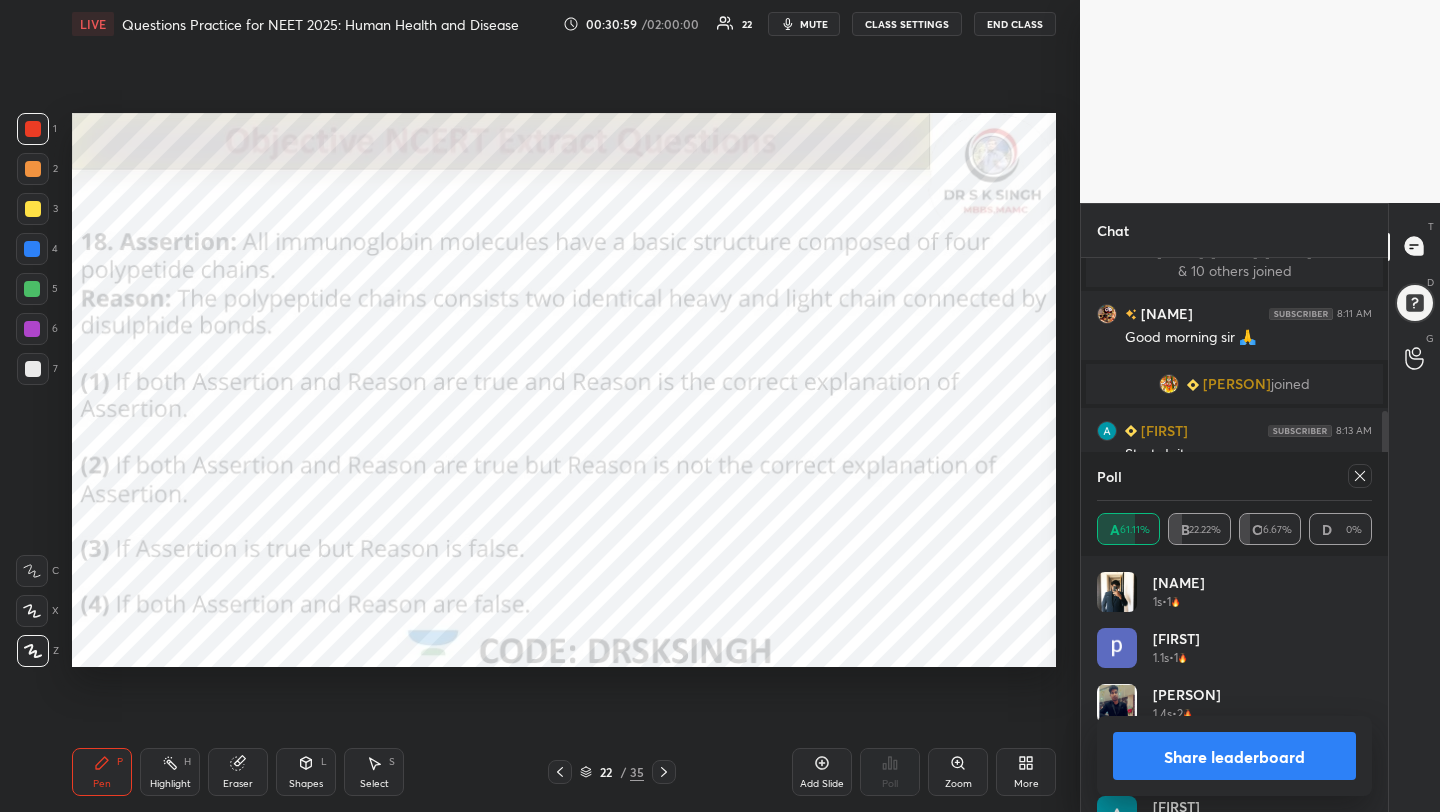 click 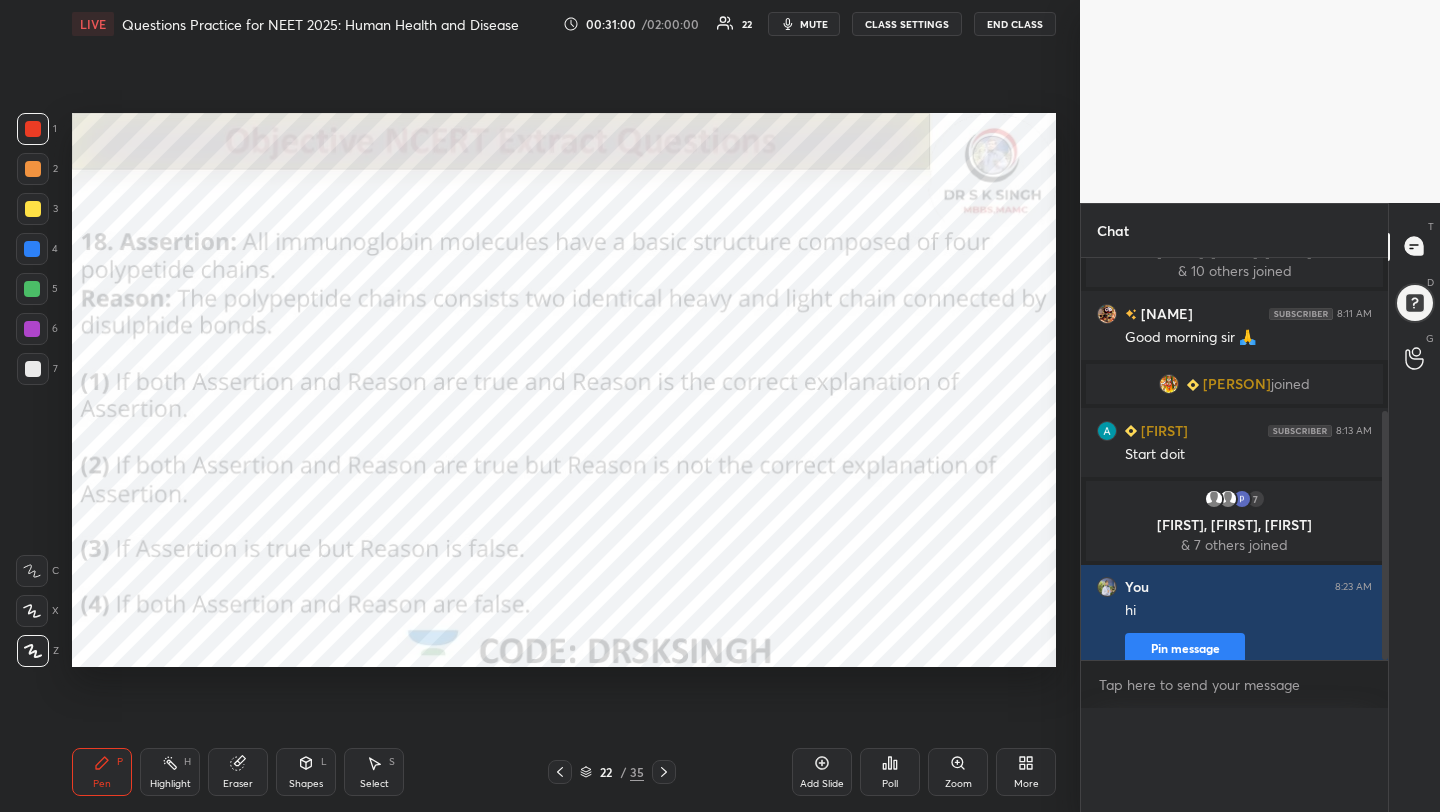 scroll, scrollTop: 1, scrollLeft: 7, axis: both 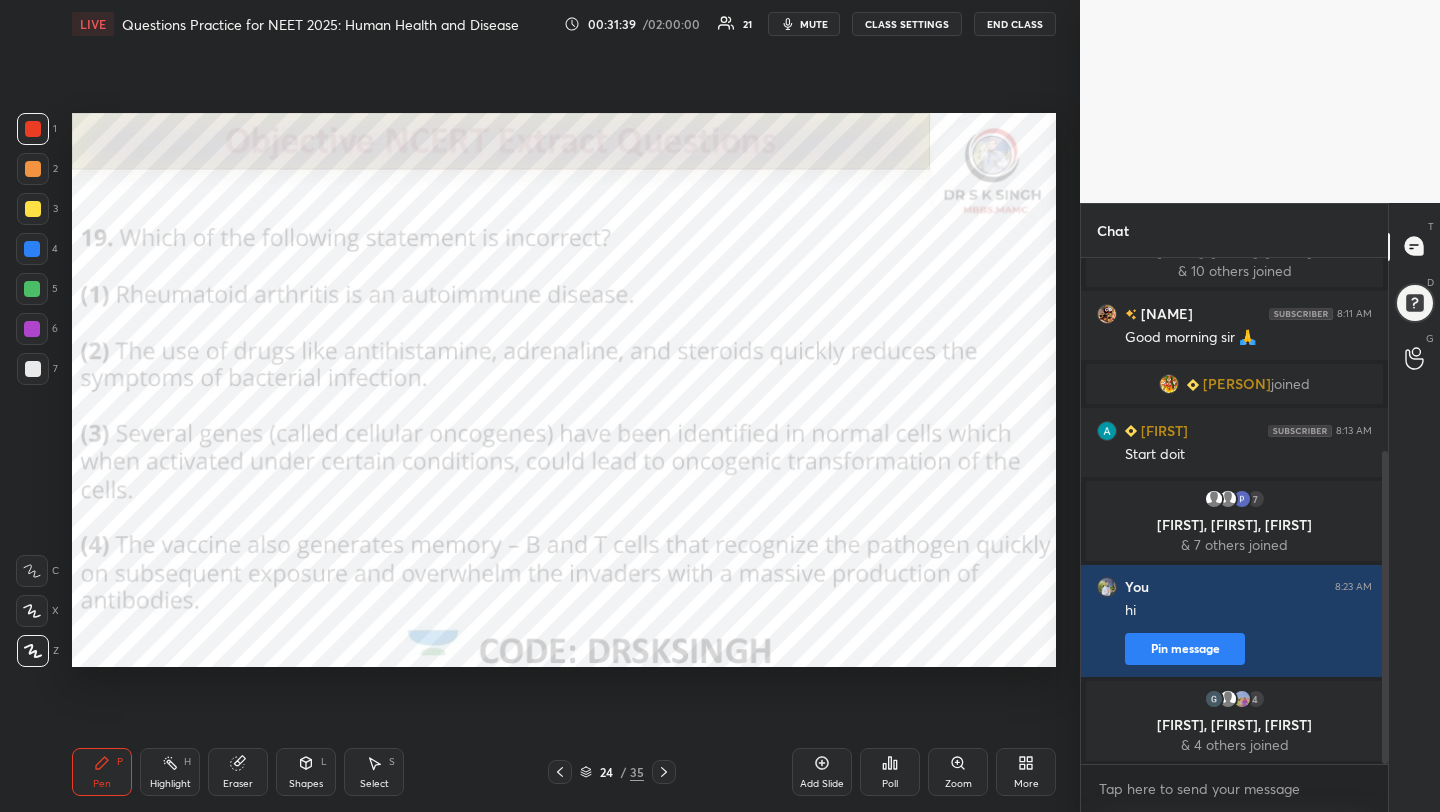click 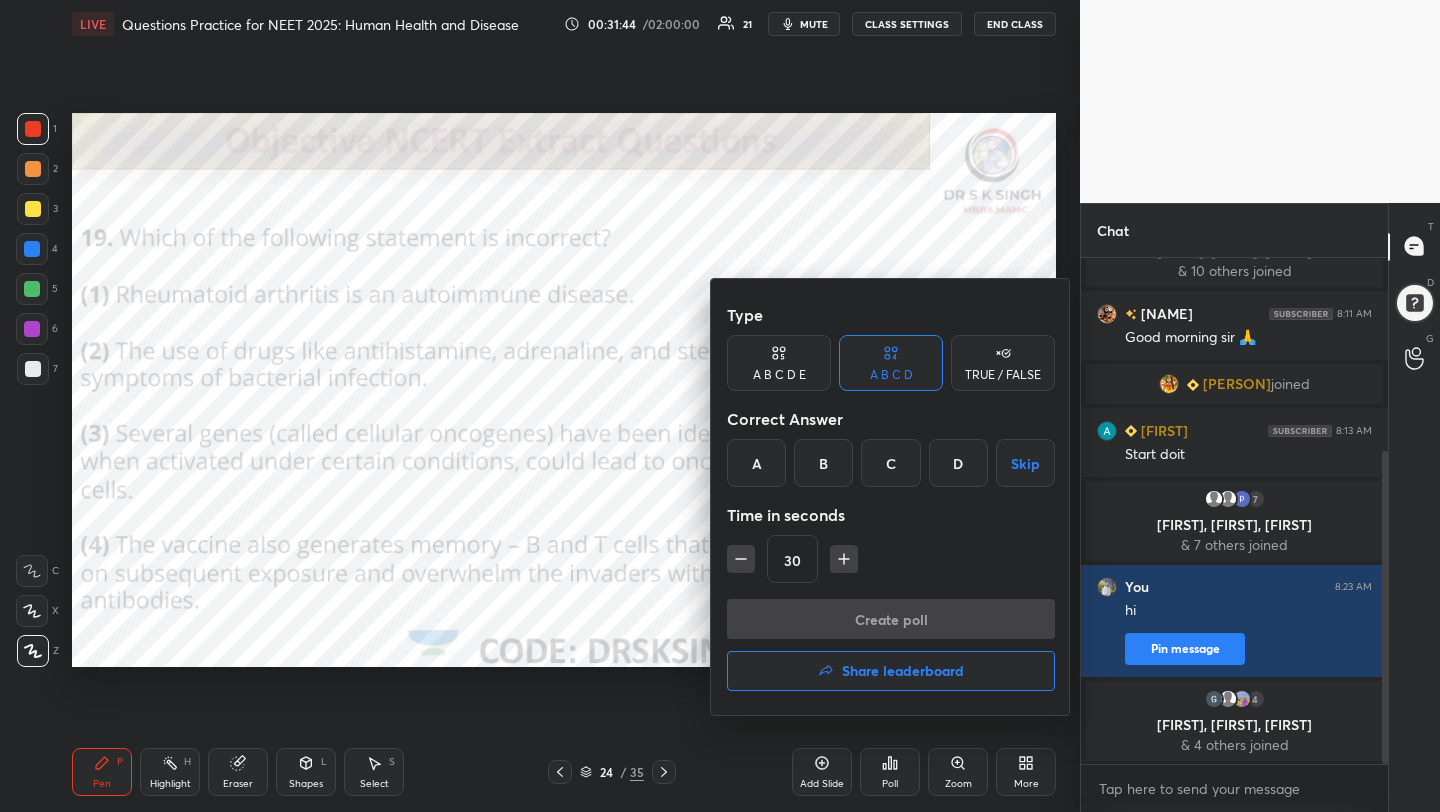 click on "B" at bounding box center [823, 463] 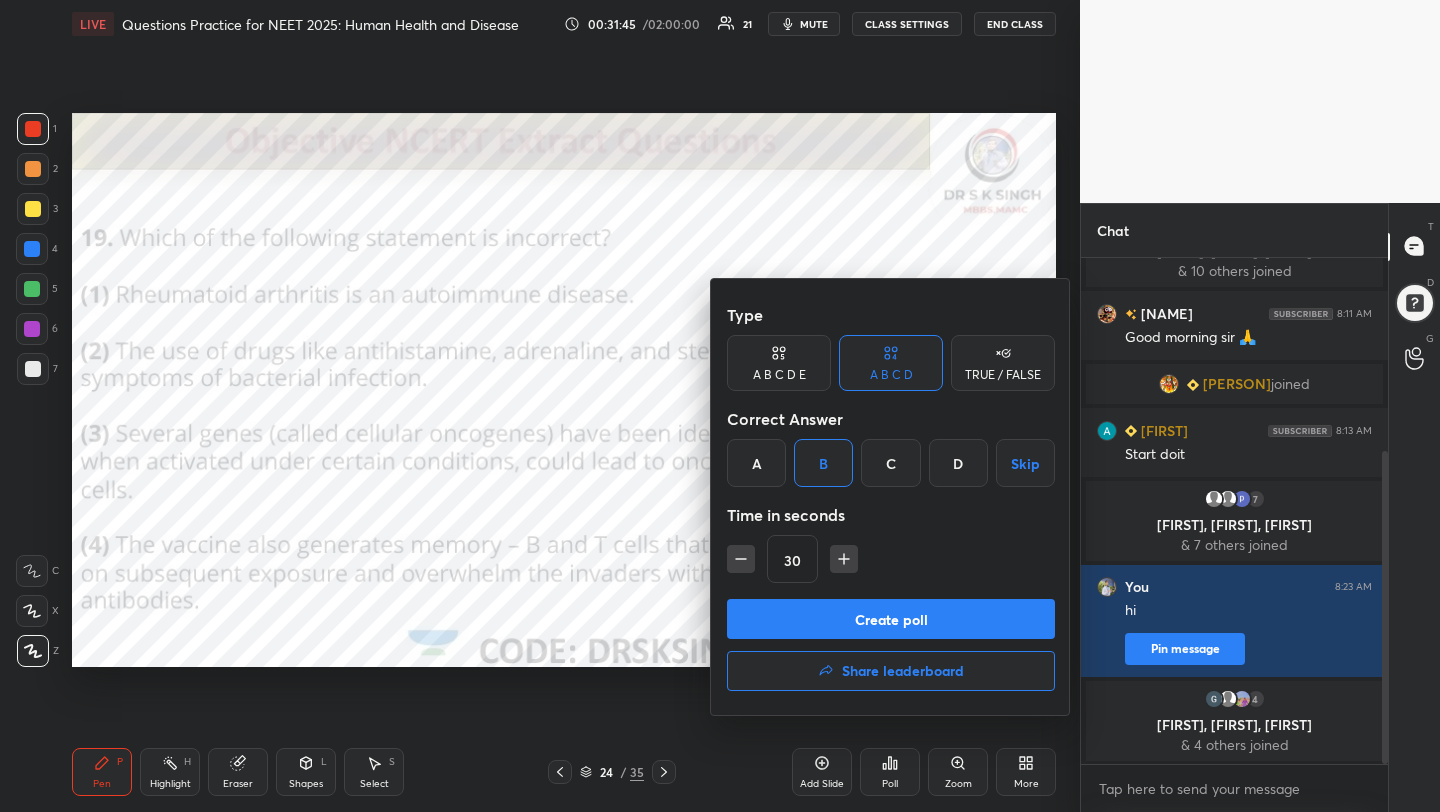 click on "Create poll" at bounding box center [891, 619] 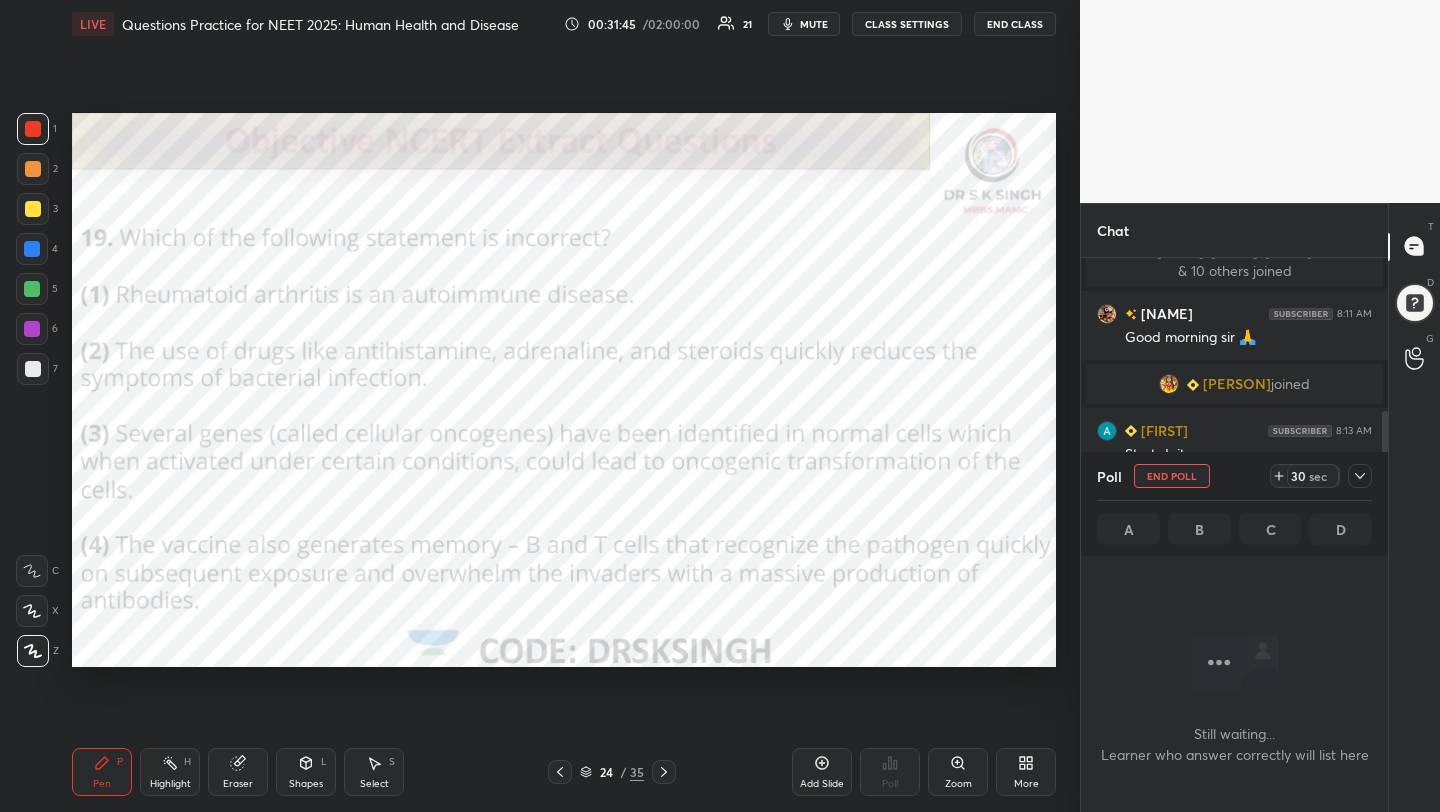 scroll, scrollTop: 402, scrollLeft: 301, axis: both 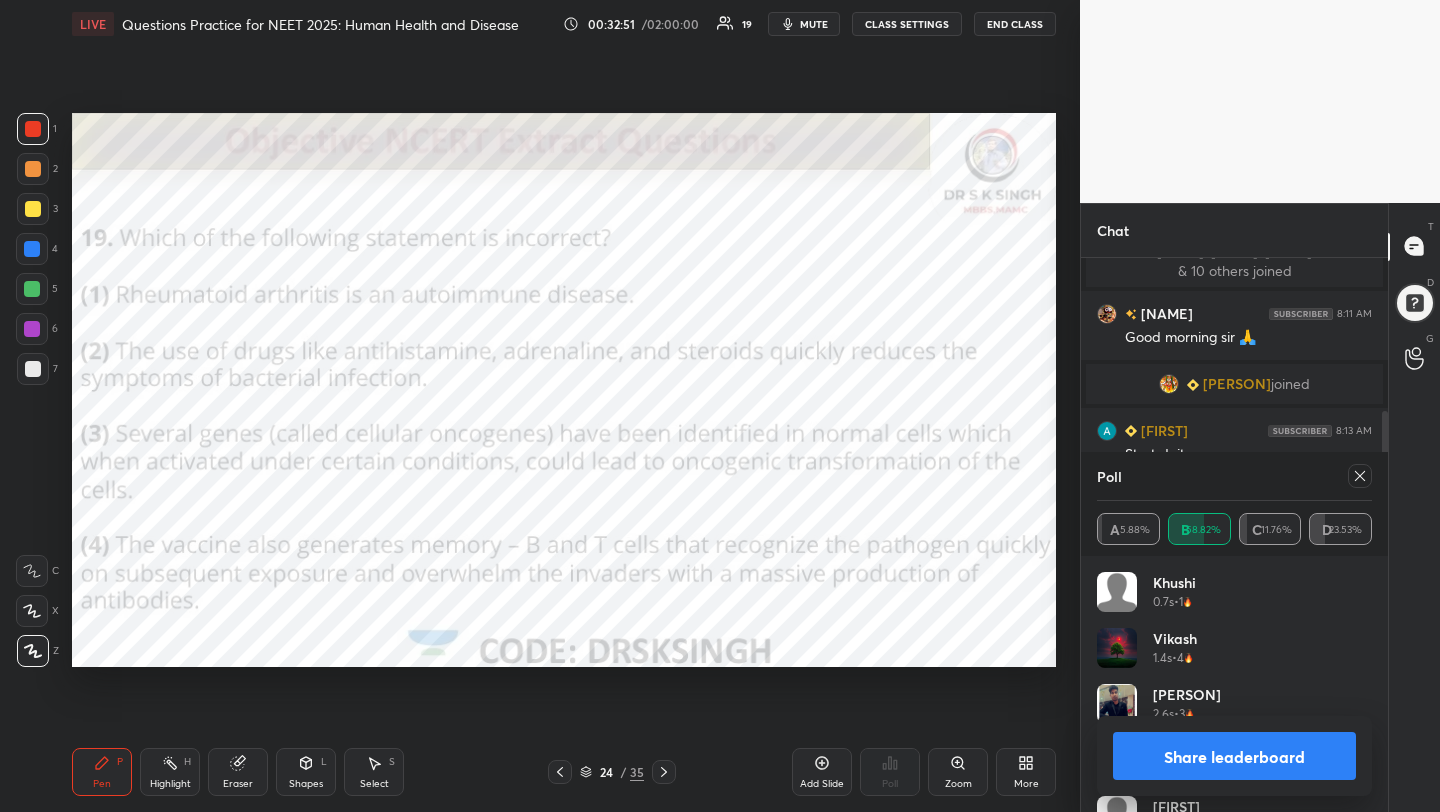click 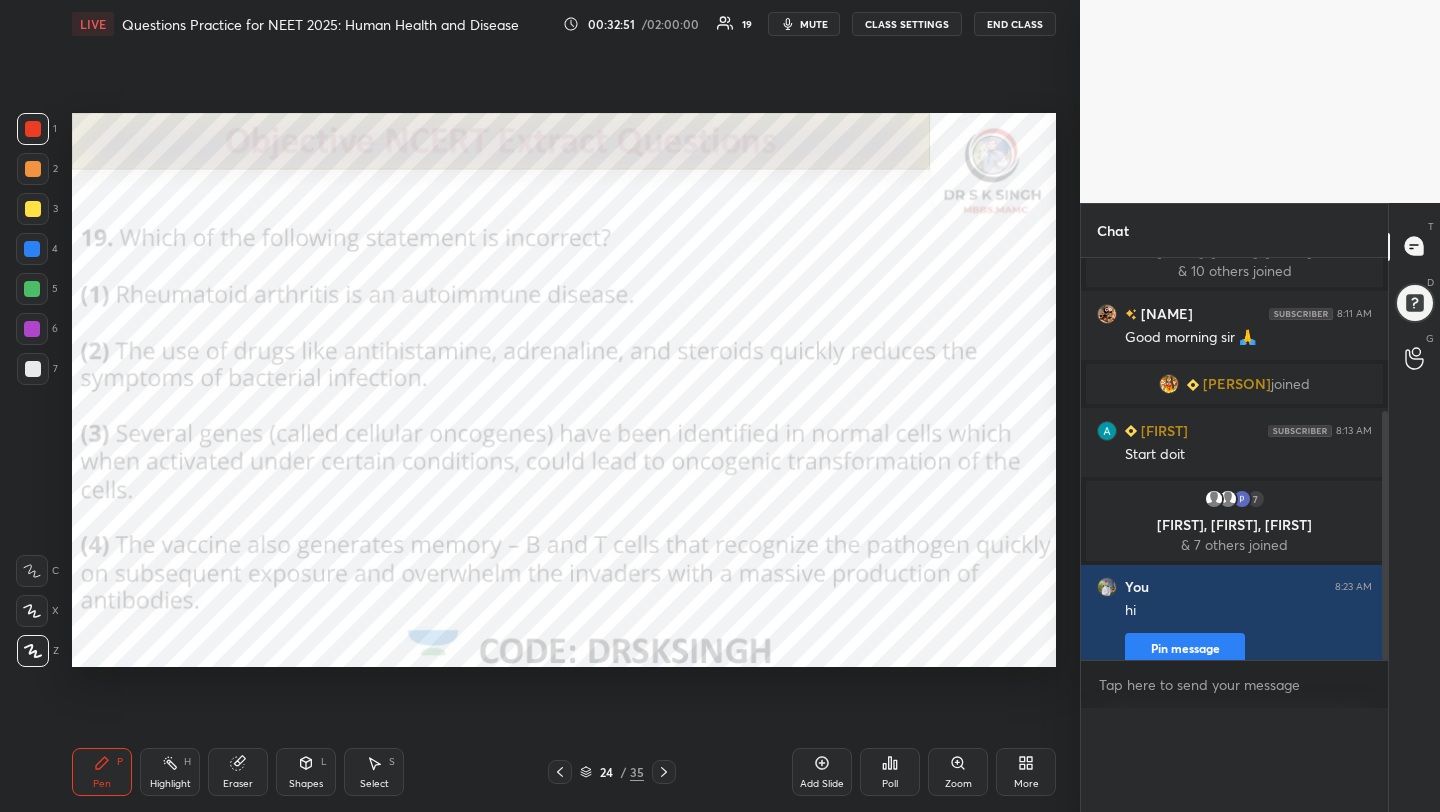 scroll, scrollTop: 1, scrollLeft: 7, axis: both 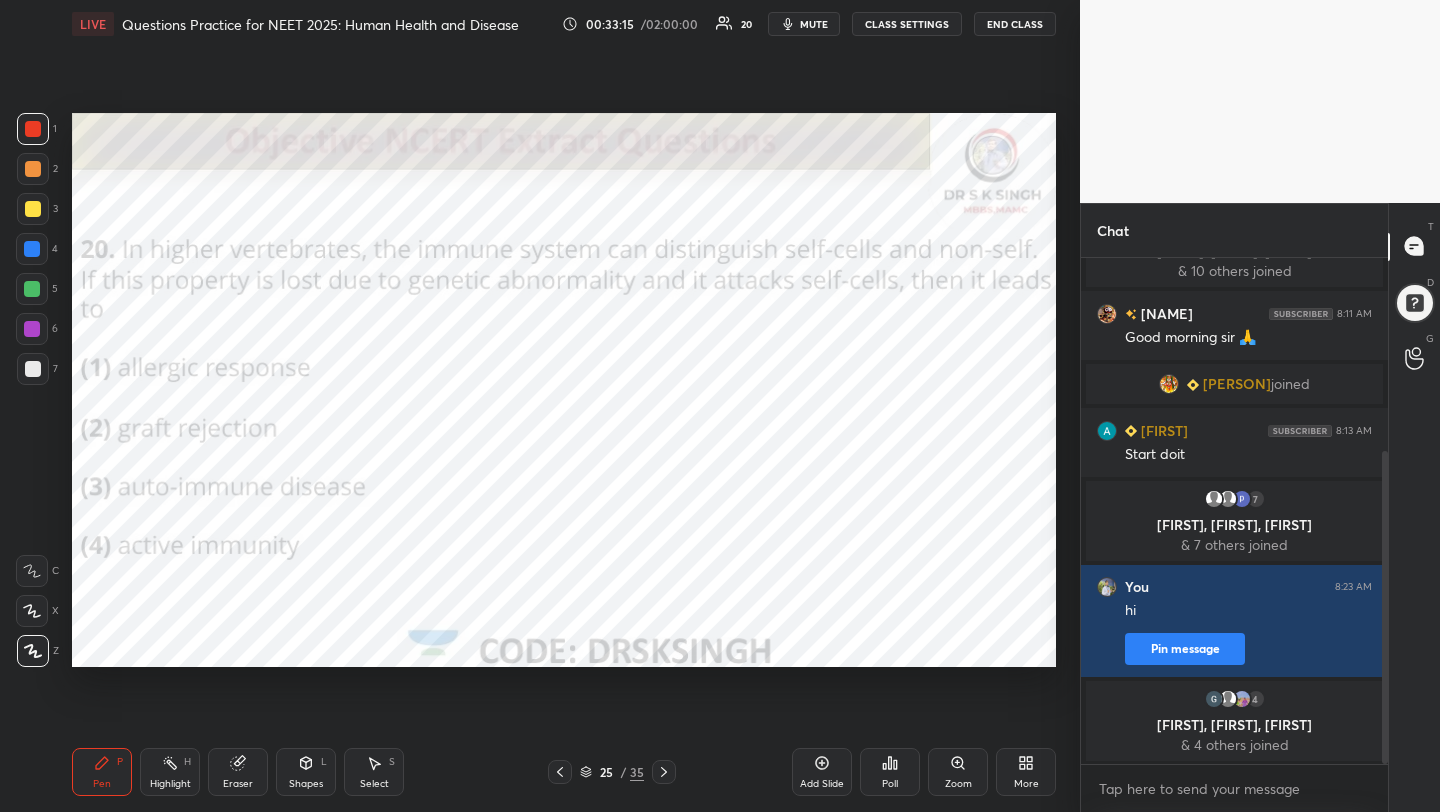 click 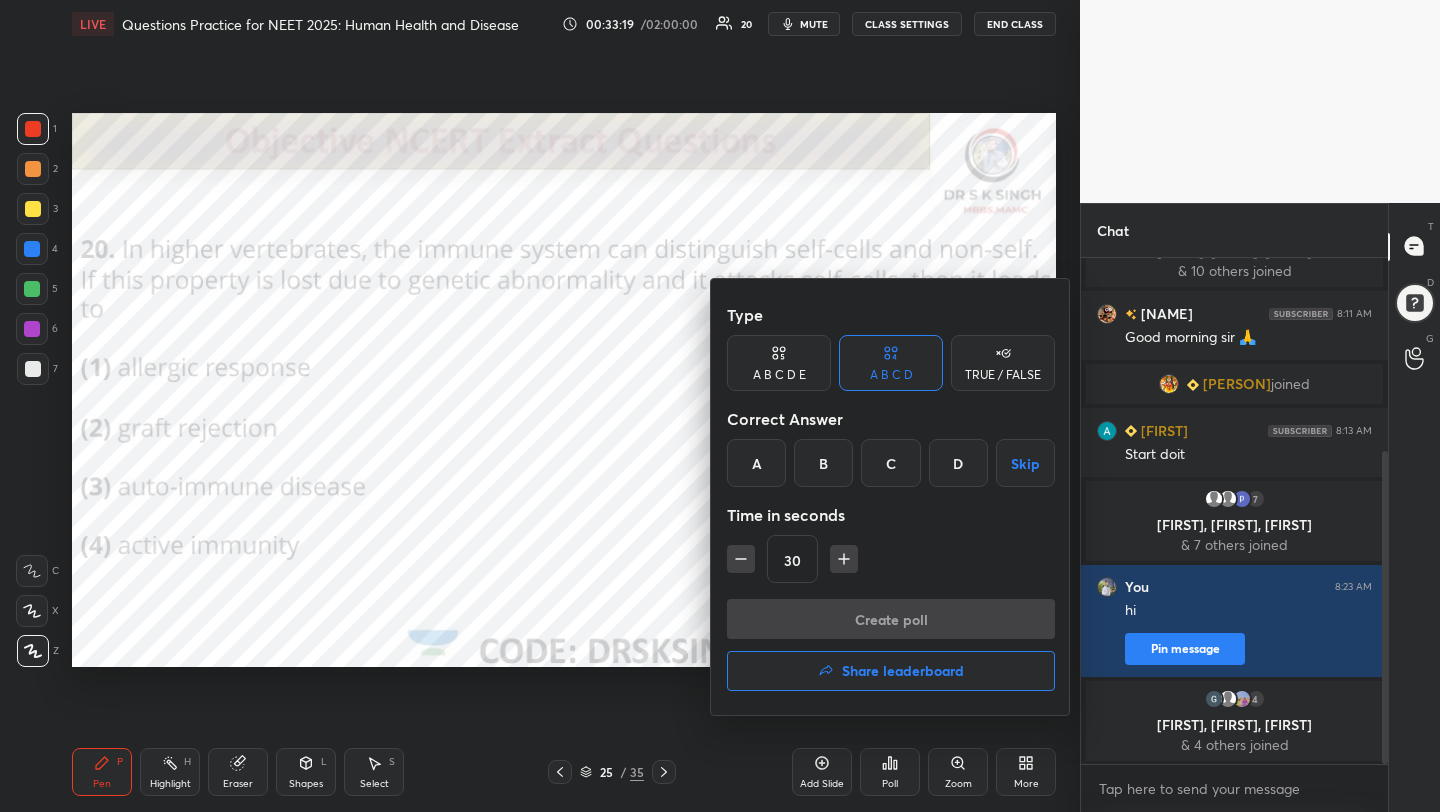 click on "C" at bounding box center [890, 463] 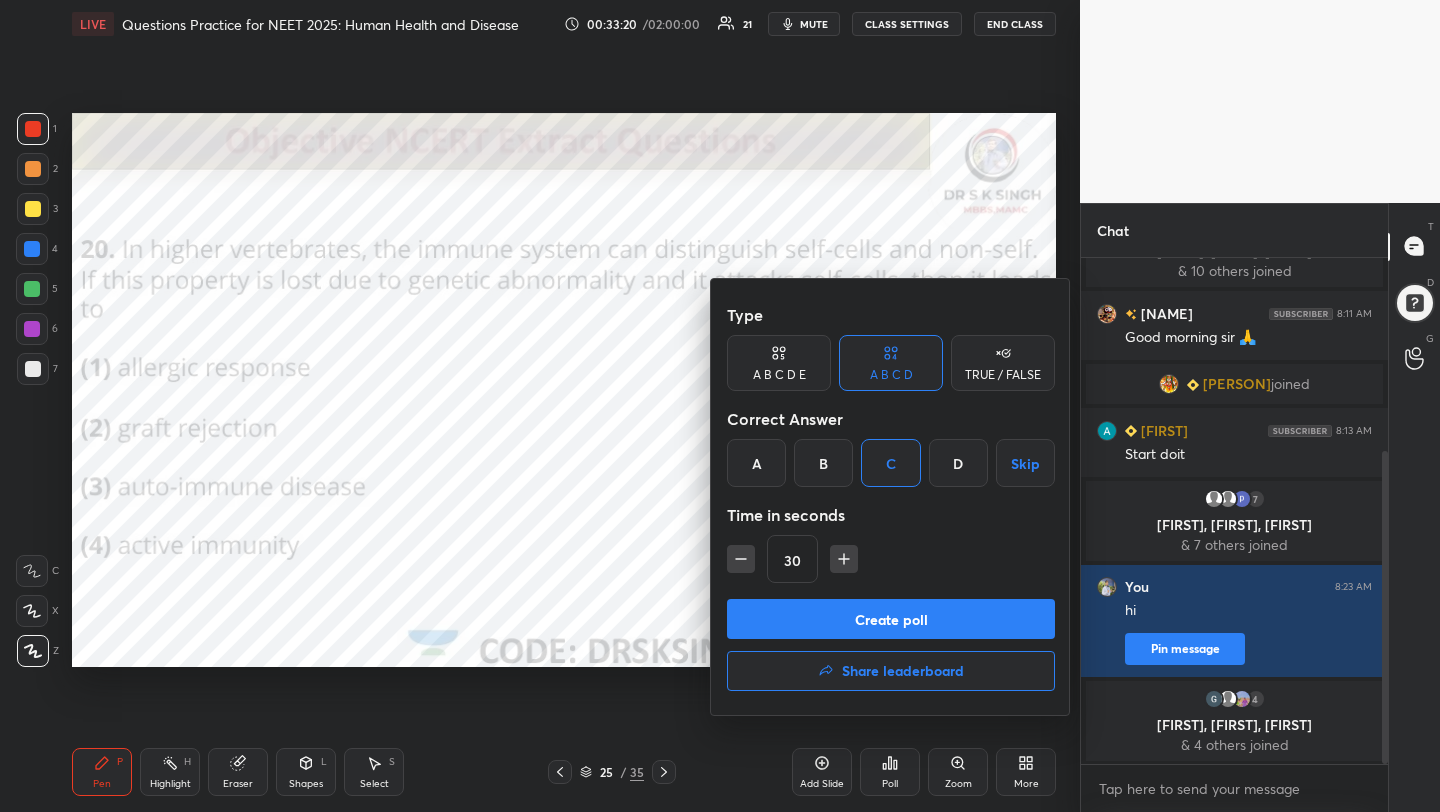 click on "Create poll" at bounding box center (891, 619) 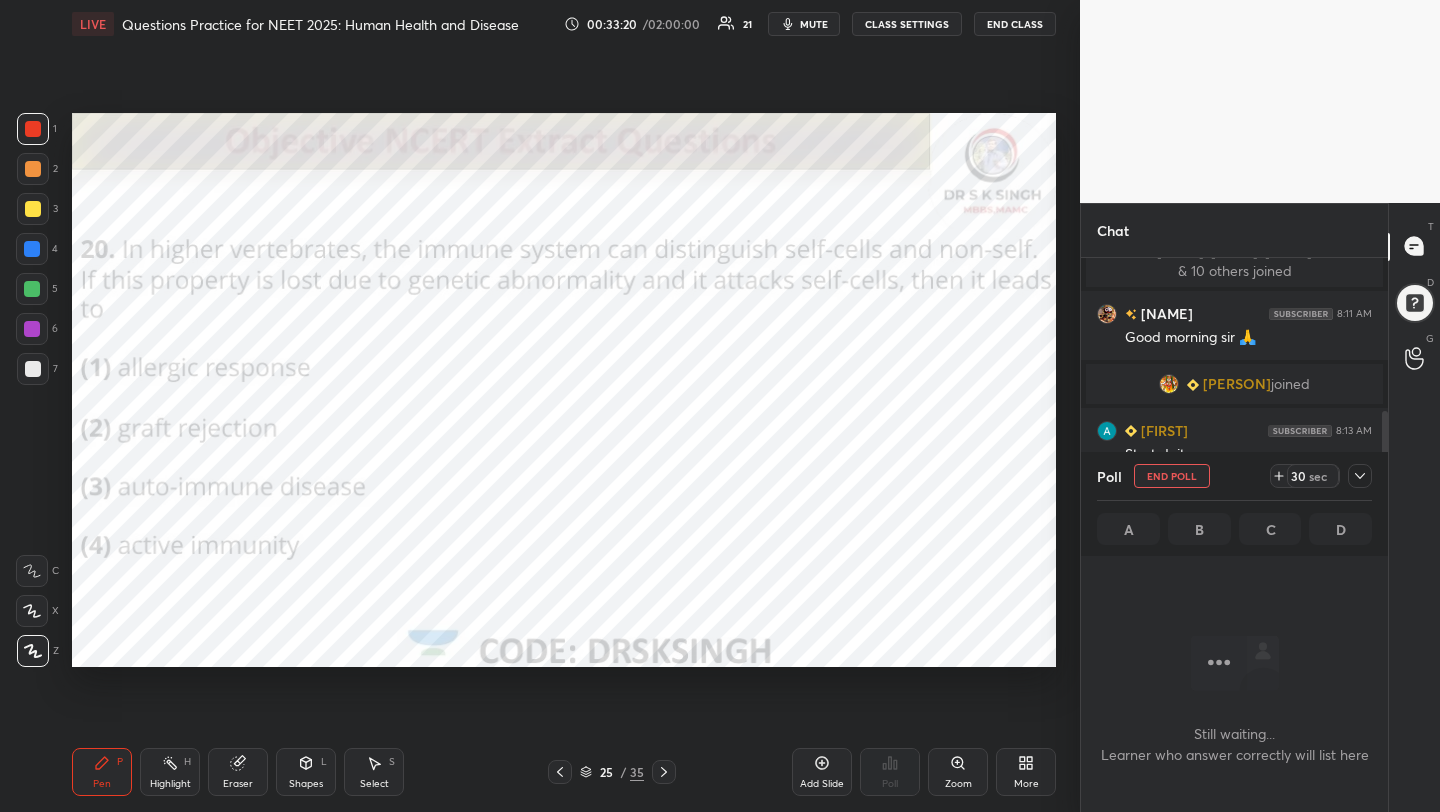 scroll, scrollTop: 413, scrollLeft: 301, axis: both 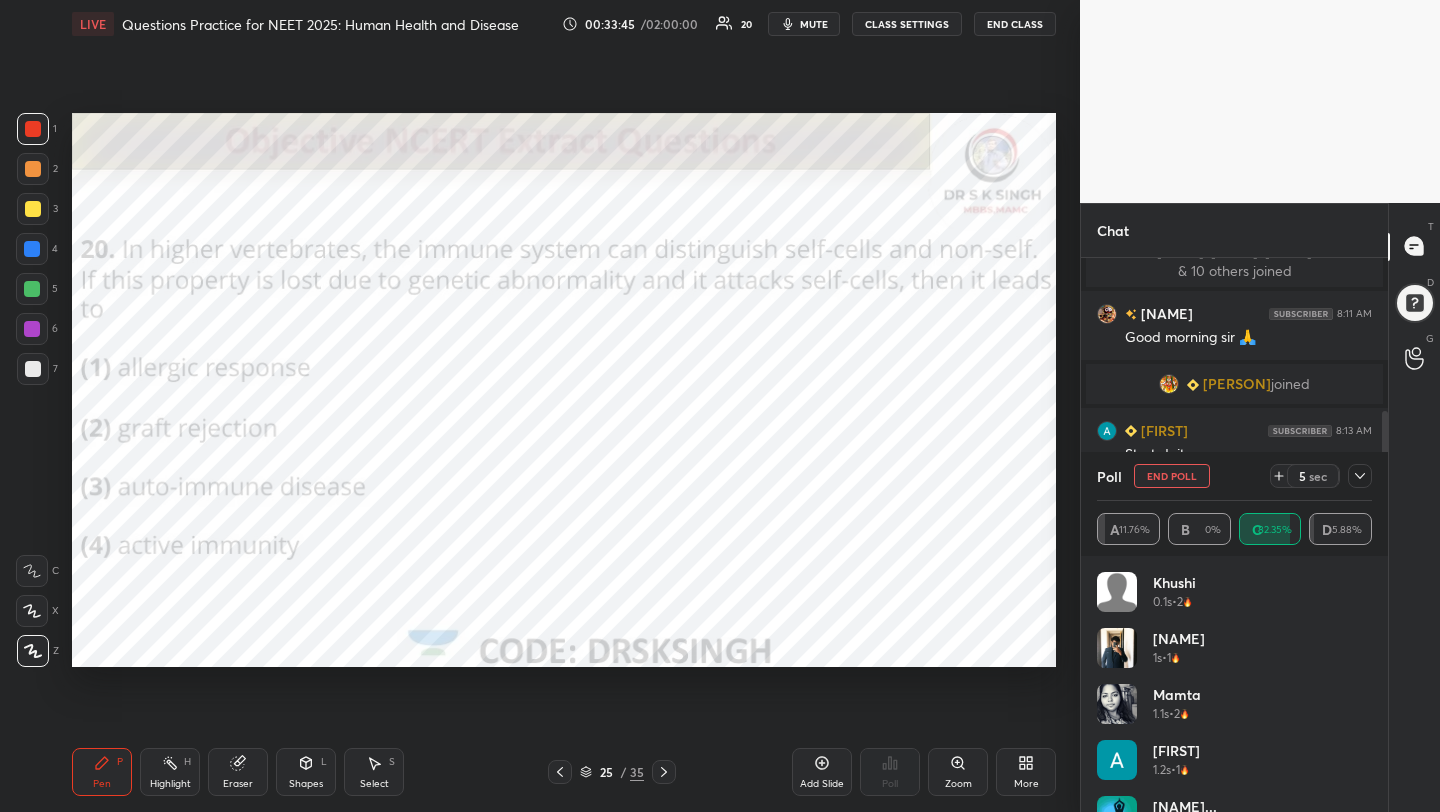 click on "End Poll" at bounding box center [1172, 476] 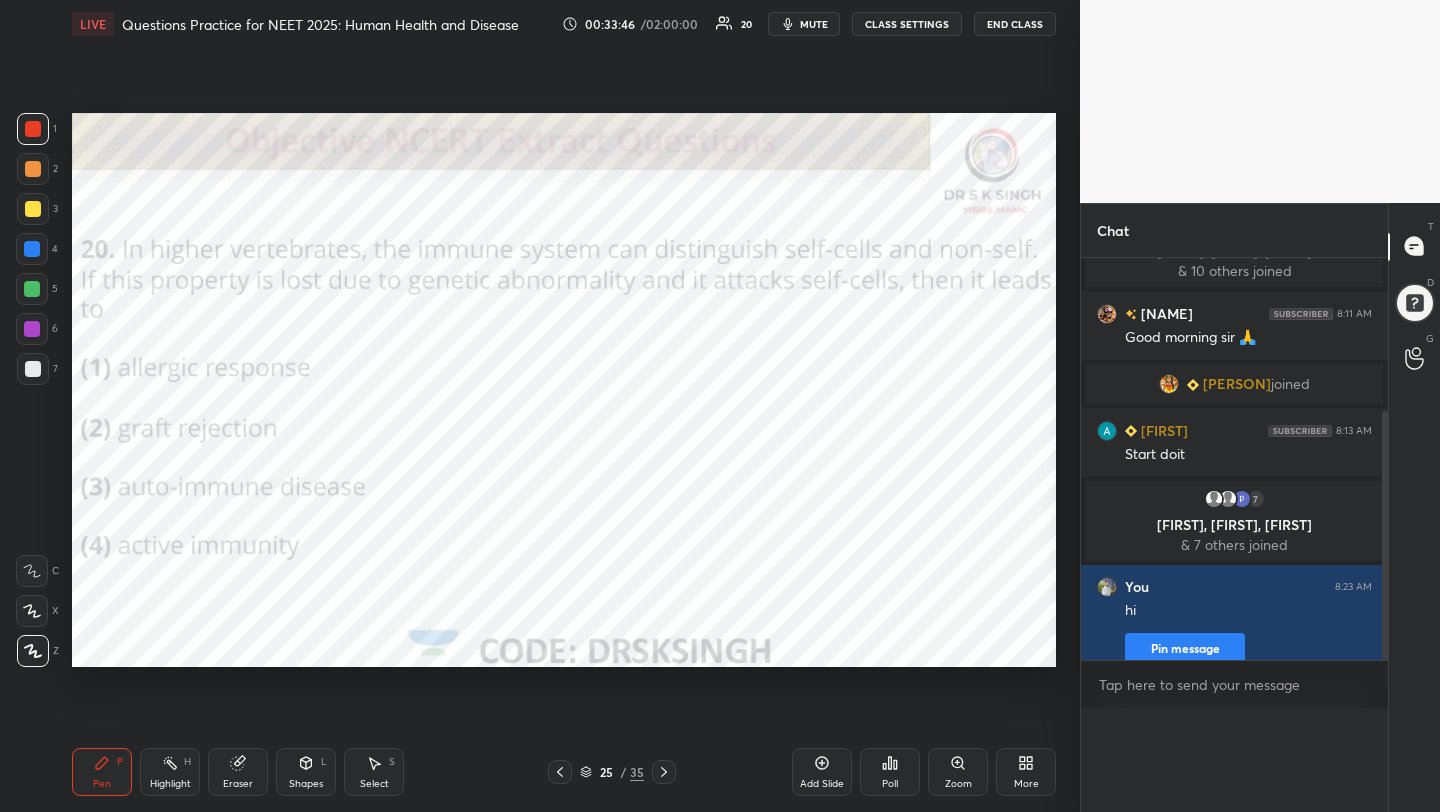 scroll, scrollTop: 1, scrollLeft: 7, axis: both 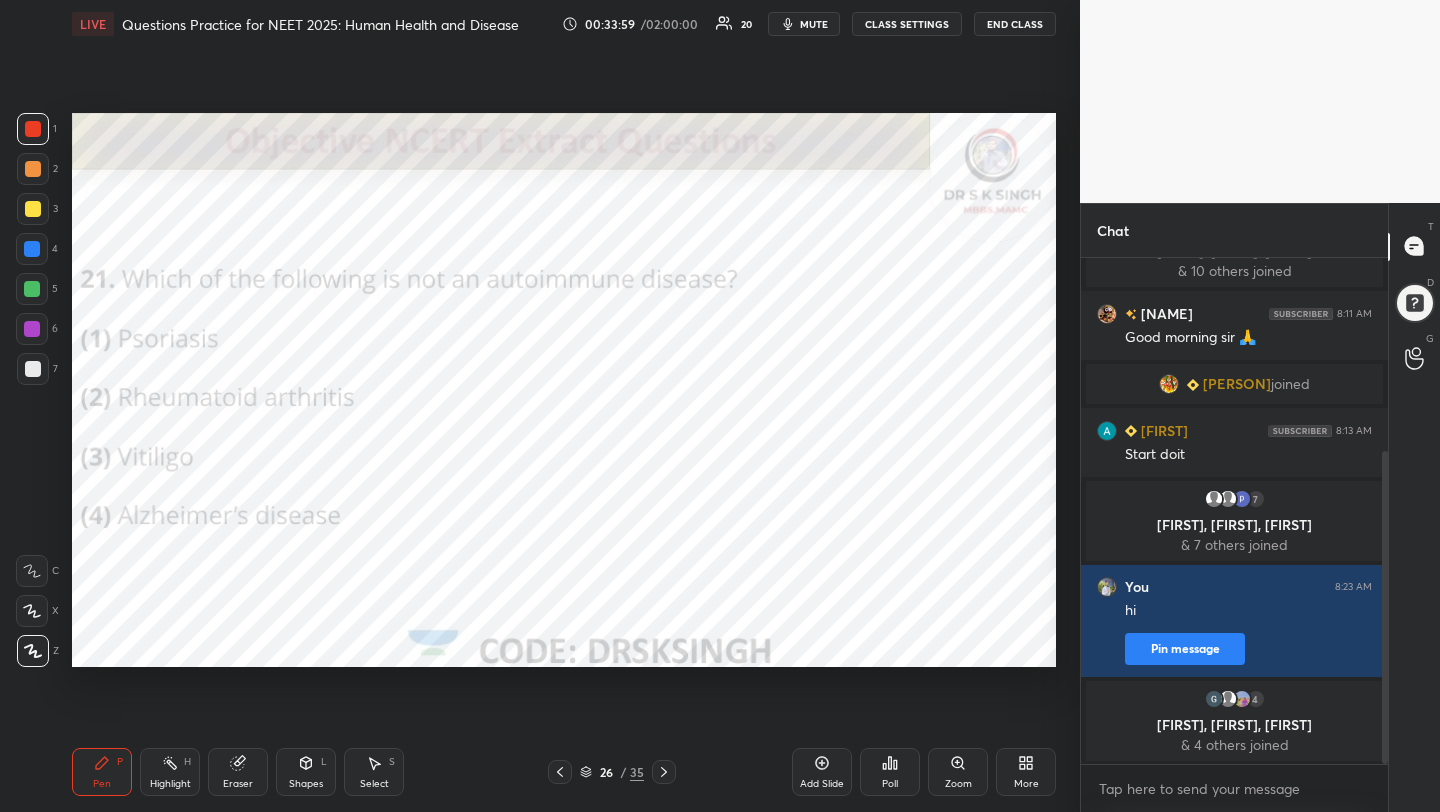 click 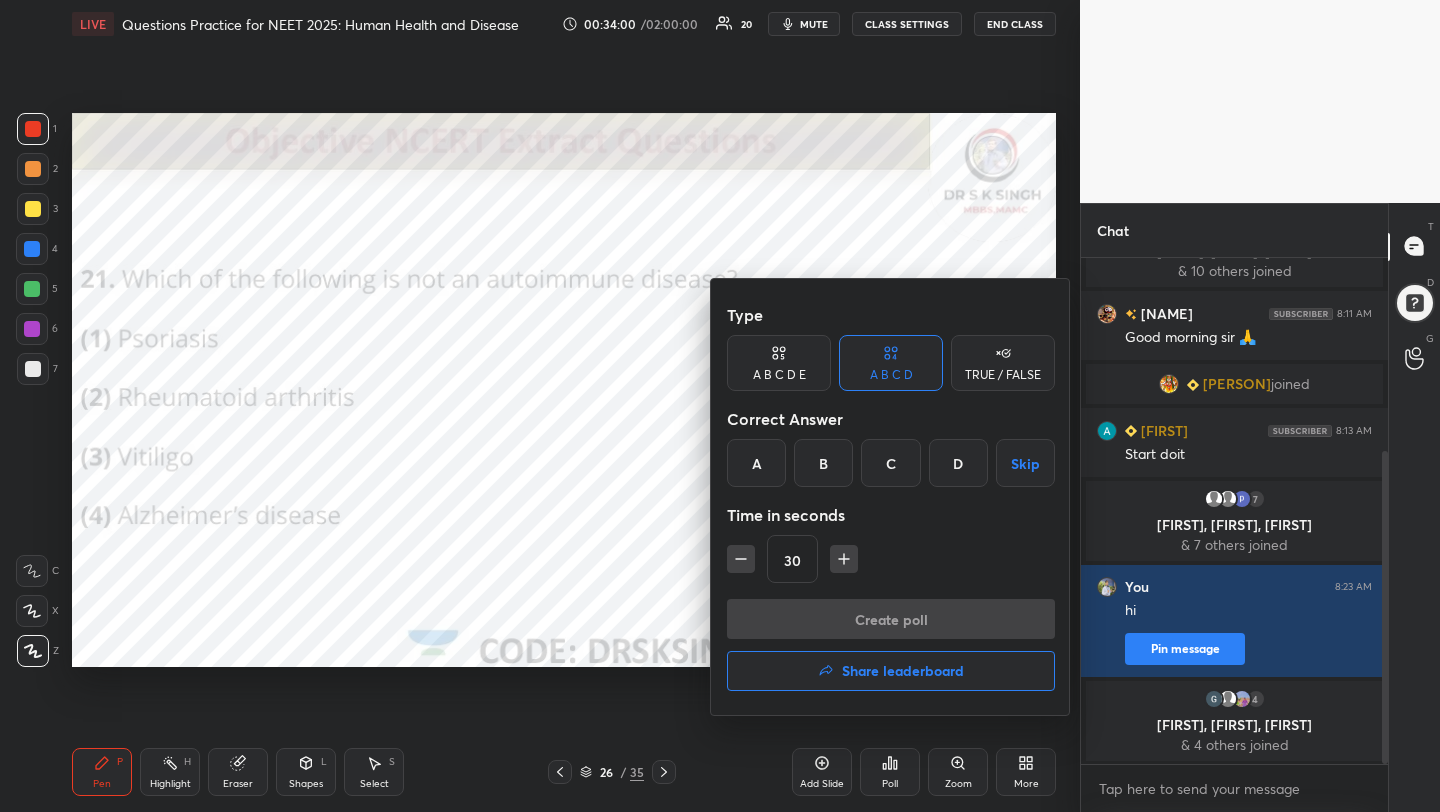 click on "D" at bounding box center (958, 463) 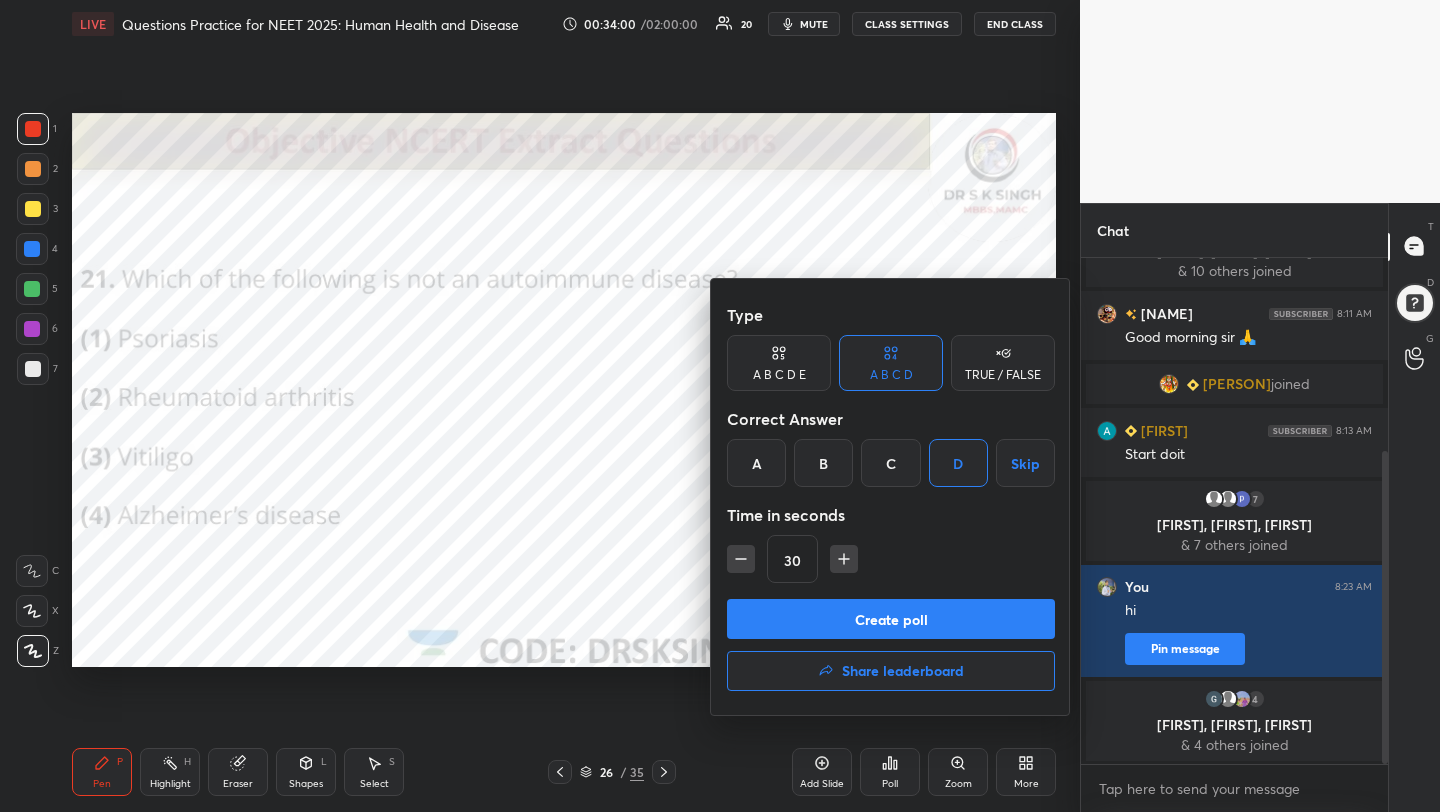 click on "Create poll" at bounding box center [891, 619] 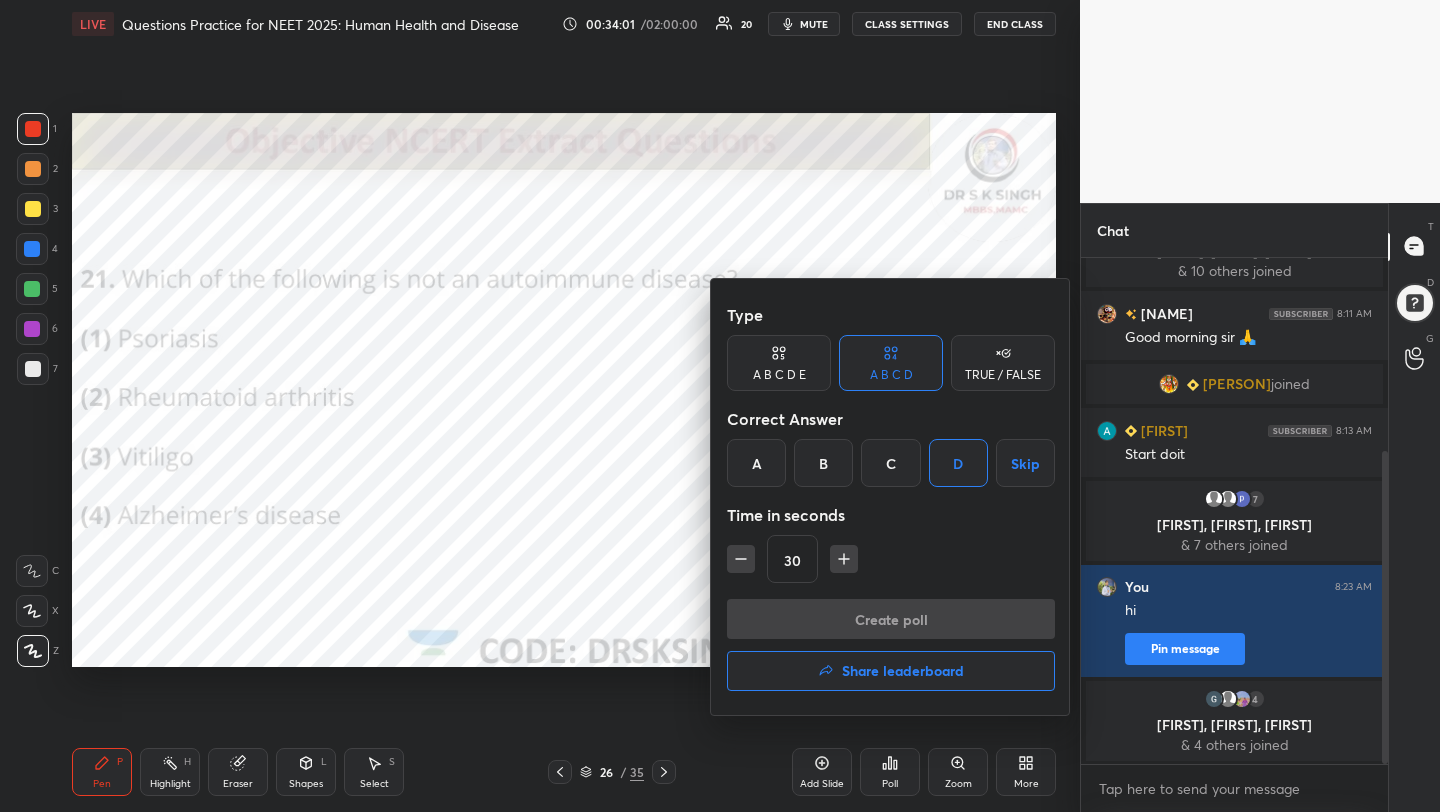 scroll, scrollTop: 458, scrollLeft: 301, axis: both 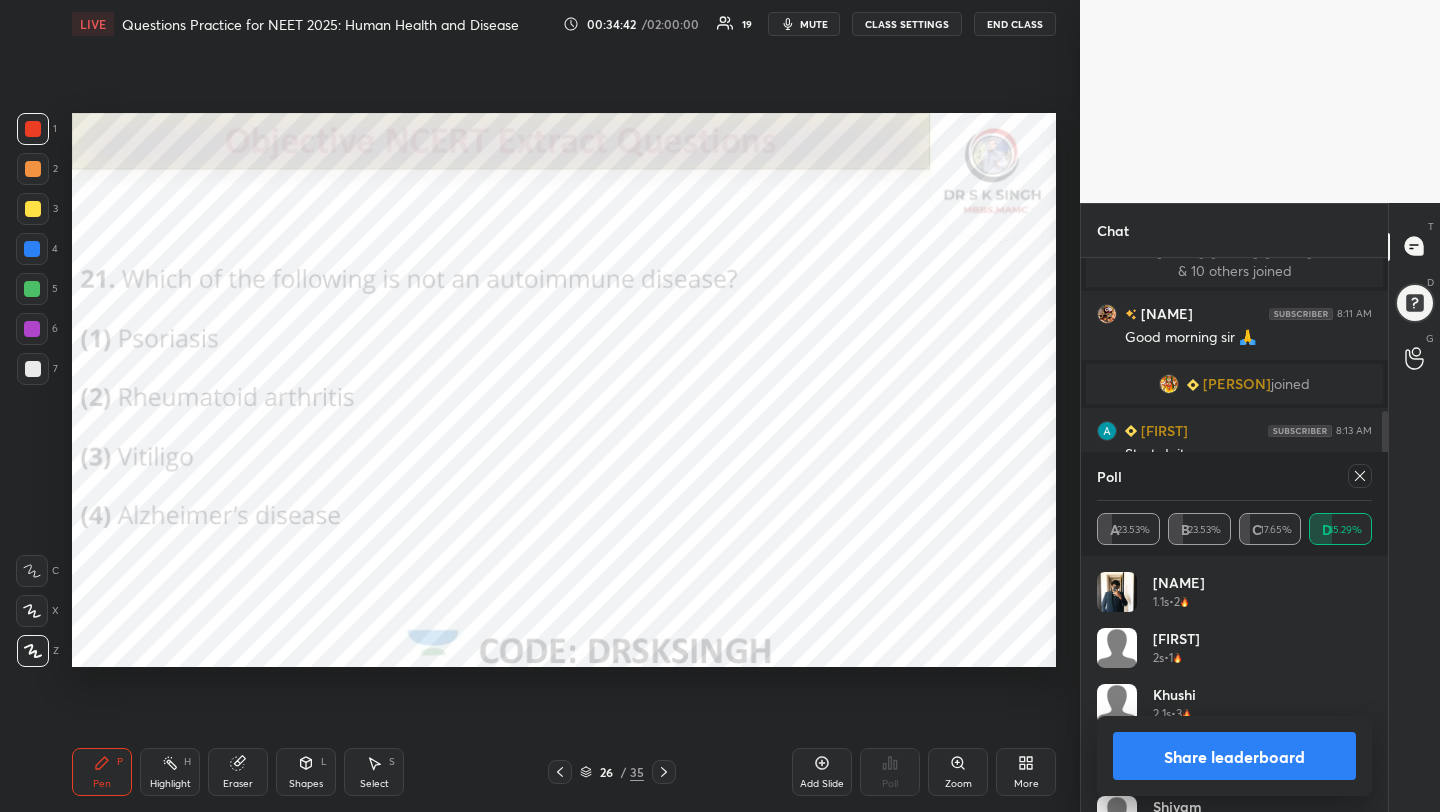 click 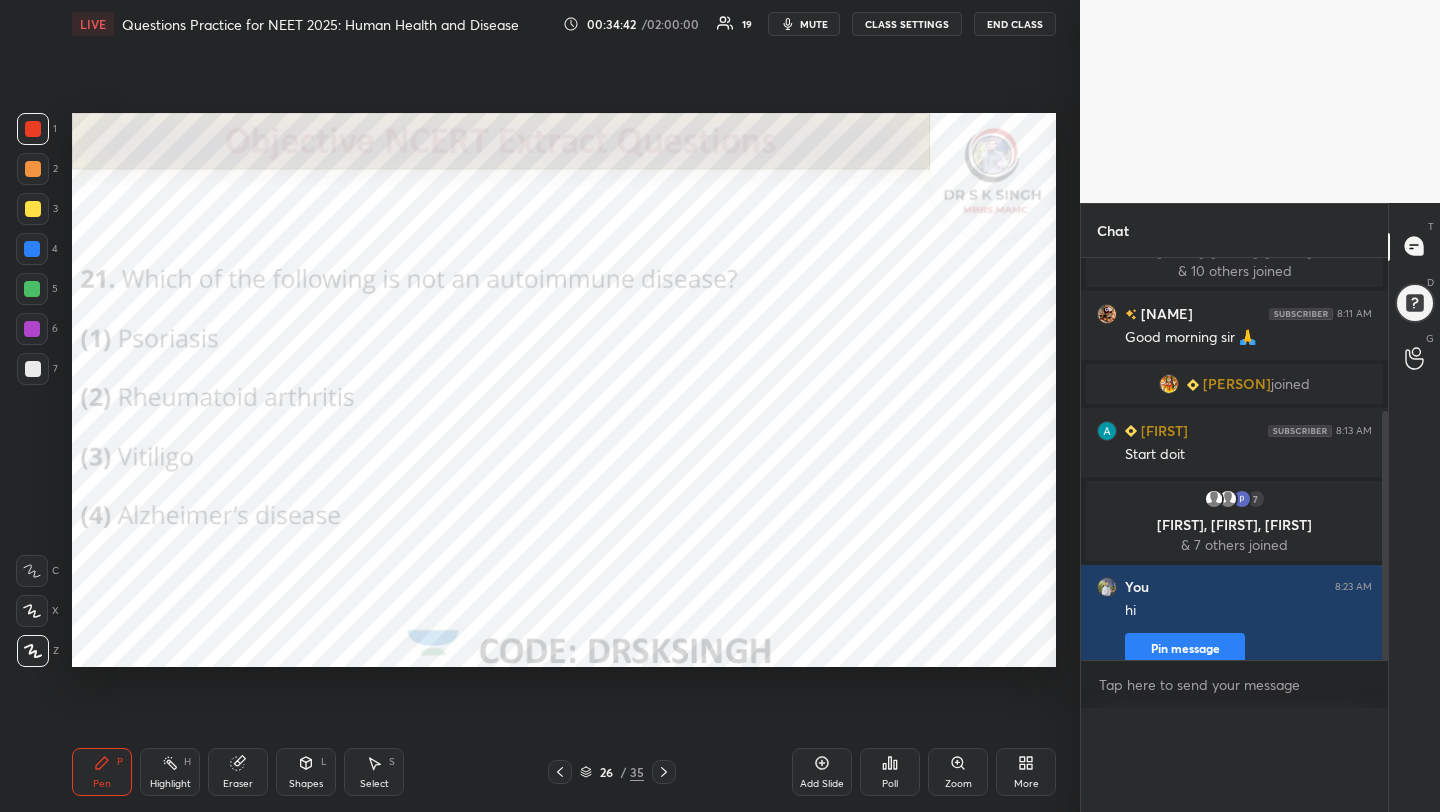 scroll, scrollTop: 1, scrollLeft: 7, axis: both 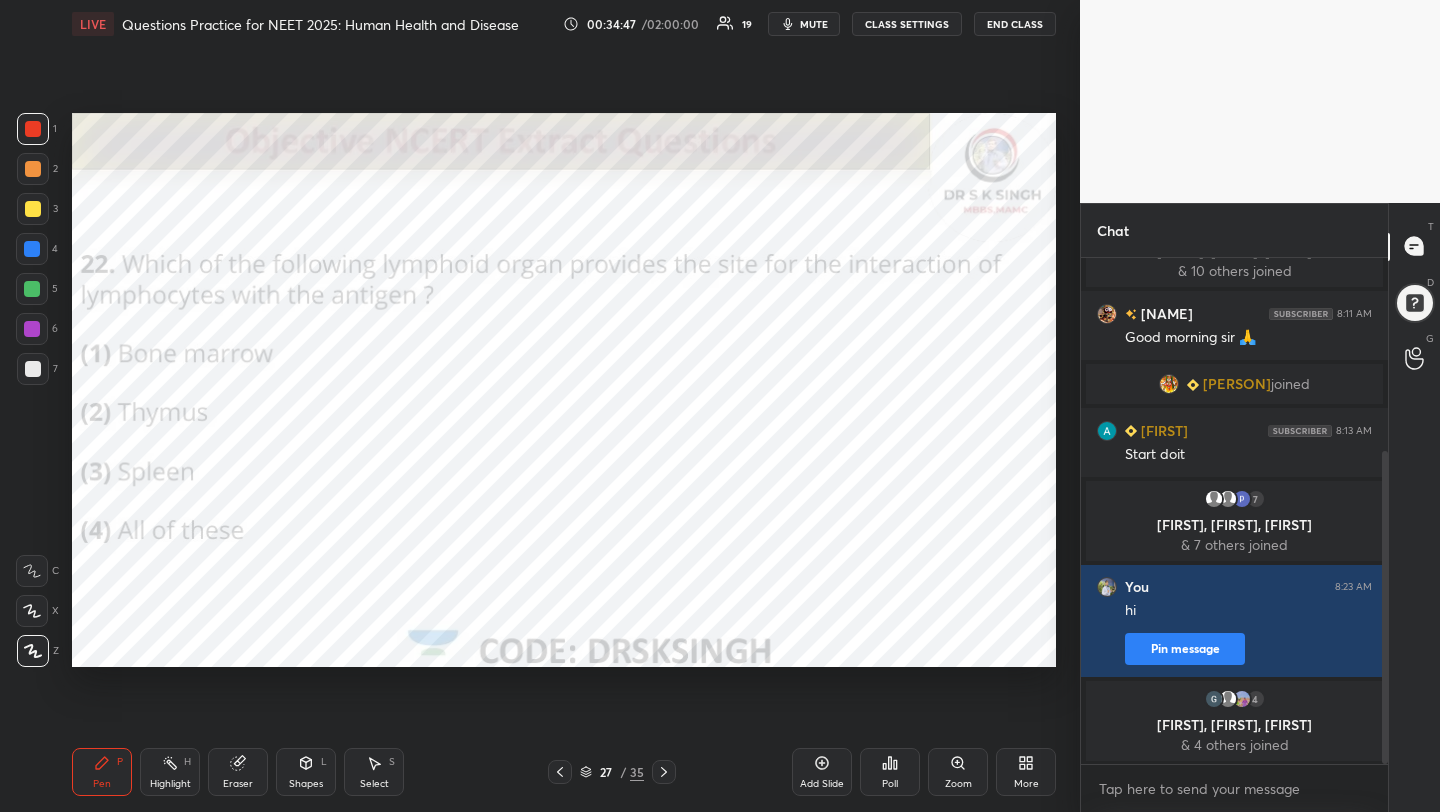 click 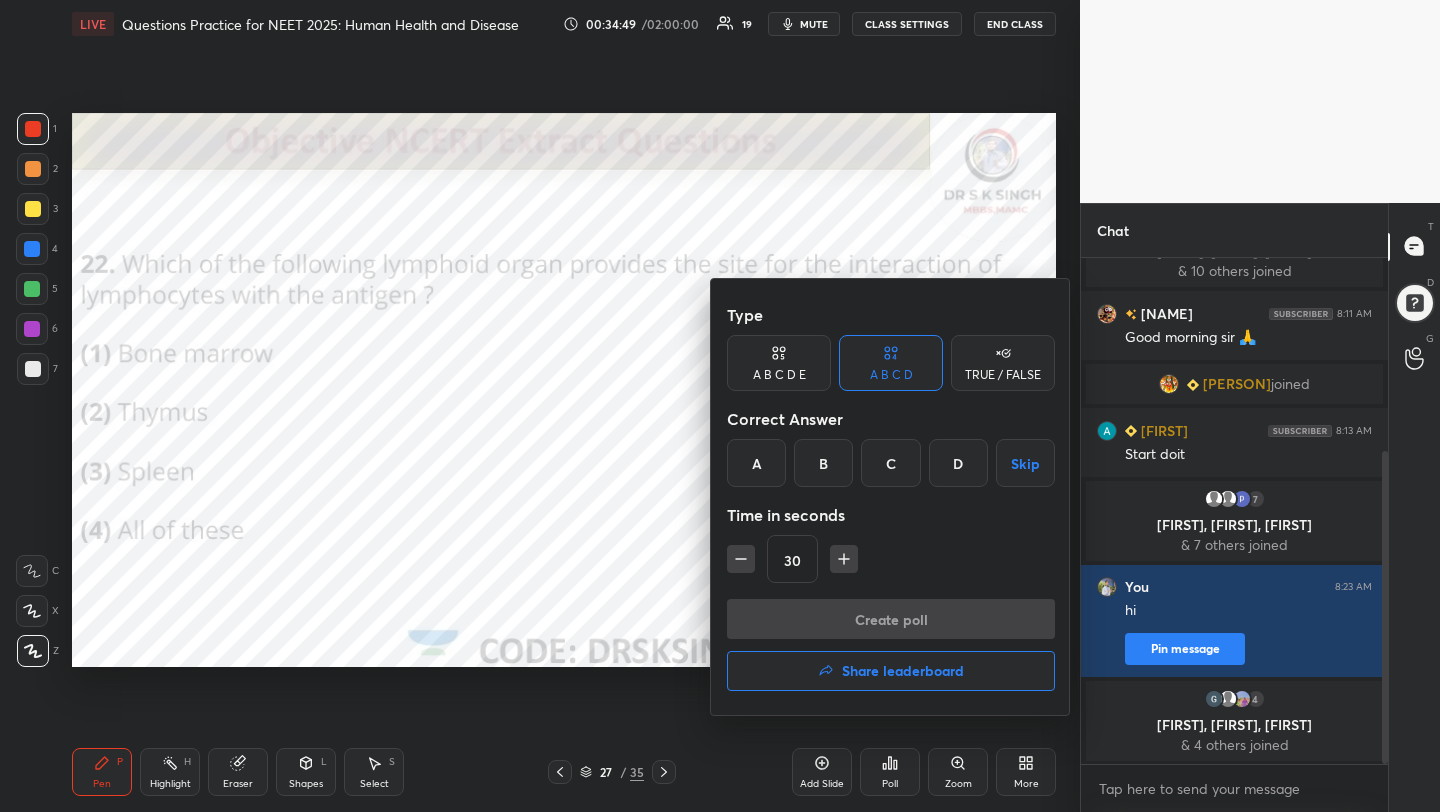click on "C" at bounding box center (890, 463) 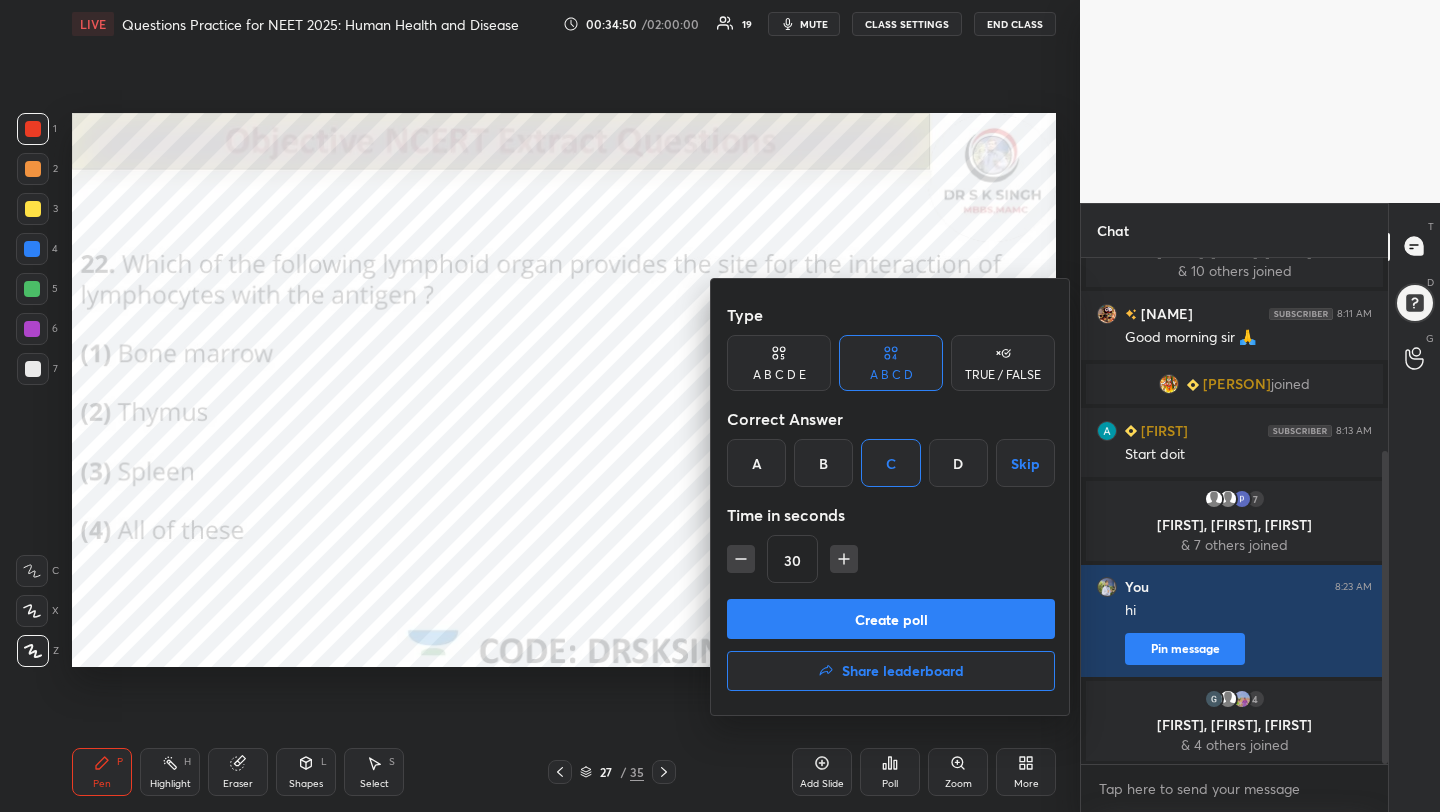 click on "Create poll" at bounding box center (891, 619) 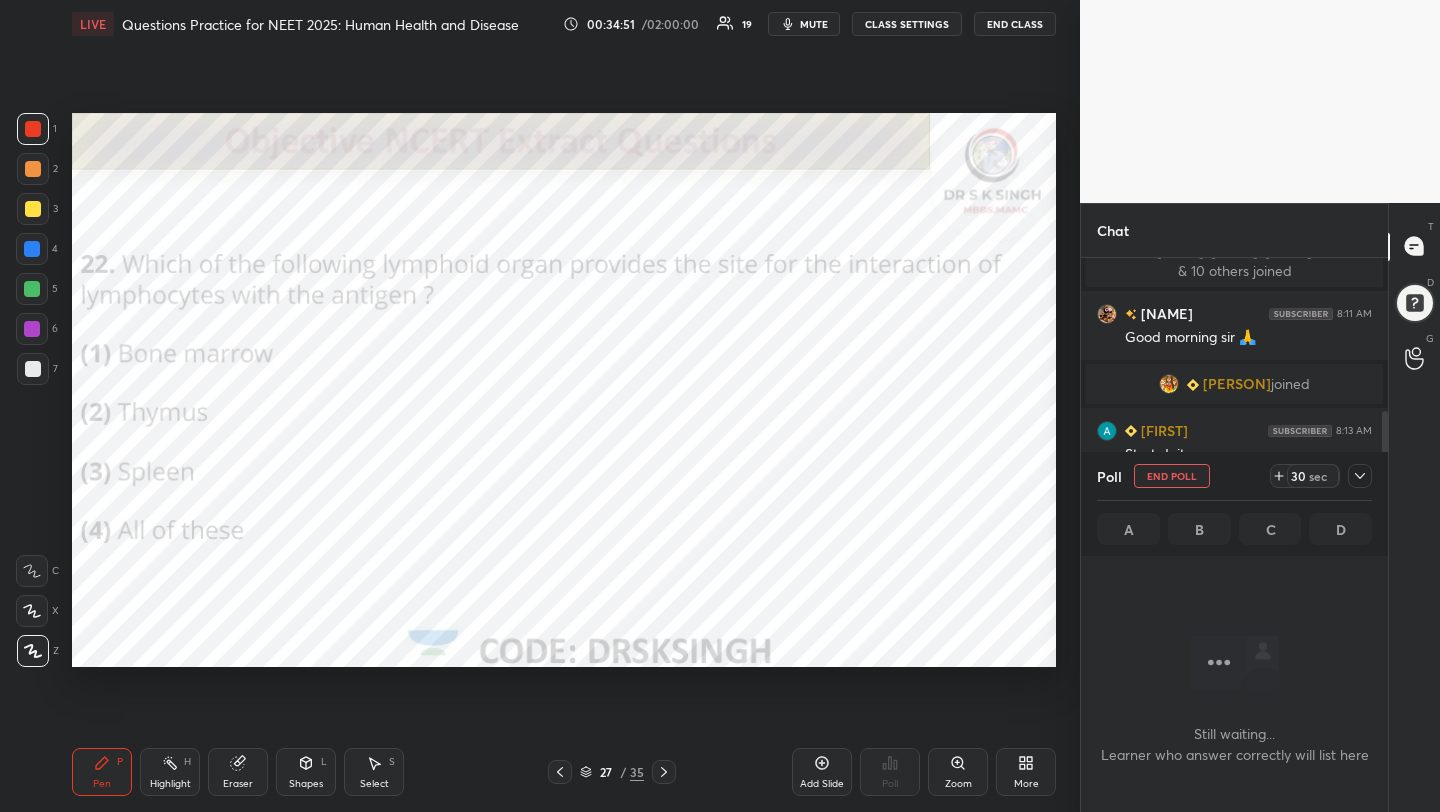 scroll, scrollTop: 402, scrollLeft: 301, axis: both 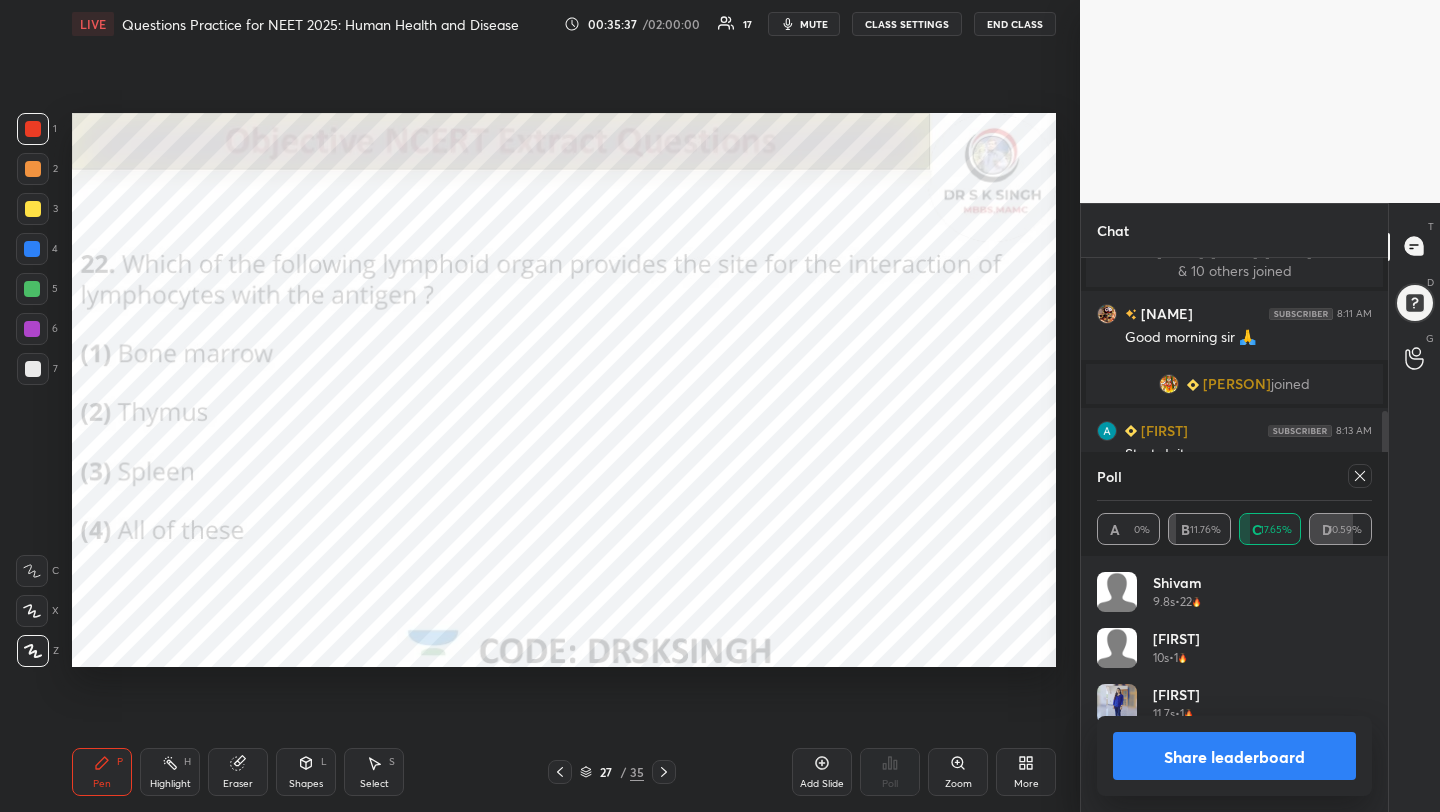 click 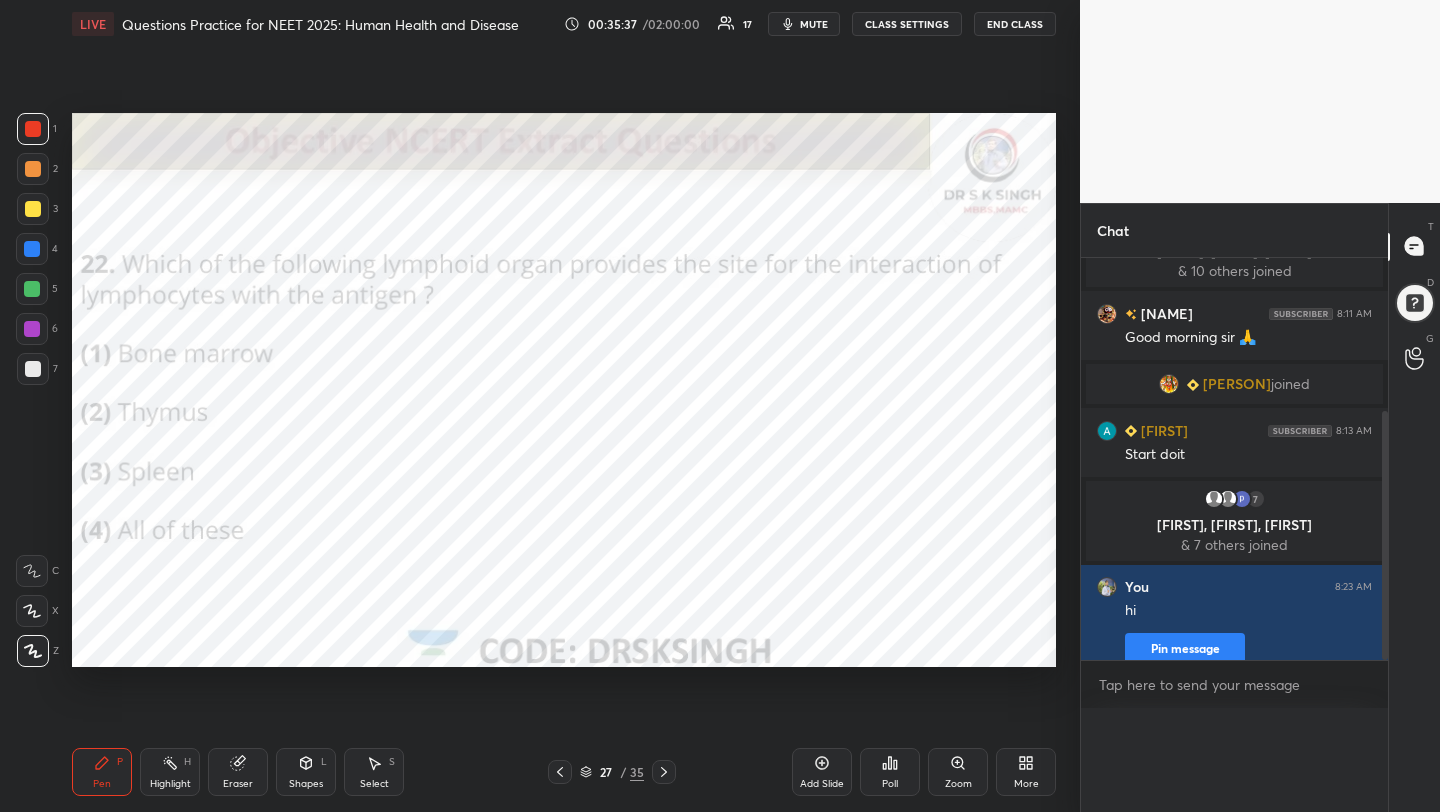 scroll, scrollTop: 0, scrollLeft: 0, axis: both 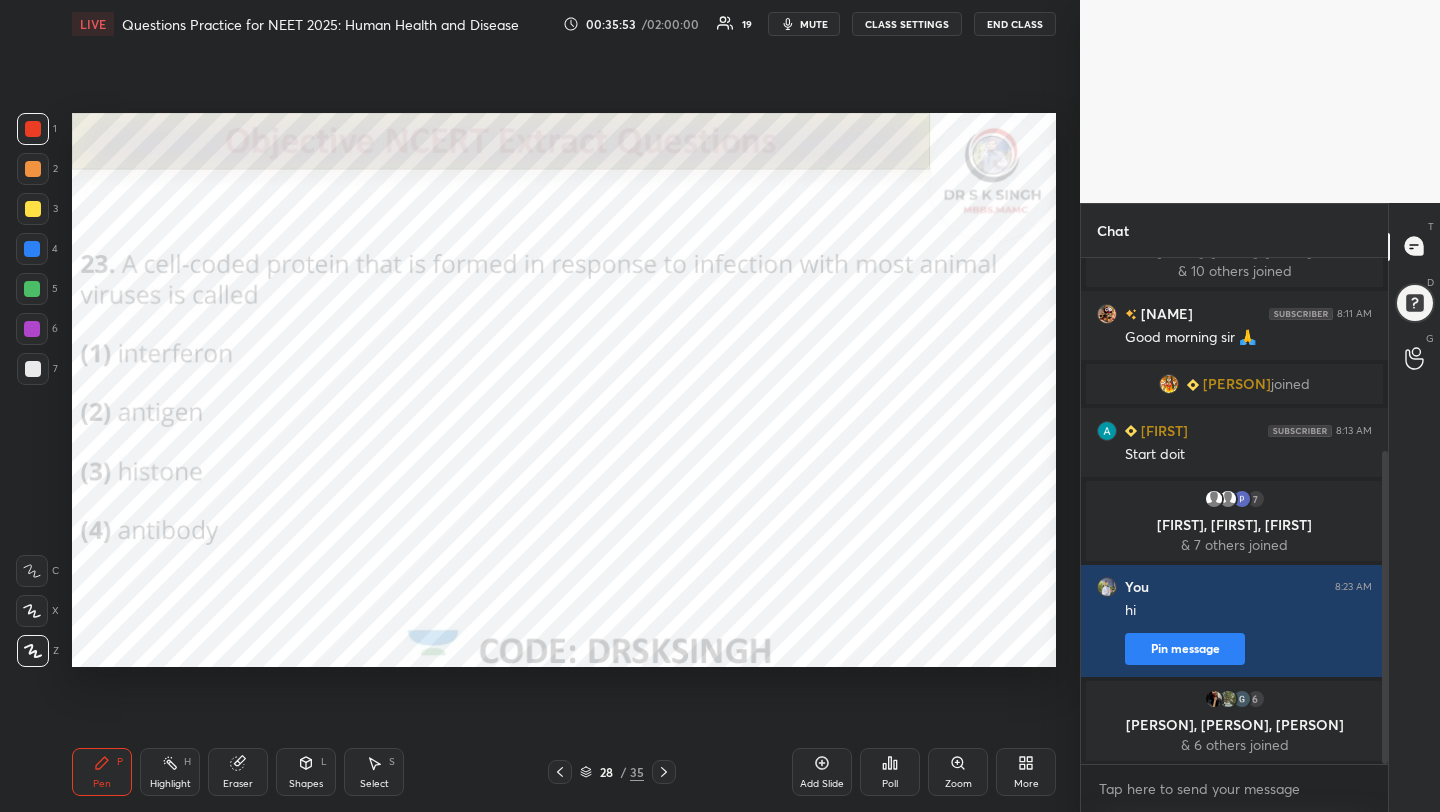 click on "Poll" at bounding box center [890, 772] 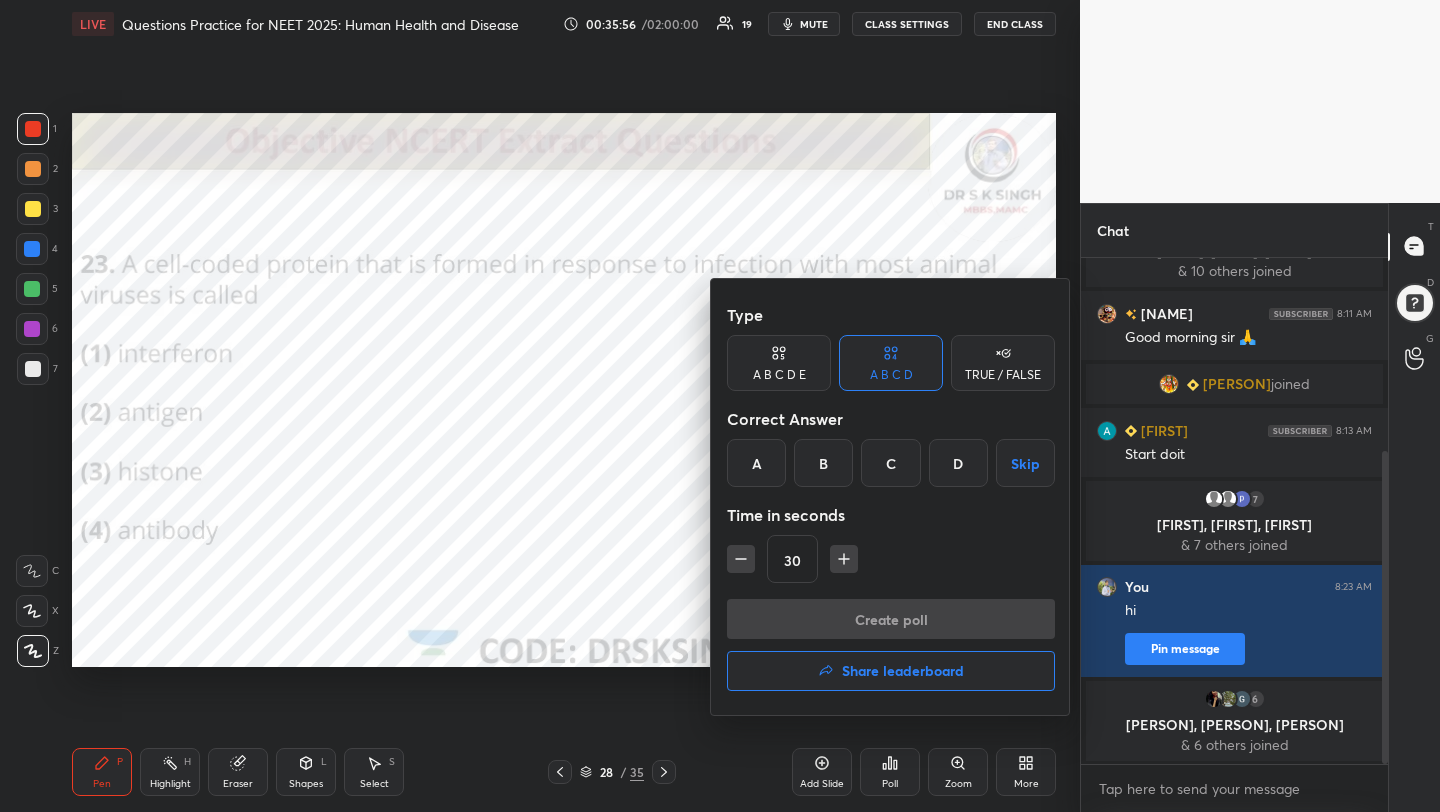 click on "A" at bounding box center [756, 463] 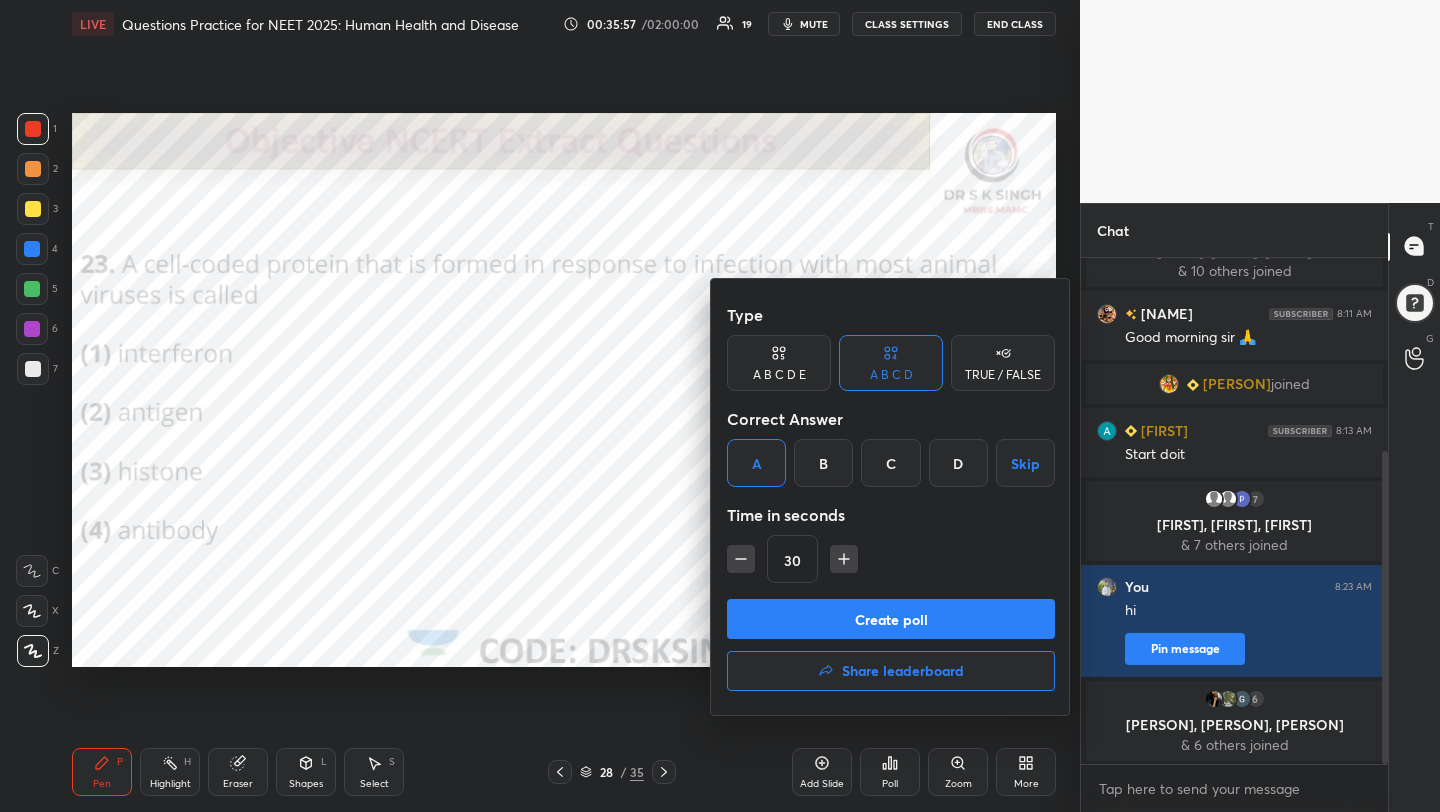click on "Create poll" at bounding box center (891, 619) 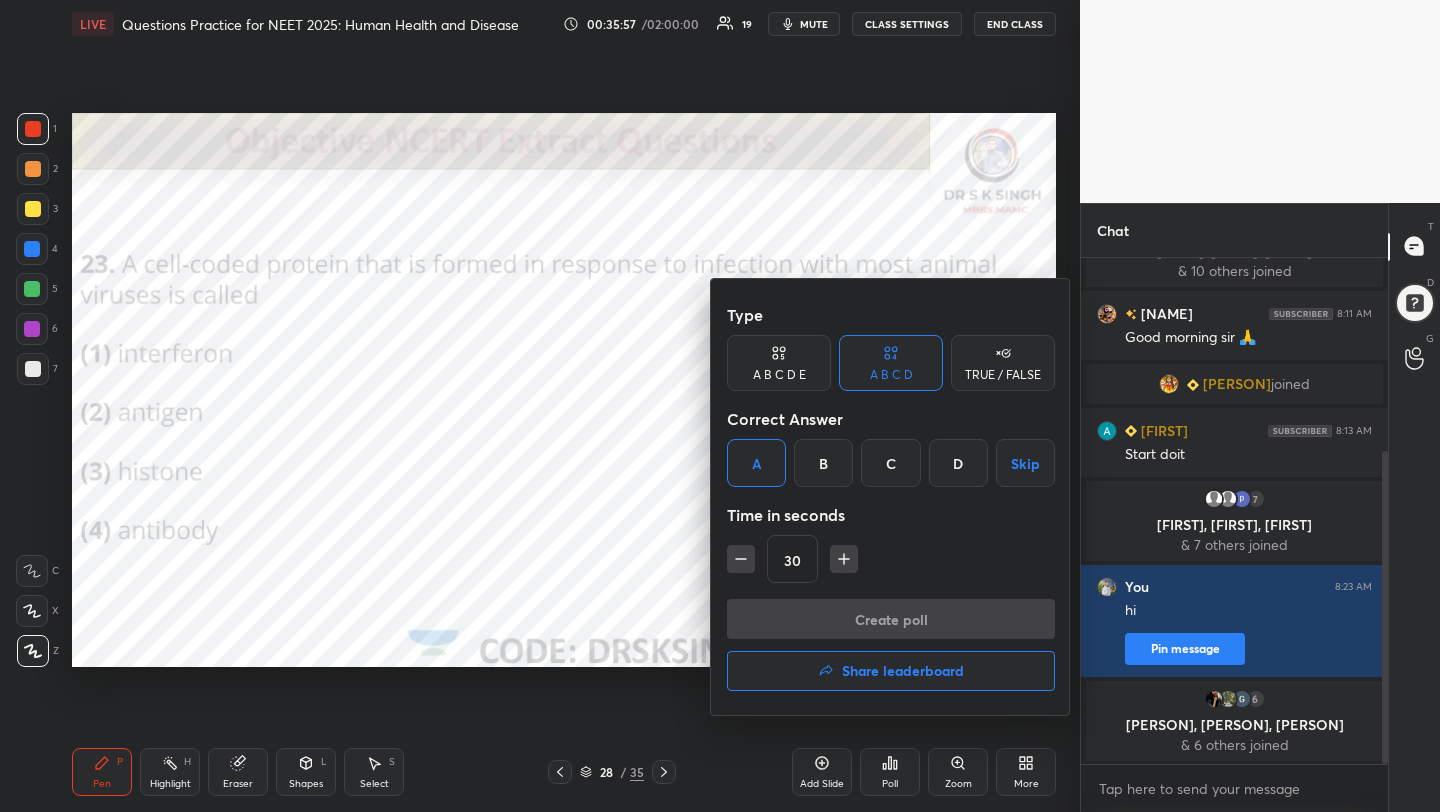 scroll, scrollTop: 467, scrollLeft: 301, axis: both 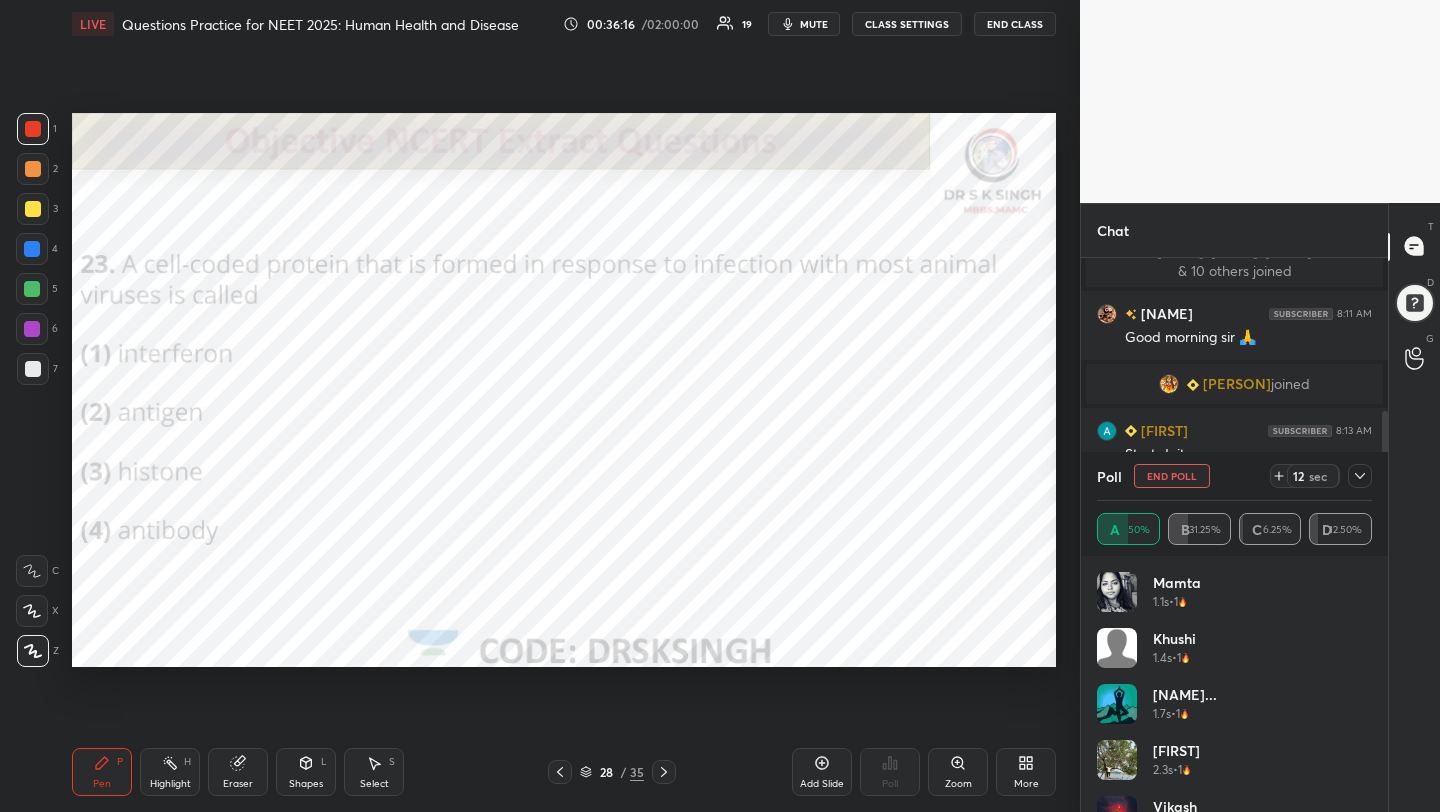 click on "End Poll" at bounding box center (1172, 476) 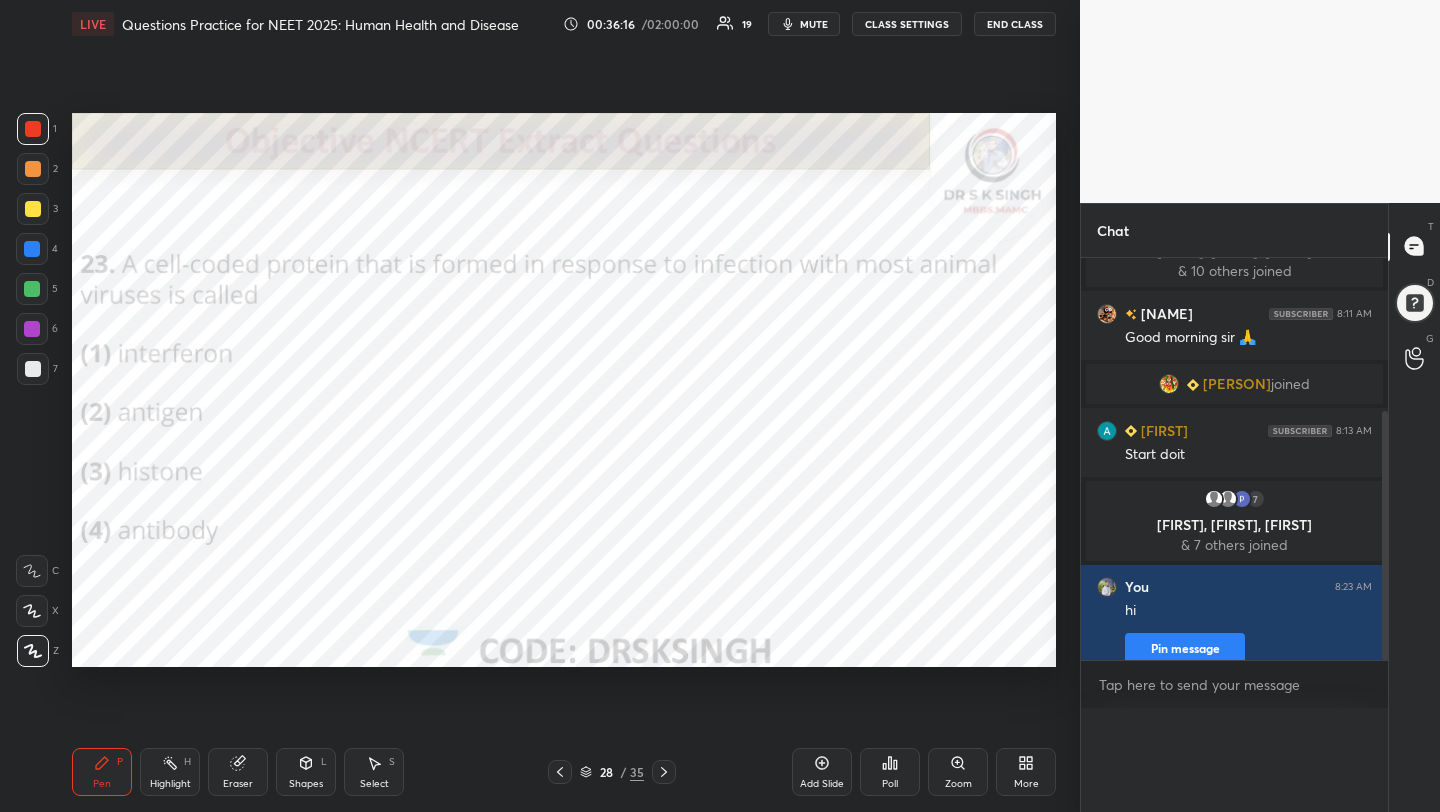scroll, scrollTop: 0, scrollLeft: 0, axis: both 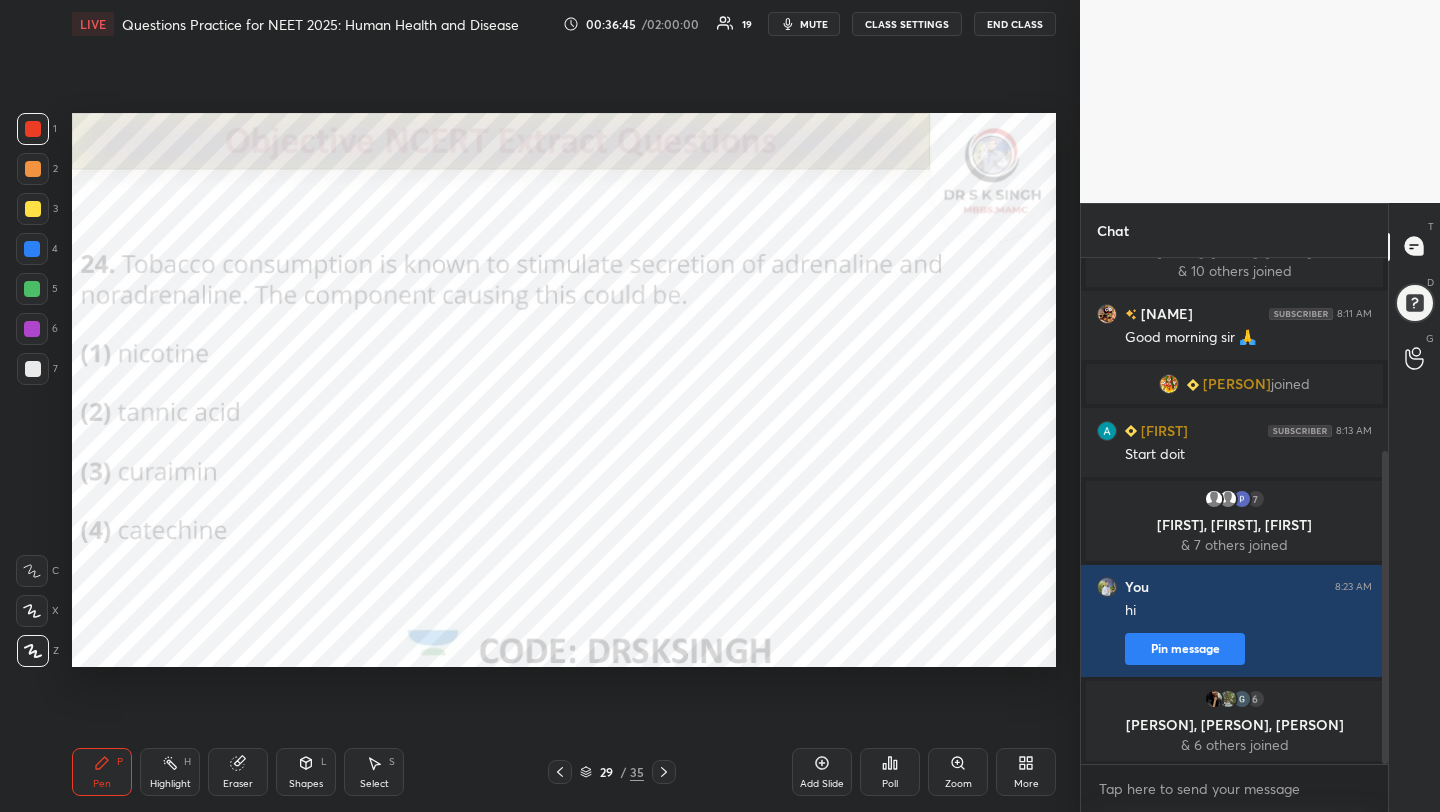 click on "Poll" at bounding box center [890, 784] 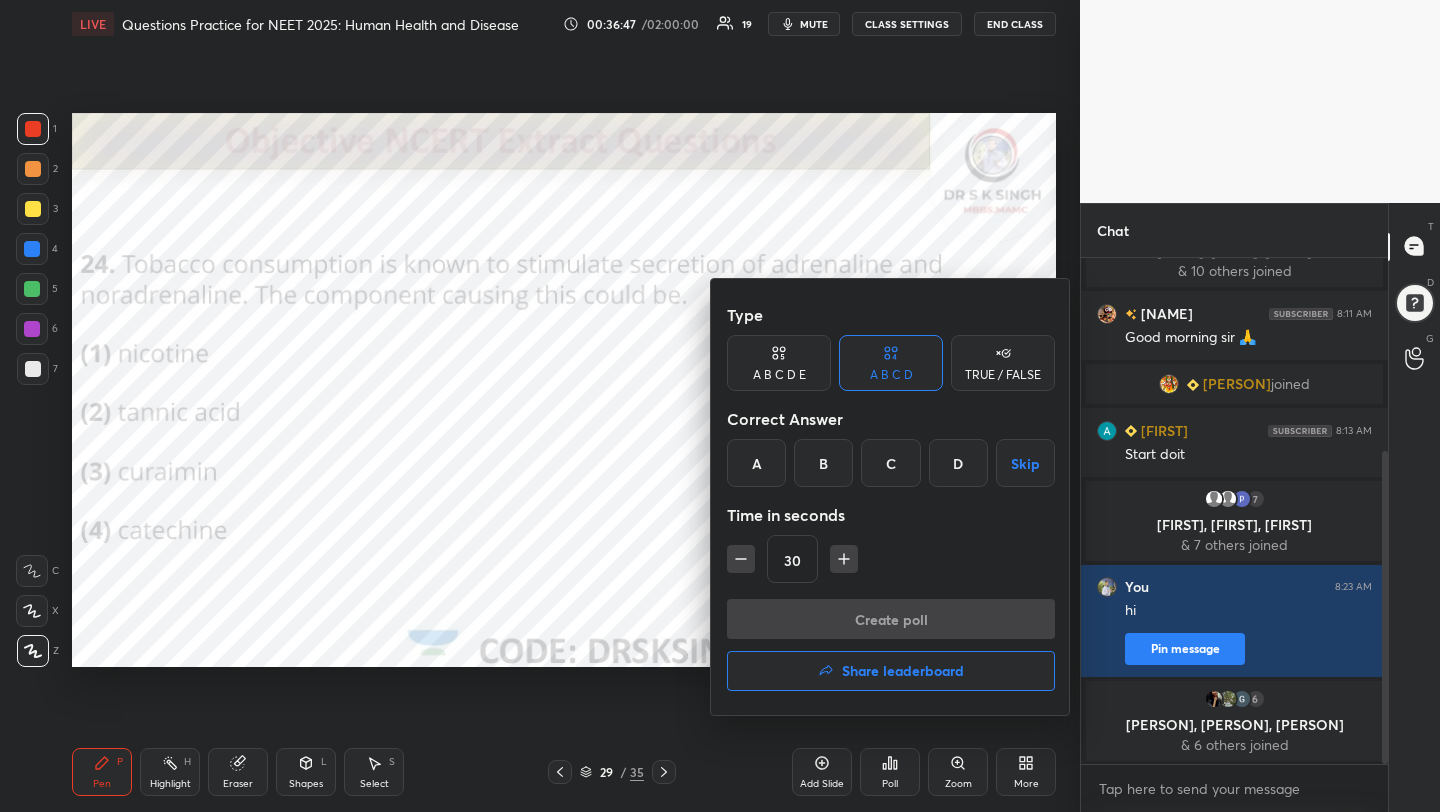 click on "A" at bounding box center (756, 463) 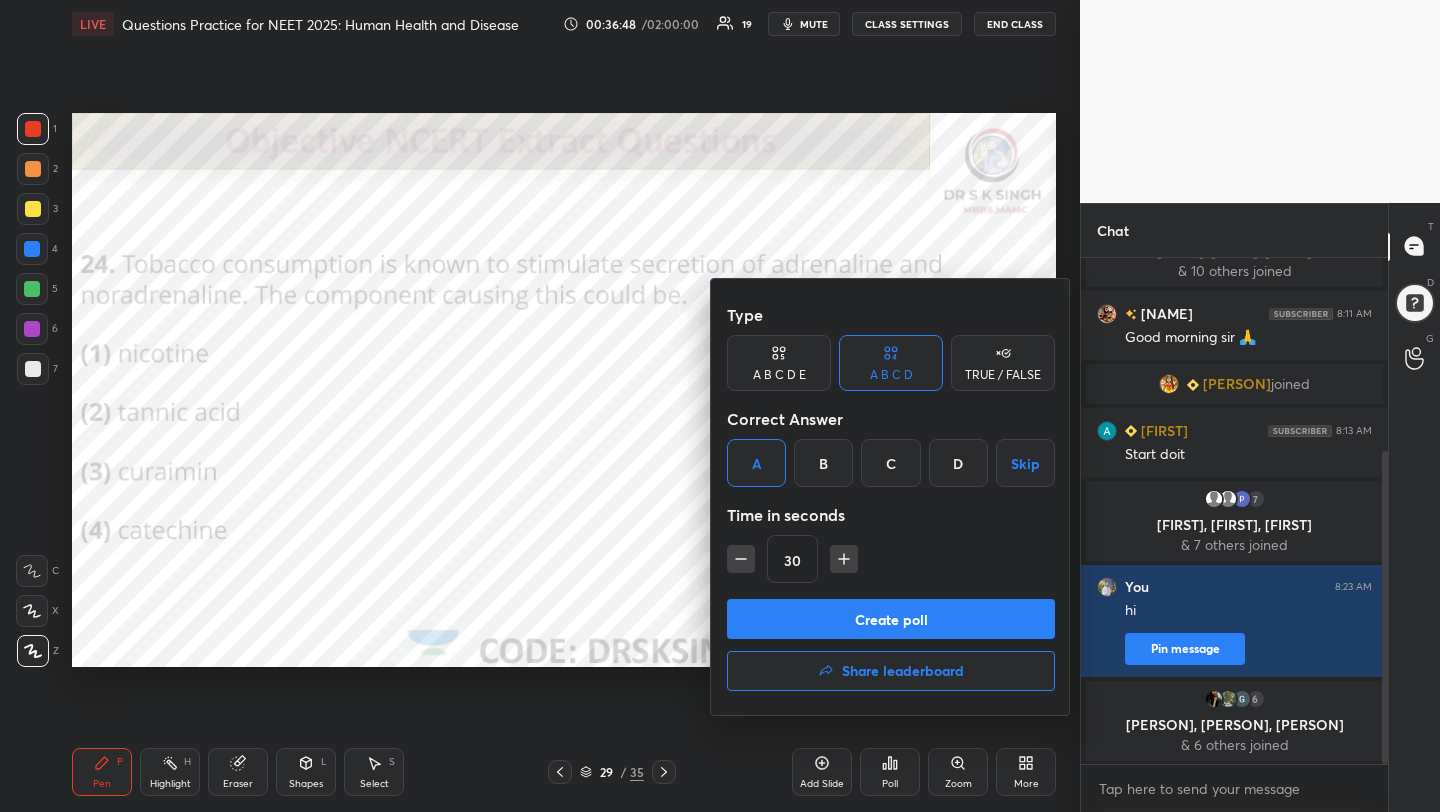 click on "Create poll" at bounding box center (891, 619) 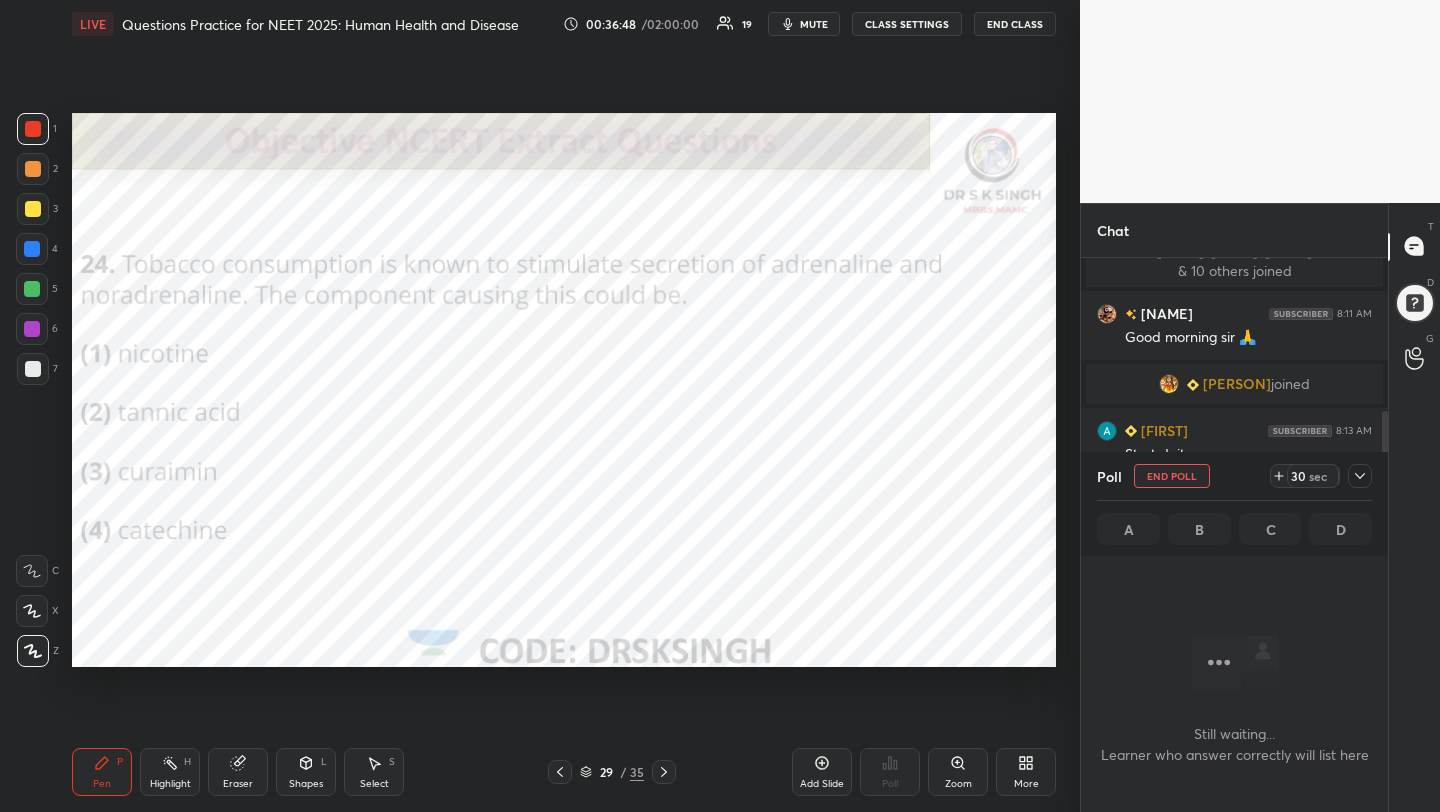 scroll, scrollTop: 413, scrollLeft: 301, axis: both 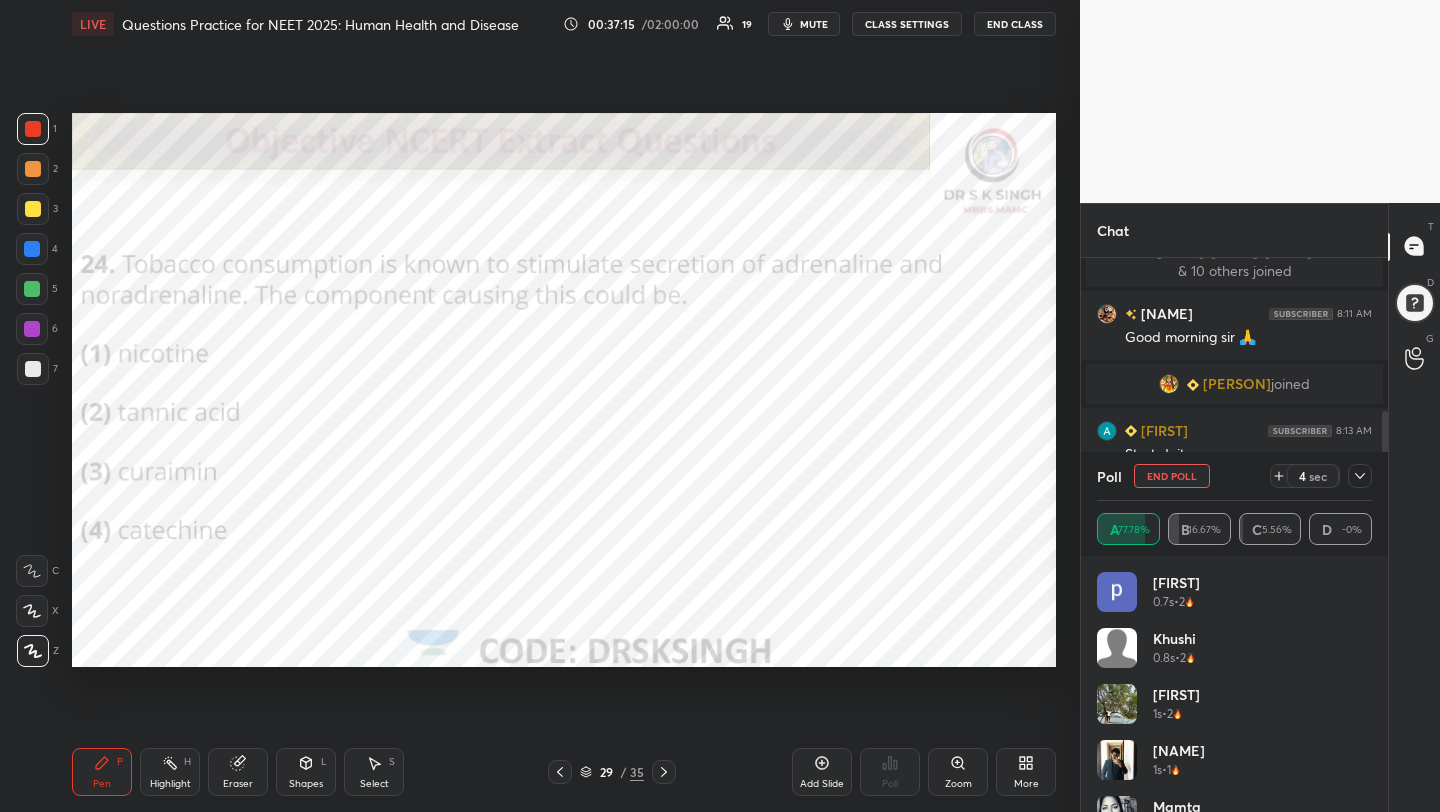 click on "End Poll" at bounding box center (1172, 476) 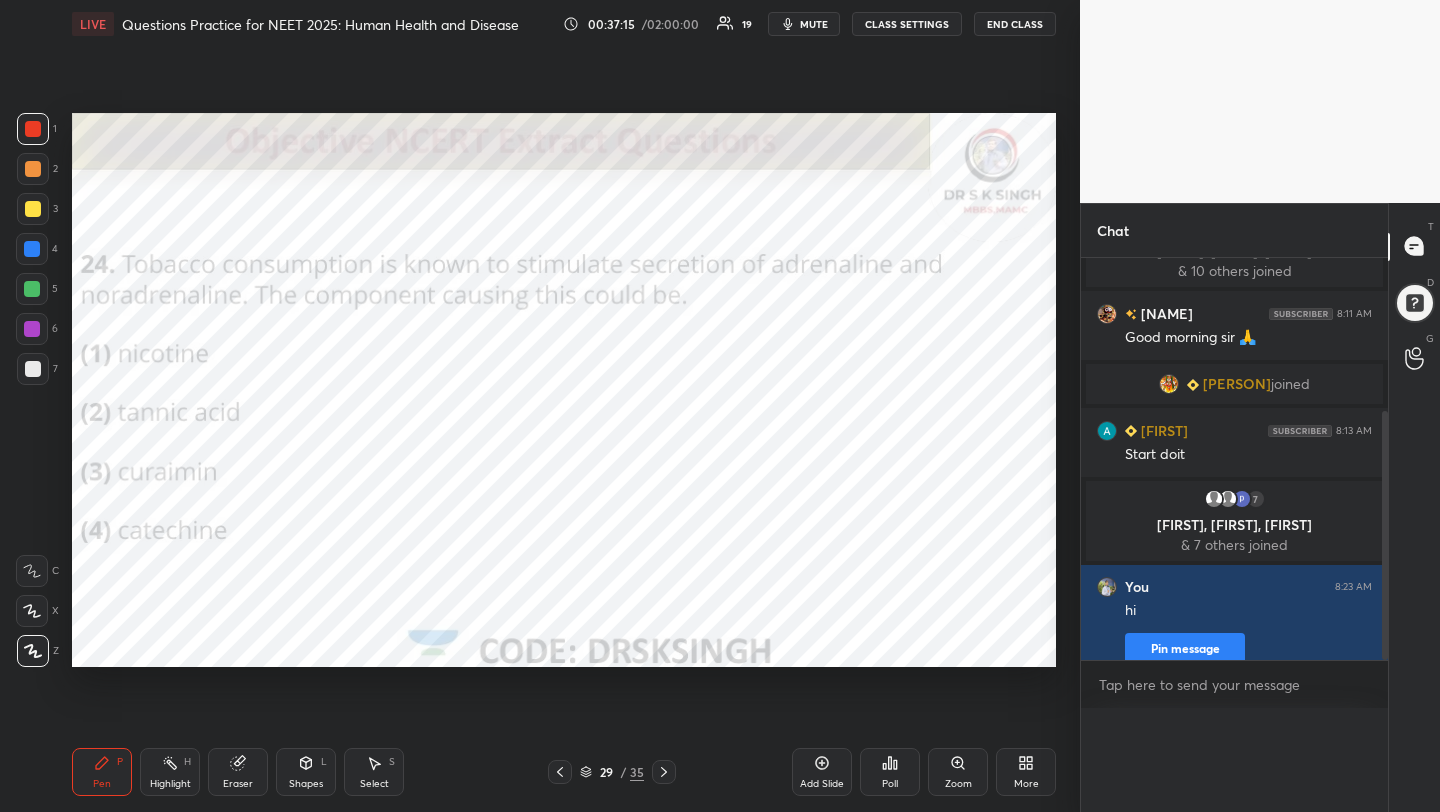 scroll, scrollTop: 0, scrollLeft: 0, axis: both 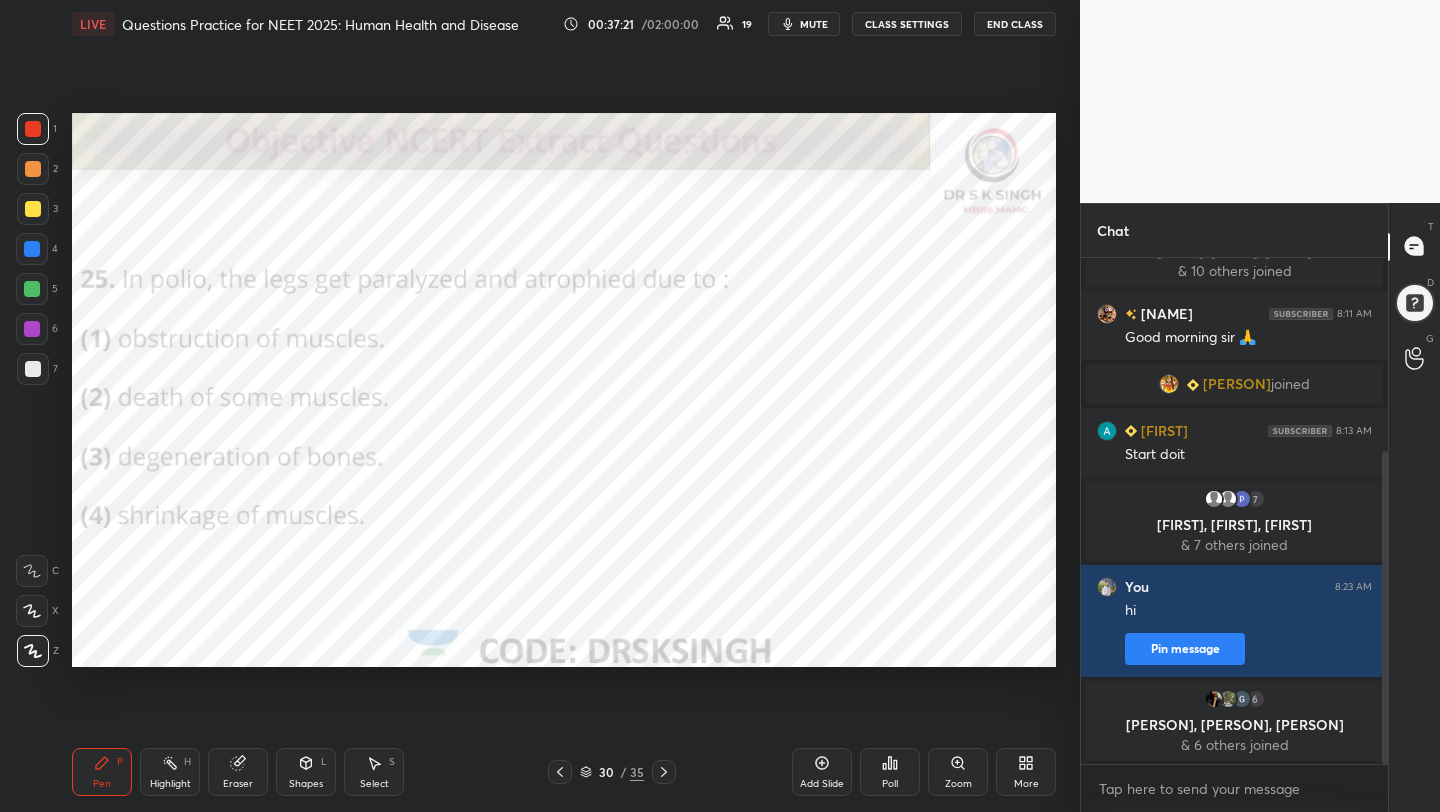 click 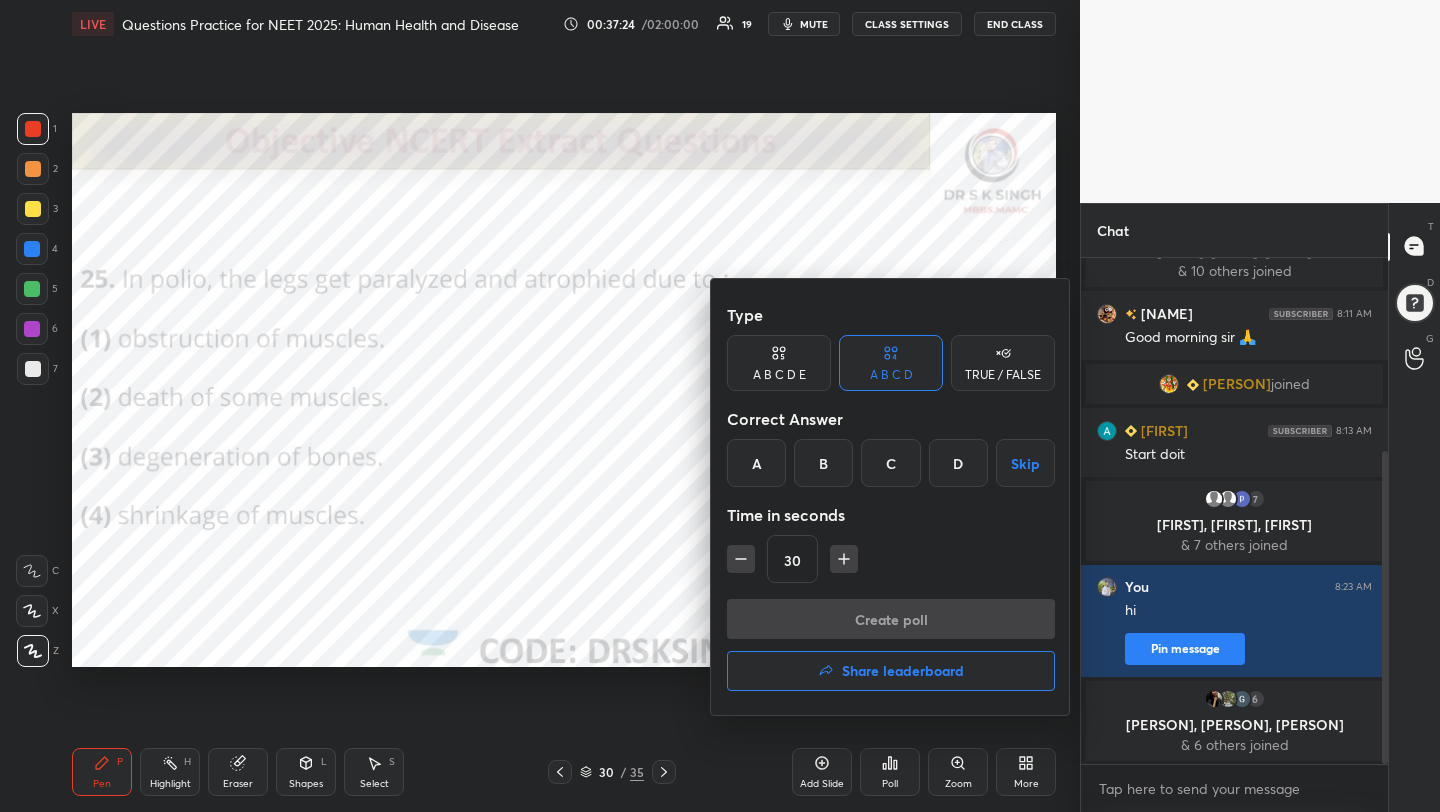 click on "B" at bounding box center [823, 463] 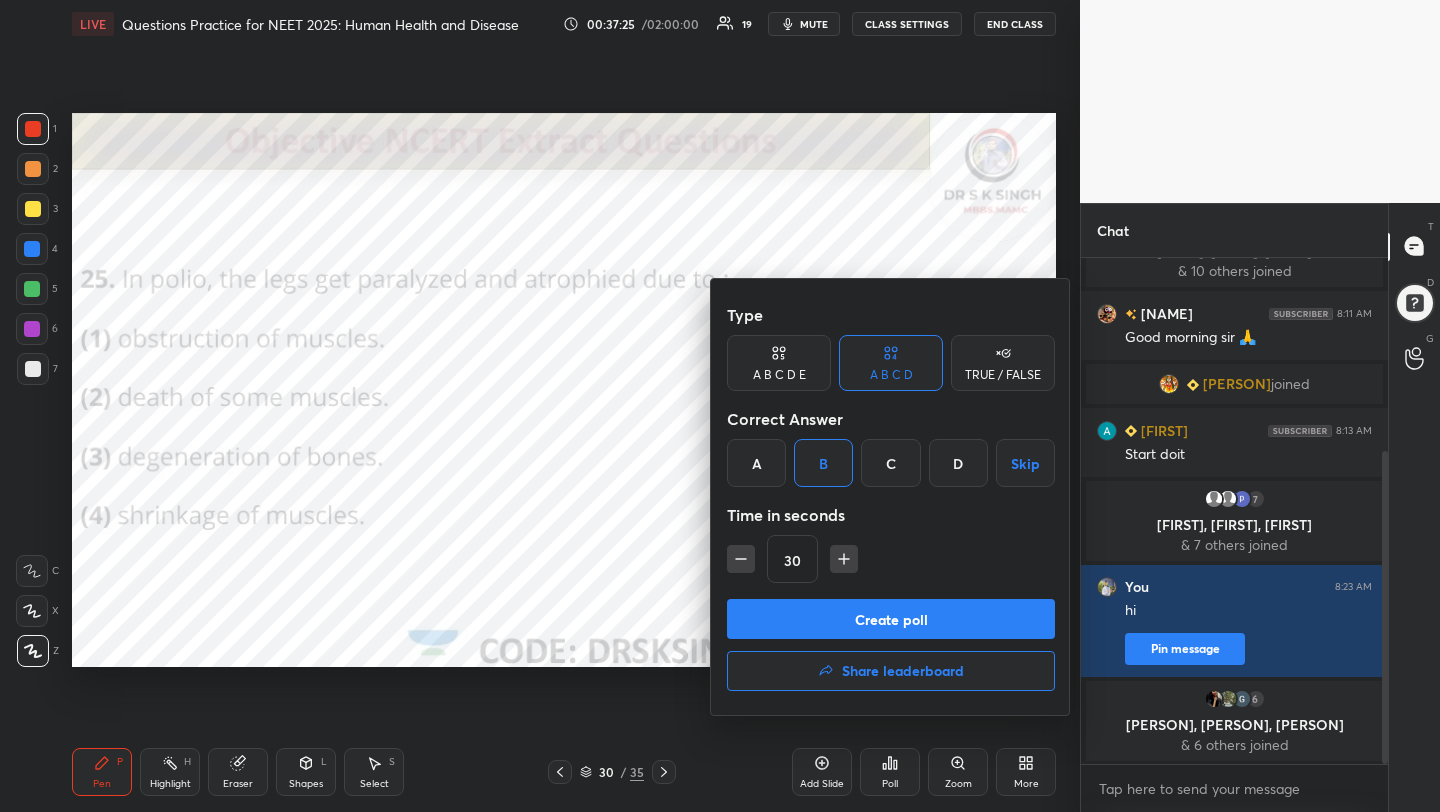 click on "Create poll" at bounding box center (891, 619) 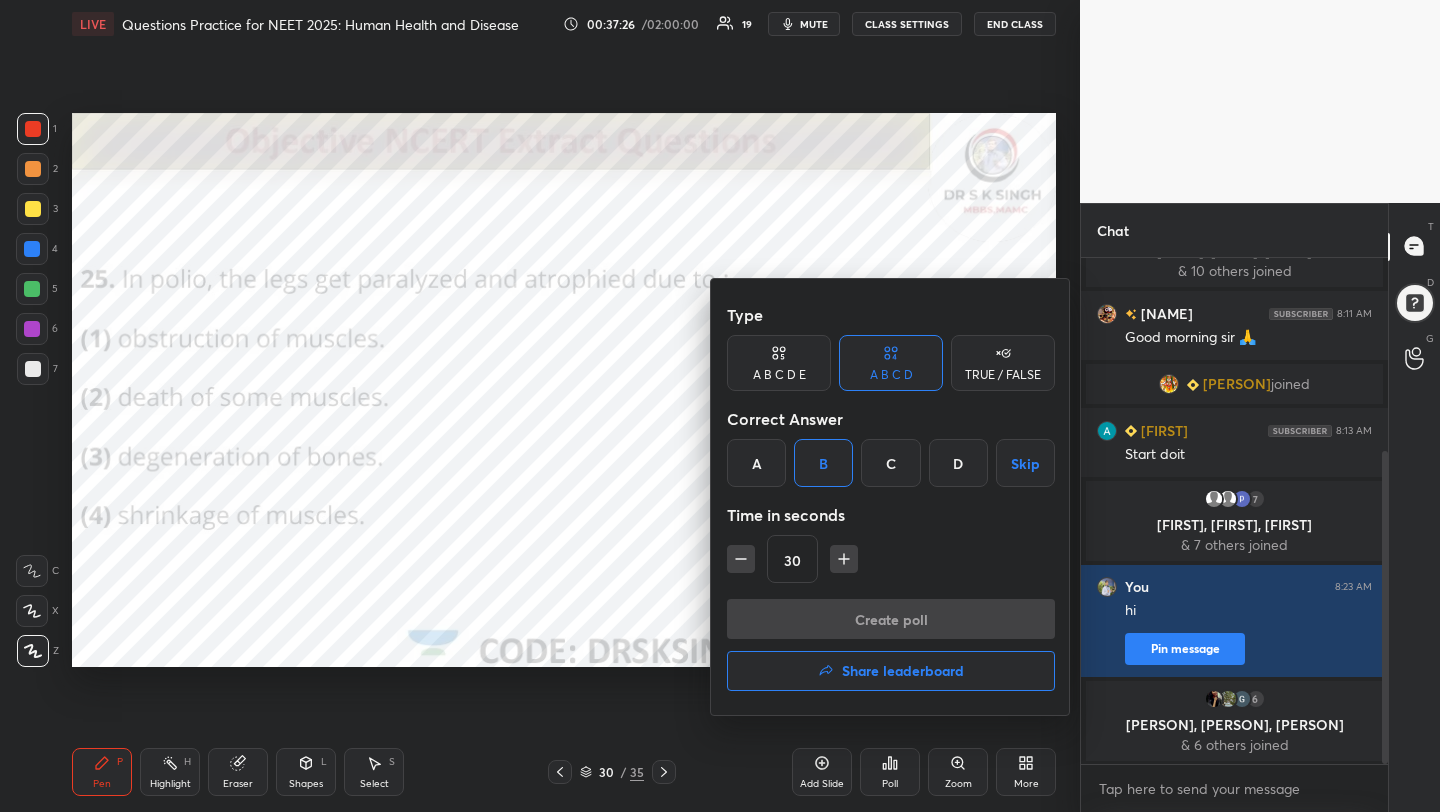 scroll, scrollTop: 459, scrollLeft: 301, axis: both 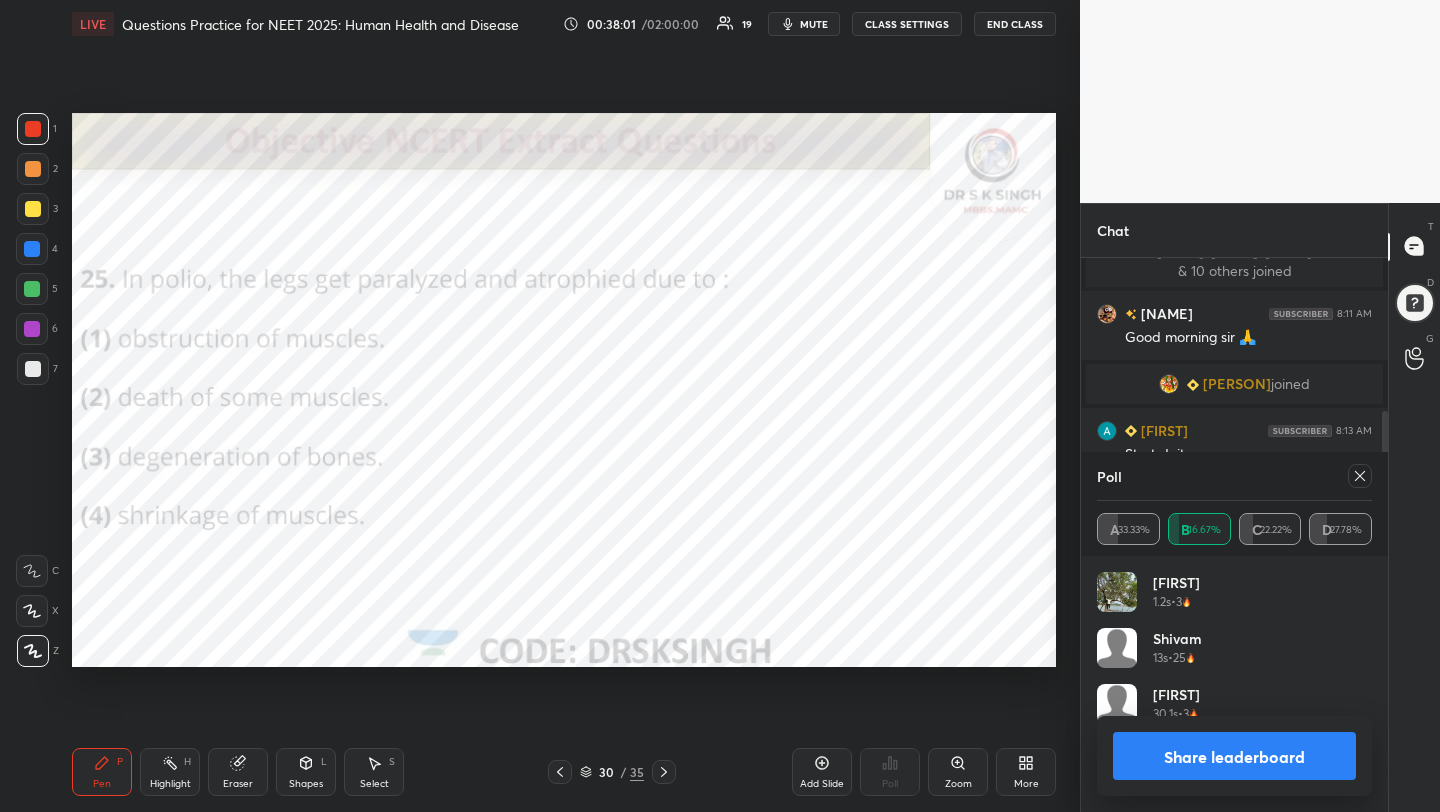 click 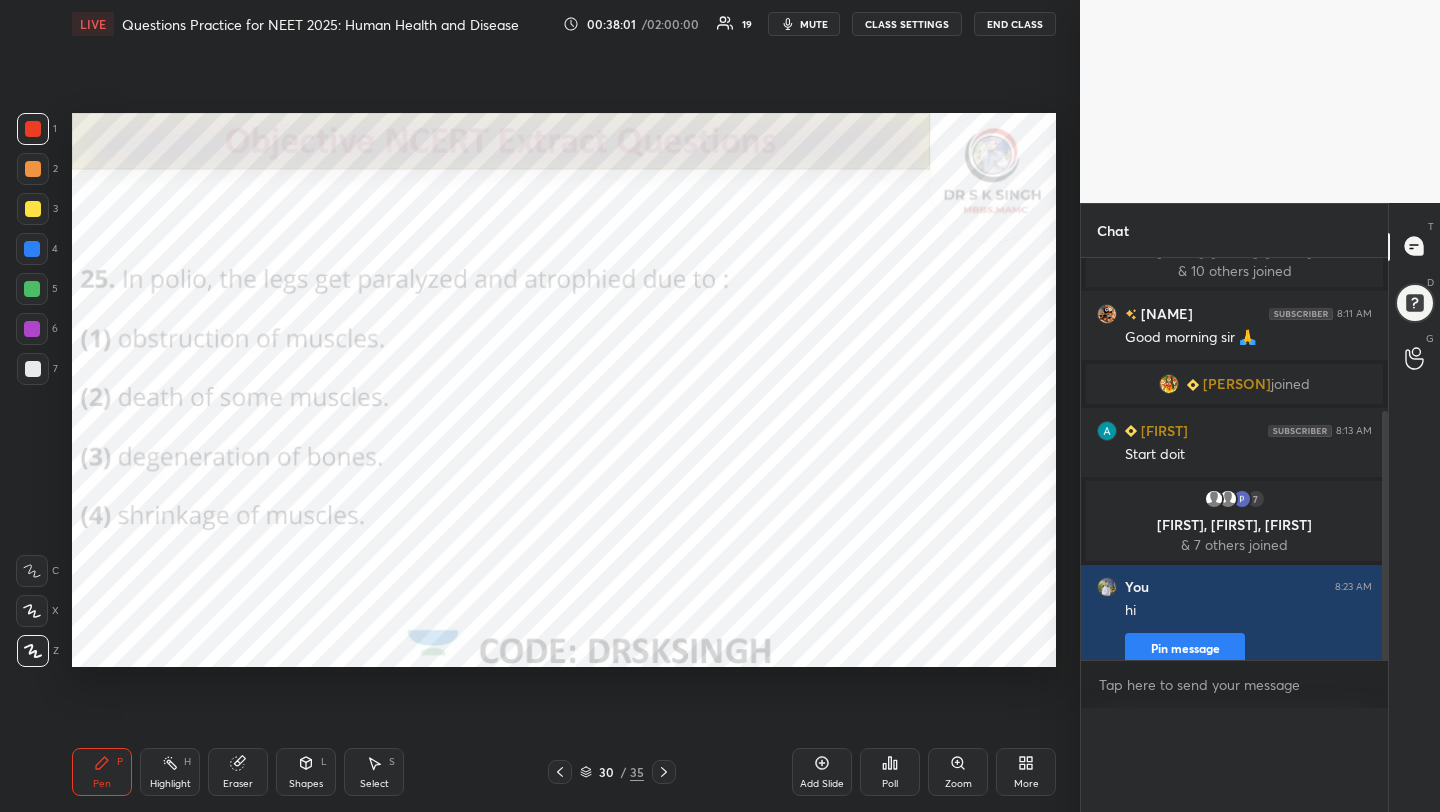 scroll, scrollTop: 0, scrollLeft: 0, axis: both 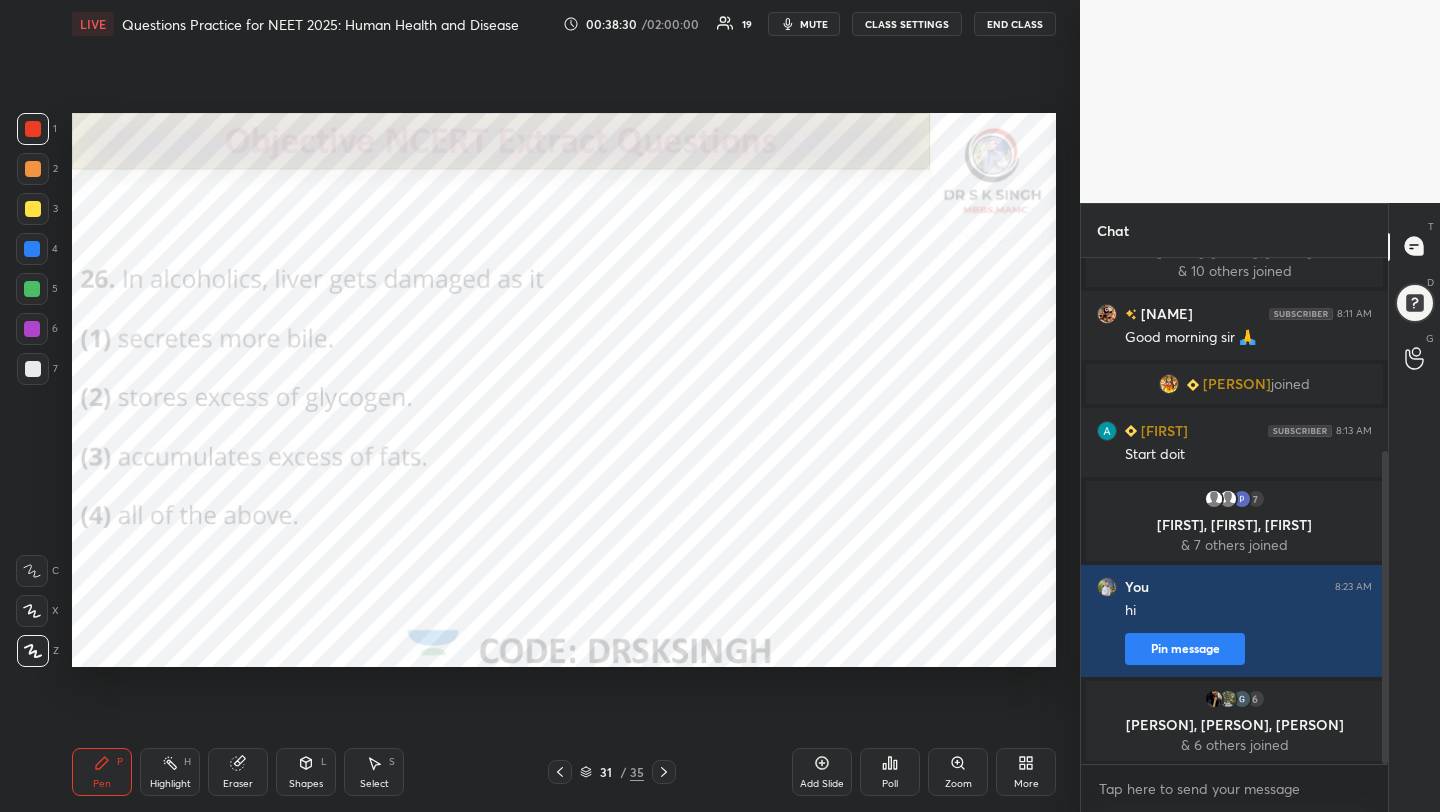 click on "Poll" at bounding box center (890, 772) 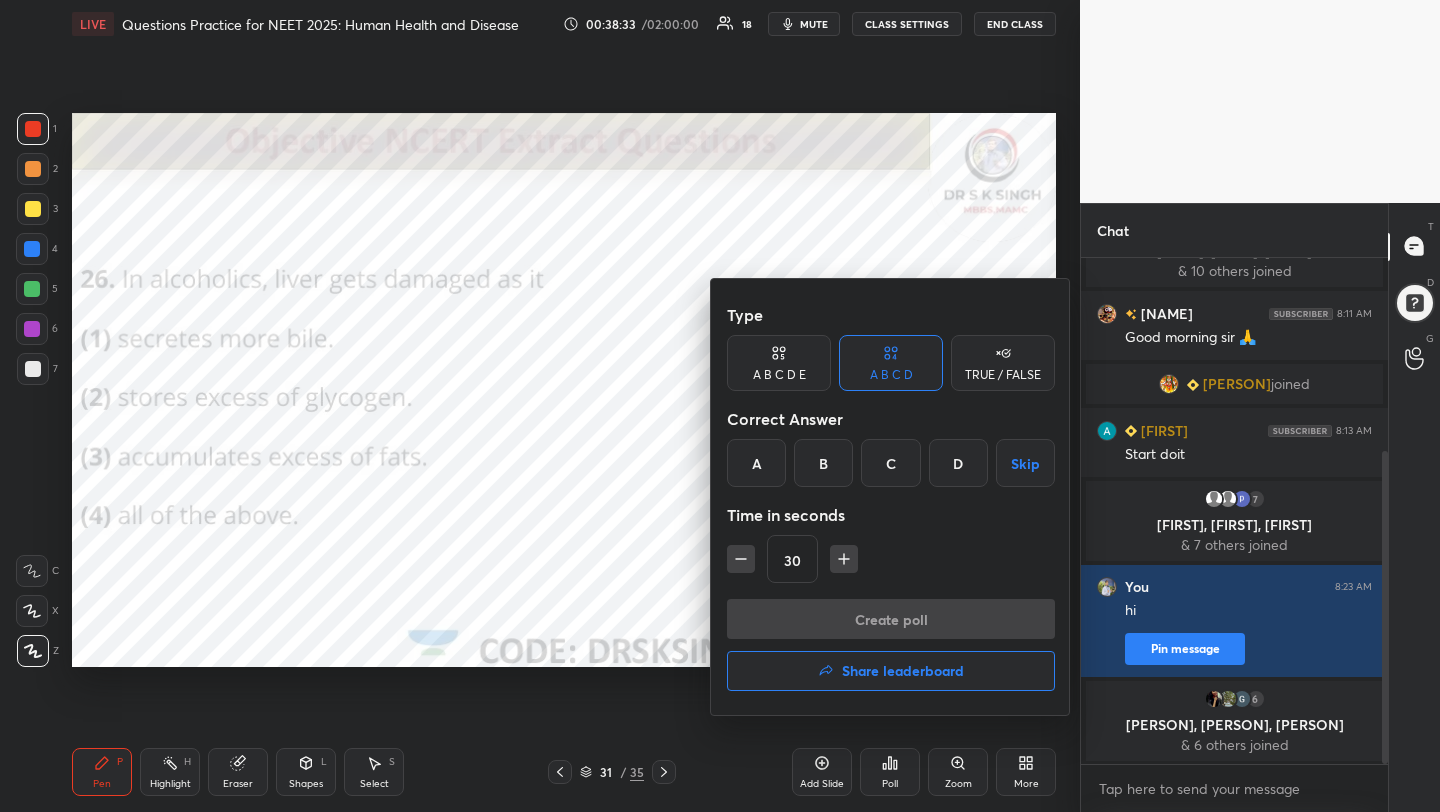click on "C" at bounding box center (890, 463) 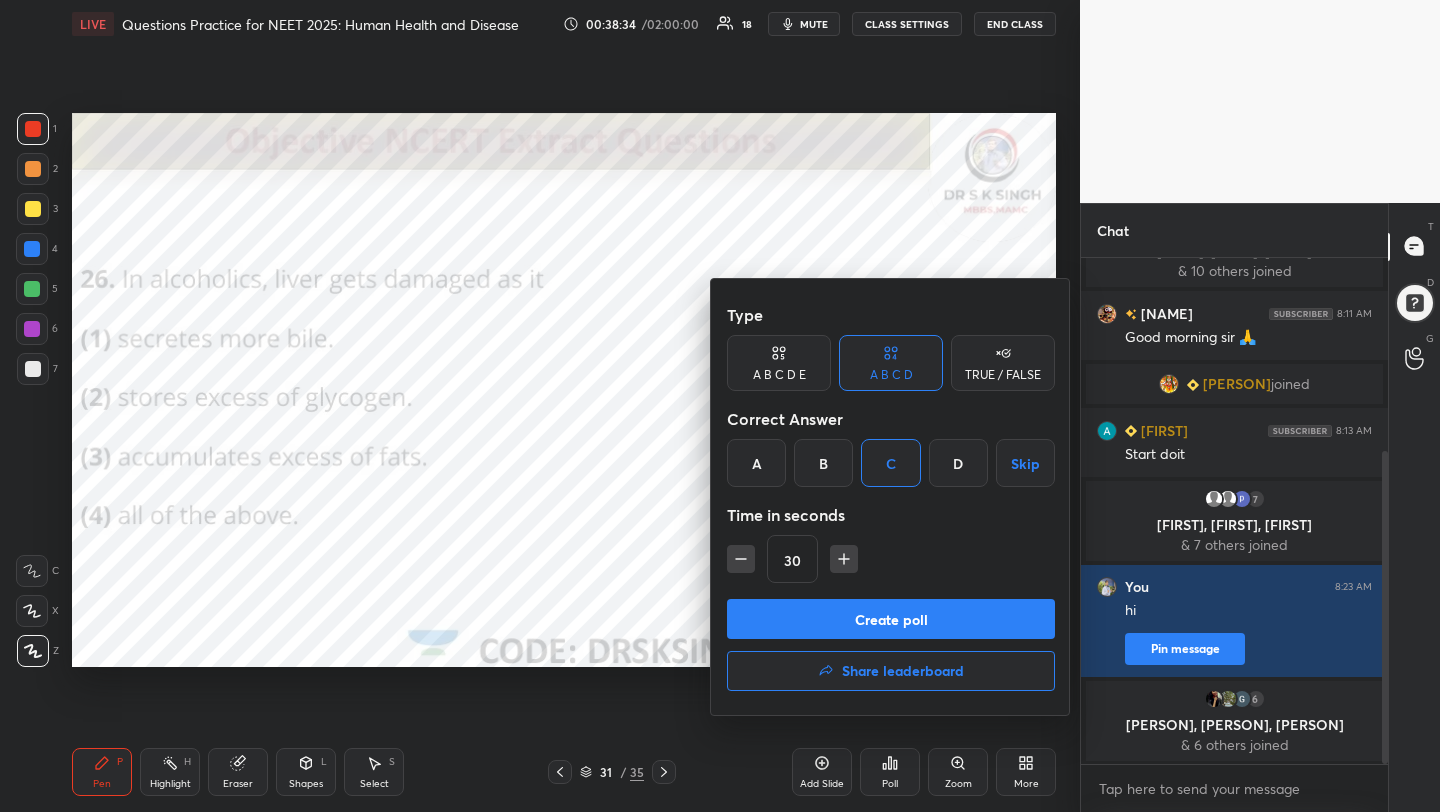 click on "Create poll" at bounding box center [891, 619] 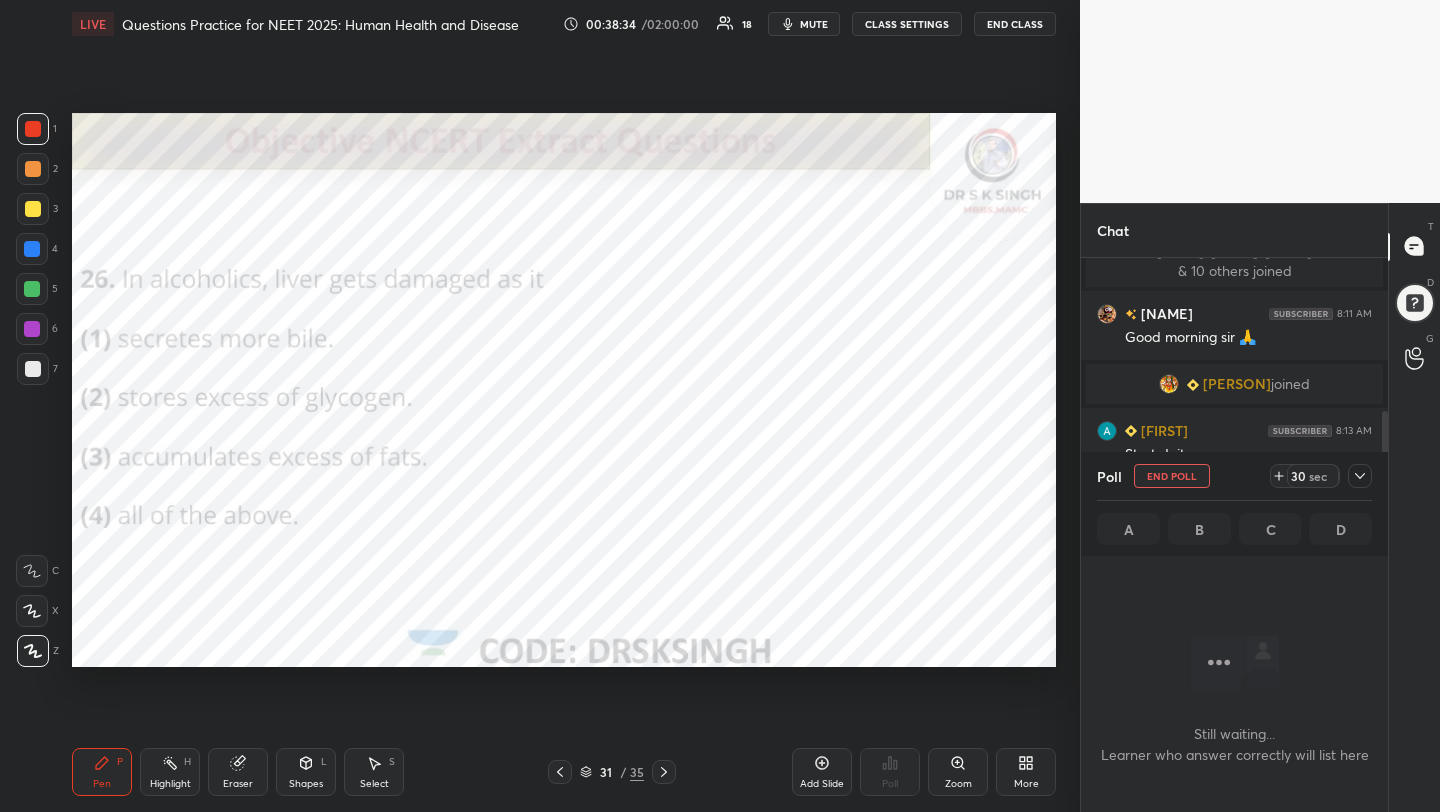 scroll, scrollTop: 458, scrollLeft: 301, axis: both 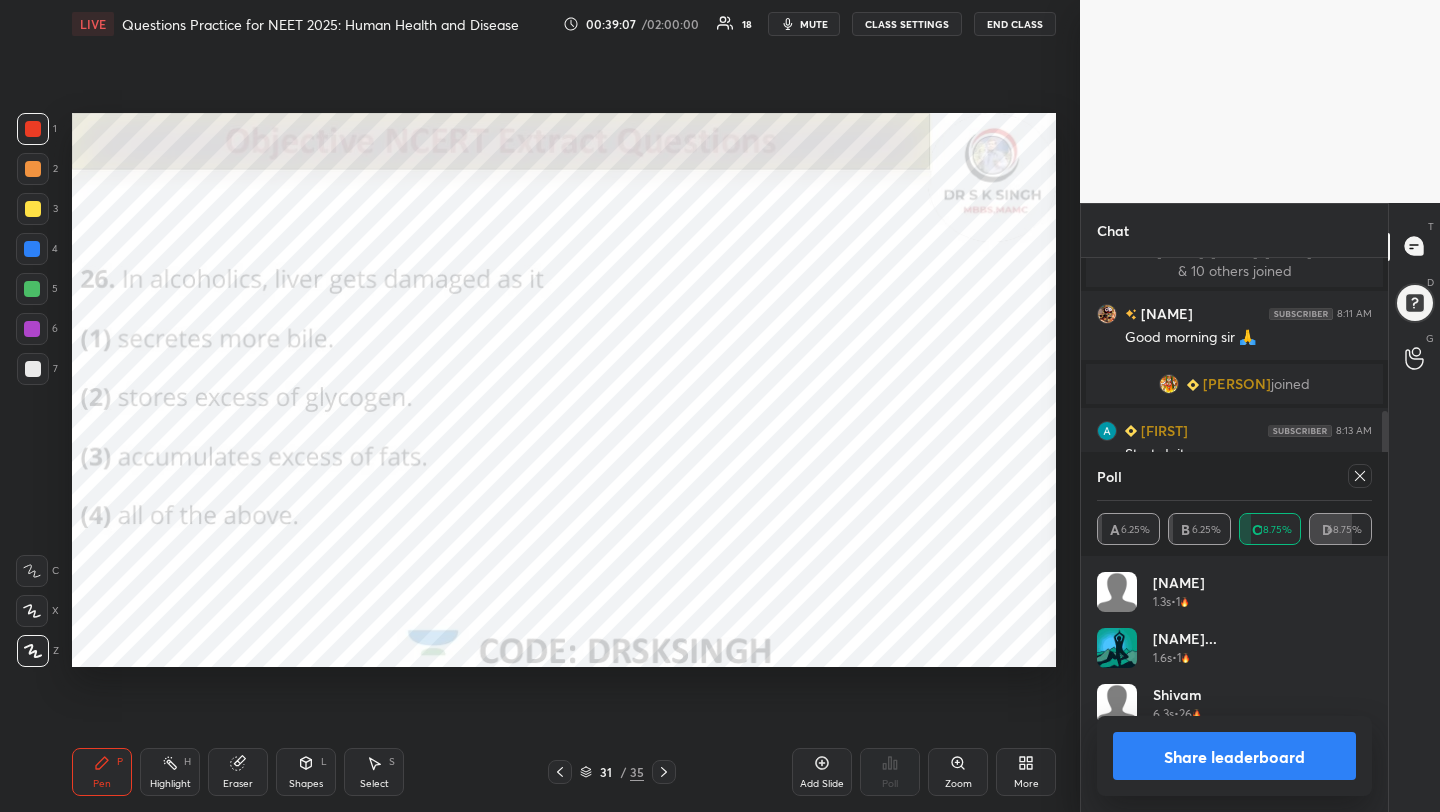 click 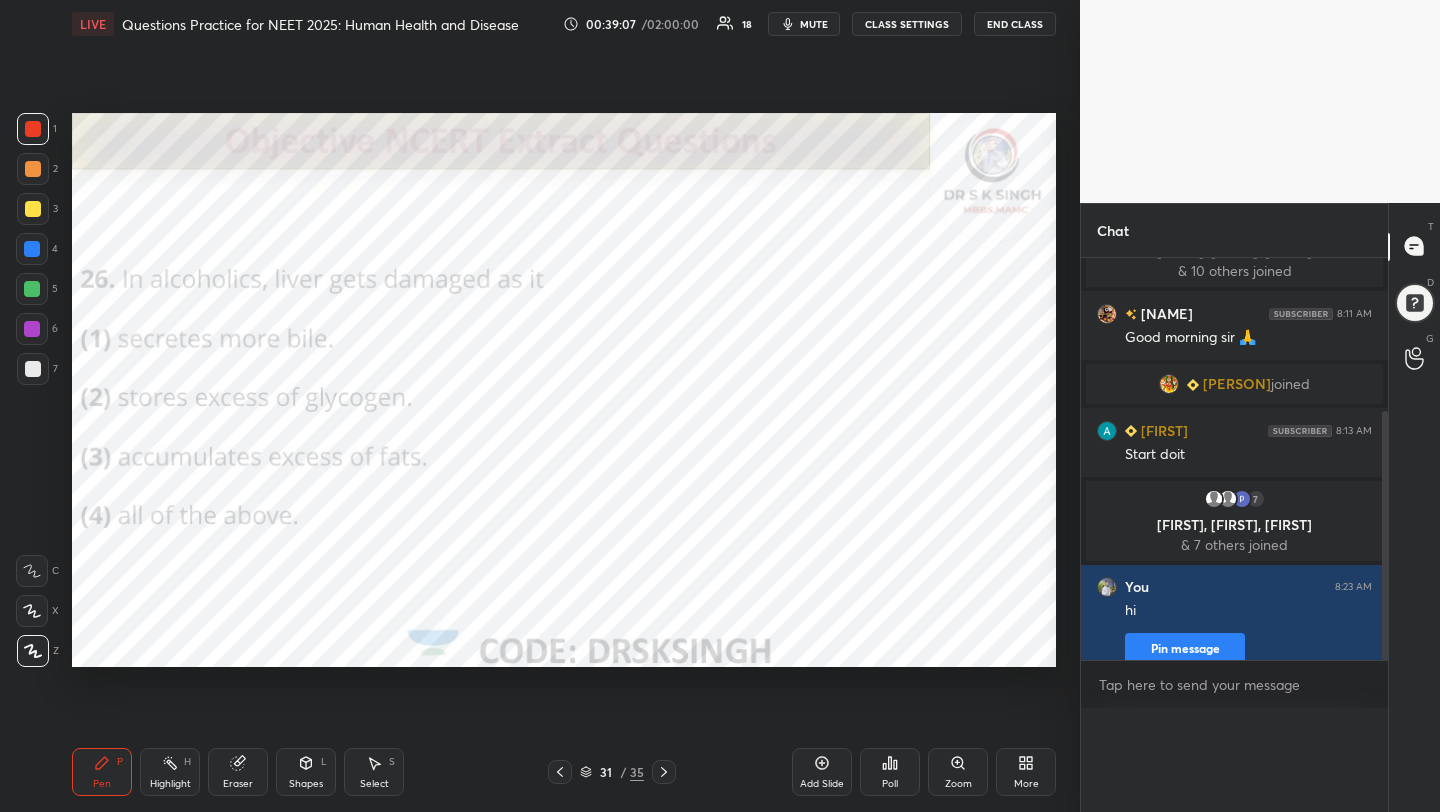 scroll, scrollTop: 0, scrollLeft: 0, axis: both 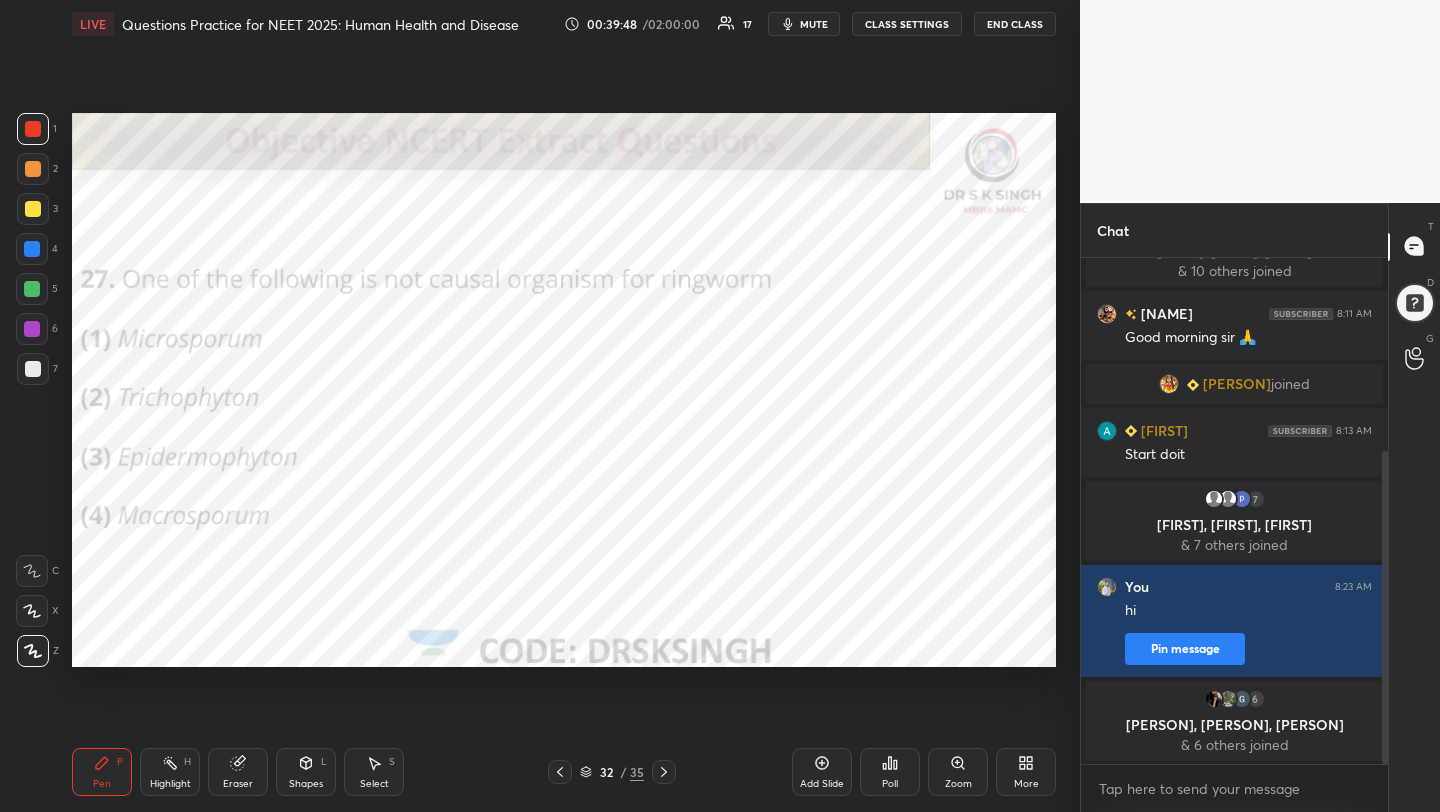 click on "Poll" at bounding box center [890, 784] 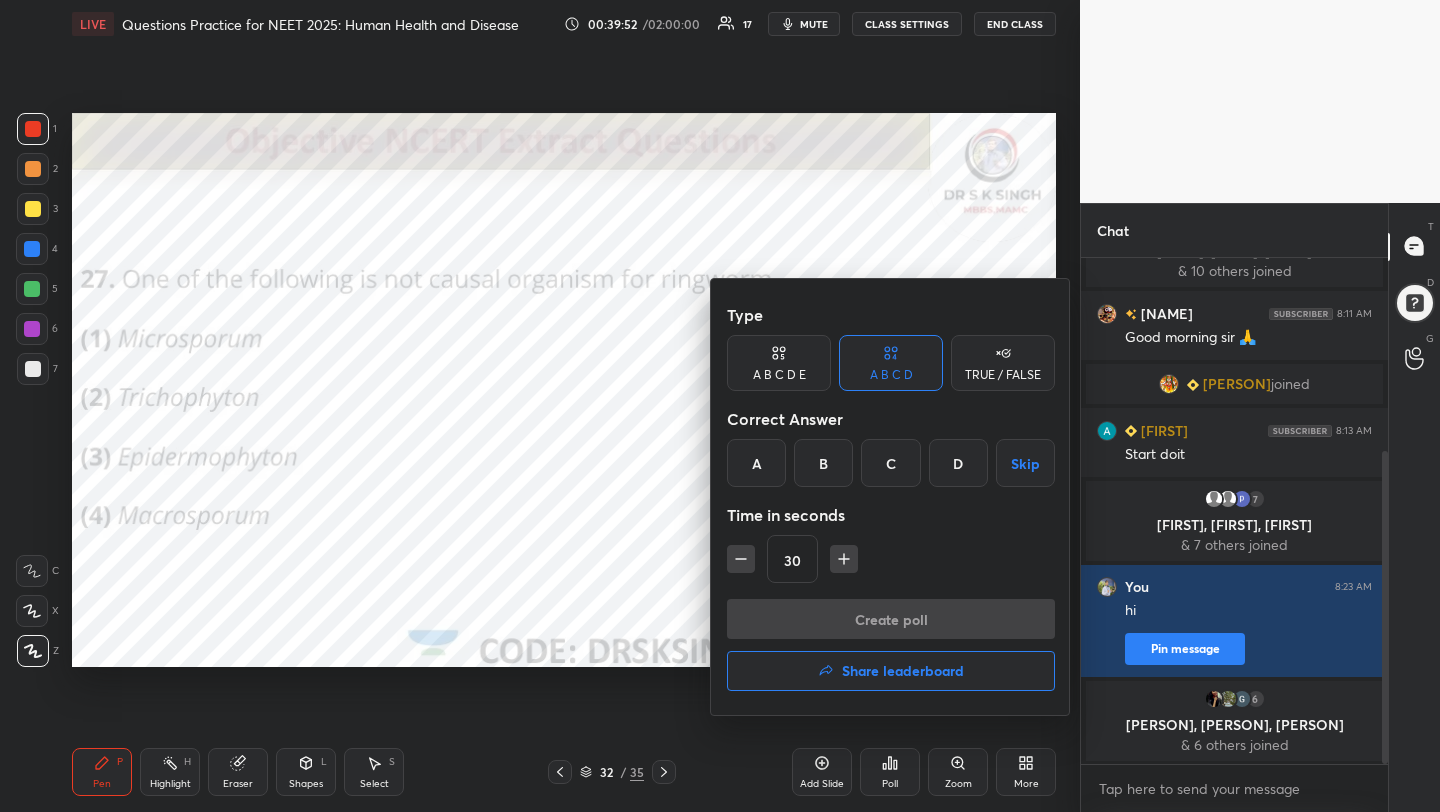 click on "D" at bounding box center (958, 463) 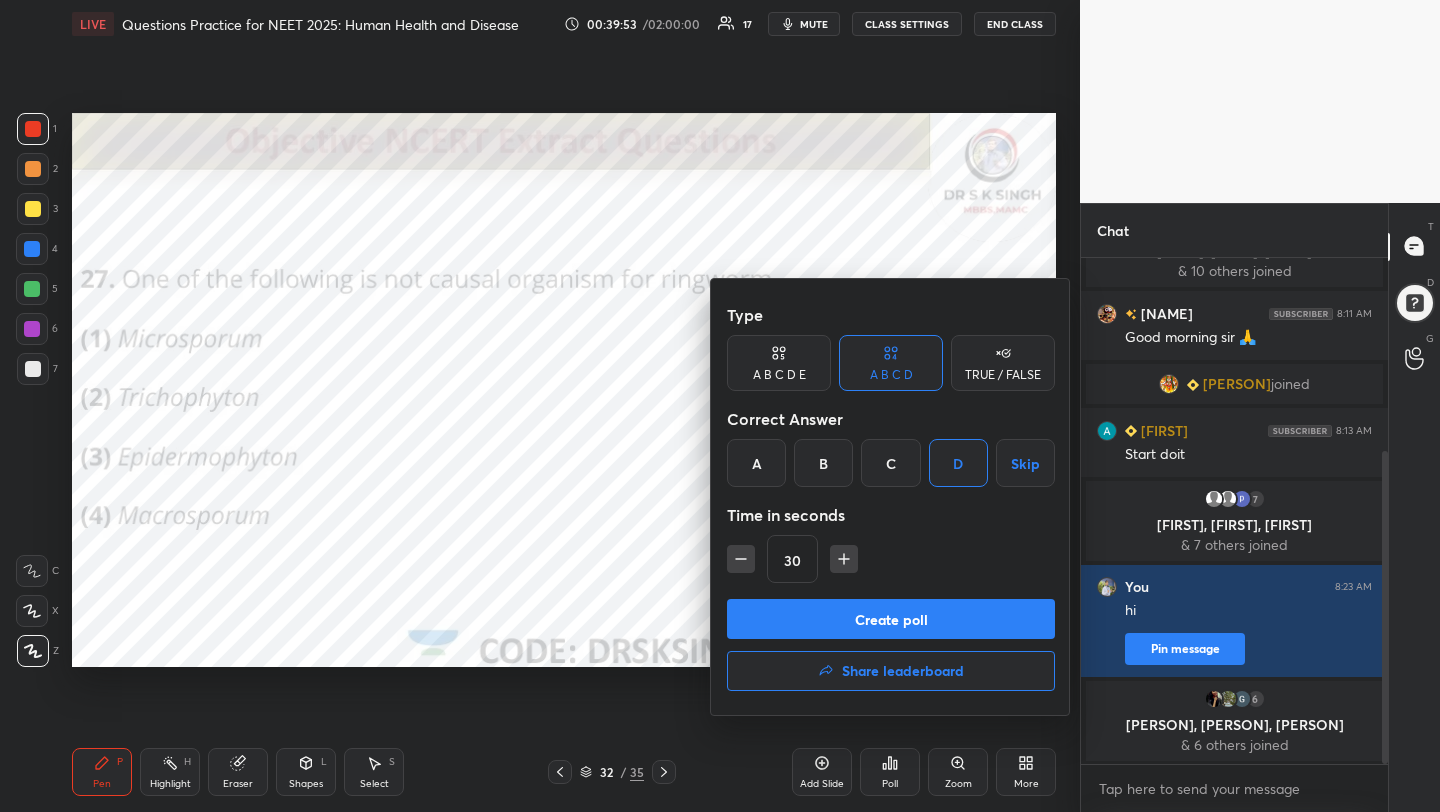 click on "Create poll" at bounding box center [891, 619] 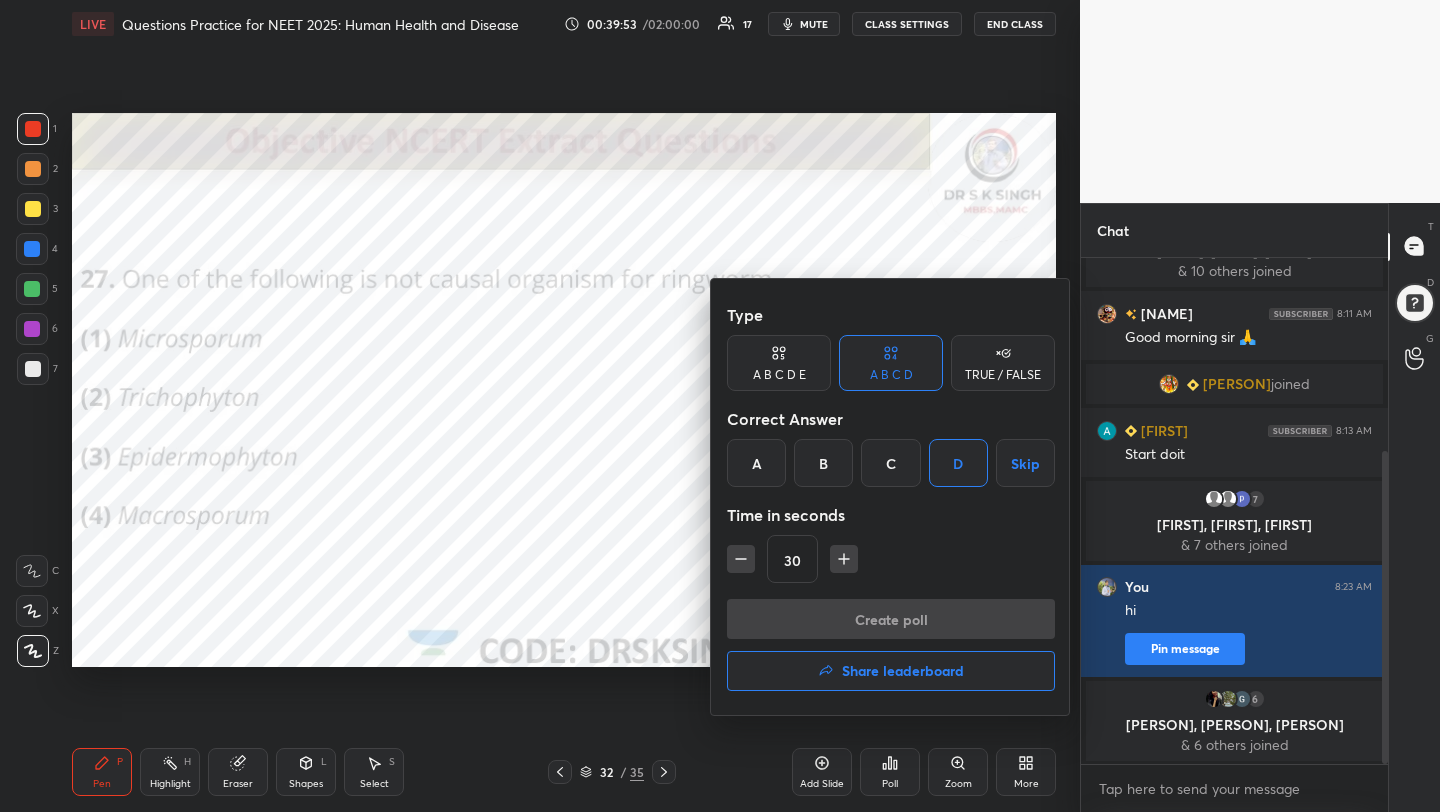 scroll, scrollTop: 420, scrollLeft: 301, axis: both 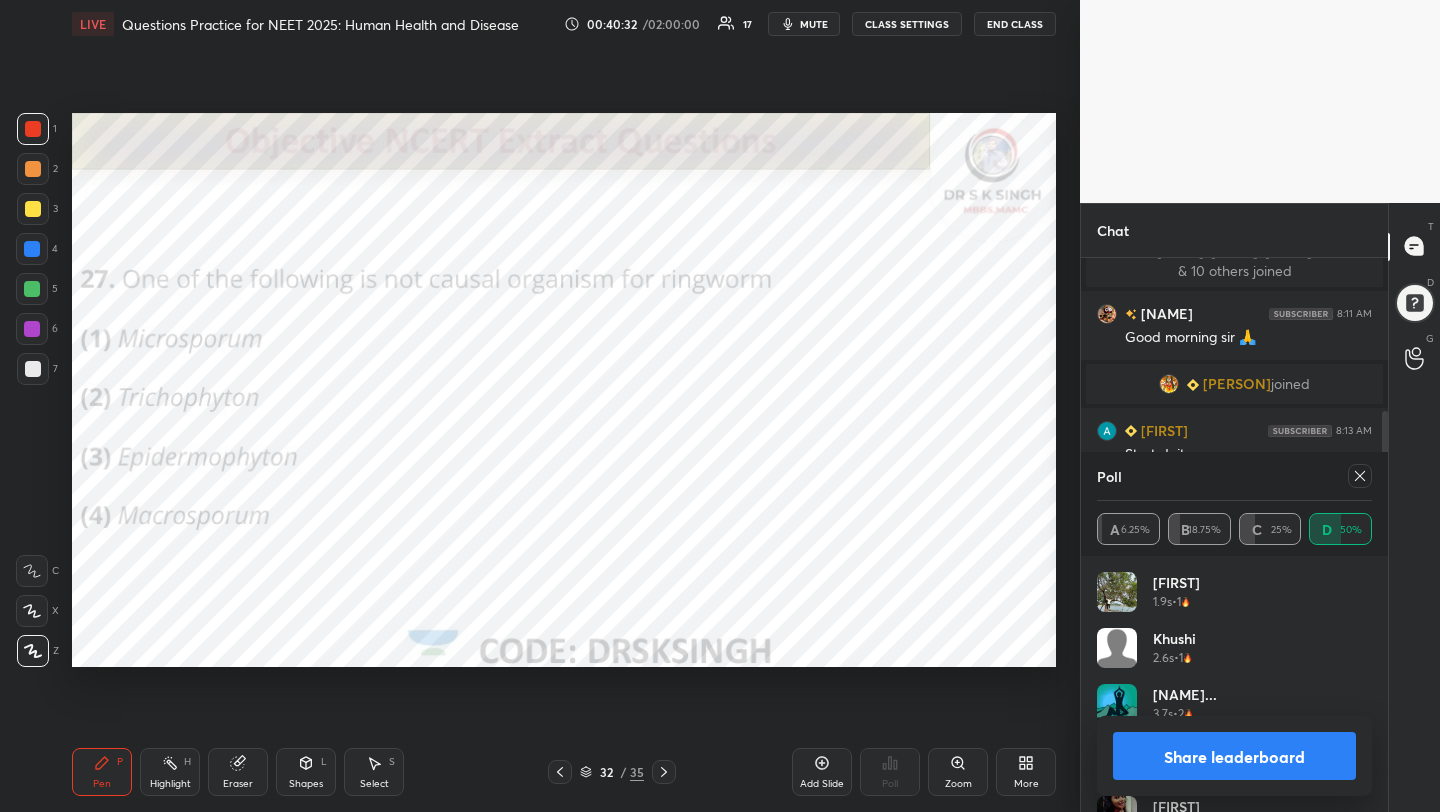 click 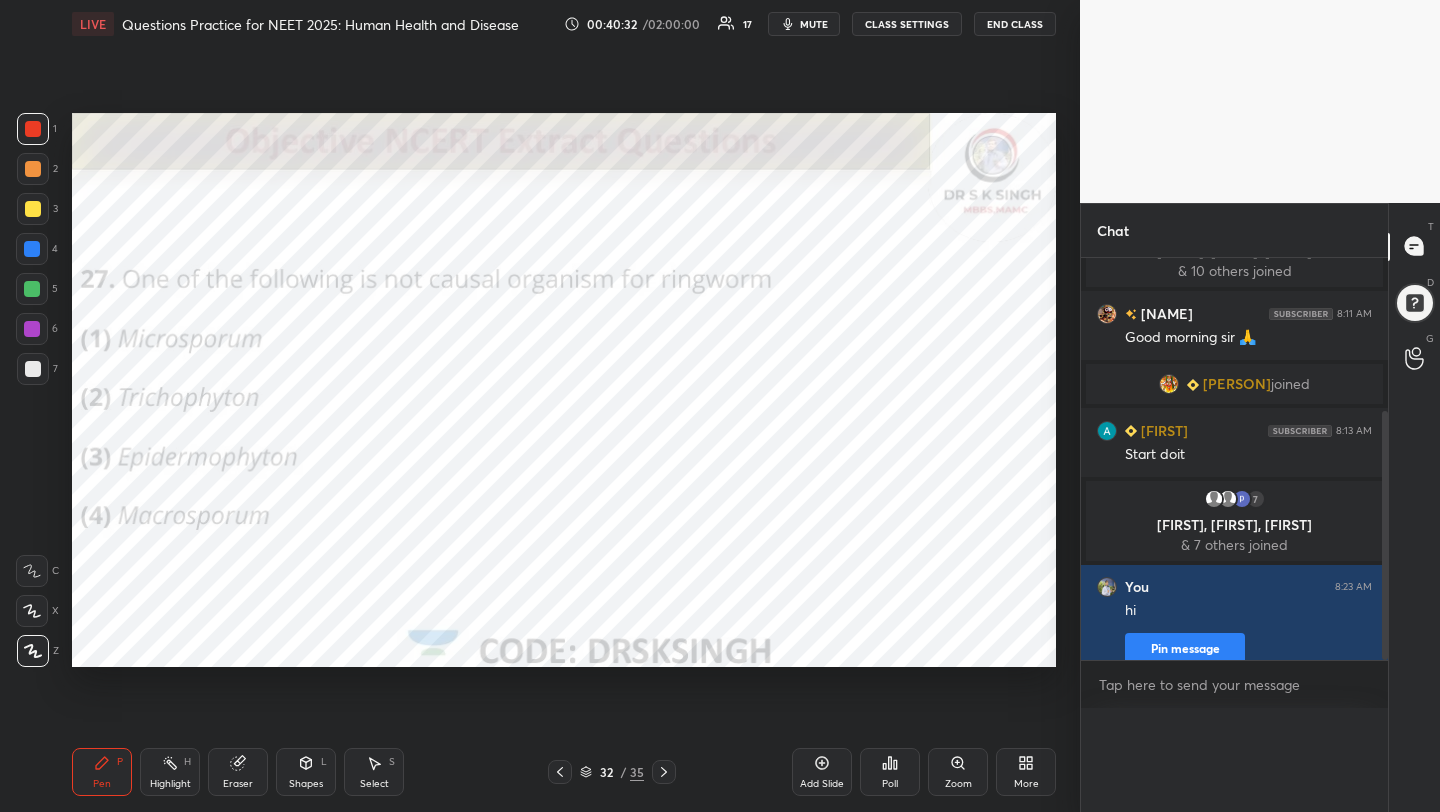 scroll, scrollTop: 0, scrollLeft: 0, axis: both 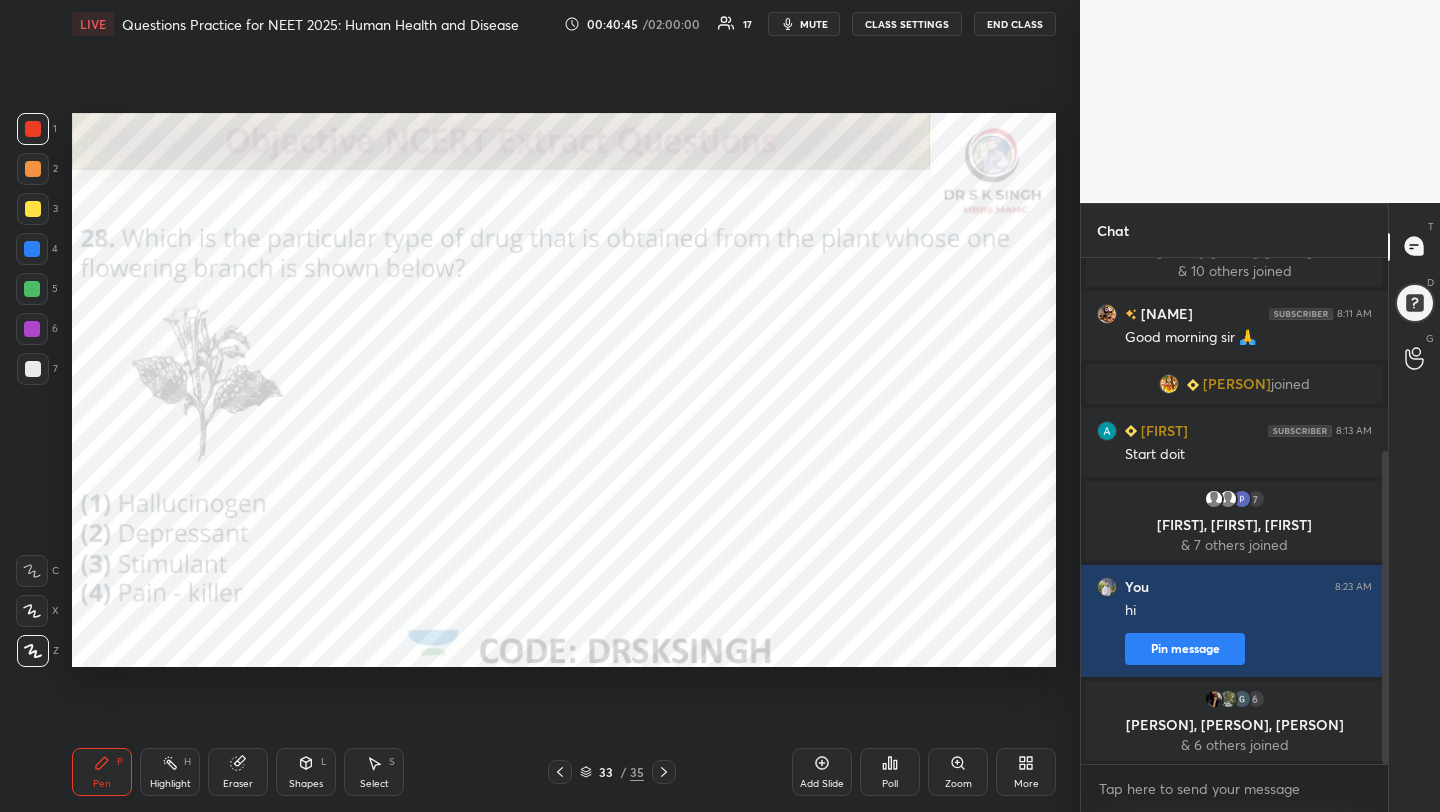 click on "Poll" at bounding box center (890, 772) 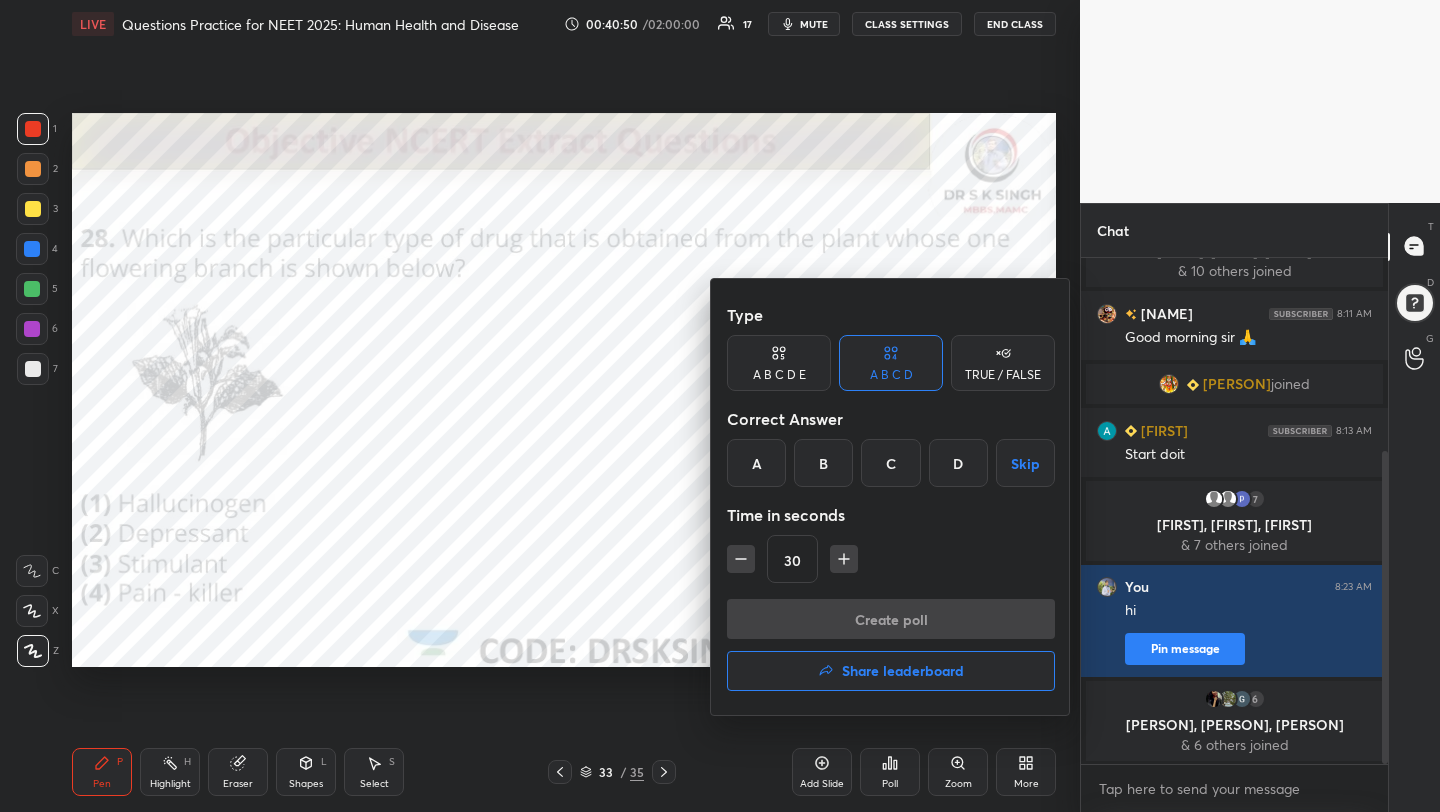 click on "A" at bounding box center [756, 463] 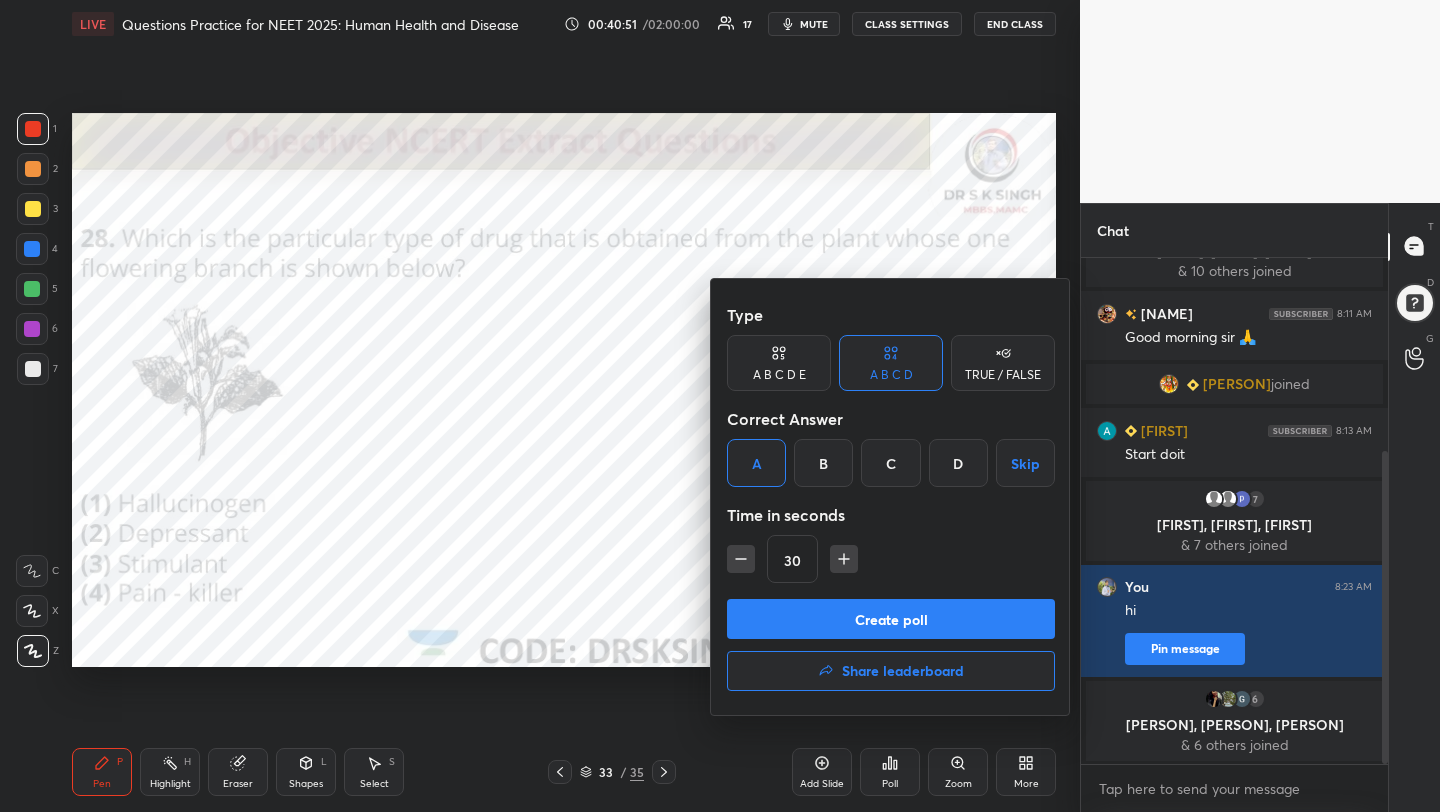 click on "Create poll" at bounding box center [891, 619] 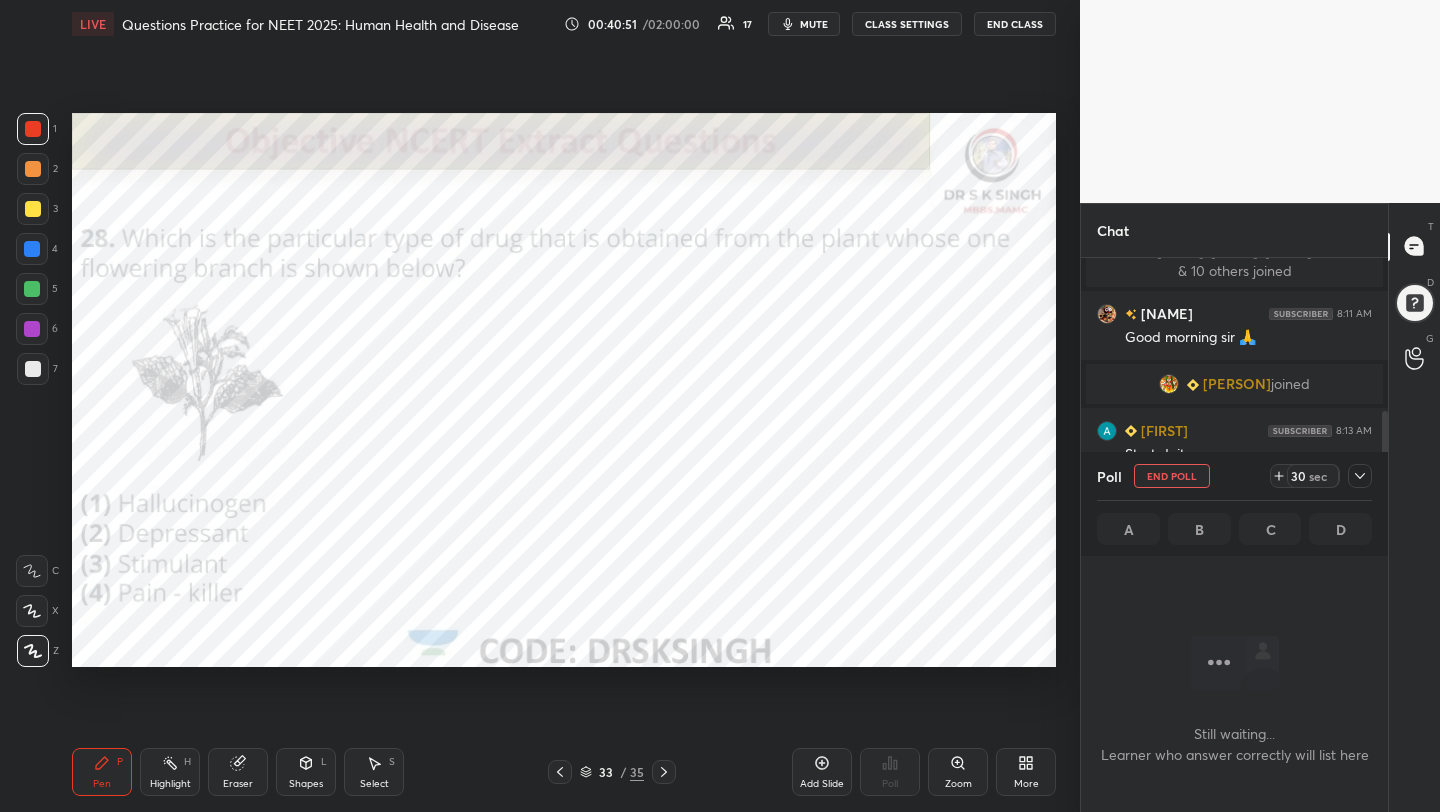 scroll, scrollTop: 402, scrollLeft: 301, axis: both 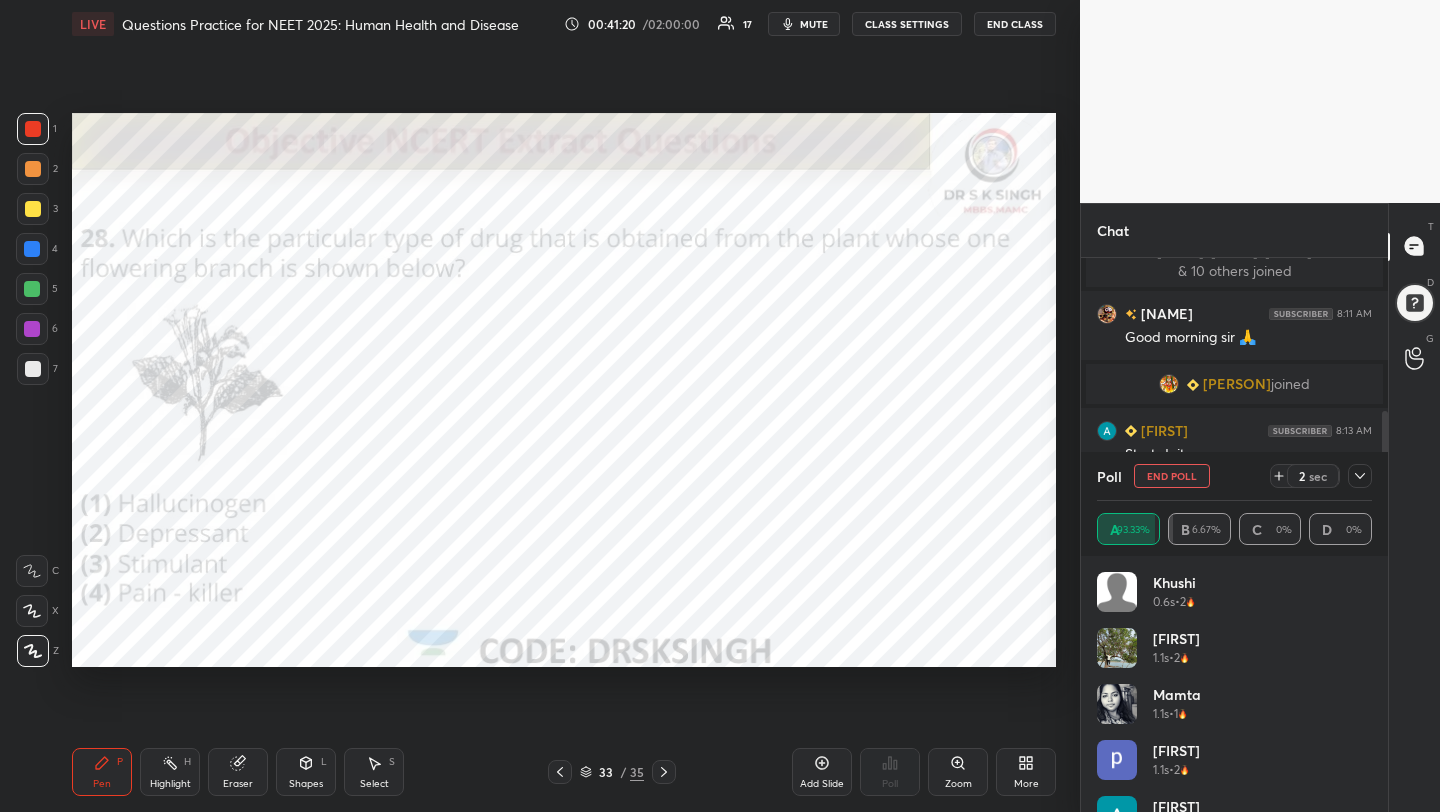 click on "End Poll" at bounding box center (1172, 476) 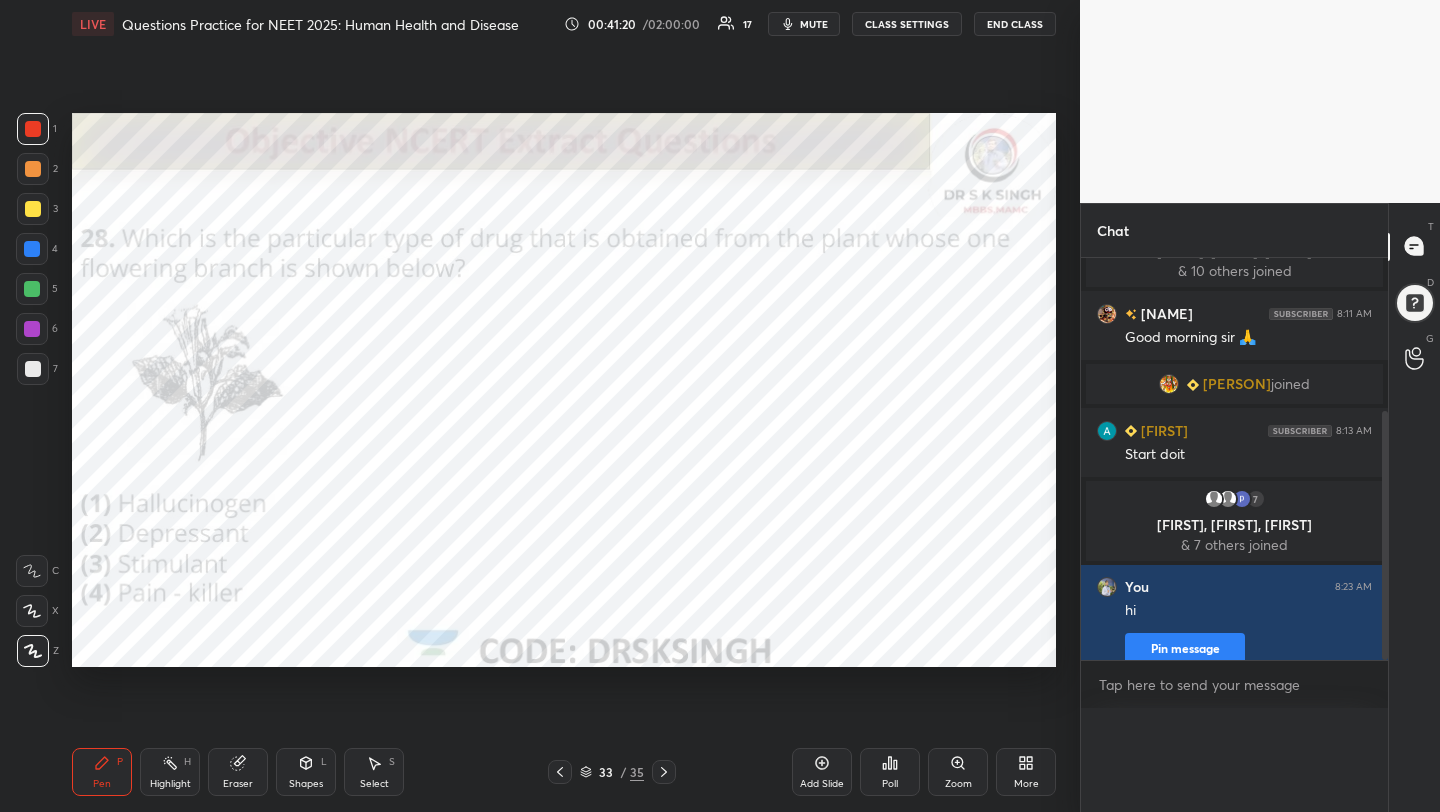 scroll, scrollTop: 0, scrollLeft: 0, axis: both 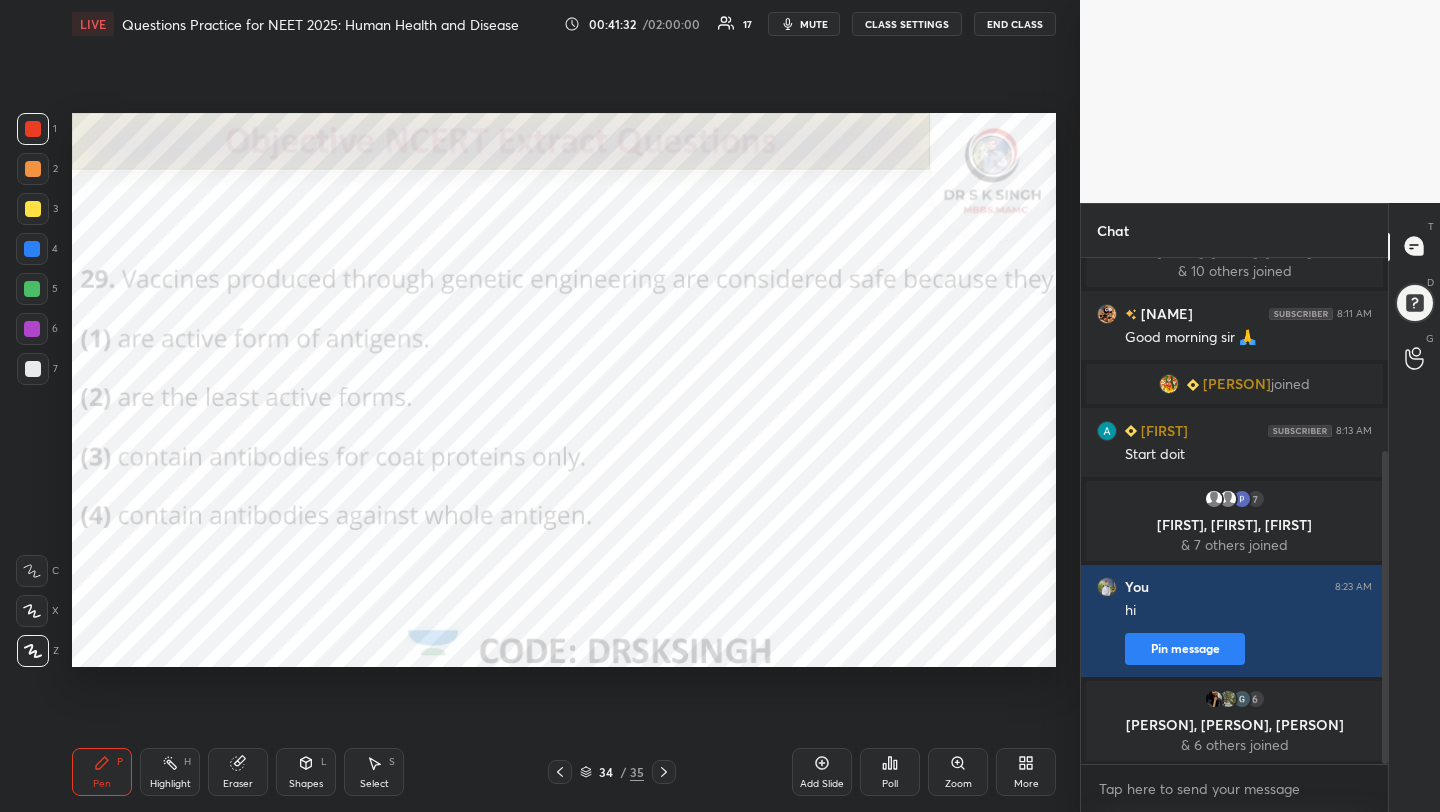 click on "Poll" at bounding box center [890, 772] 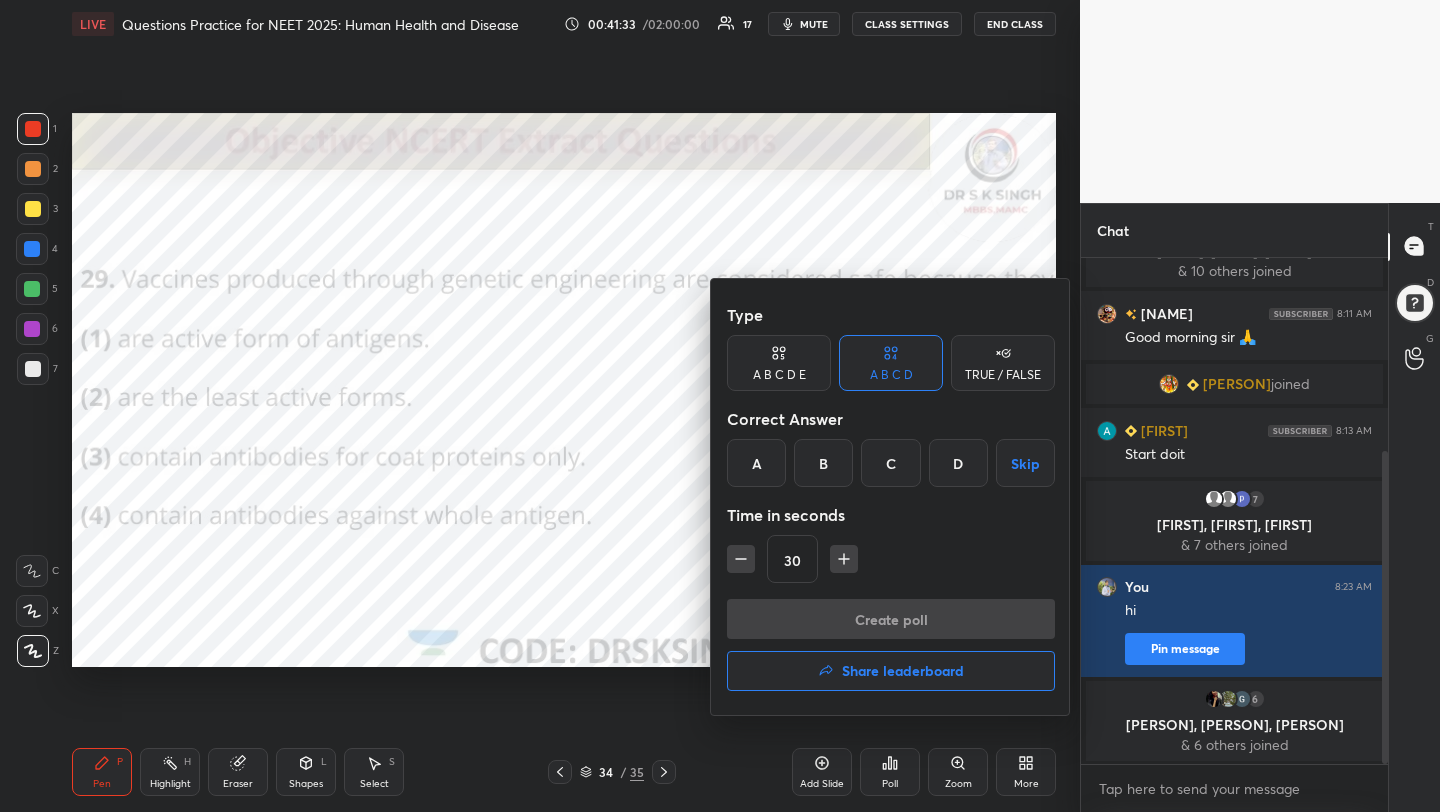 click on "C" at bounding box center [890, 463] 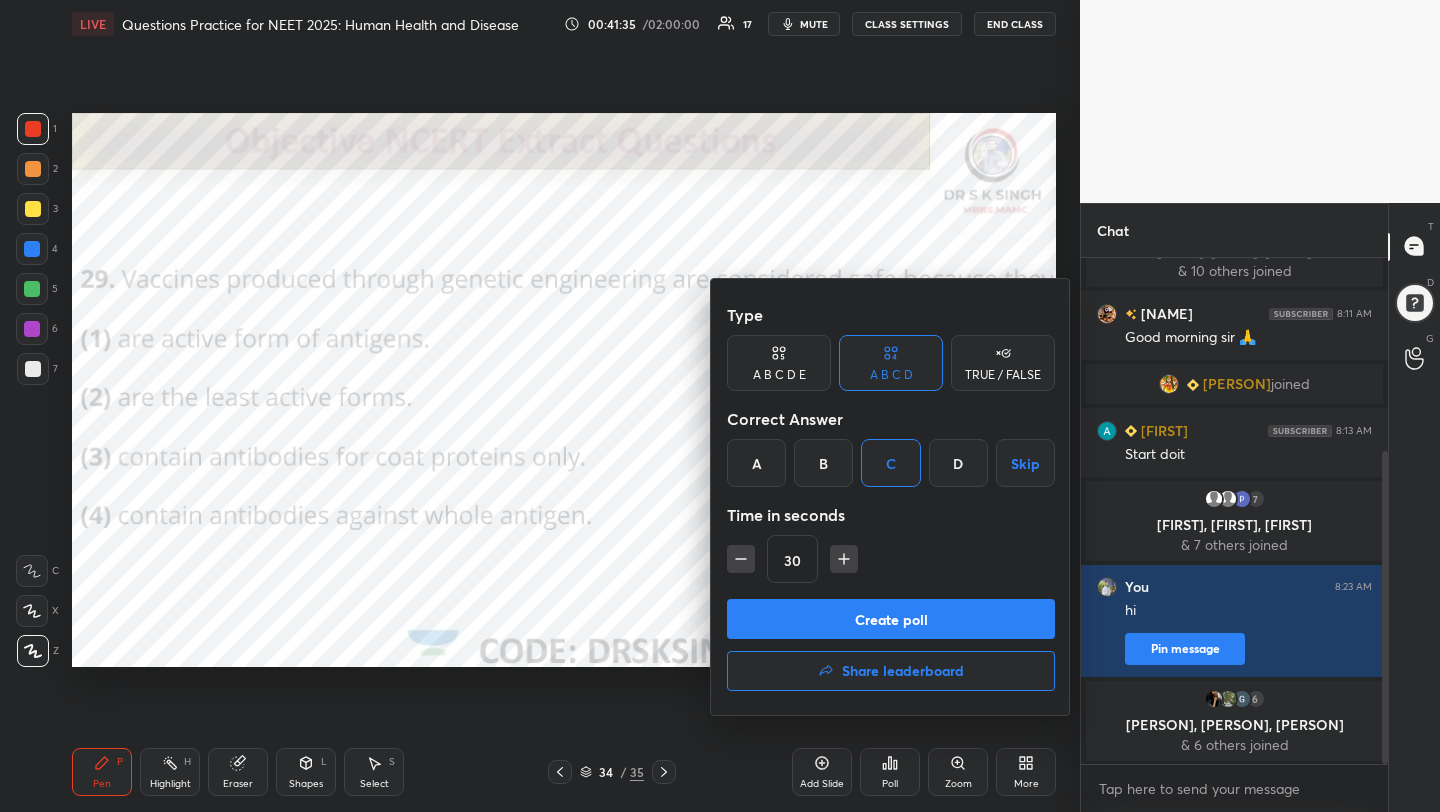 click on "Create poll" at bounding box center (891, 619) 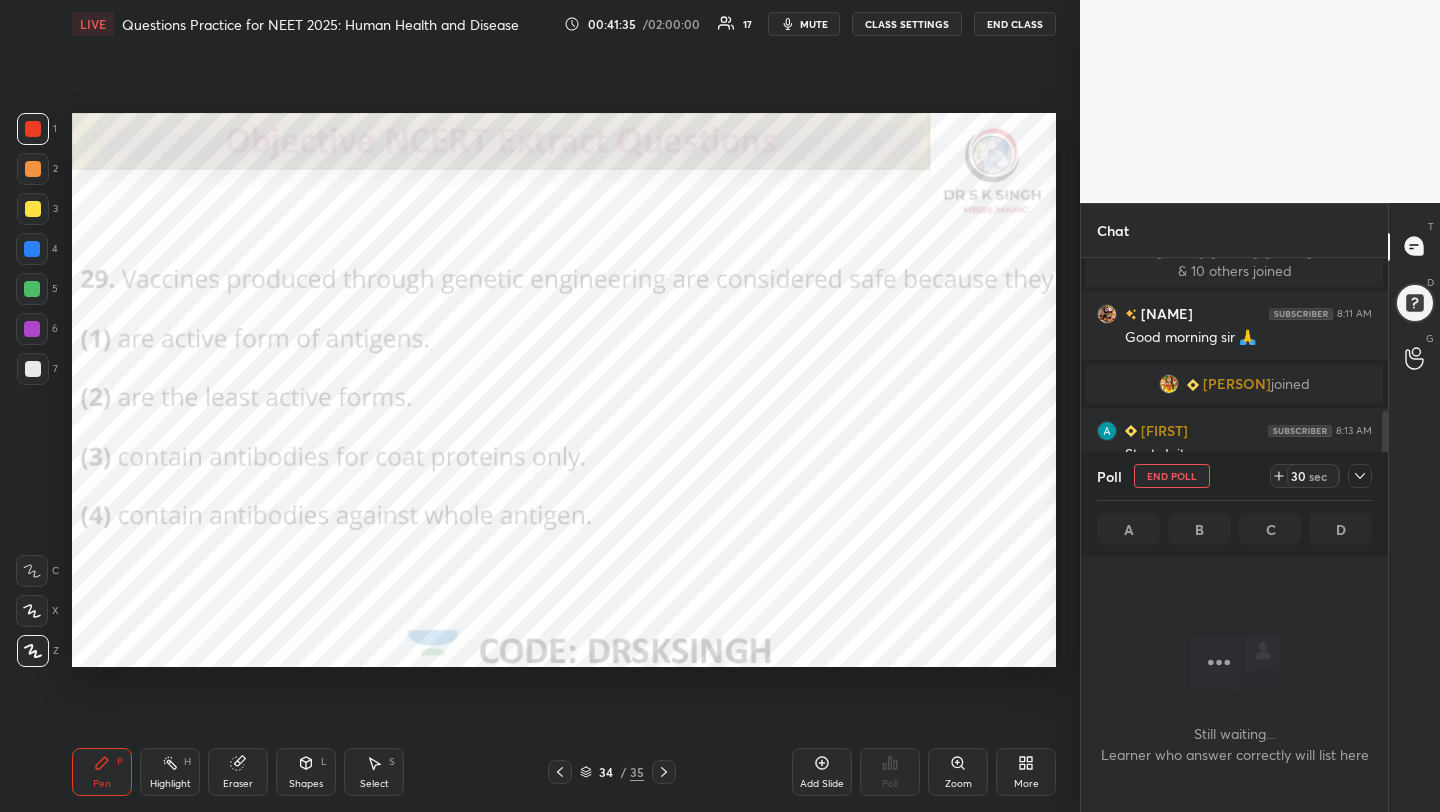 scroll, scrollTop: 407, scrollLeft: 301, axis: both 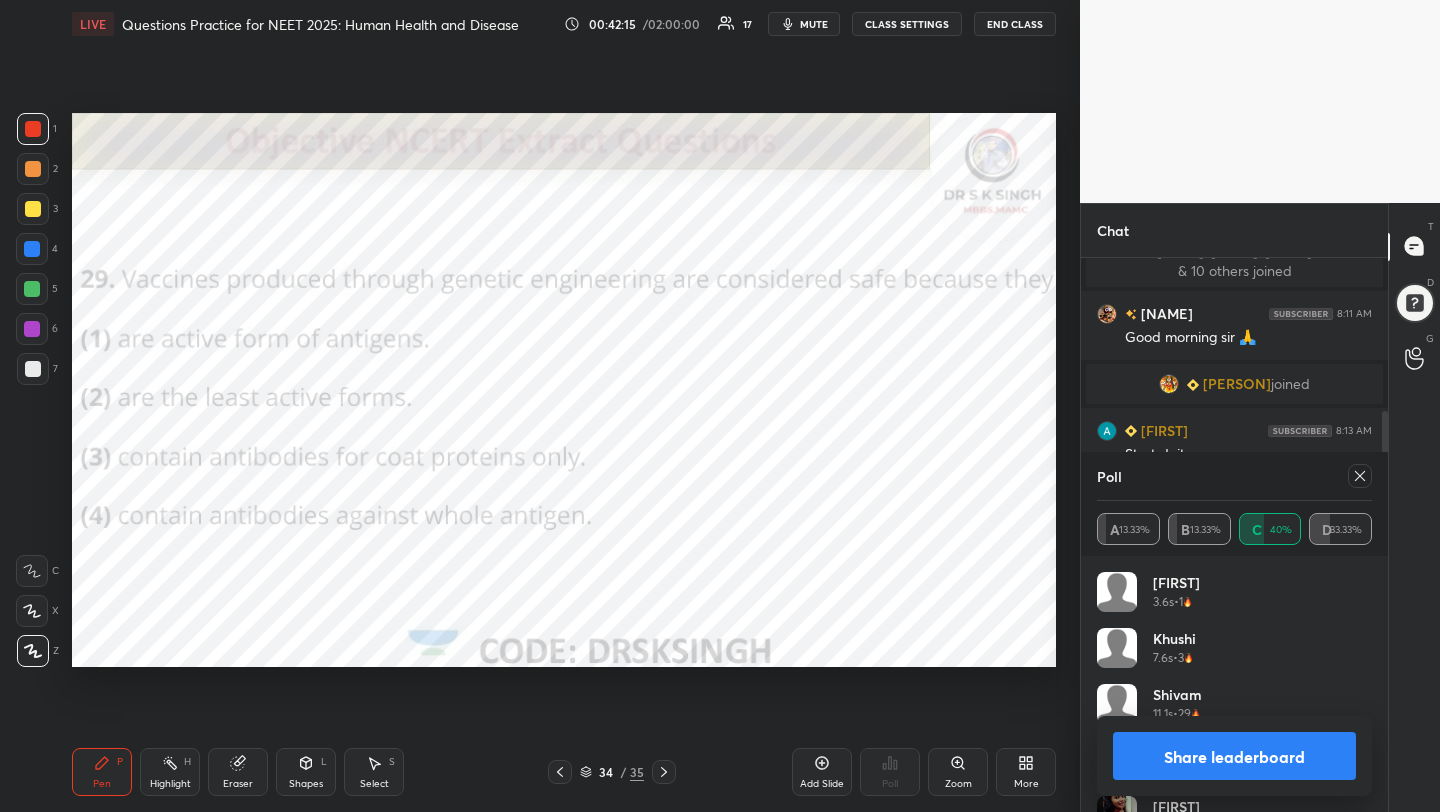 click 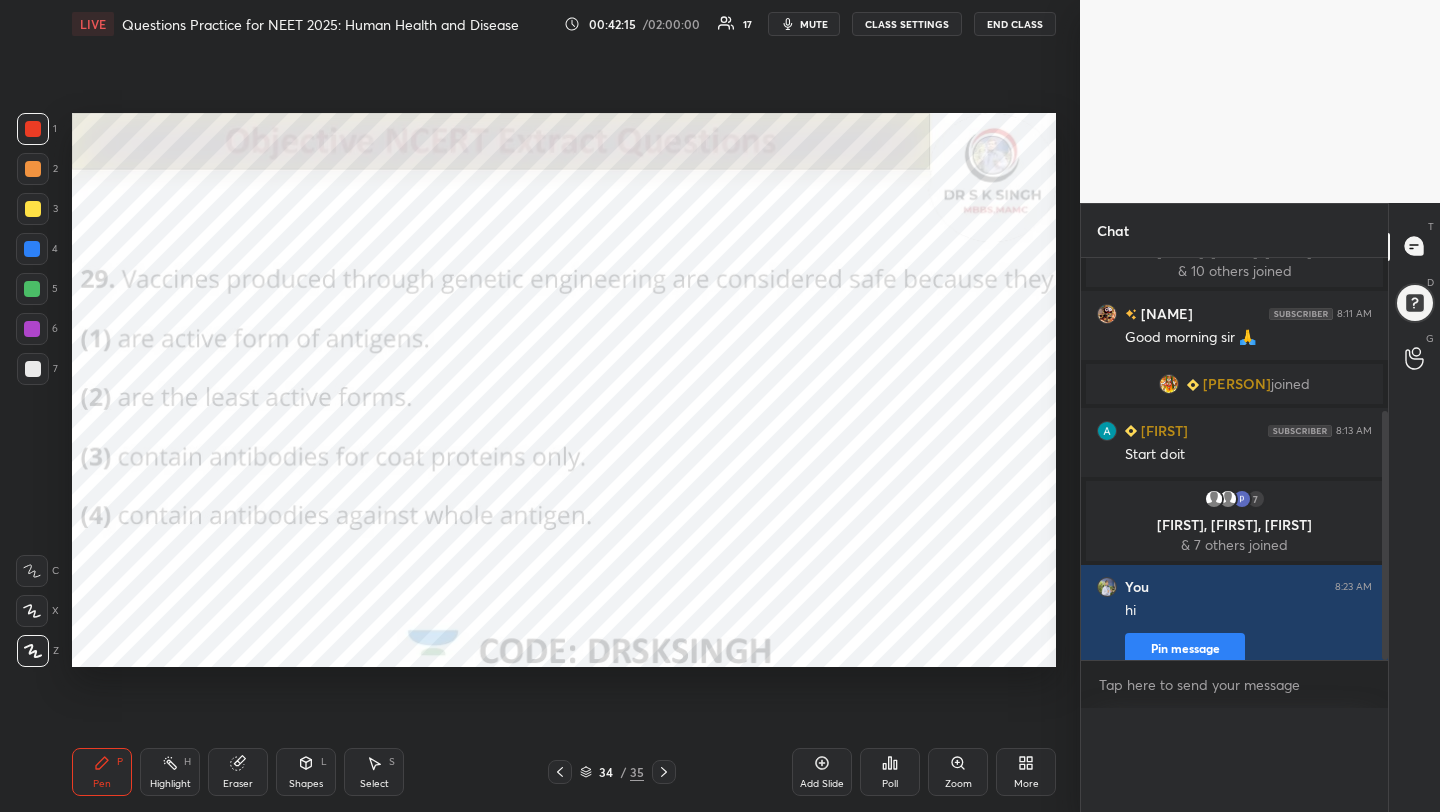 scroll, scrollTop: 0, scrollLeft: 0, axis: both 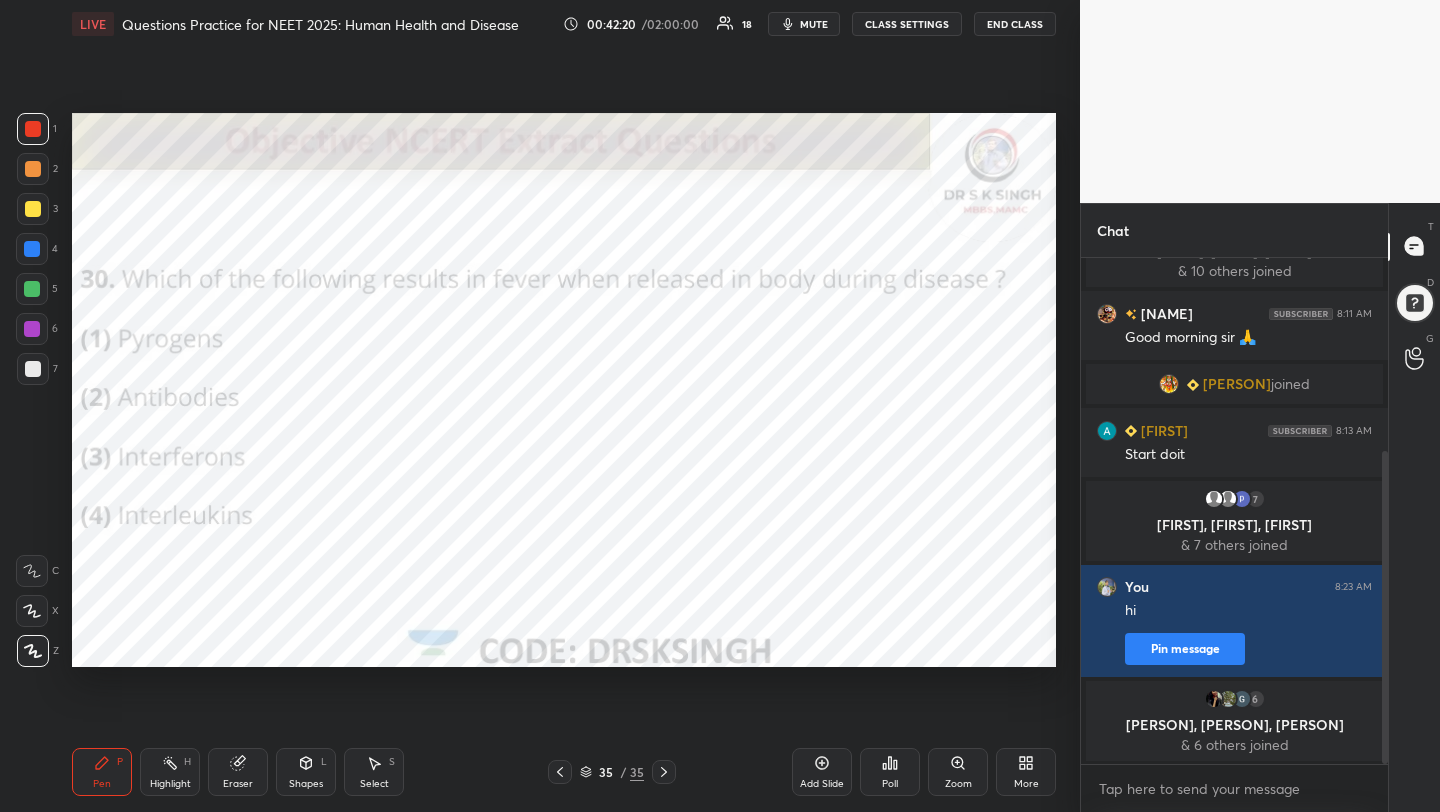 click on "Poll" at bounding box center [890, 784] 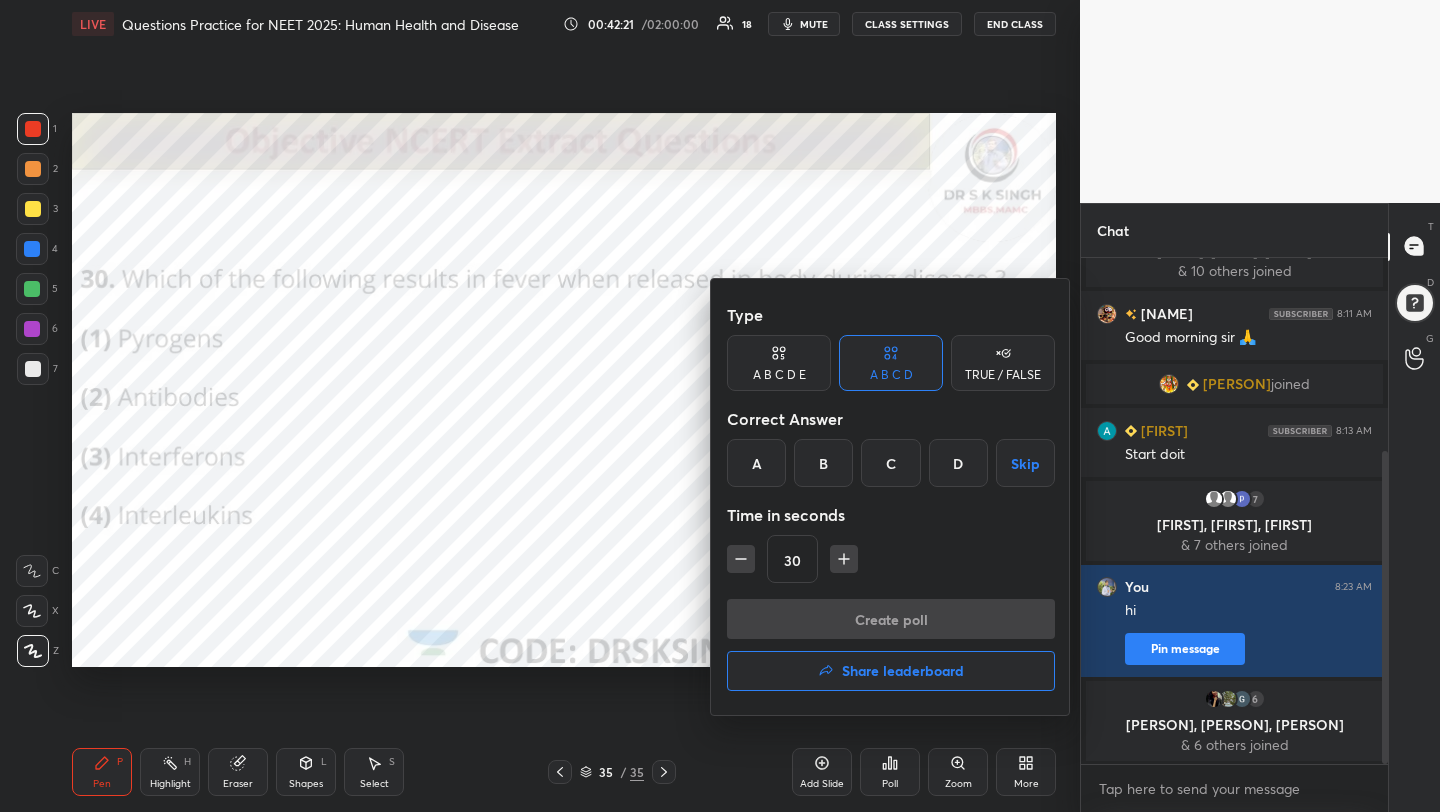 click on "A" at bounding box center (756, 463) 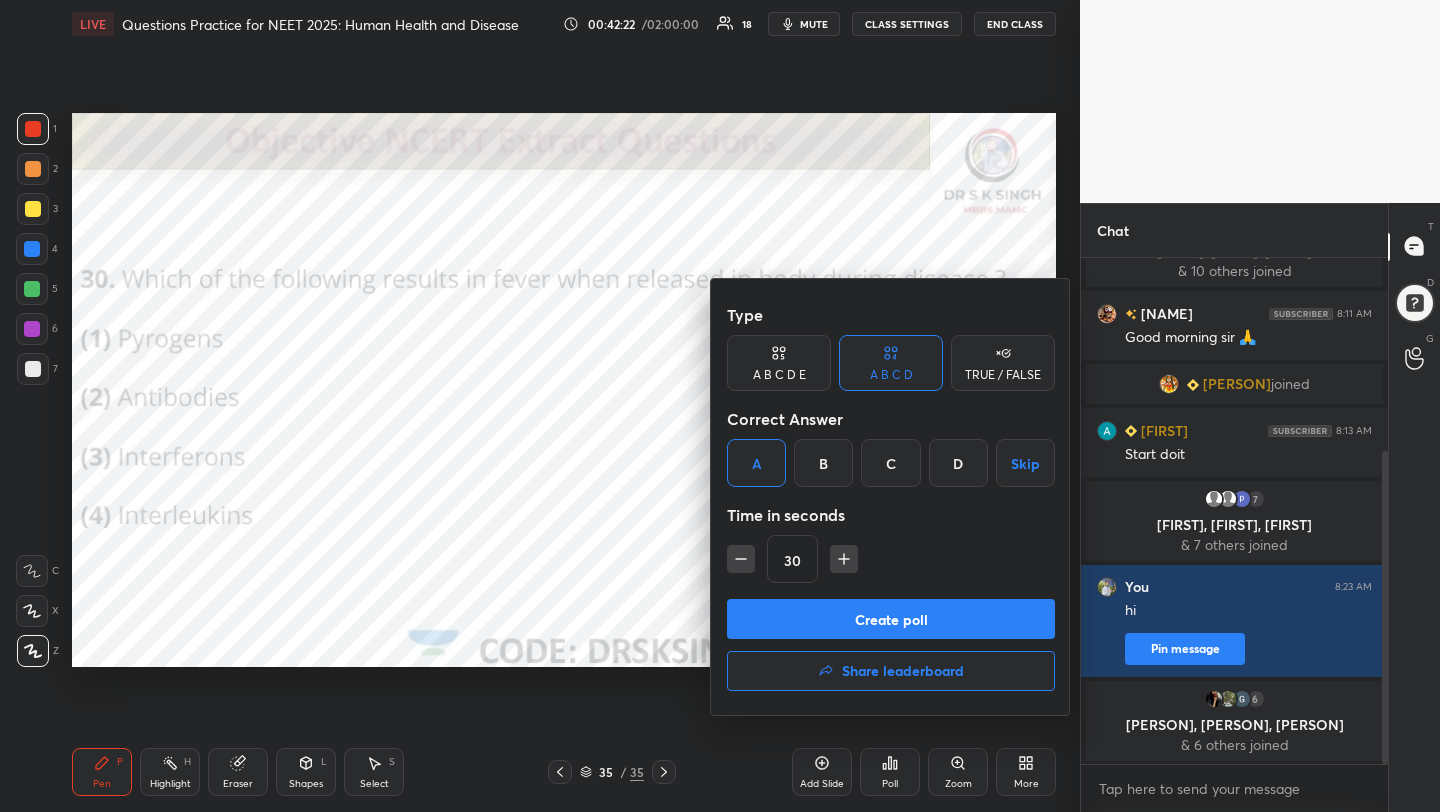 click on "Create poll" at bounding box center [891, 619] 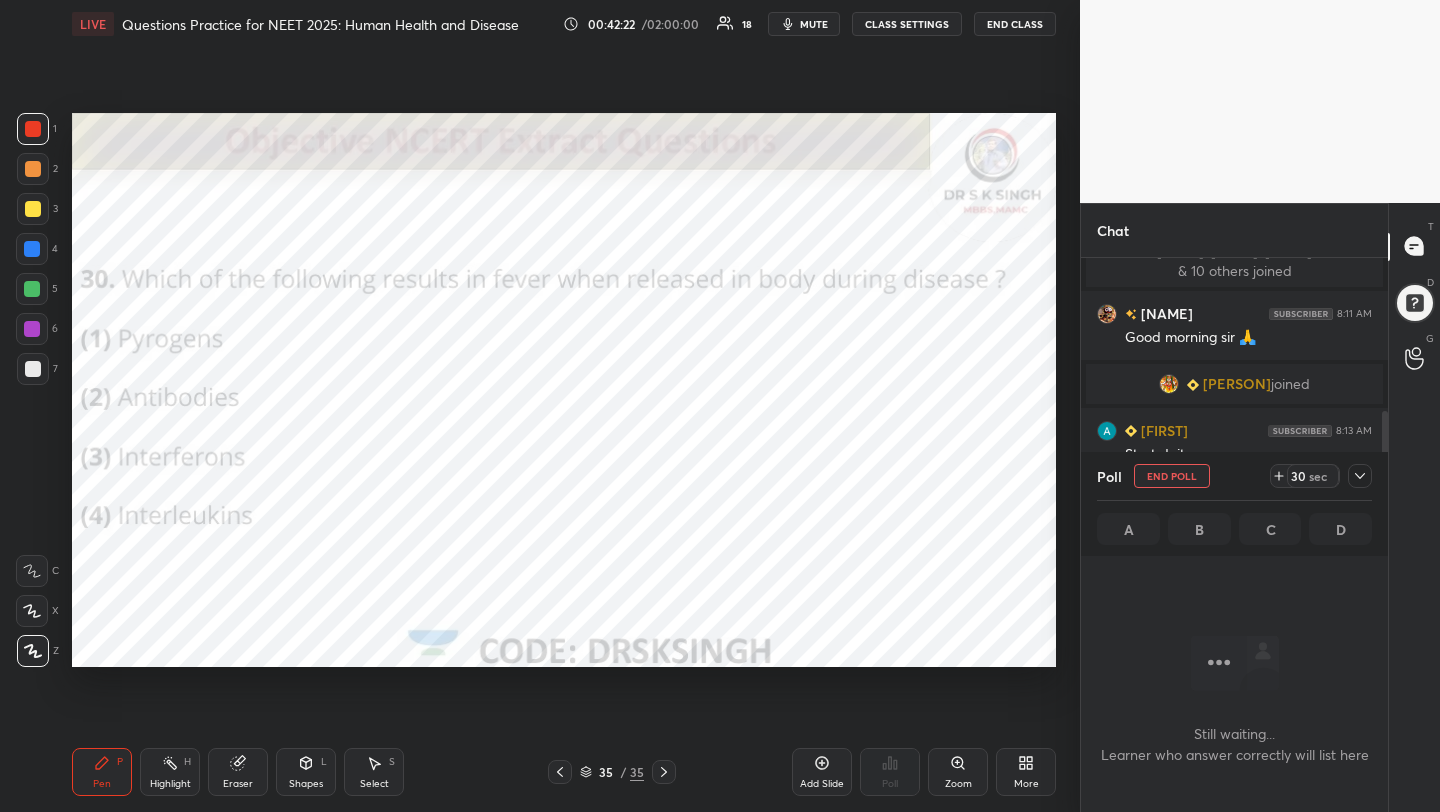 scroll, scrollTop: 402, scrollLeft: 301, axis: both 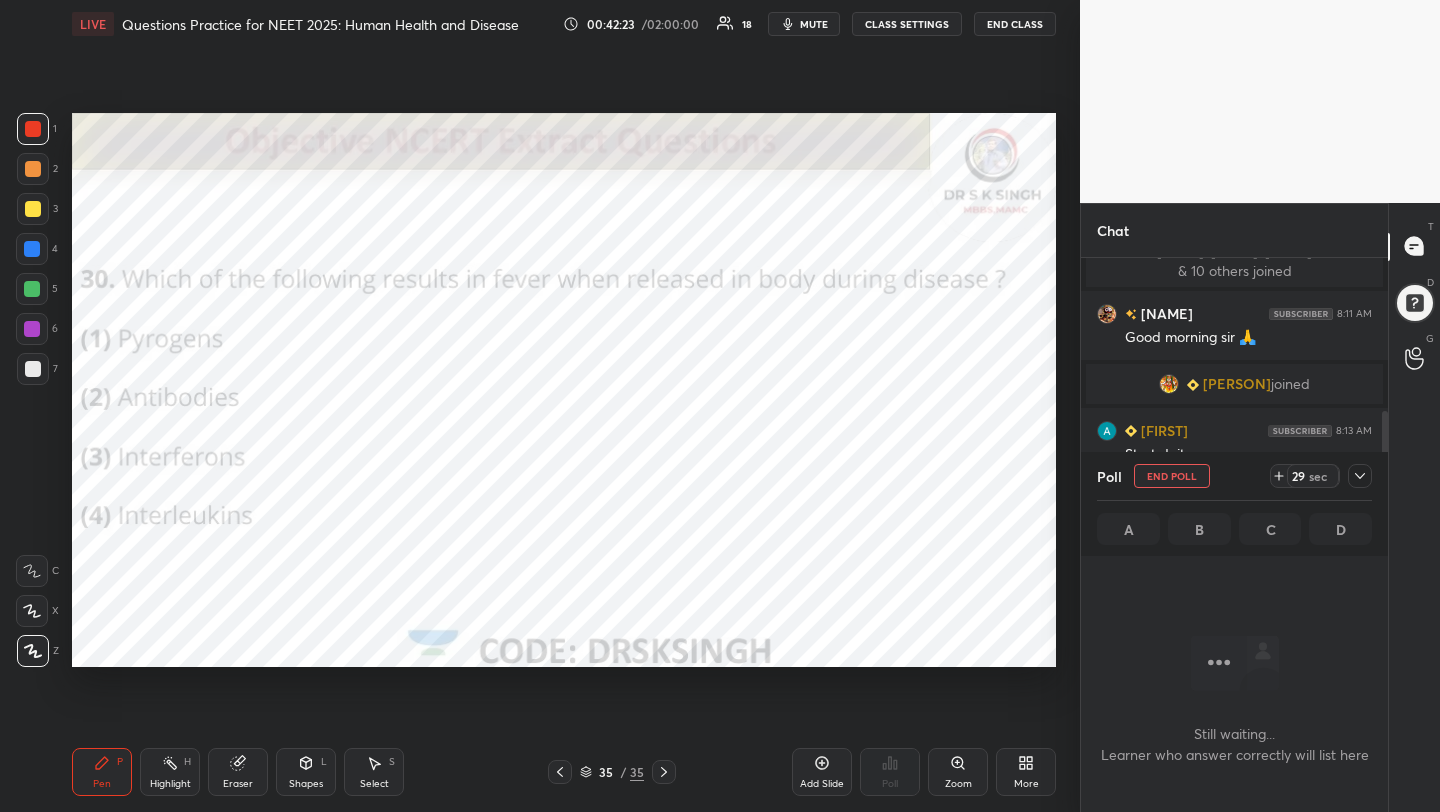 click on "More" at bounding box center (1026, 772) 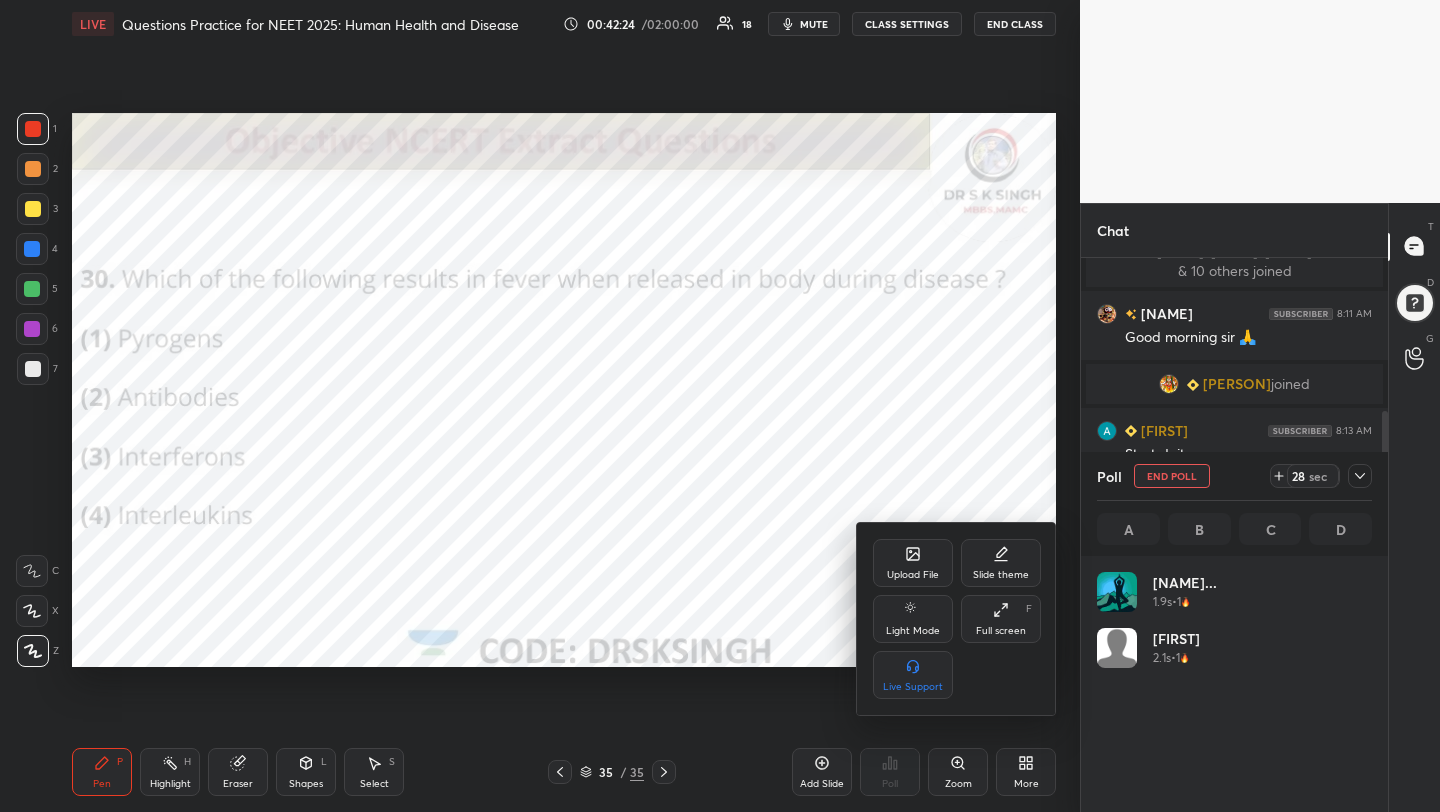 click on "Upload File" at bounding box center (913, 575) 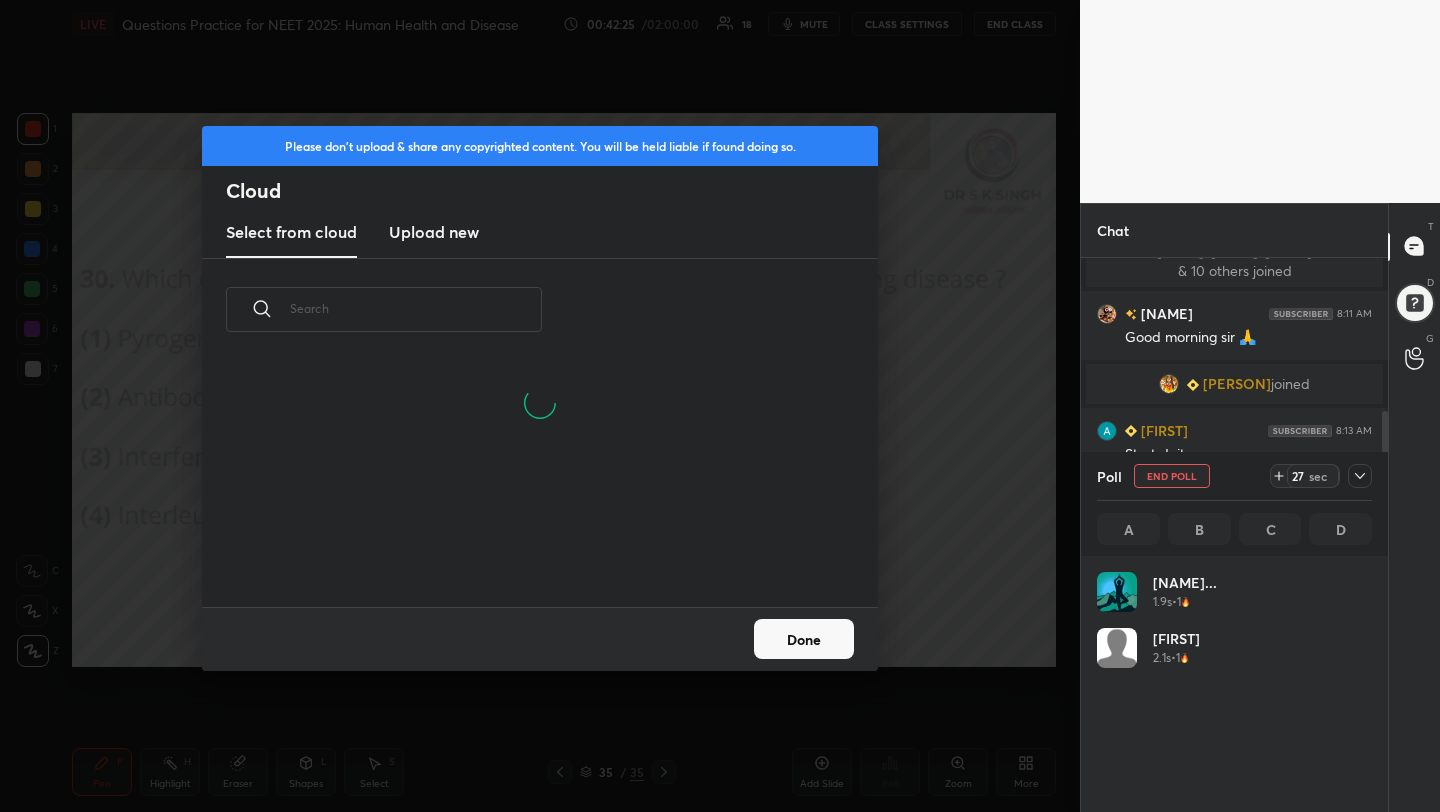 click on "Upload new" at bounding box center (434, 232) 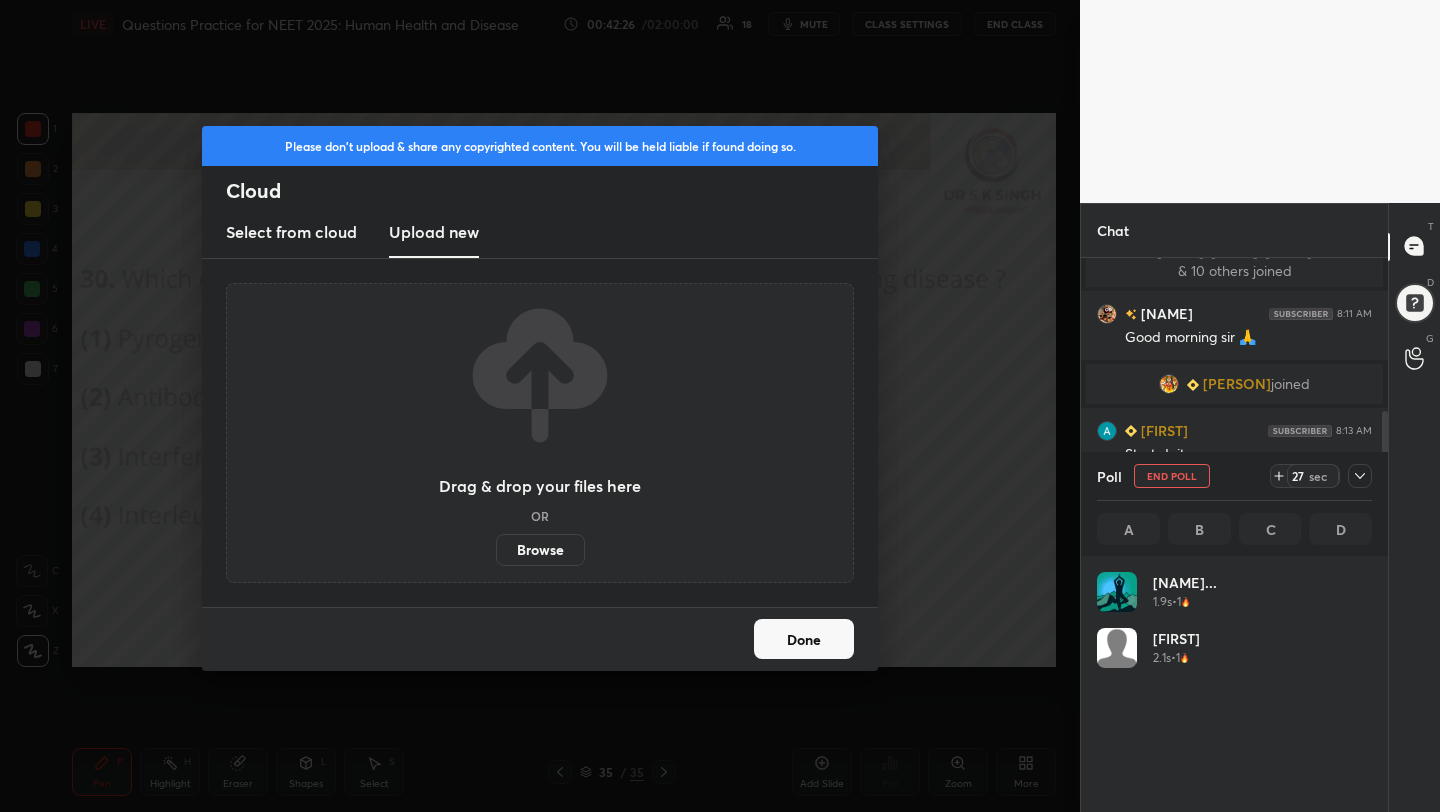 click on "Browse" at bounding box center (540, 550) 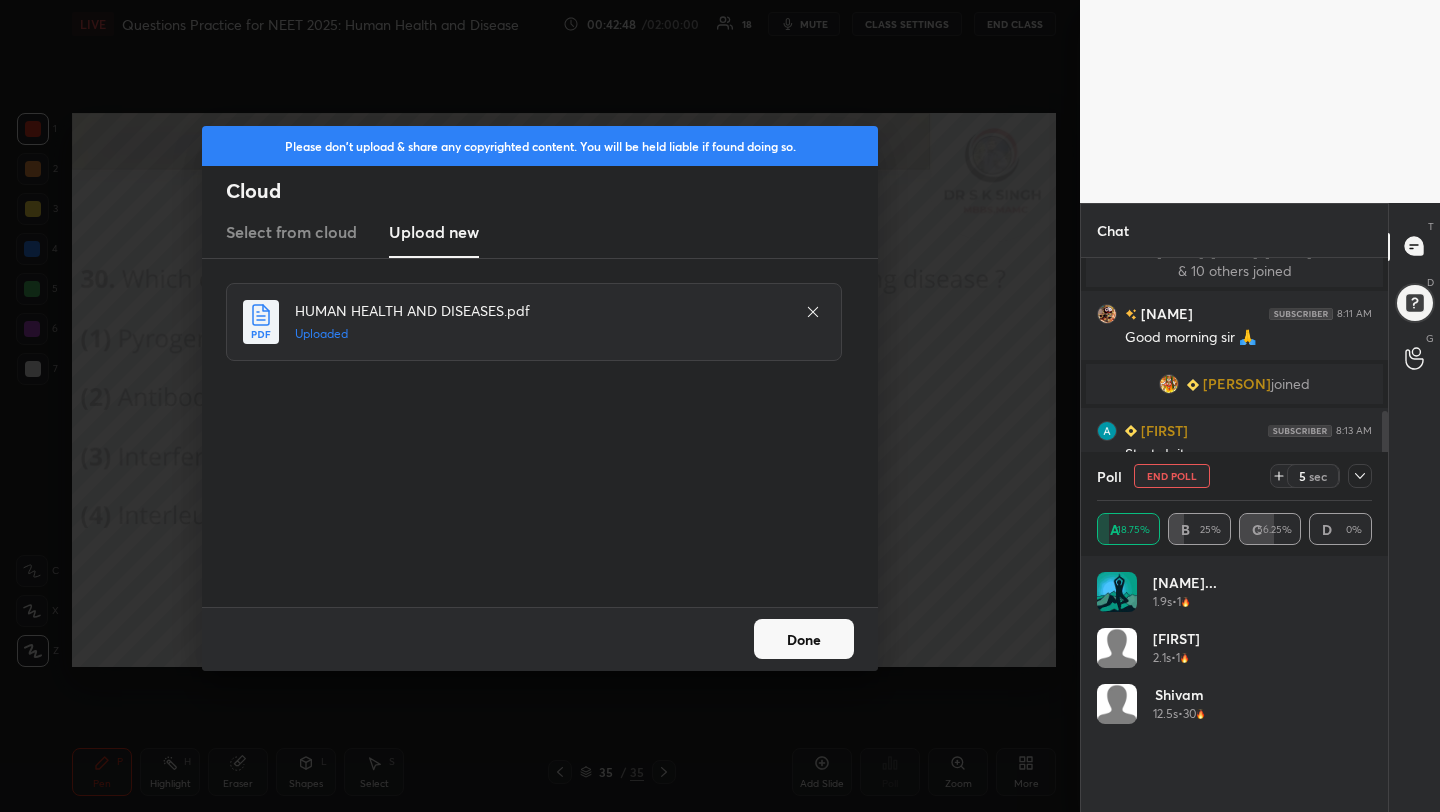 click on "Done" at bounding box center [804, 639] 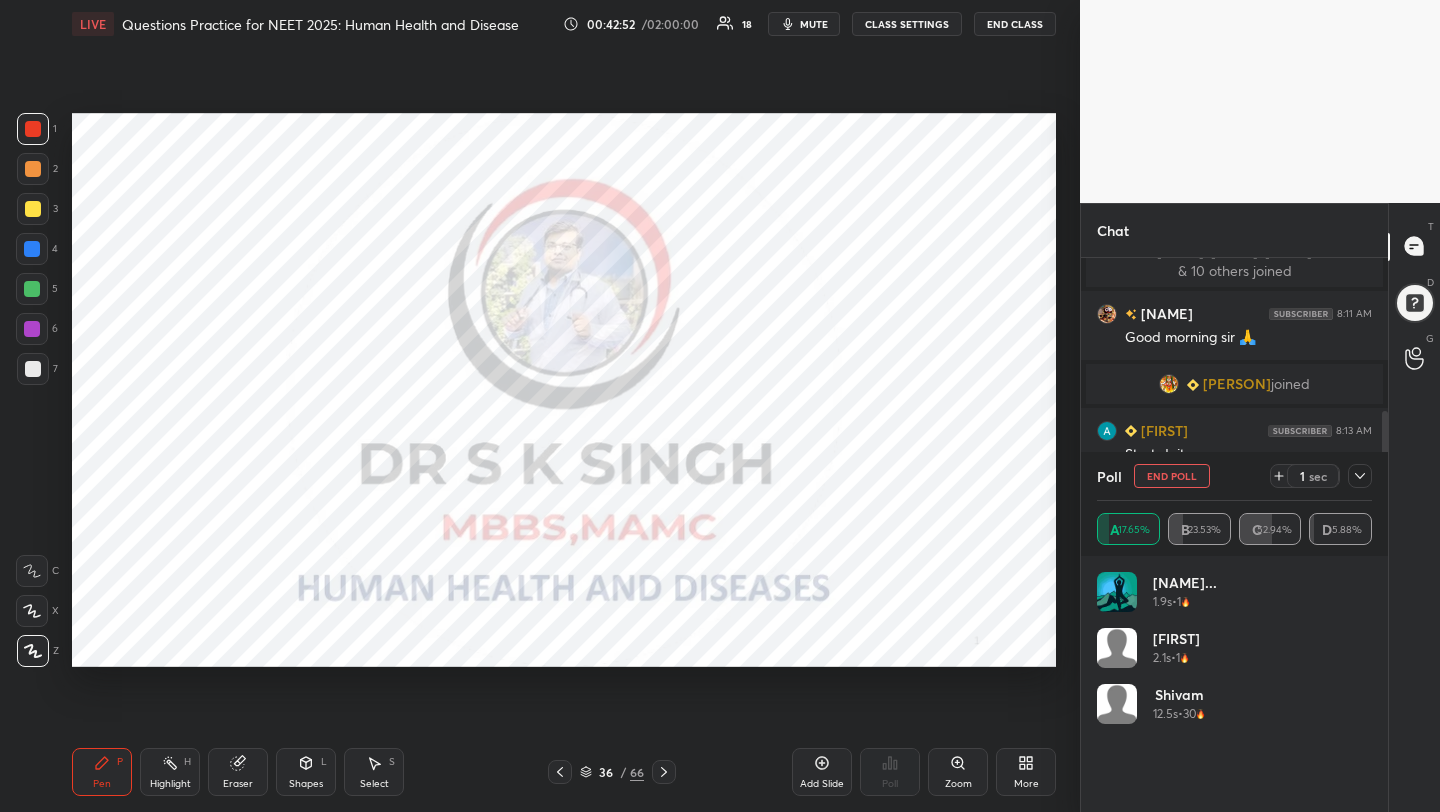 click 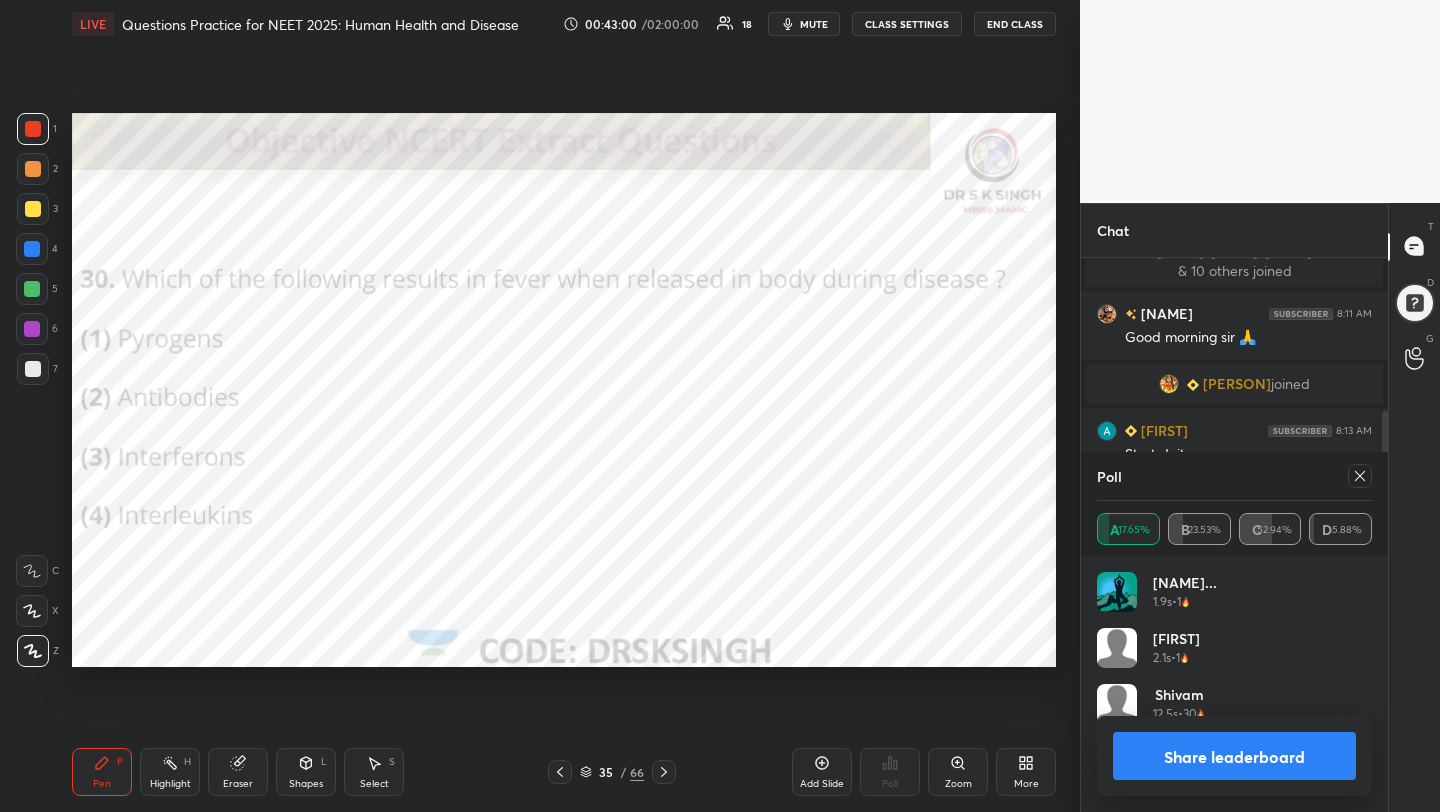 click 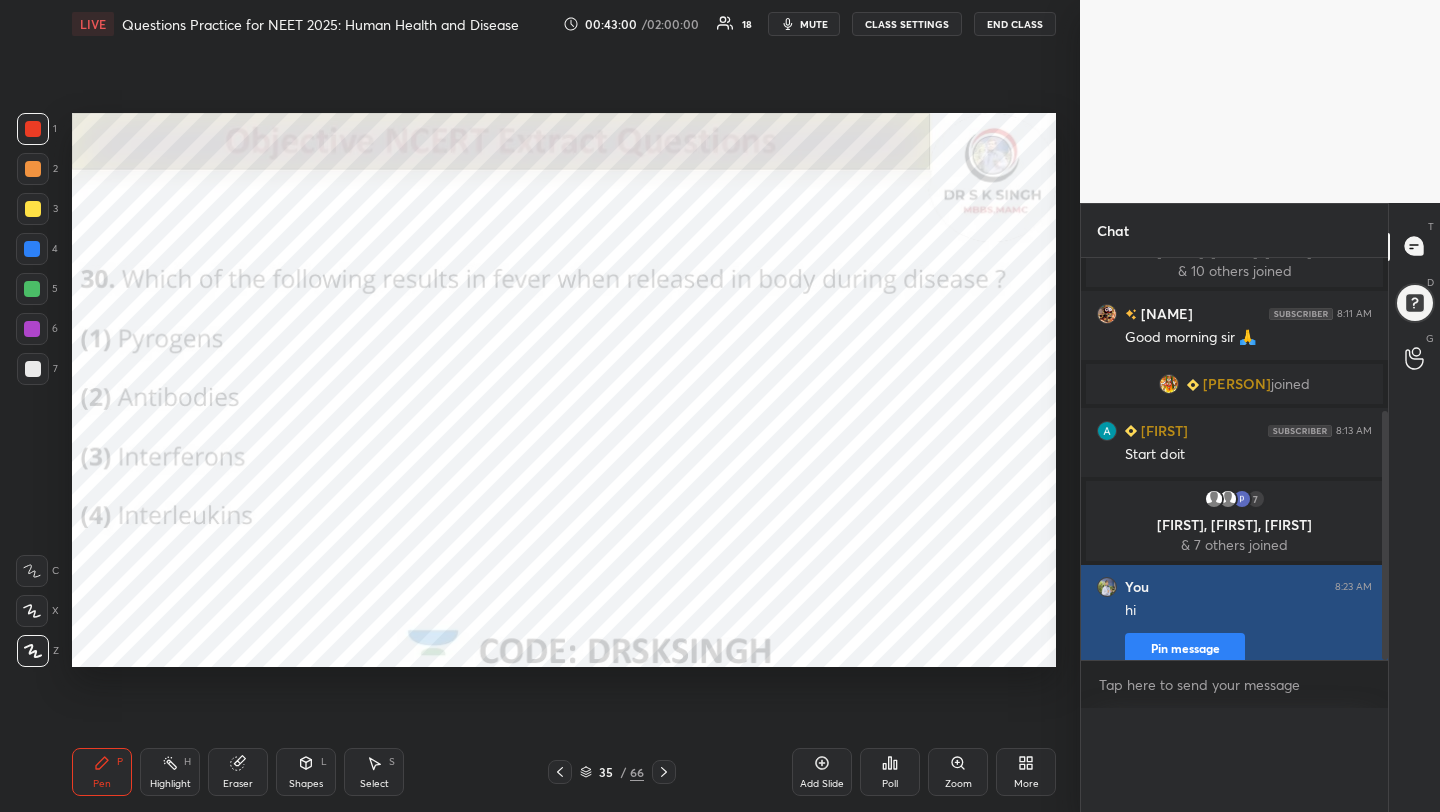 scroll, scrollTop: 0, scrollLeft: 0, axis: both 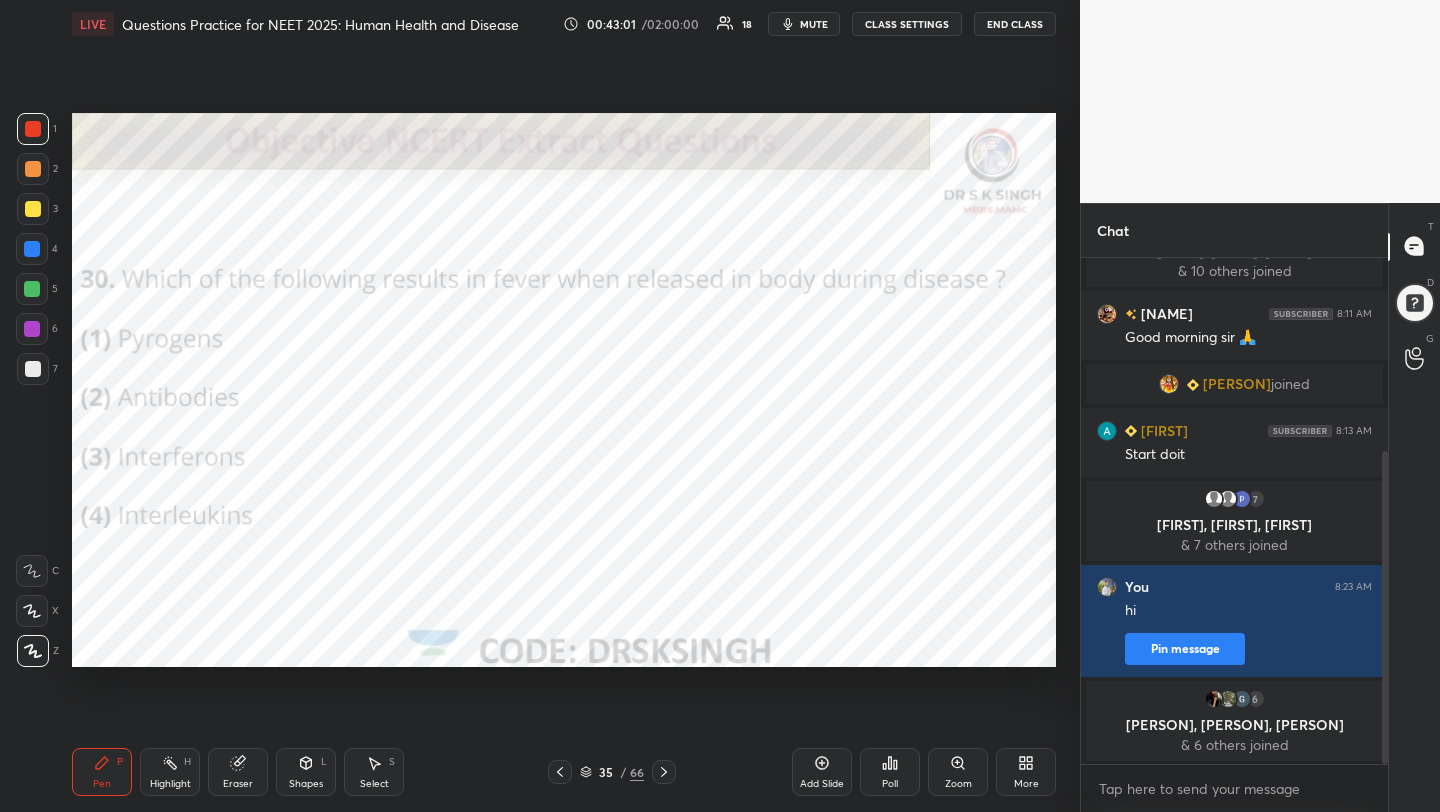 click on "Poll" at bounding box center (890, 772) 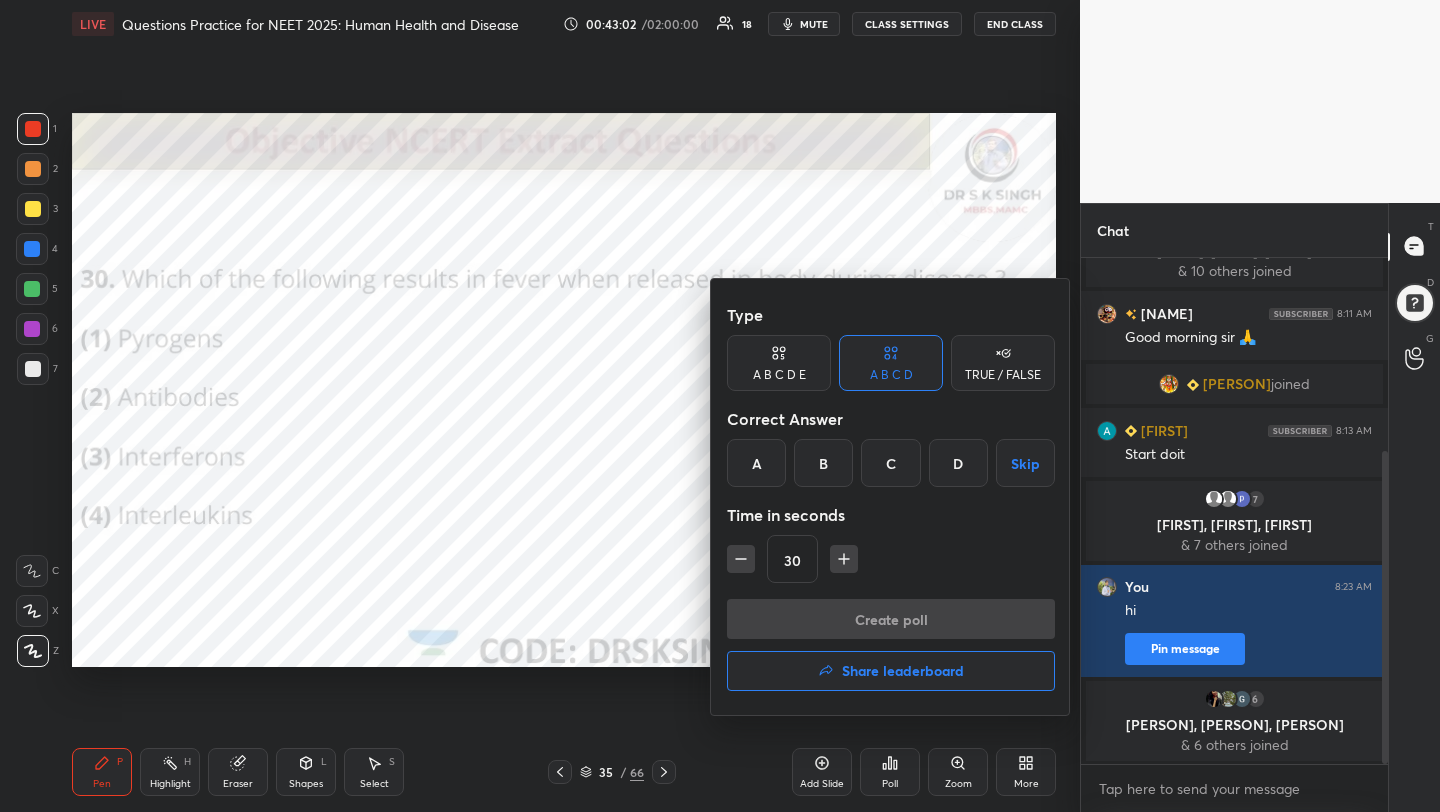click on "Share leaderboard" at bounding box center [903, 671] 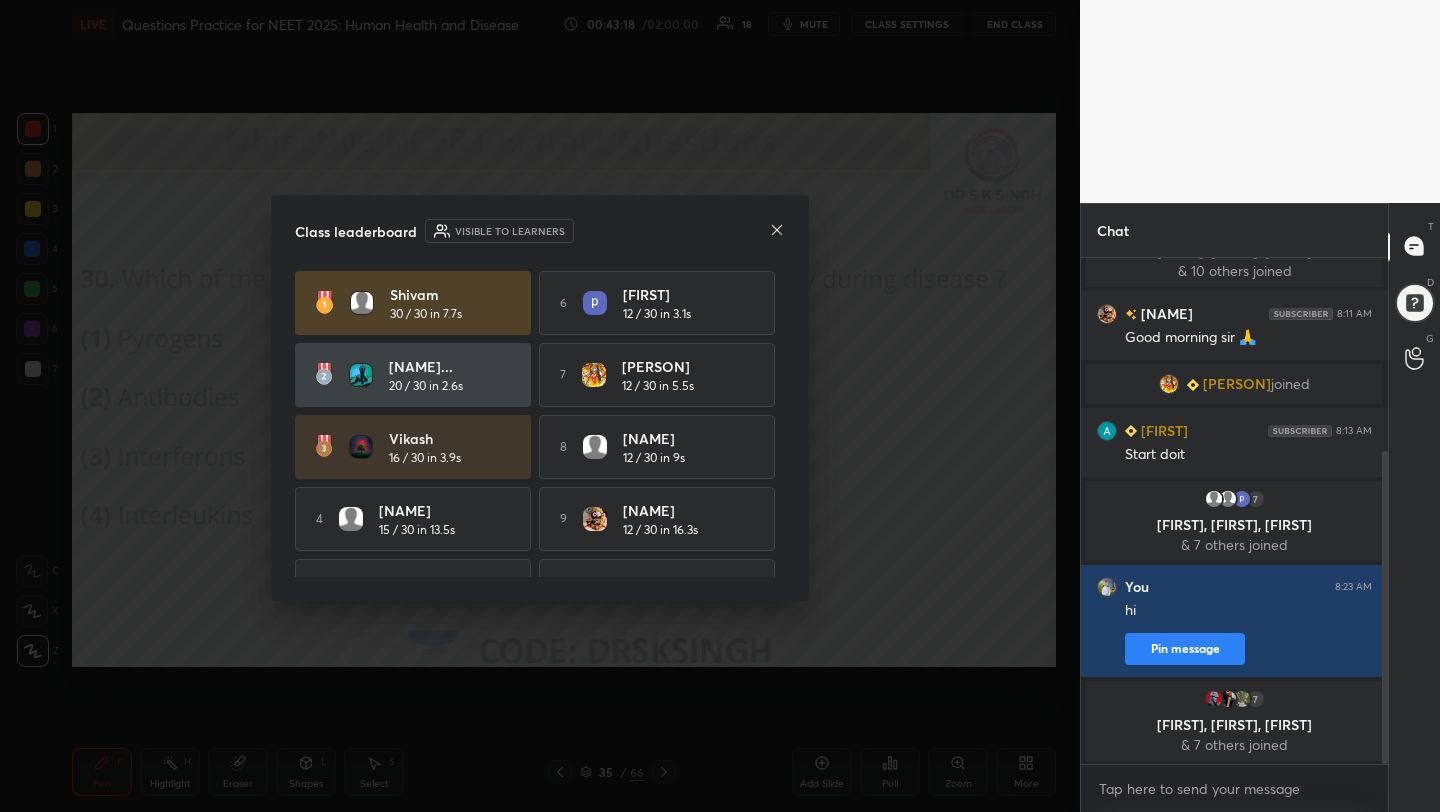 click on "Class leaderboard Visible to learners" at bounding box center (540, 231) 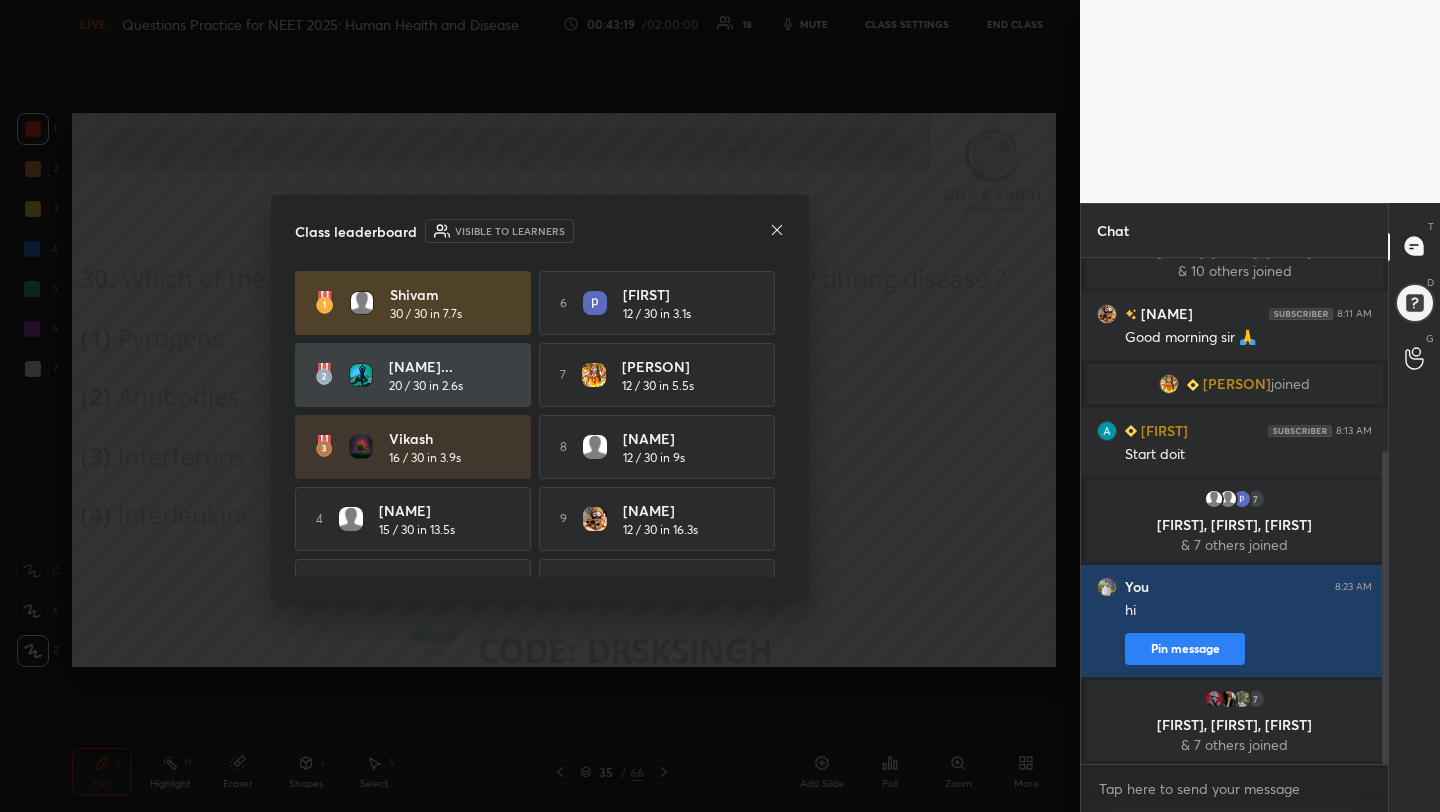 click 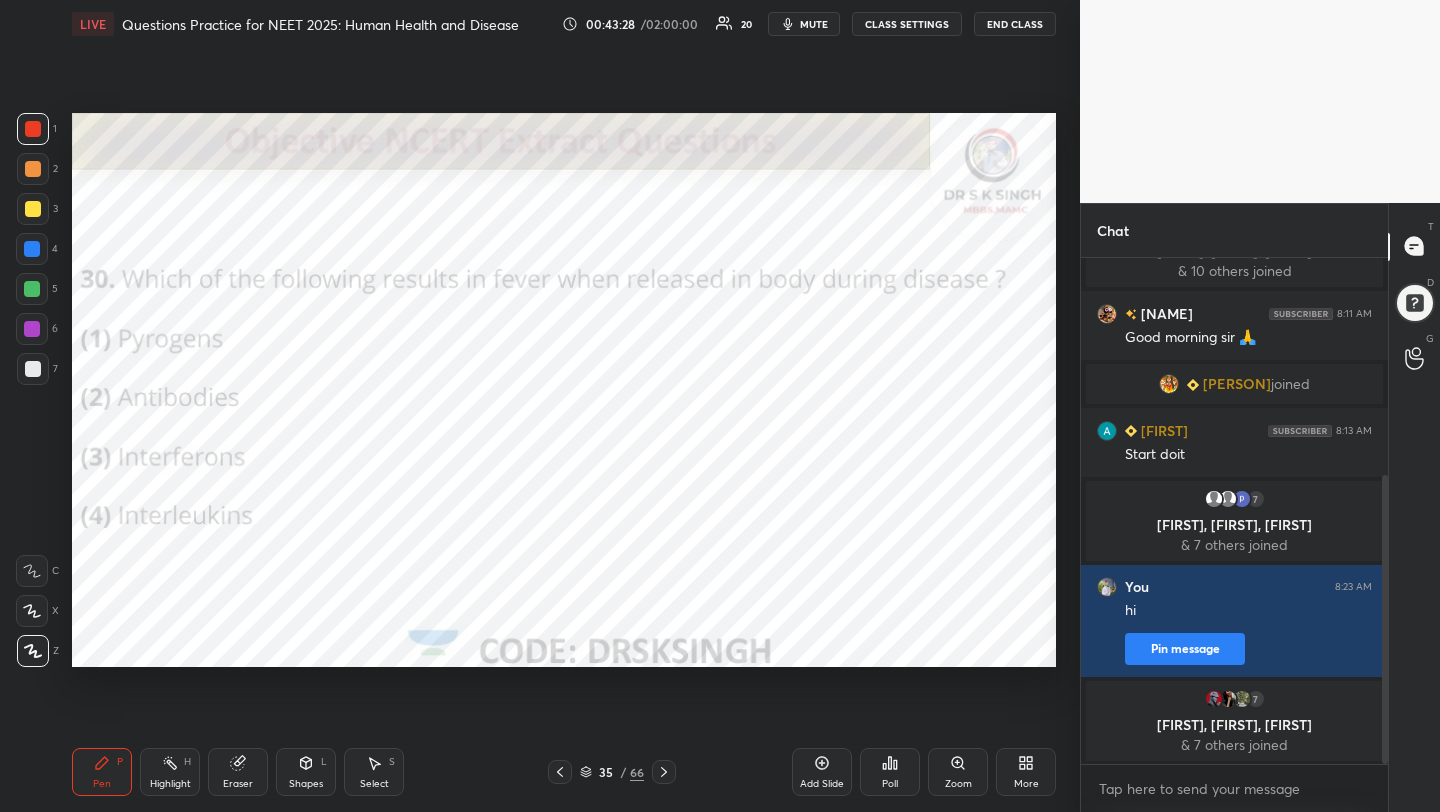 scroll, scrollTop: 383, scrollLeft: 0, axis: vertical 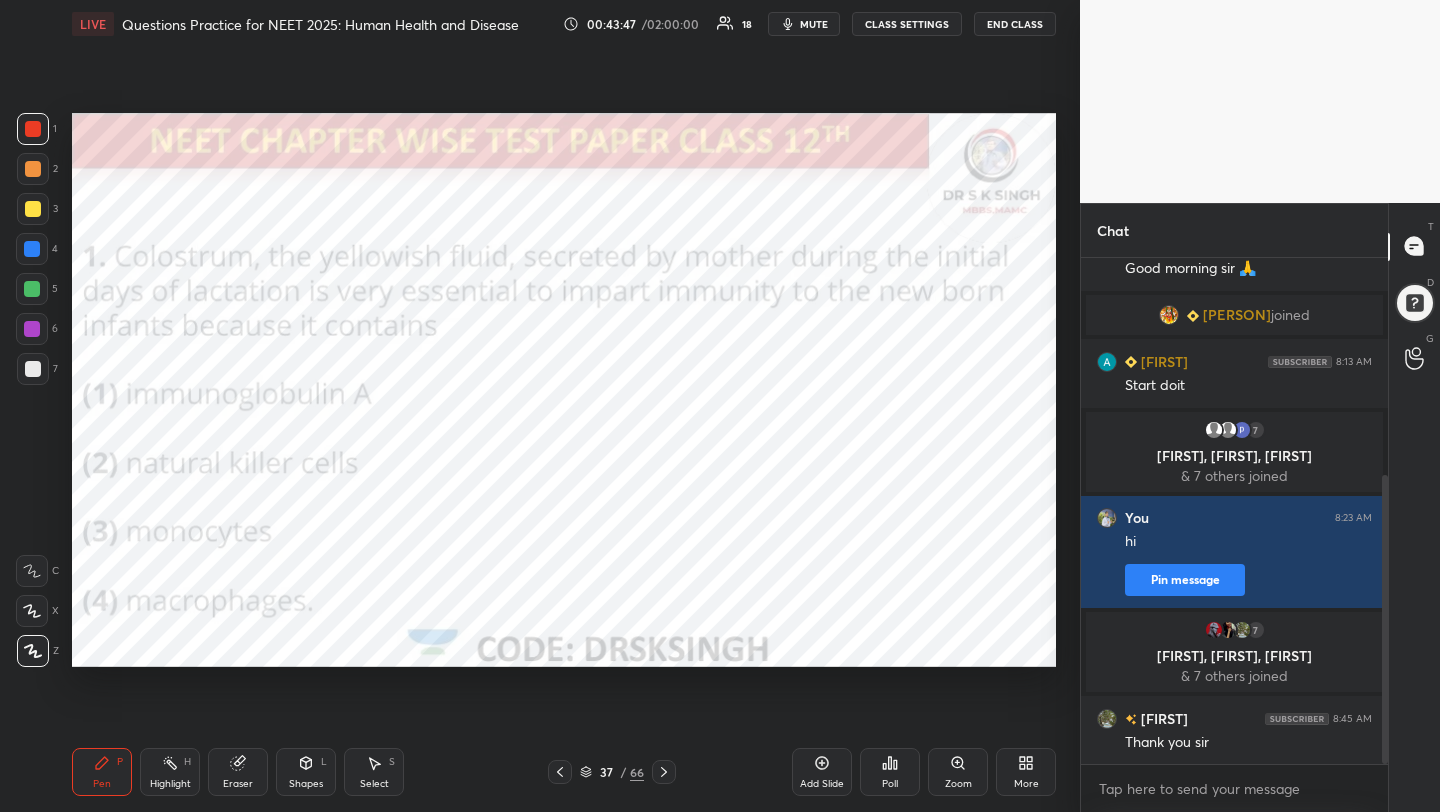click on "Poll" at bounding box center (890, 784) 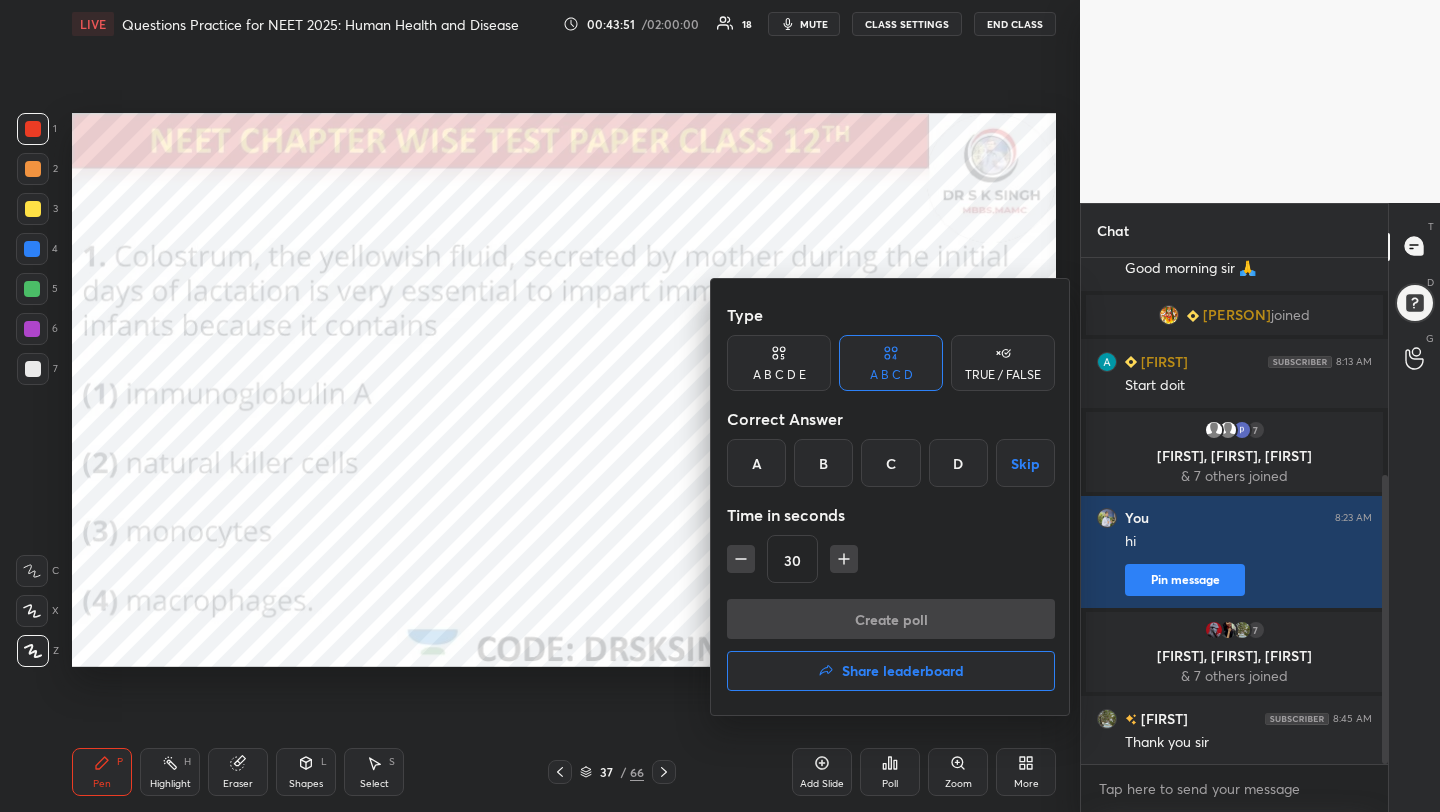 click on "A" at bounding box center (756, 463) 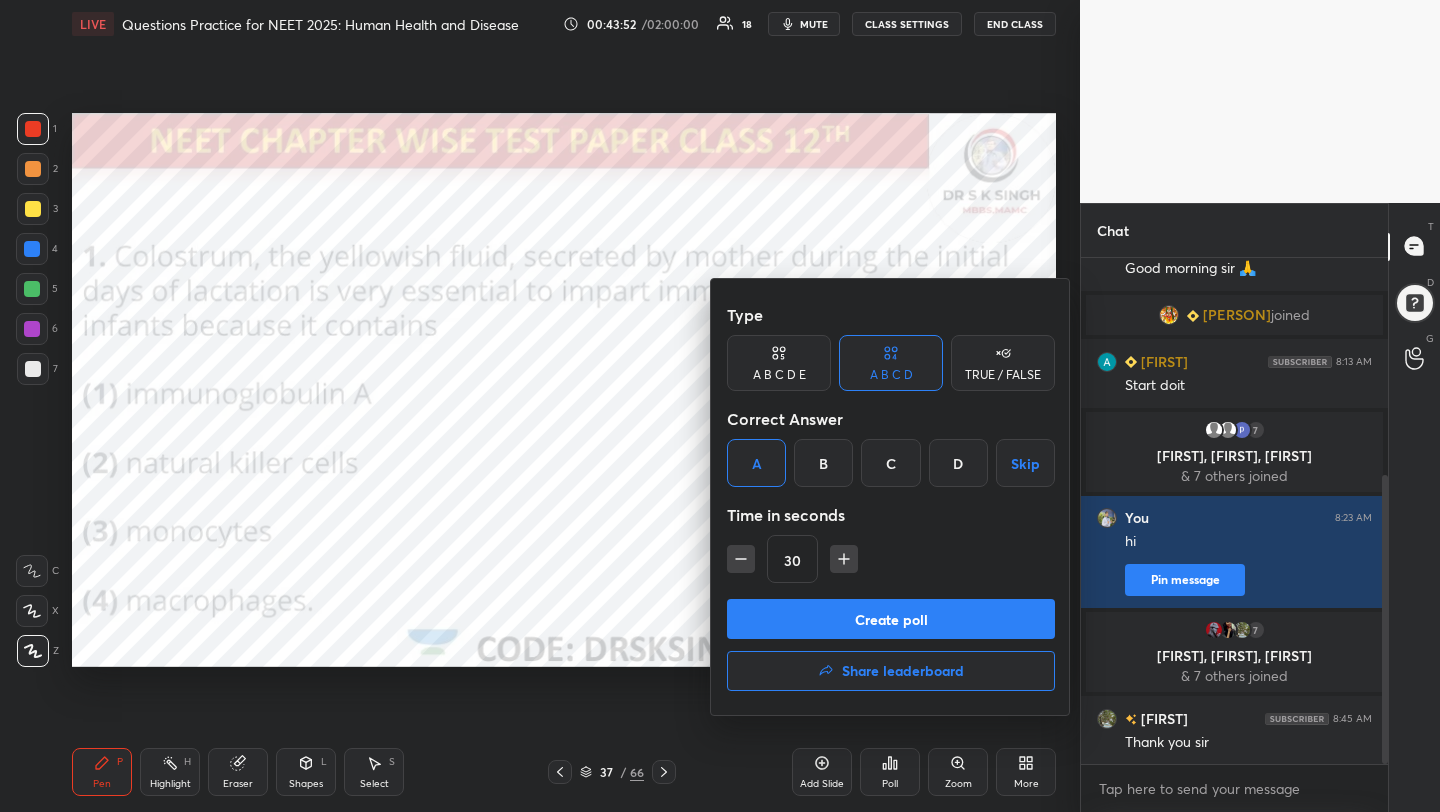 click on "Create poll" at bounding box center [891, 619] 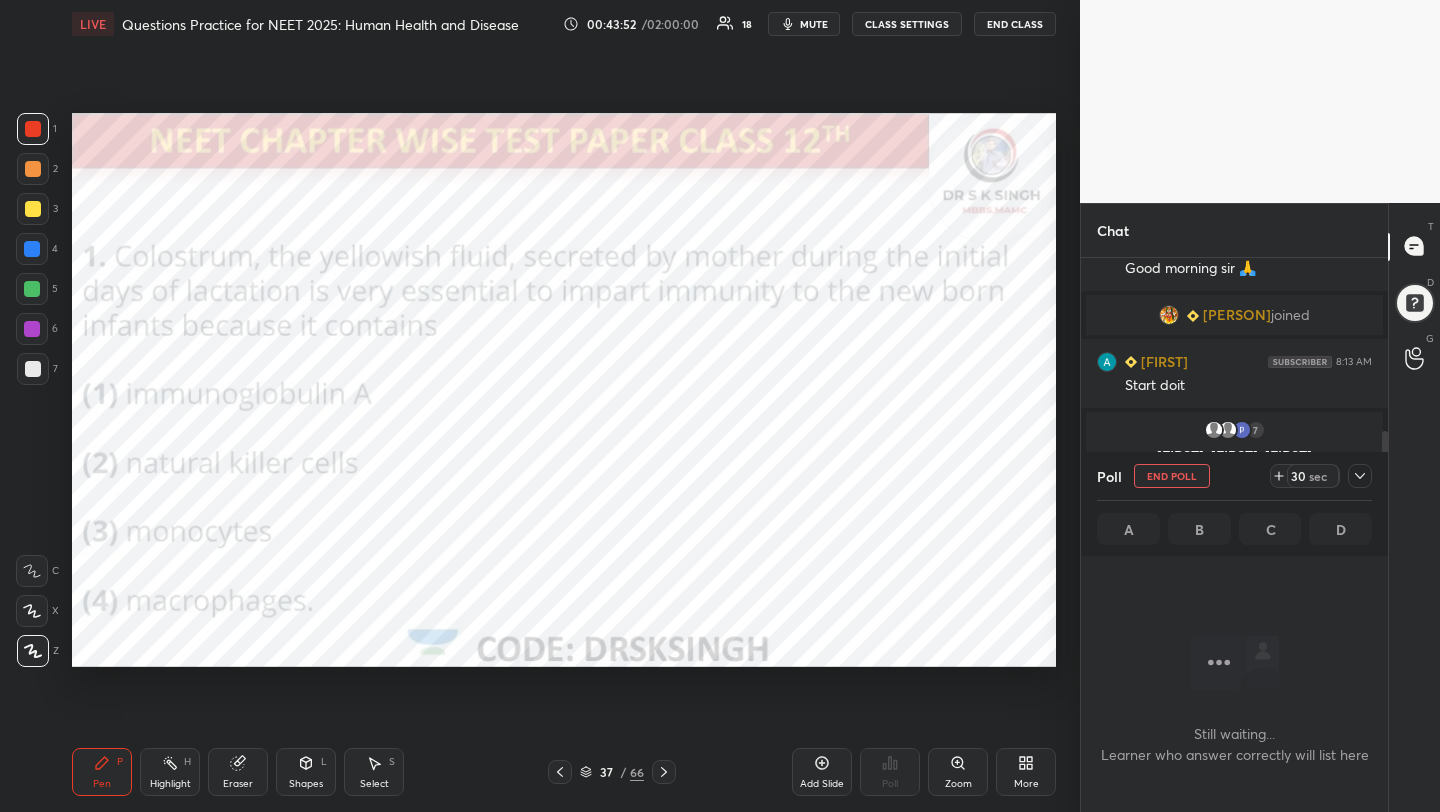 scroll, scrollTop: 402, scrollLeft: 301, axis: both 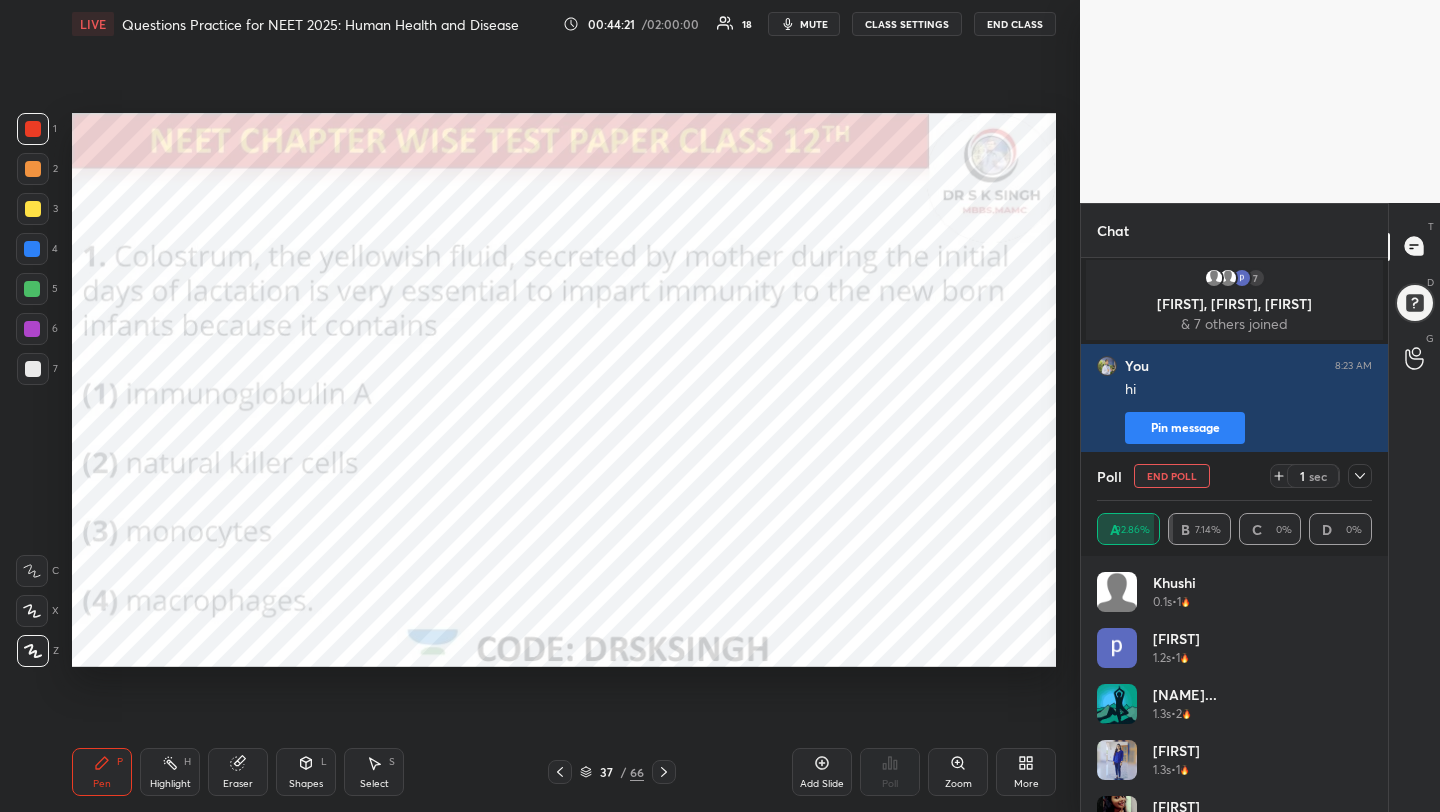 click on "End Poll" at bounding box center [1172, 476] 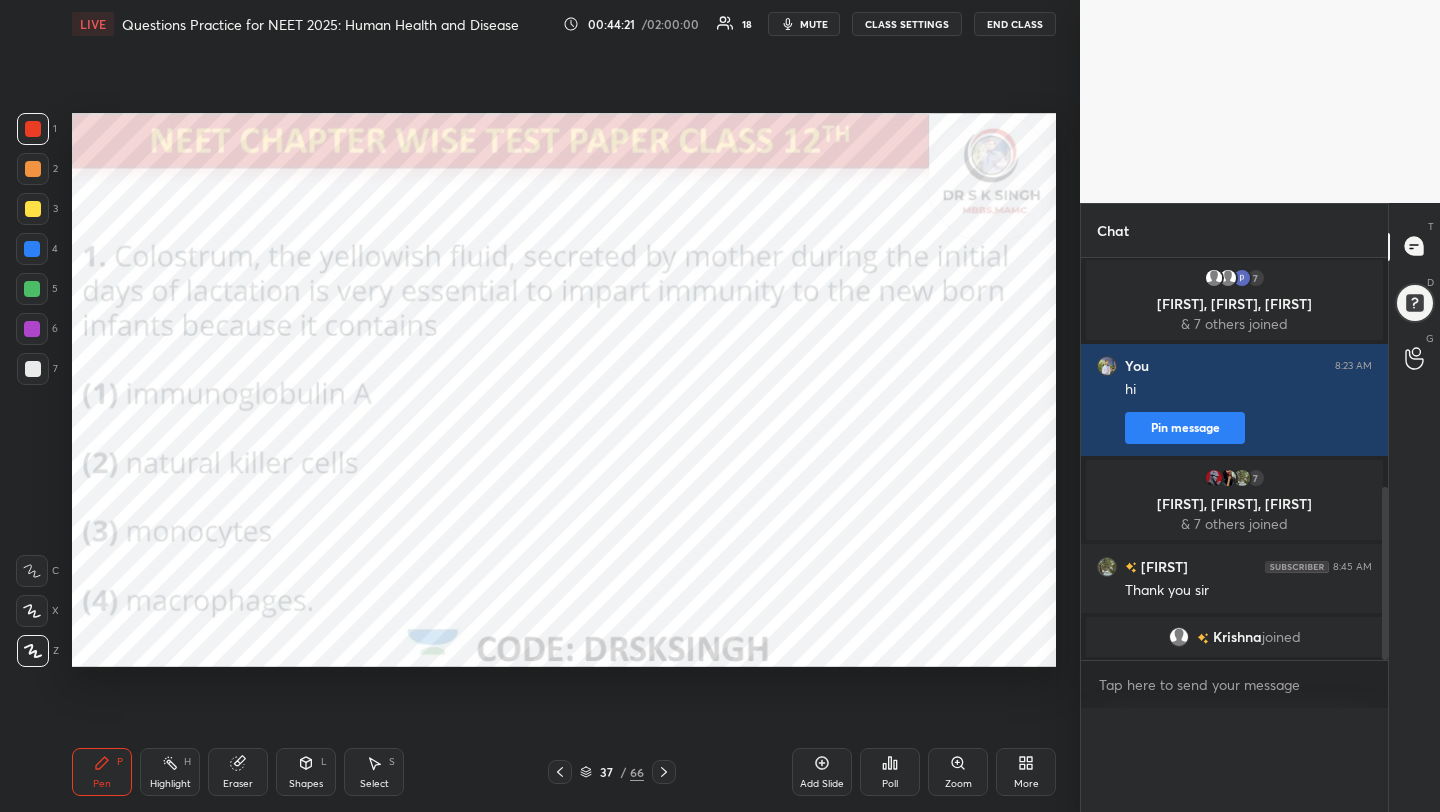 scroll, scrollTop: 0, scrollLeft: 0, axis: both 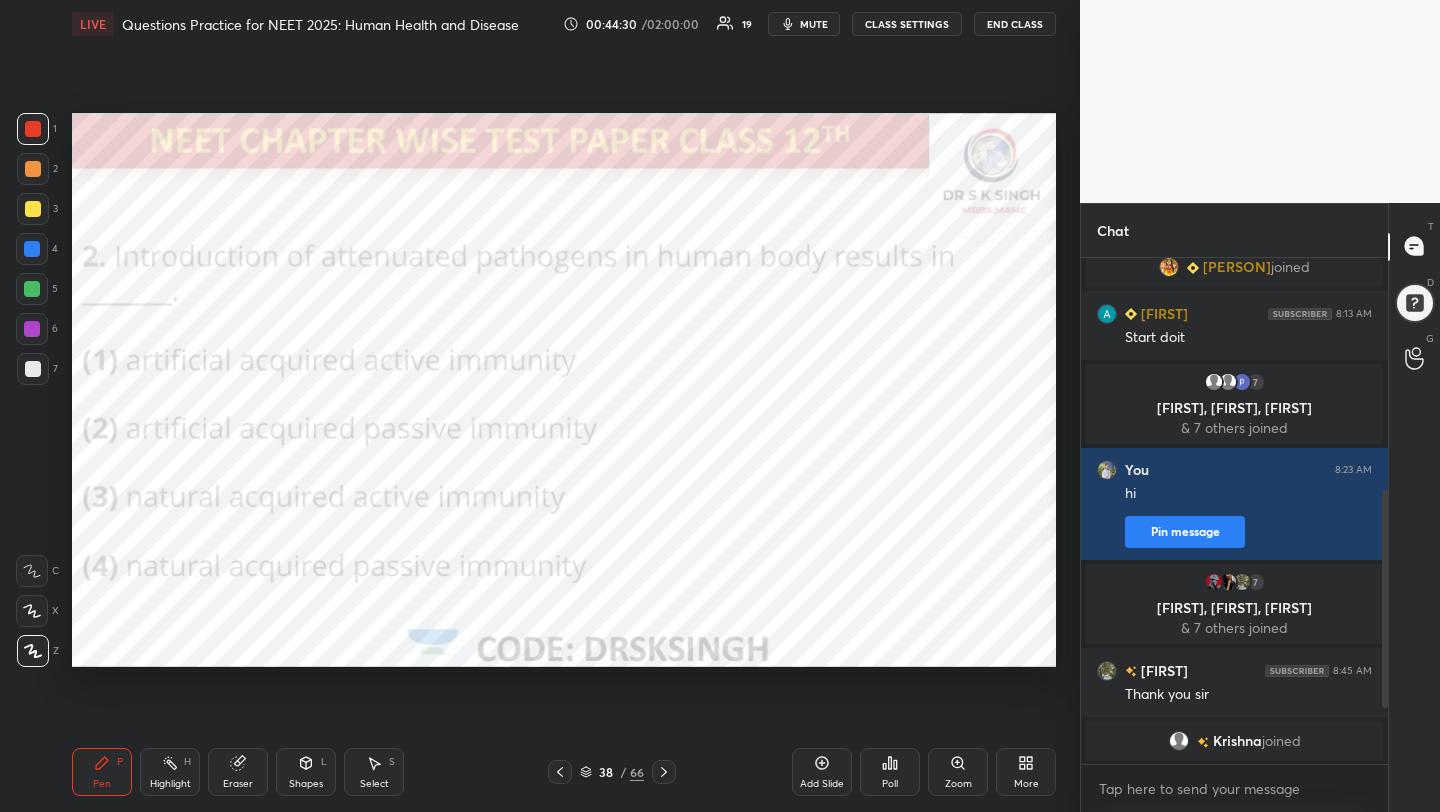 click on "Poll" at bounding box center [890, 772] 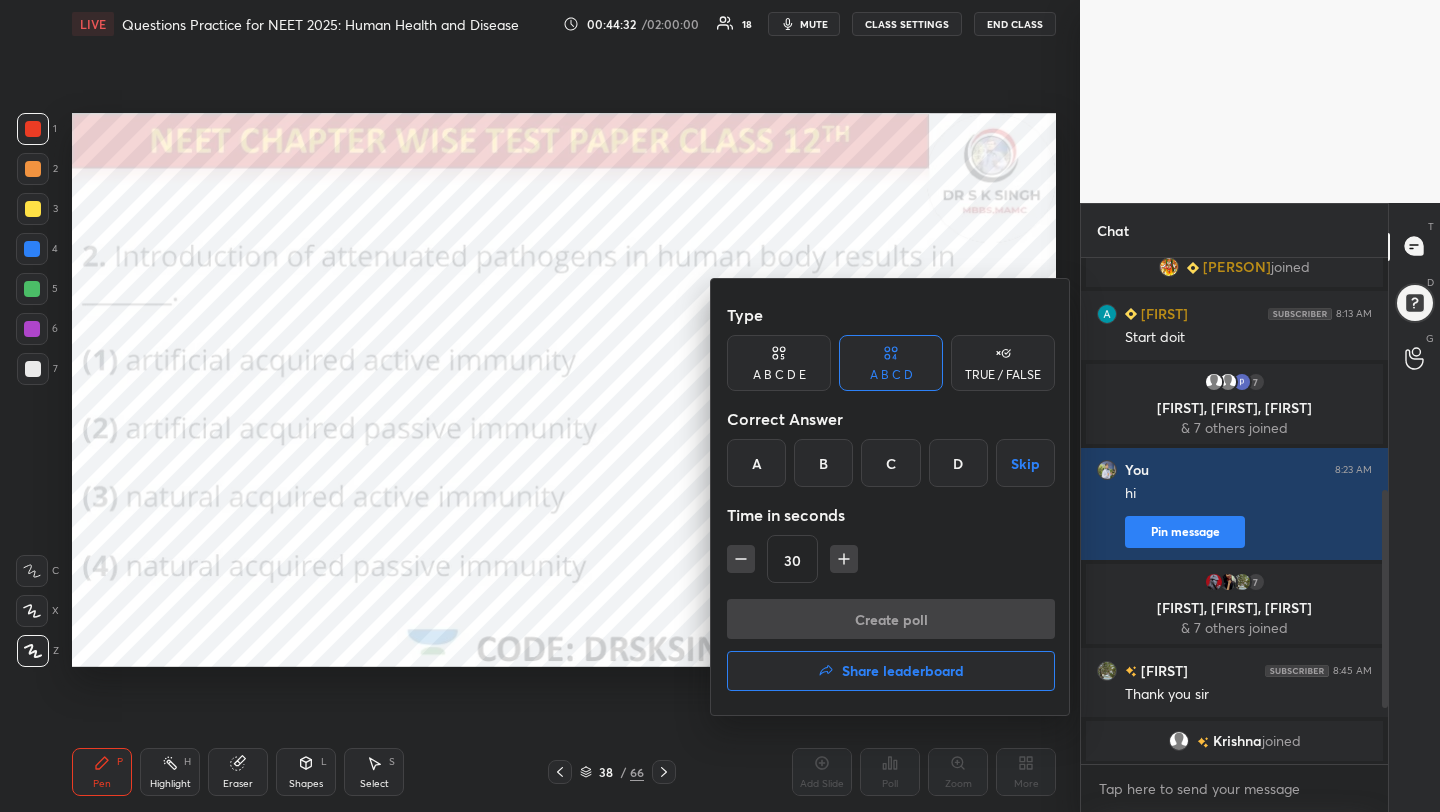 click on "A" at bounding box center (756, 463) 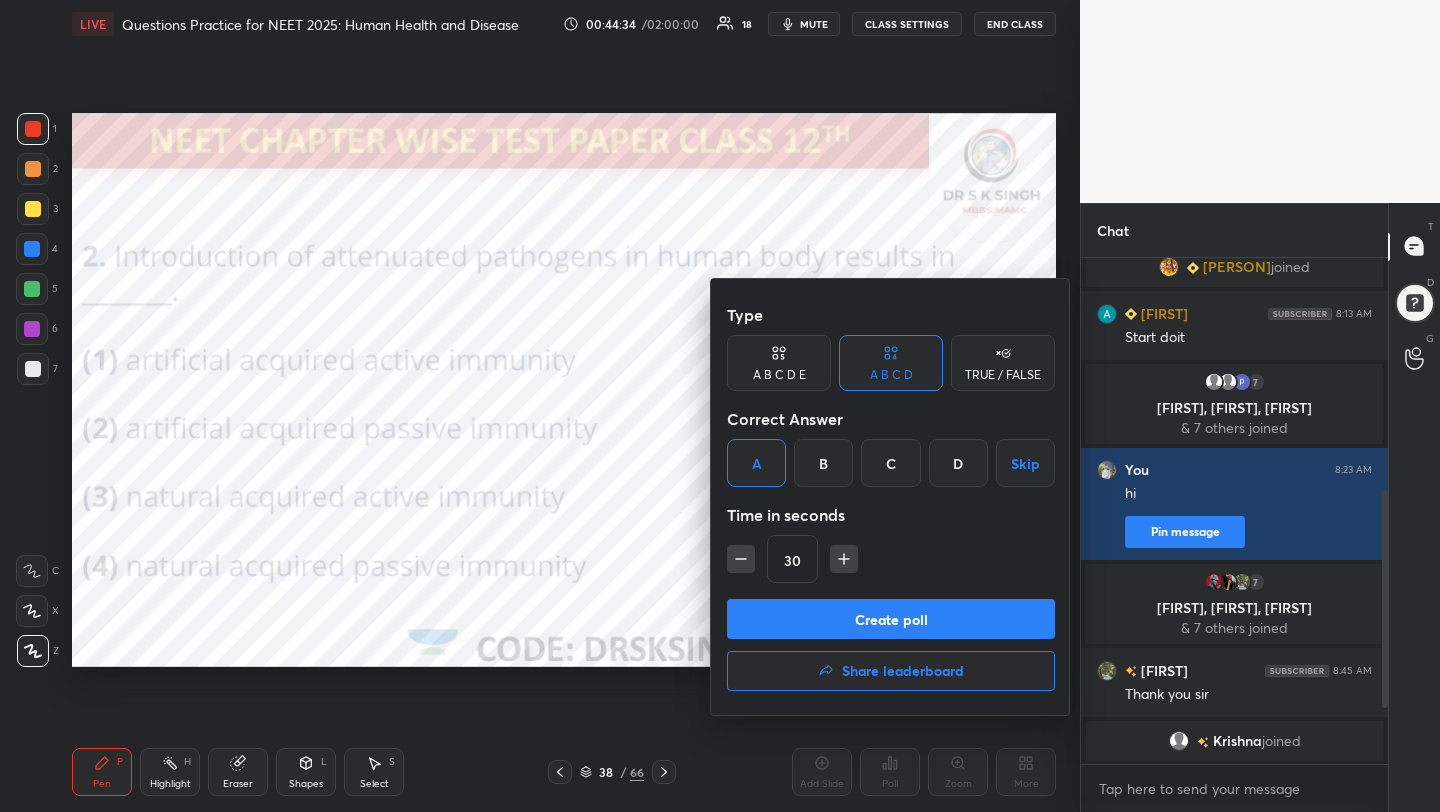 click on "Create poll" at bounding box center (891, 619) 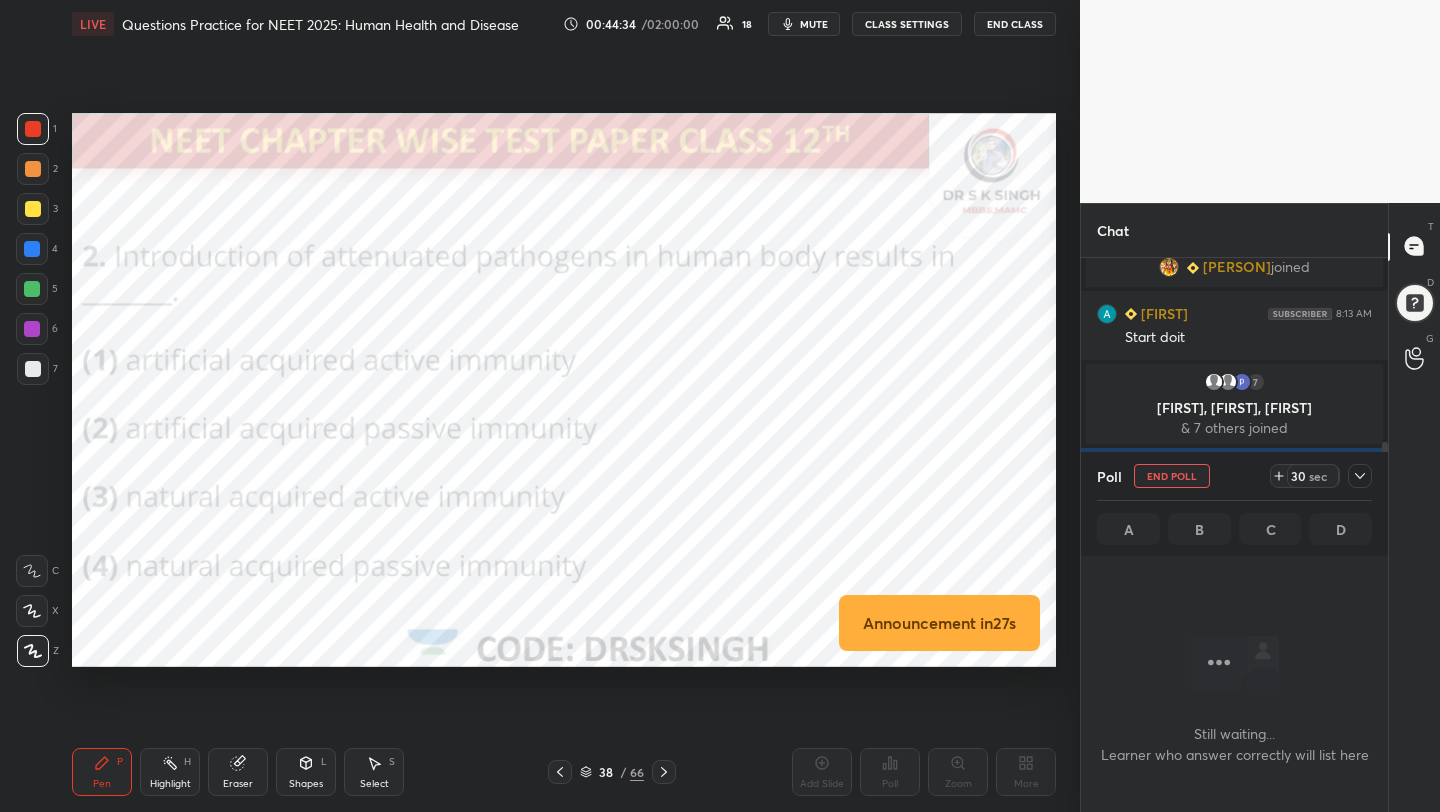 scroll, scrollTop: 413, scrollLeft: 301, axis: both 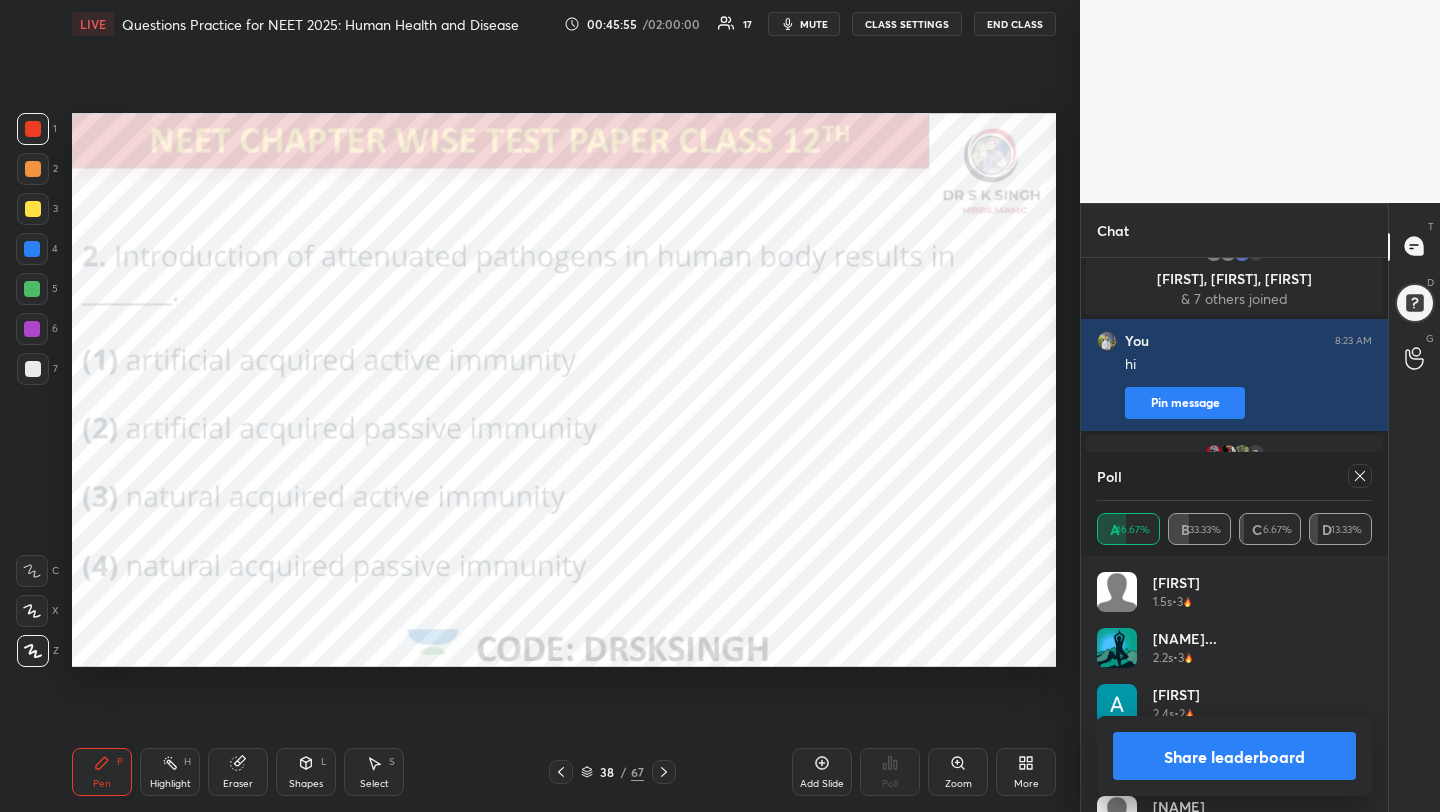 click 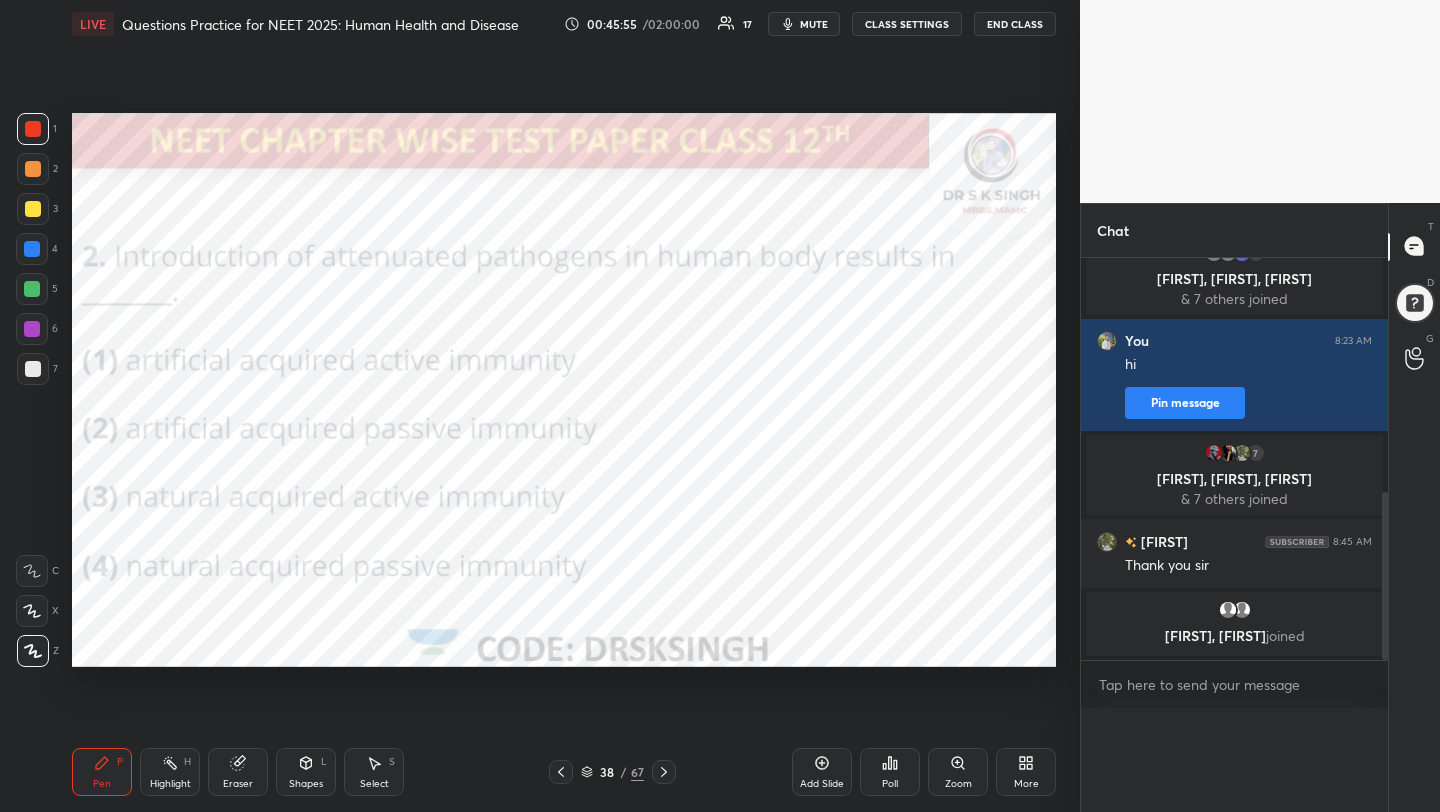 scroll, scrollTop: 0, scrollLeft: 0, axis: both 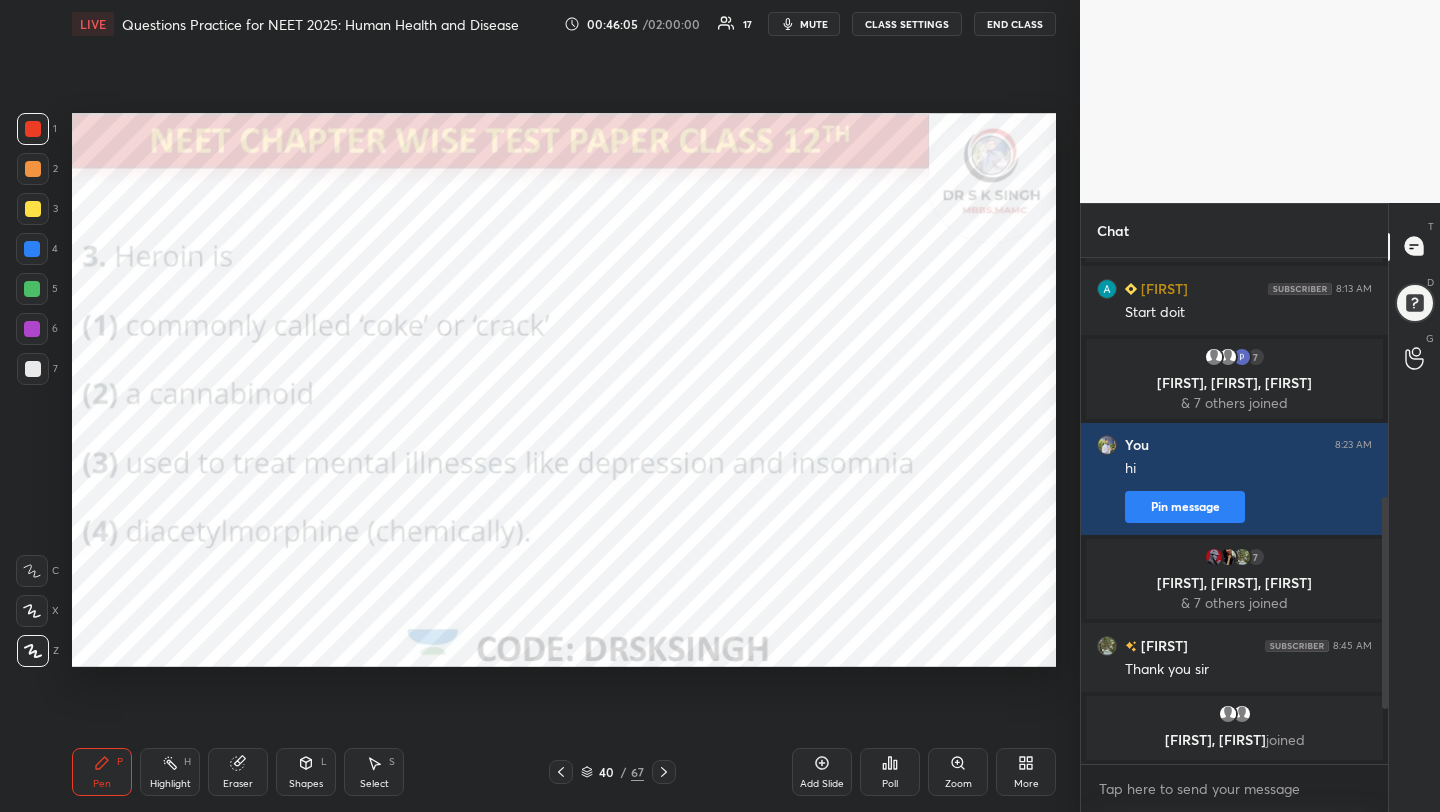 click on "Poll" at bounding box center (890, 772) 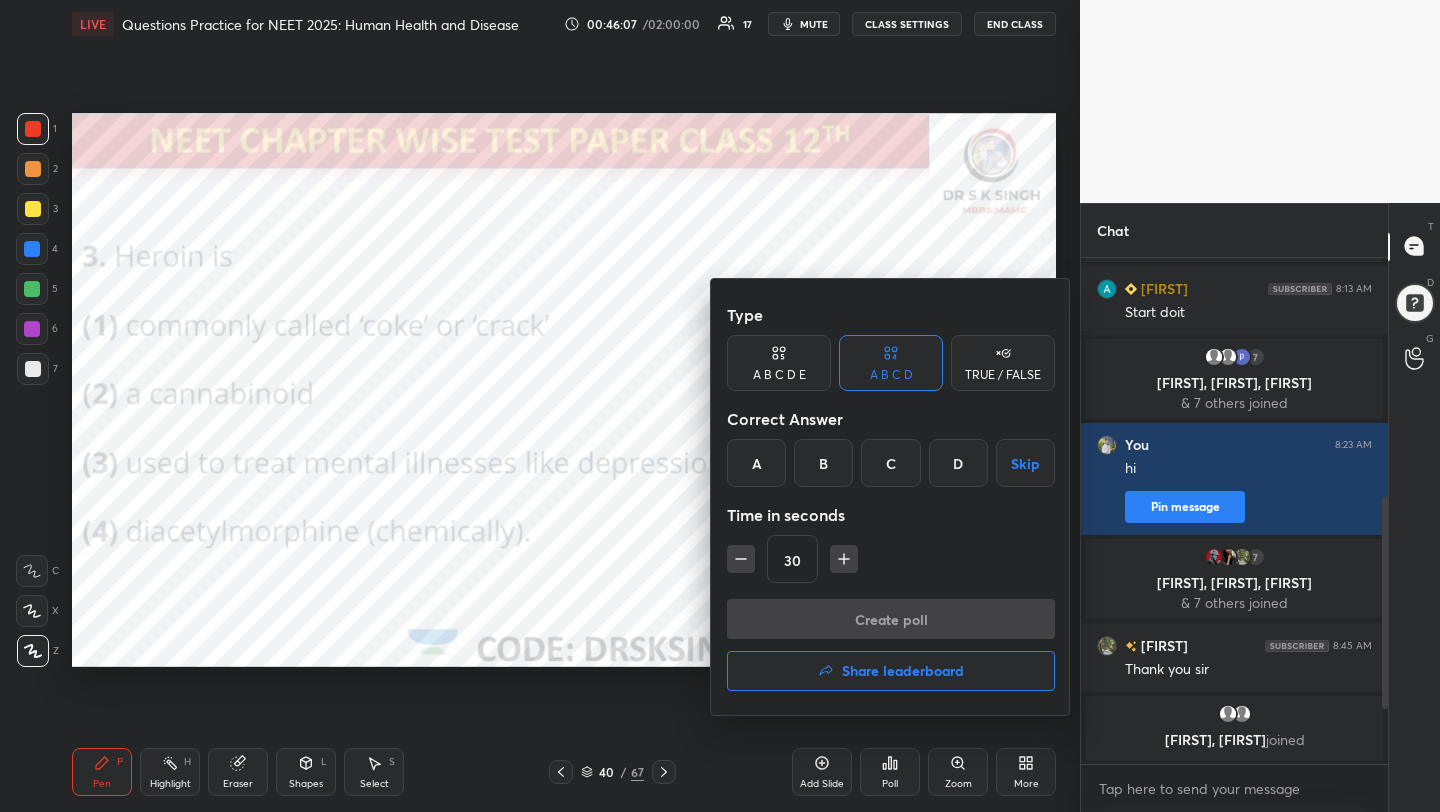 click on "D" at bounding box center [958, 463] 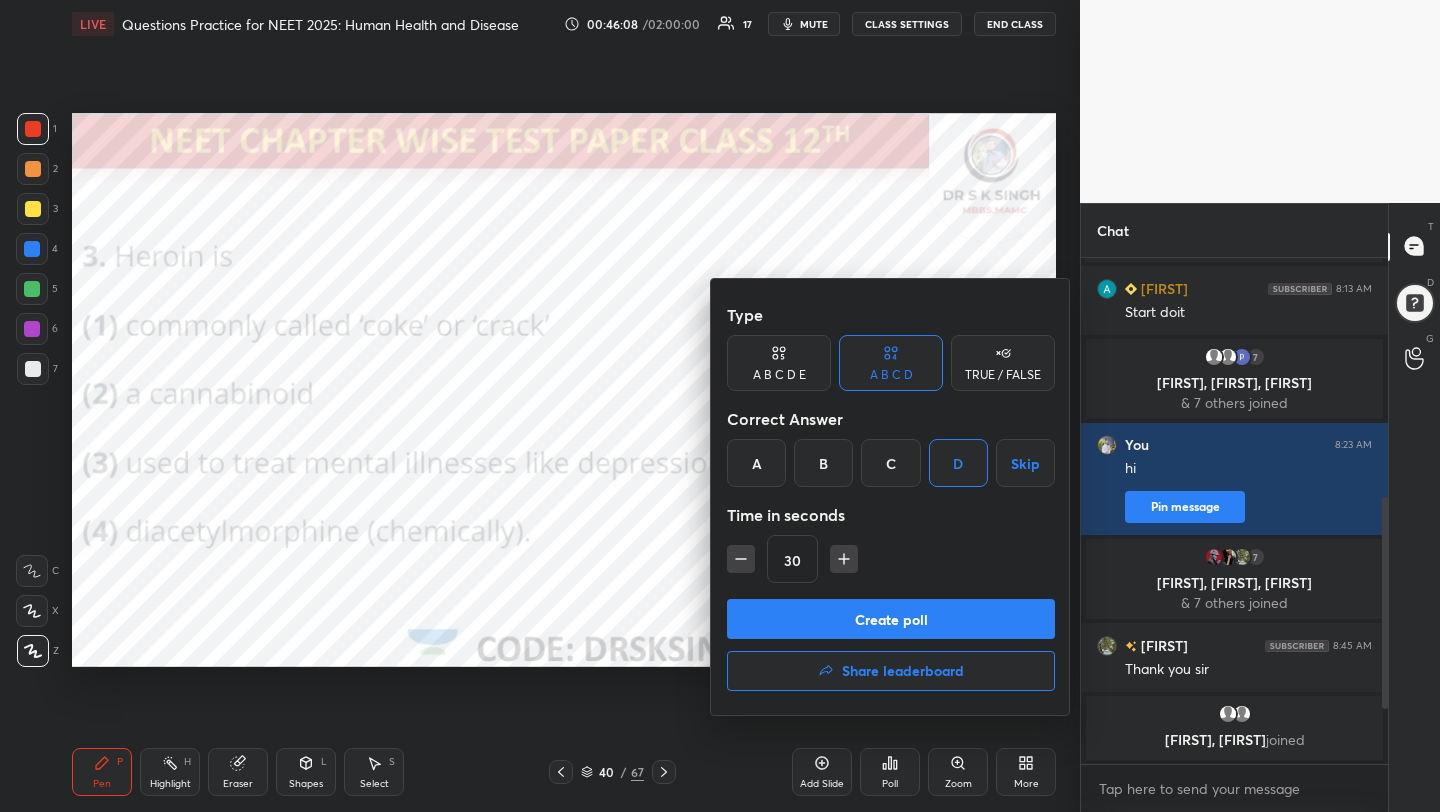 click on "Create poll" at bounding box center [891, 619] 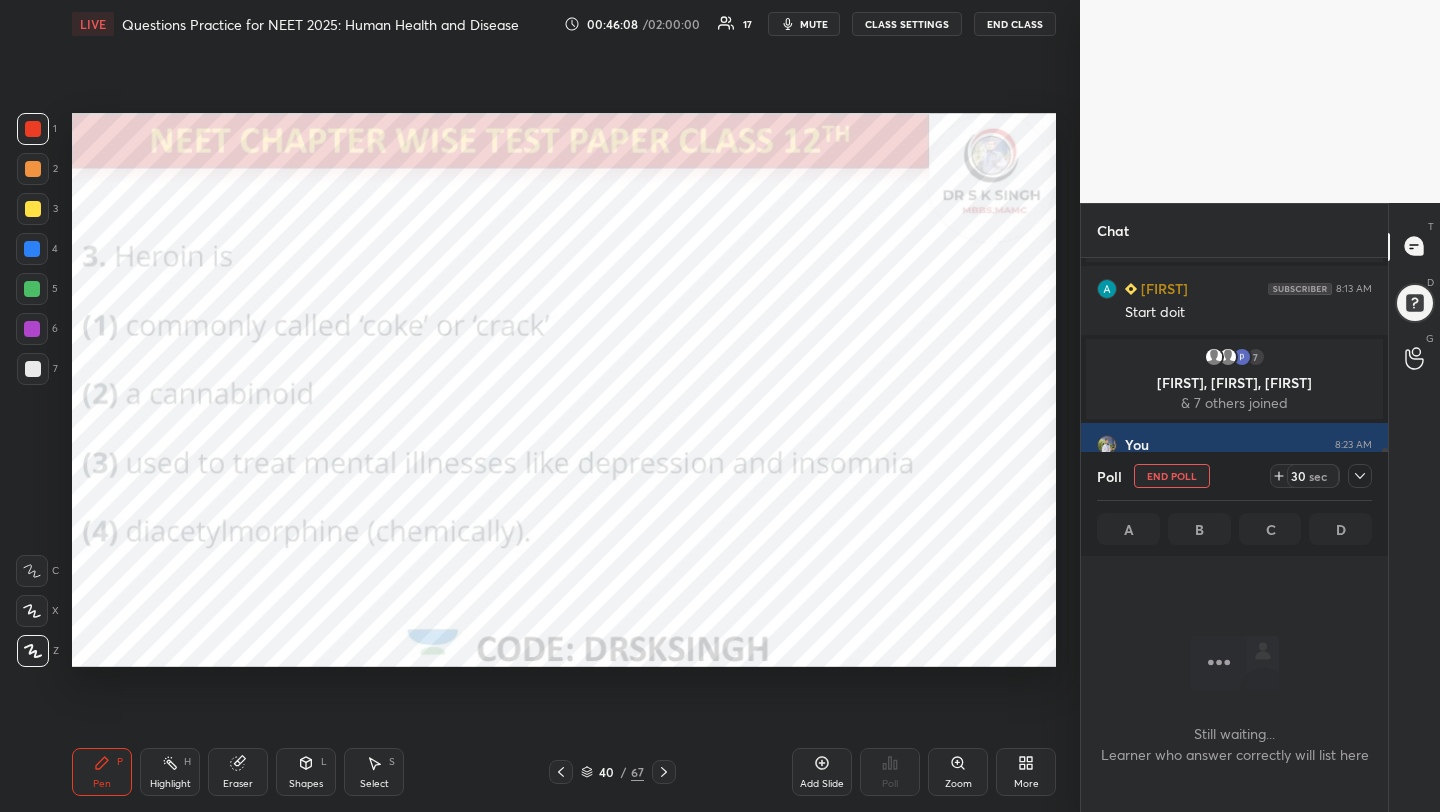 scroll, scrollTop: 407, scrollLeft: 301, axis: both 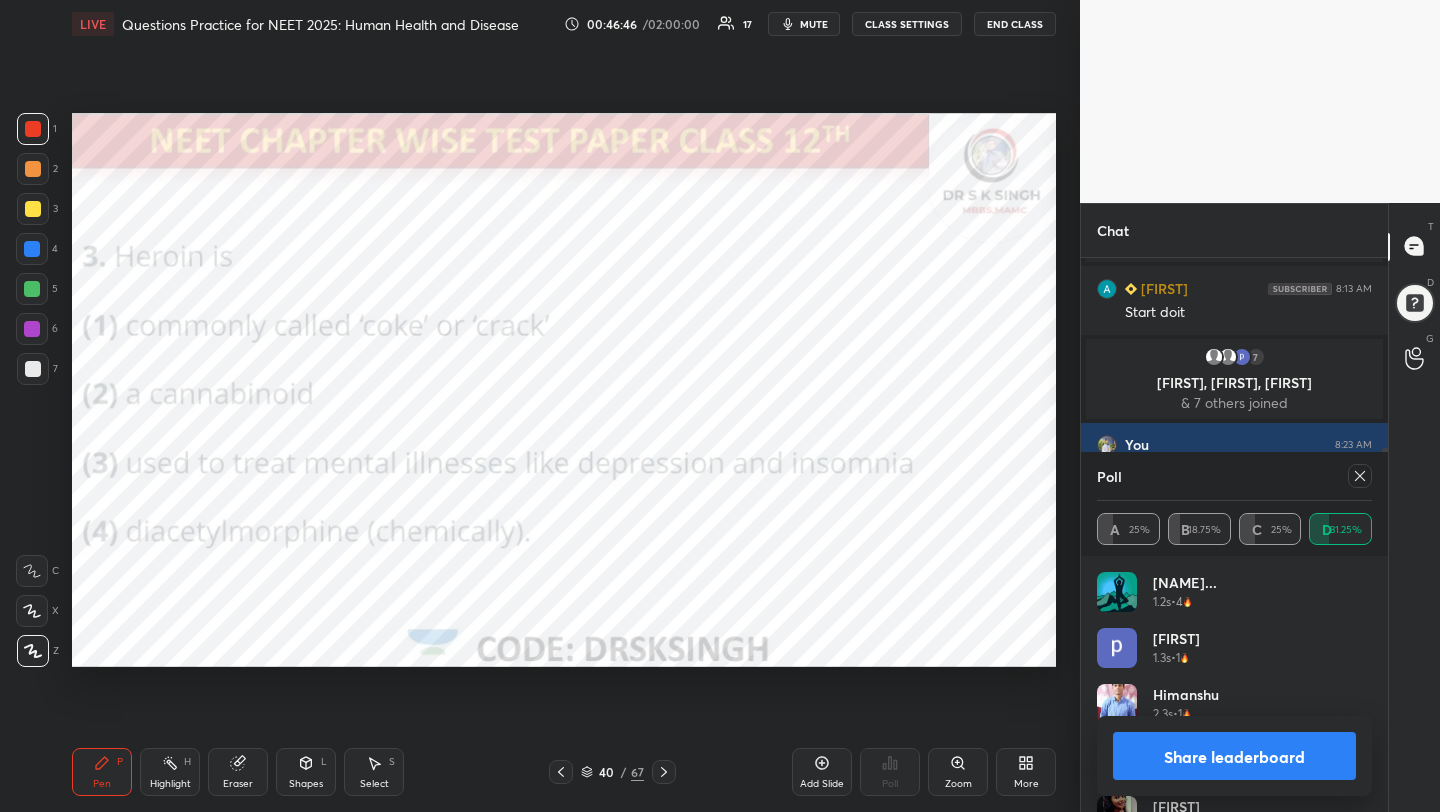 click 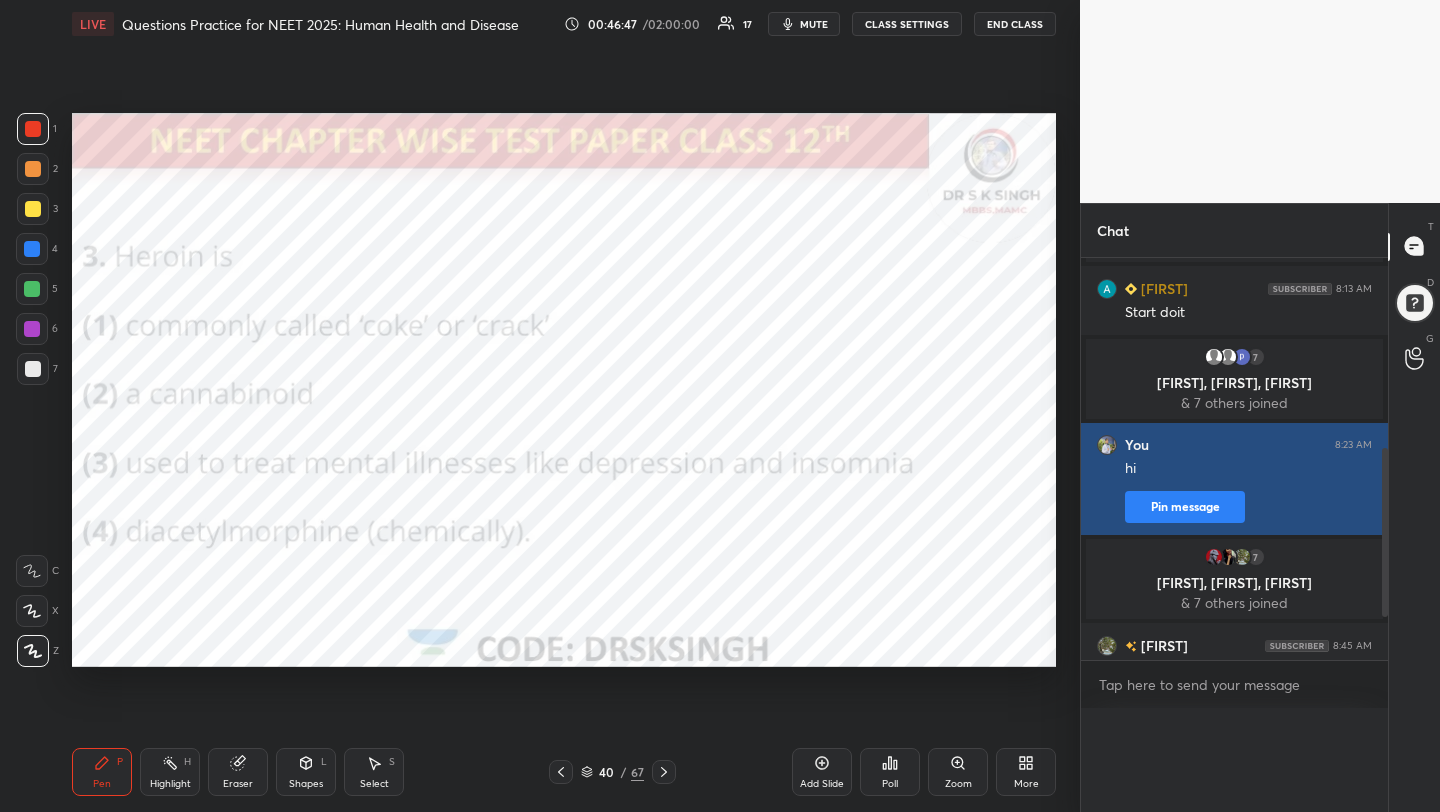 scroll, scrollTop: 0, scrollLeft: 0, axis: both 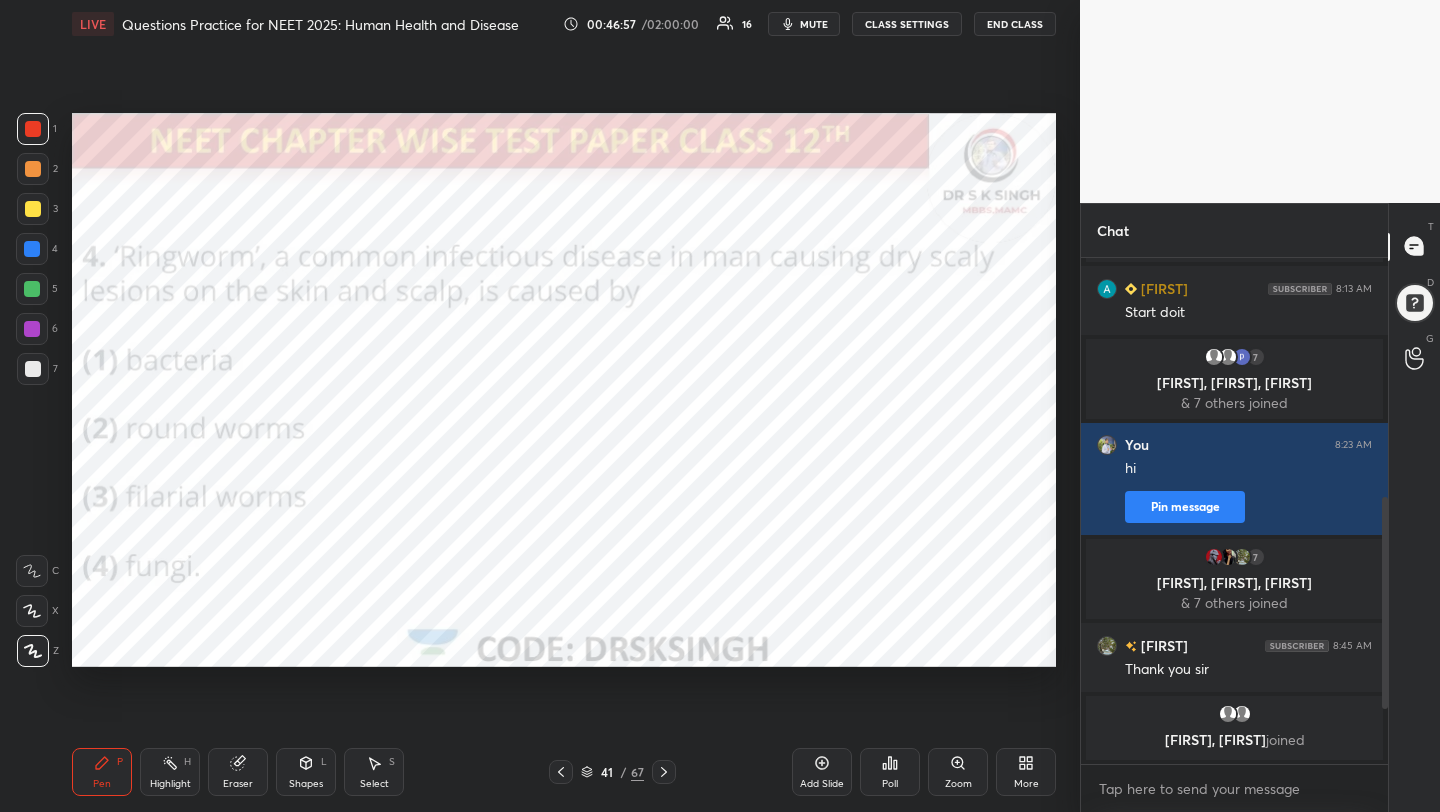 click 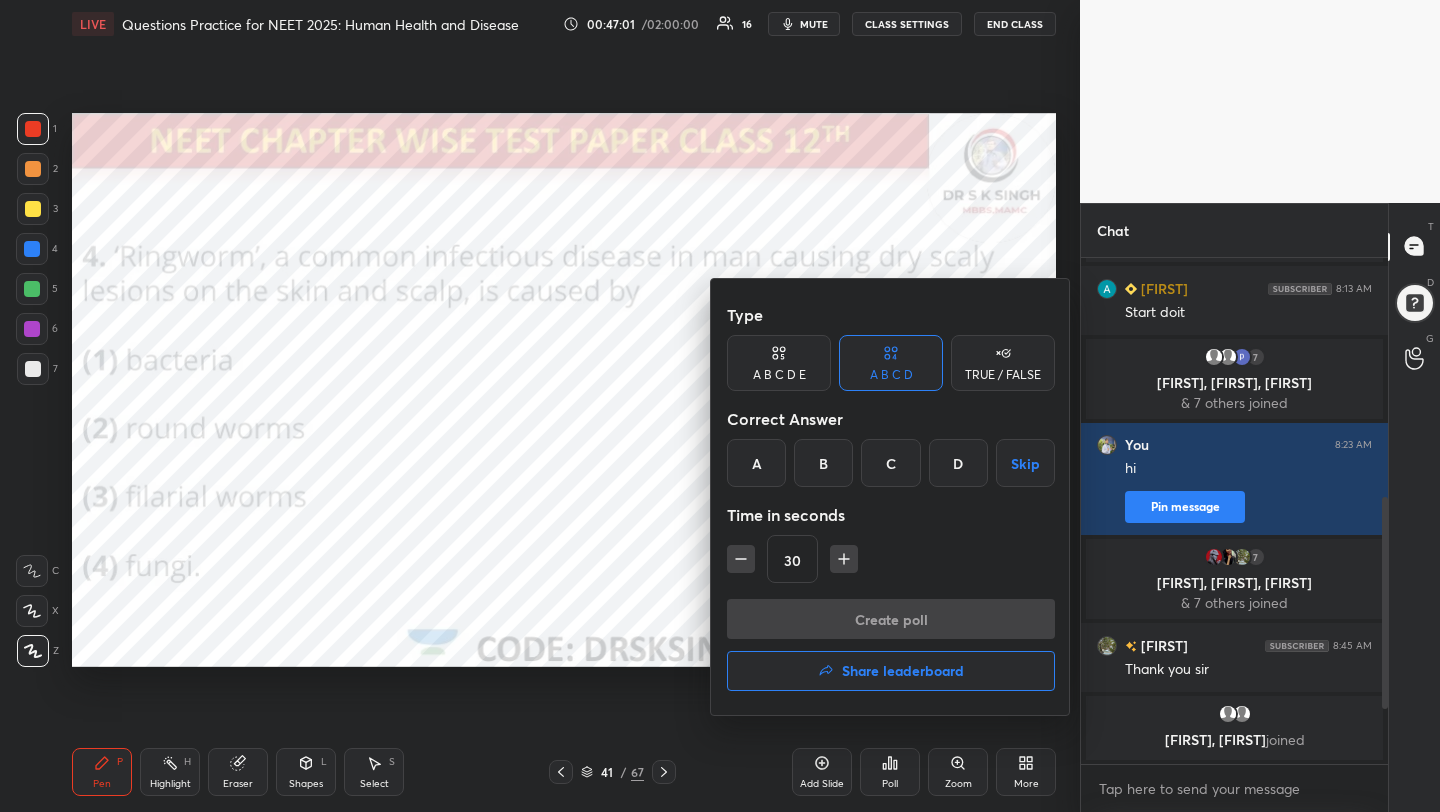 click on "D" at bounding box center (958, 463) 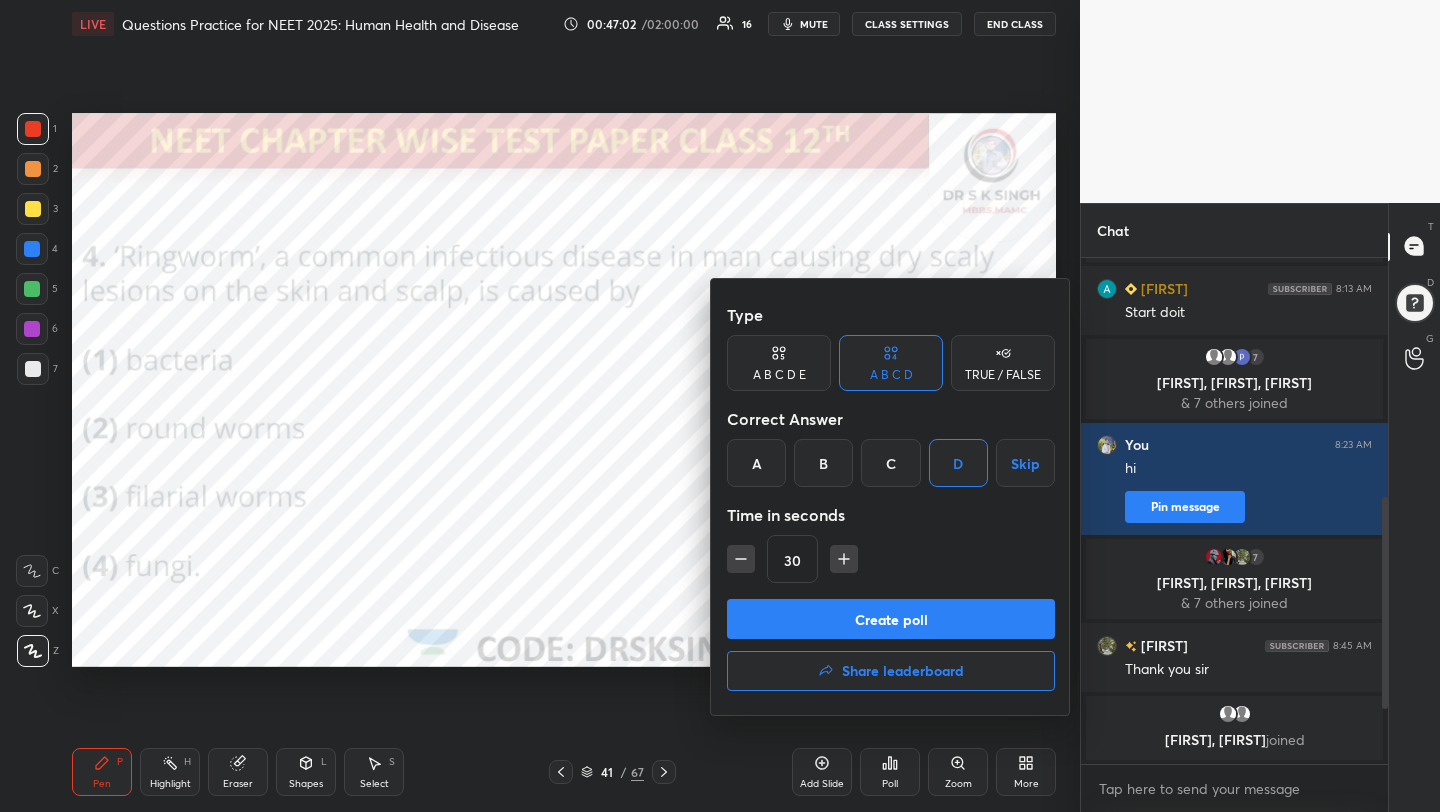 click on "Create poll" at bounding box center (891, 619) 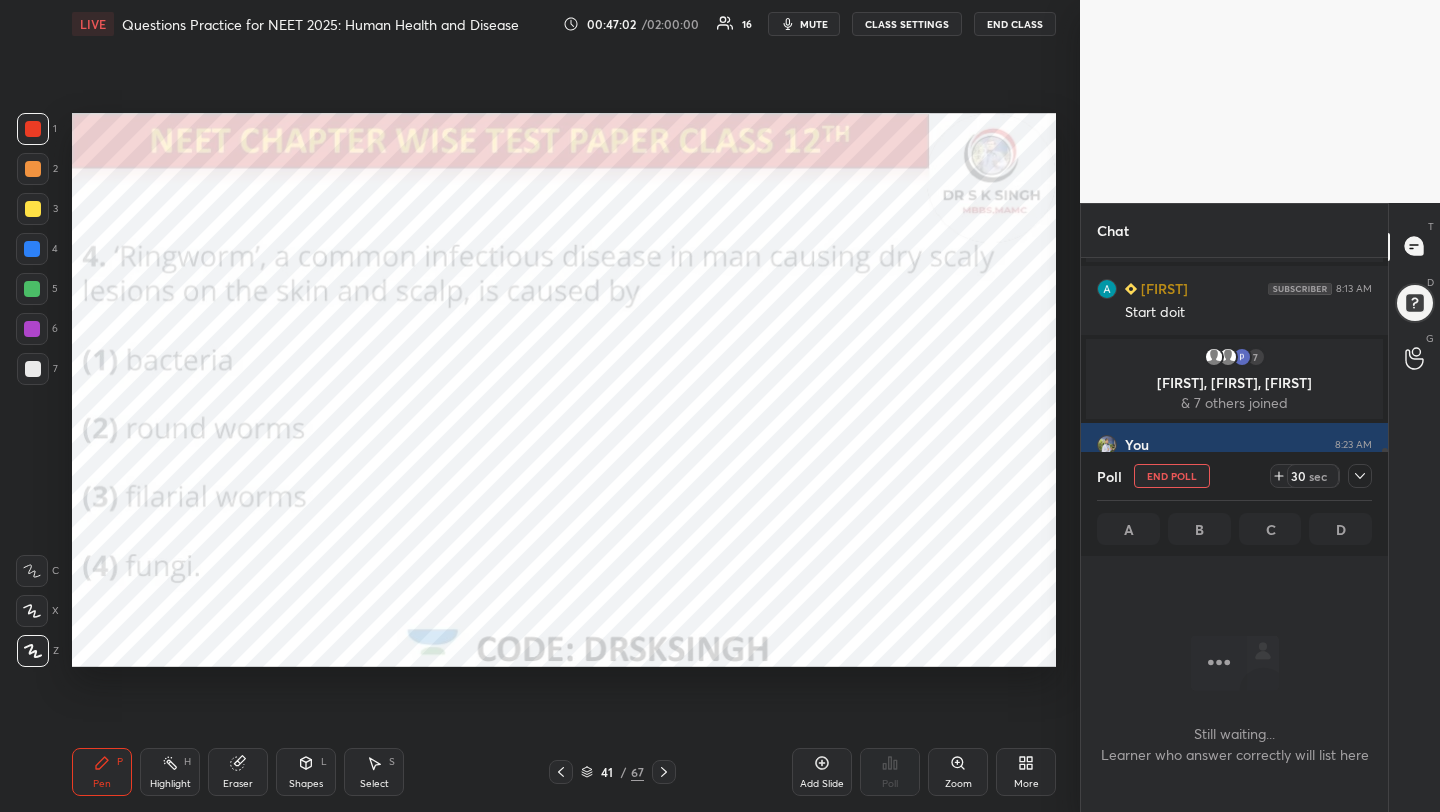 scroll, scrollTop: 458, scrollLeft: 301, axis: both 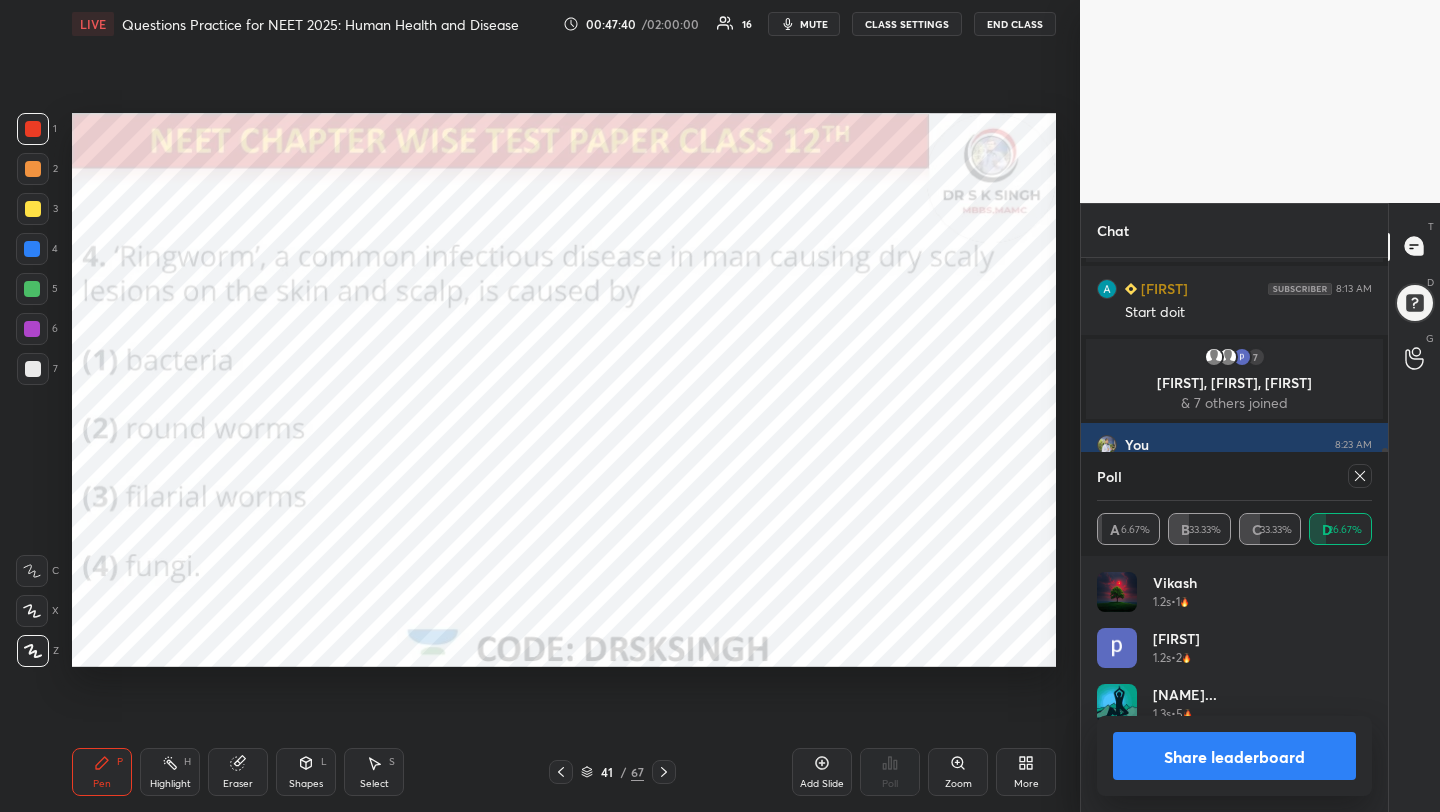 click 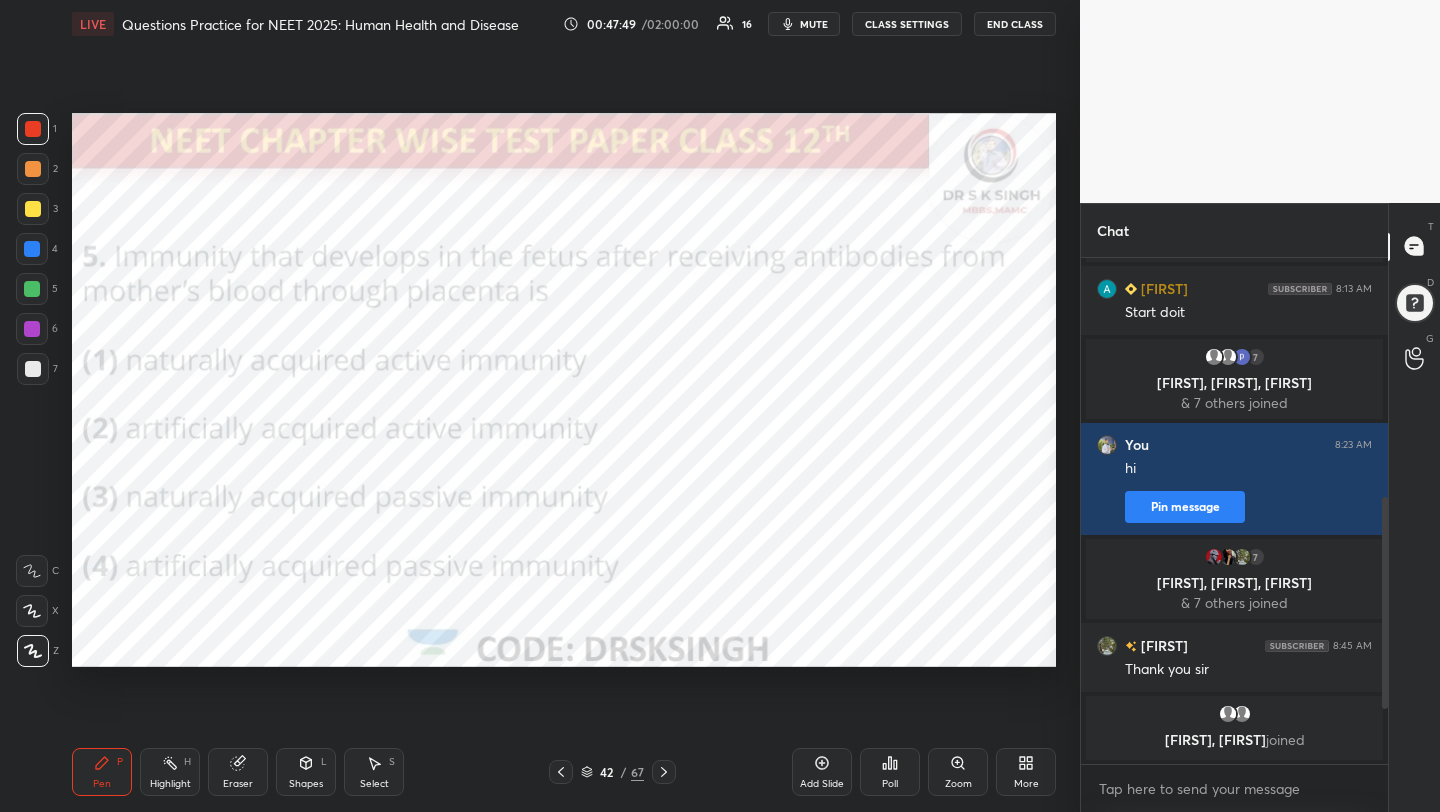 click on "Poll" at bounding box center [890, 772] 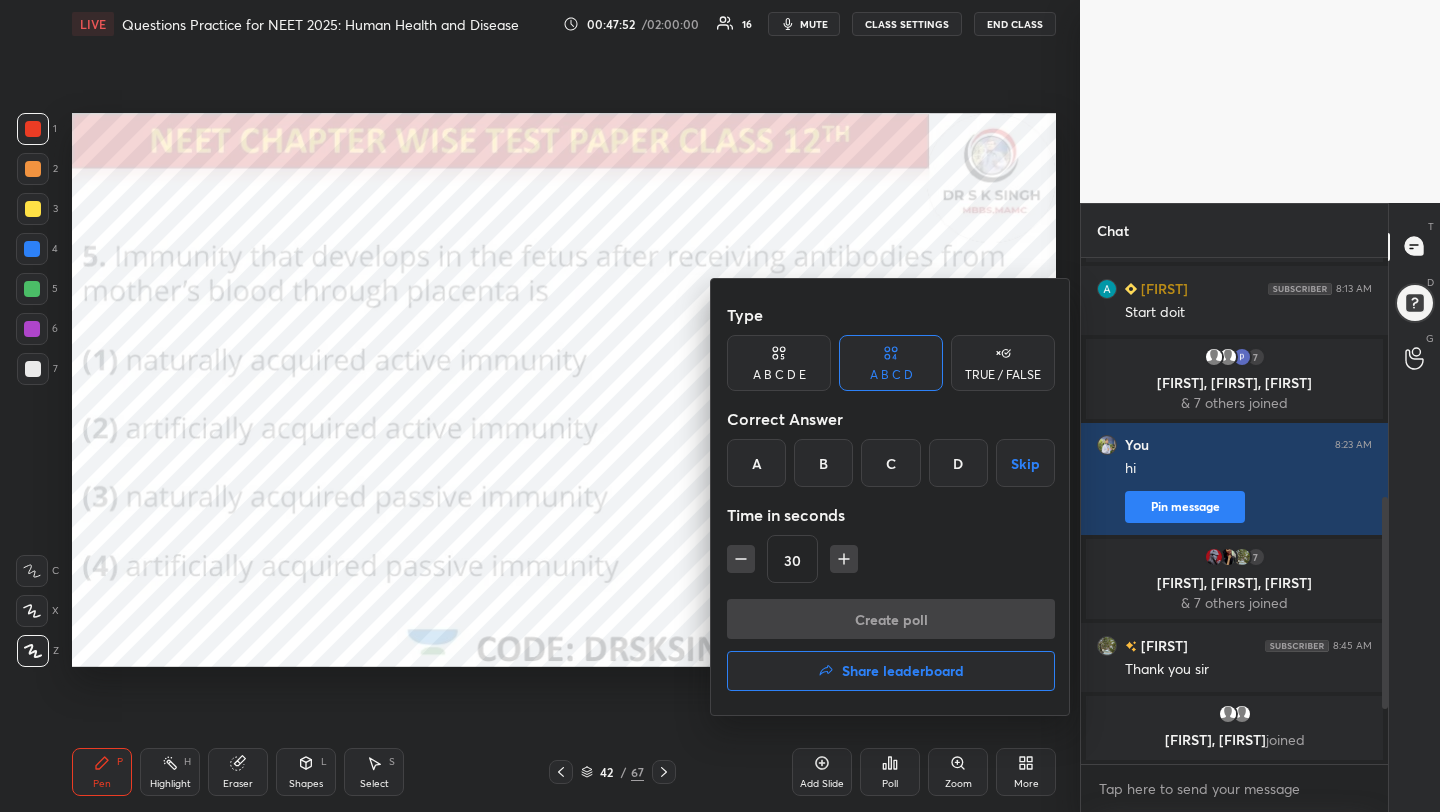 click on "C" at bounding box center [890, 463] 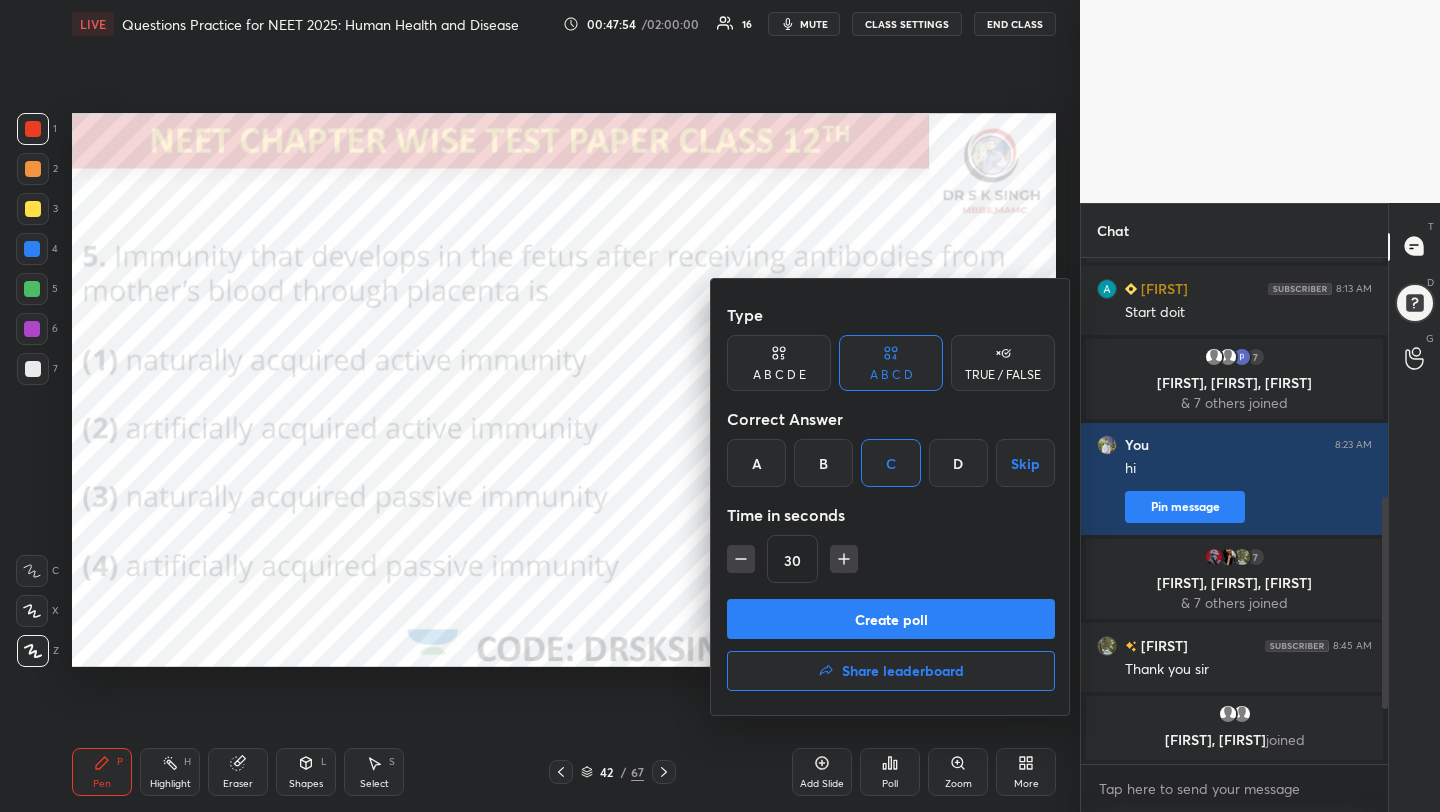 click on "Create poll" at bounding box center (891, 619) 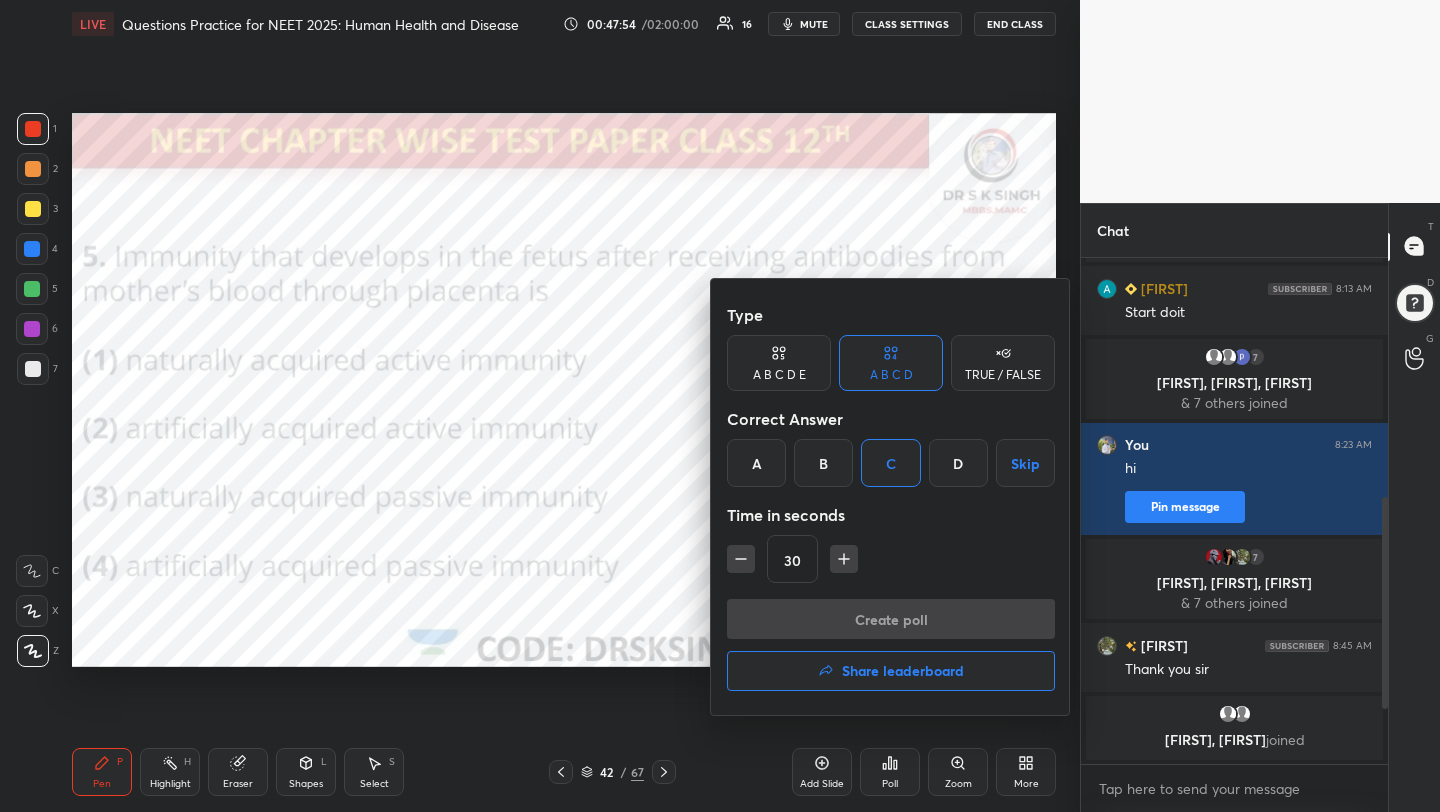 scroll, scrollTop: 458, scrollLeft: 301, axis: both 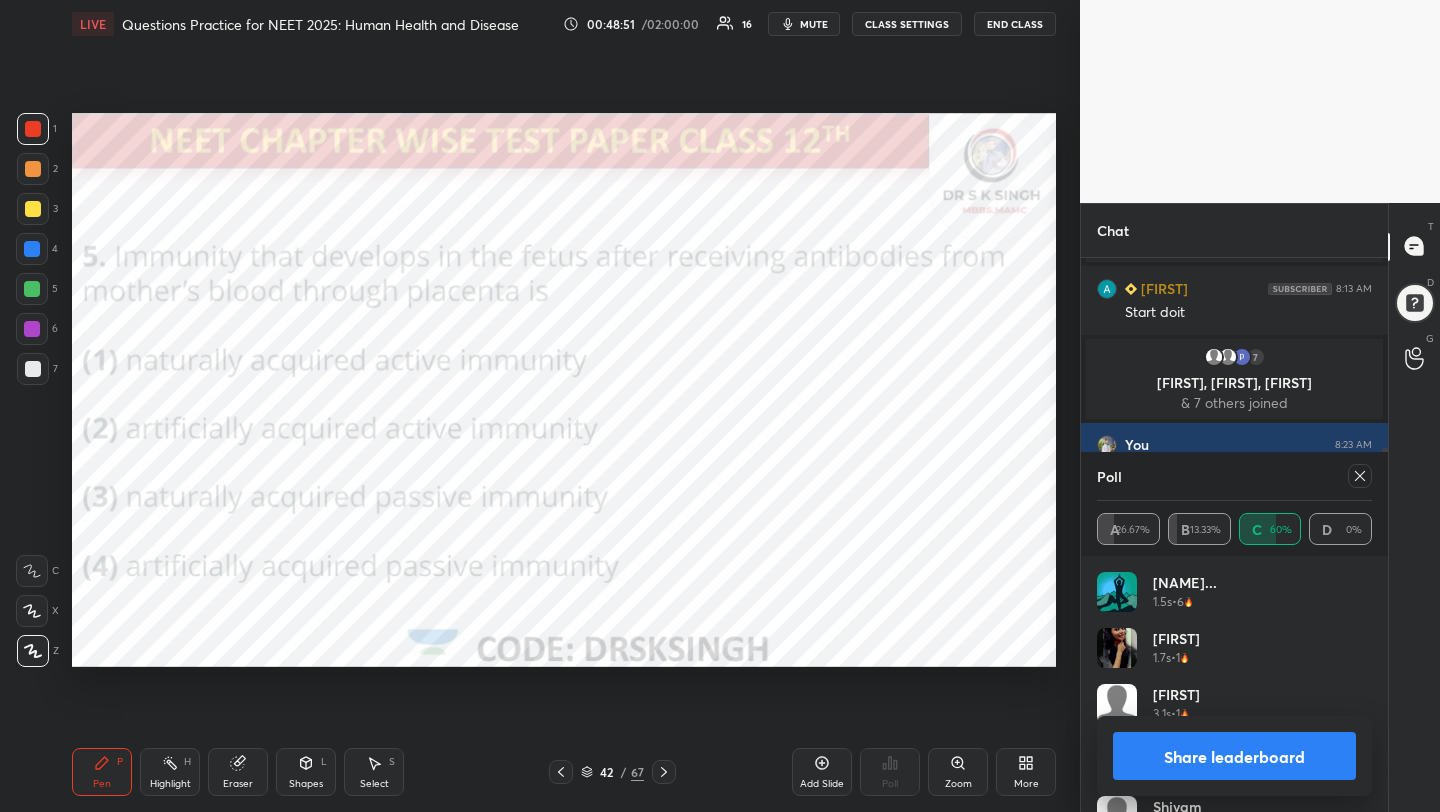 click 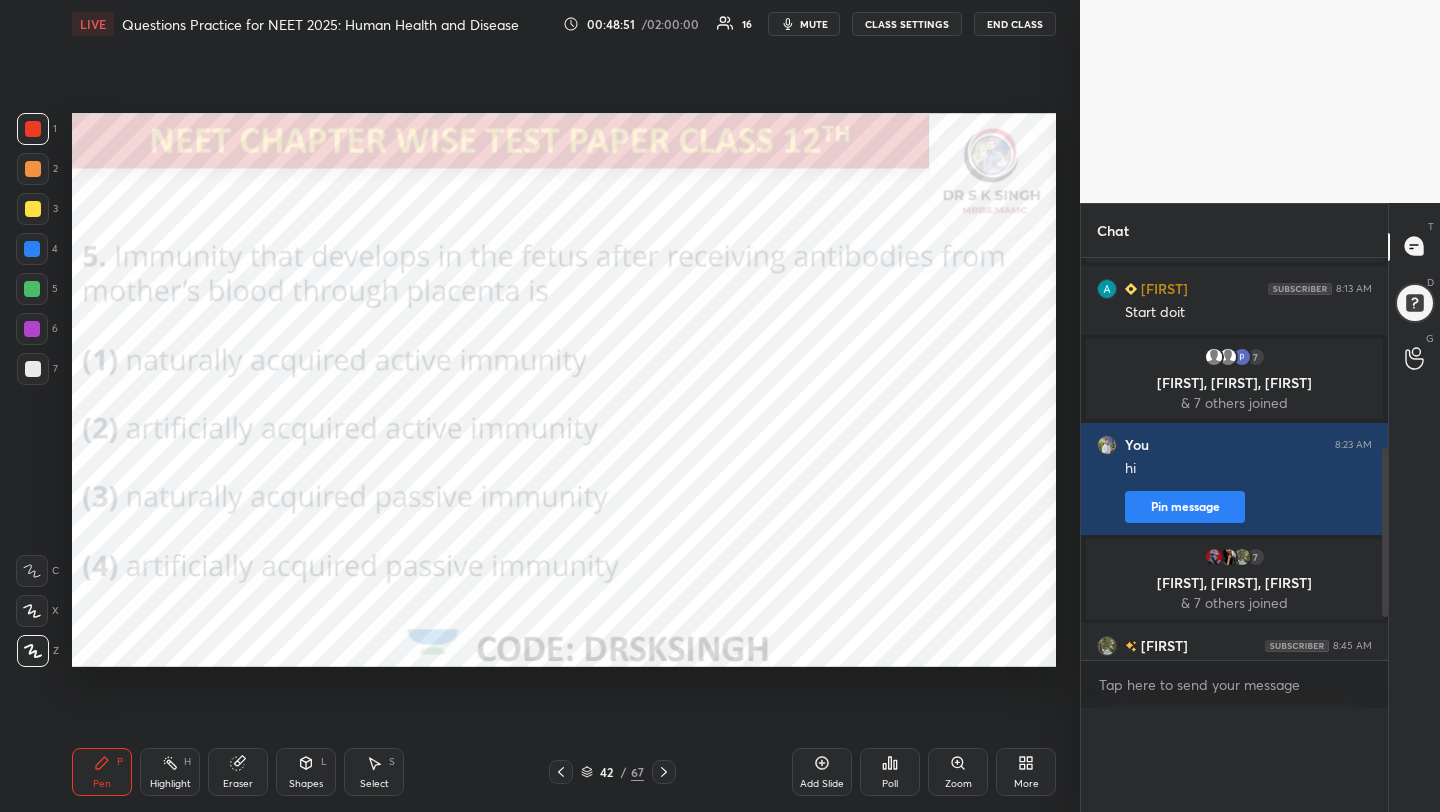 scroll, scrollTop: 0, scrollLeft: 0, axis: both 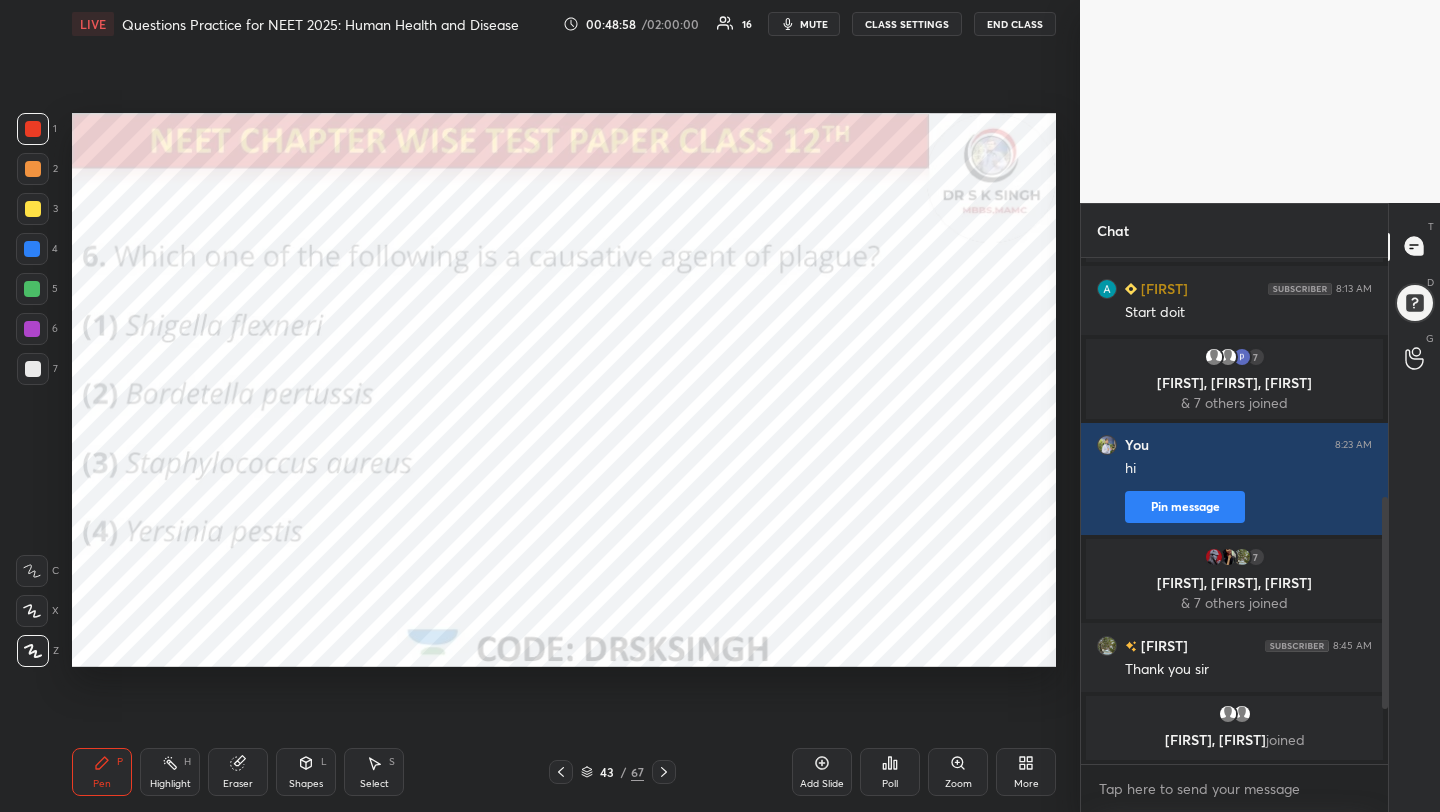 click on "Poll" at bounding box center (890, 772) 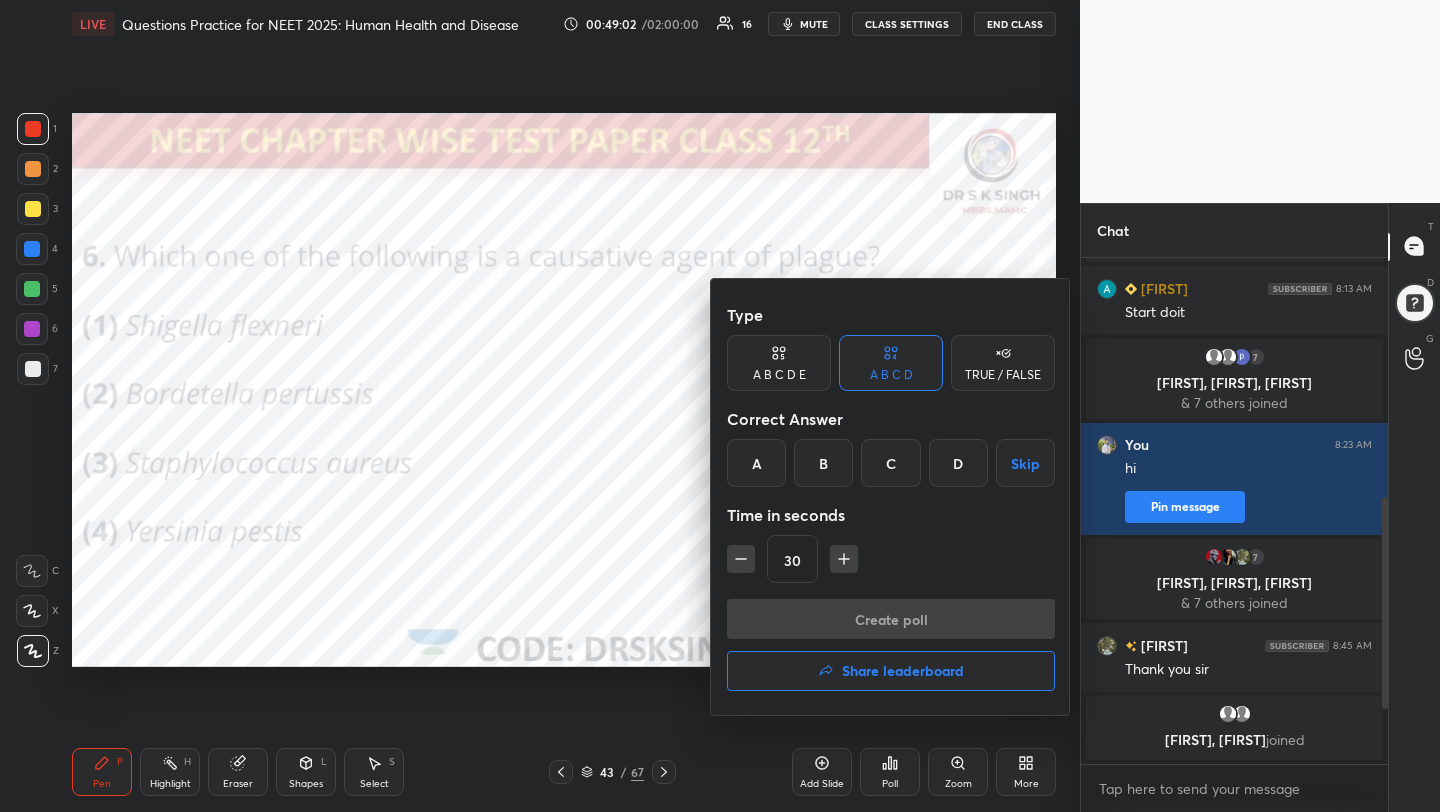 click on "D" at bounding box center (958, 463) 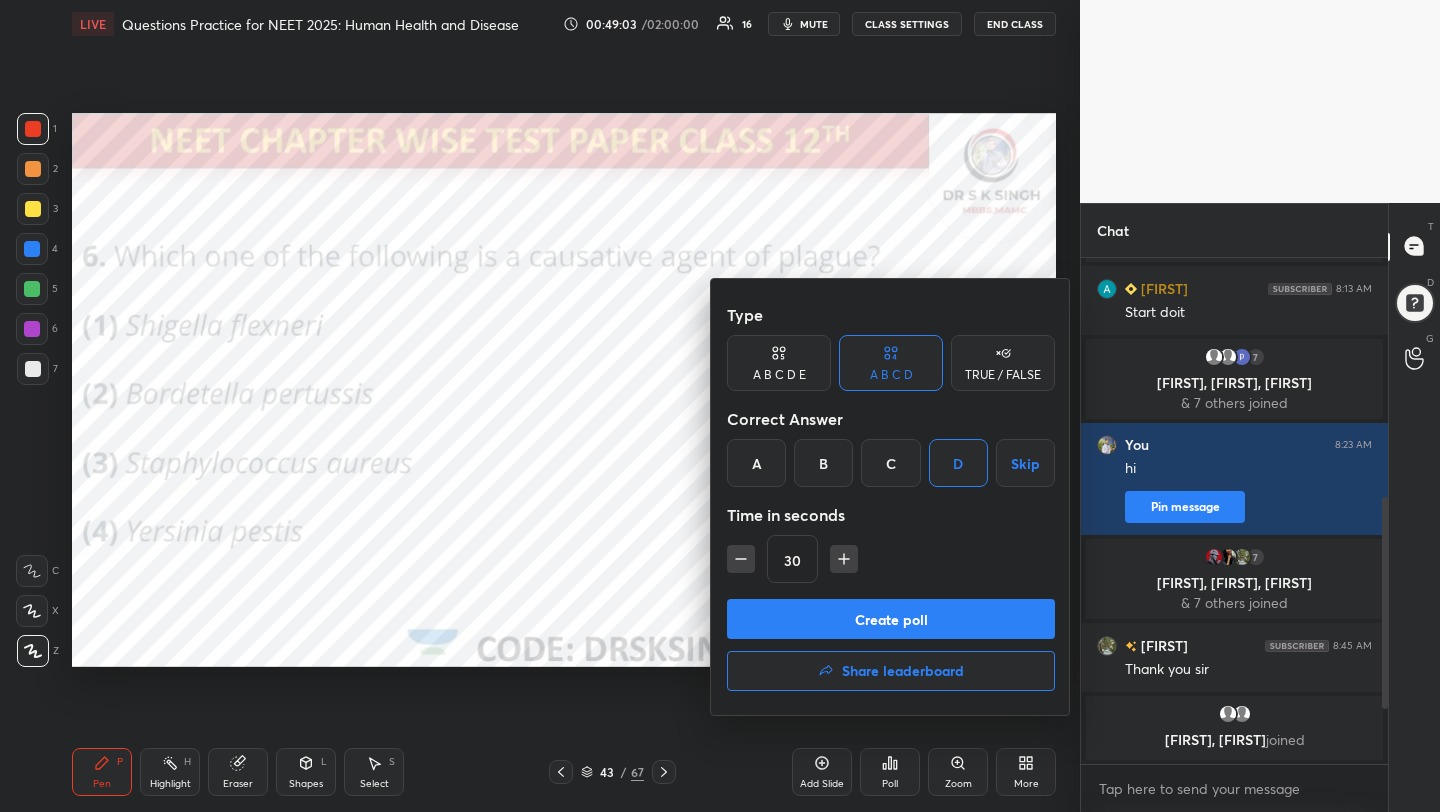 click on "Create poll" at bounding box center [891, 619] 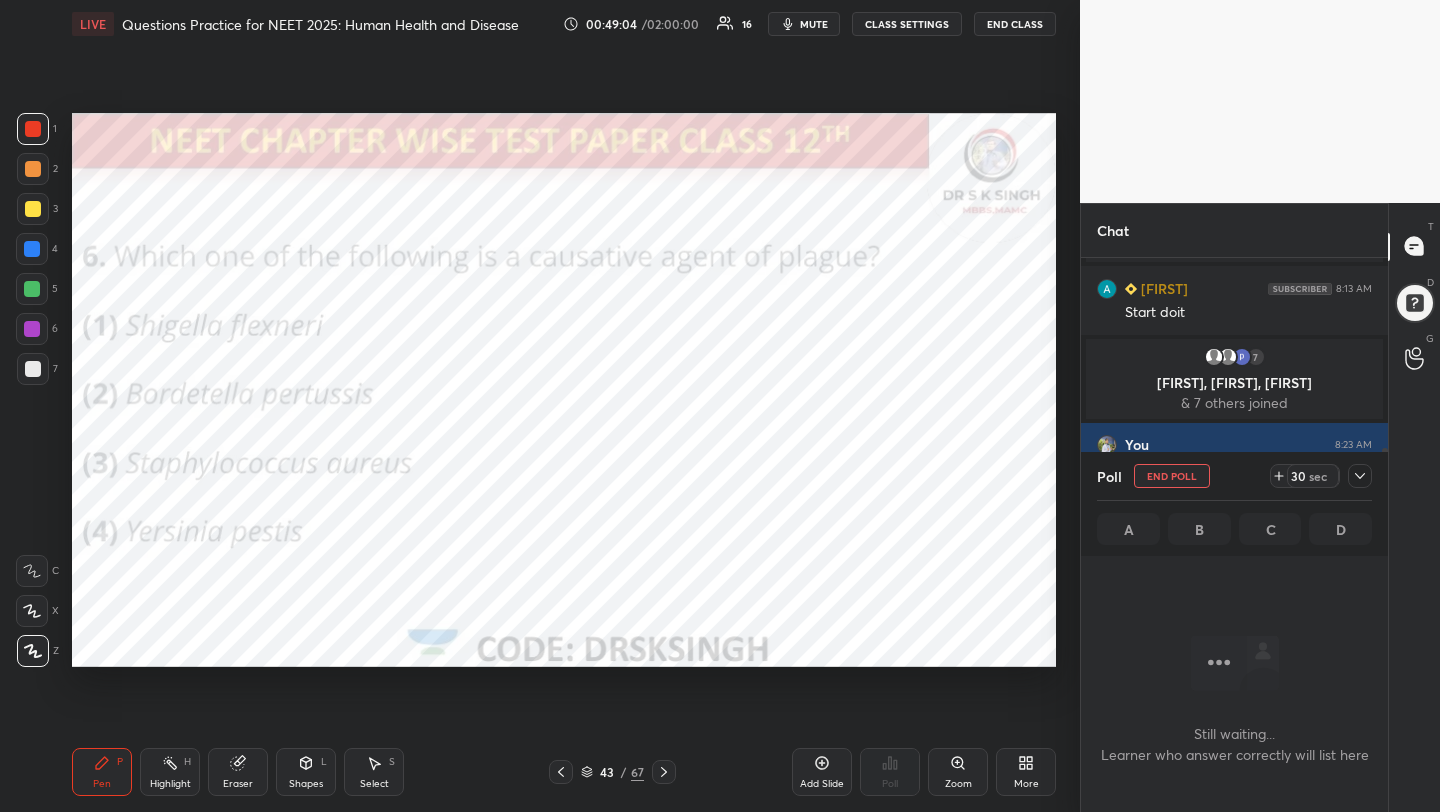scroll, scrollTop: 402, scrollLeft: 301, axis: both 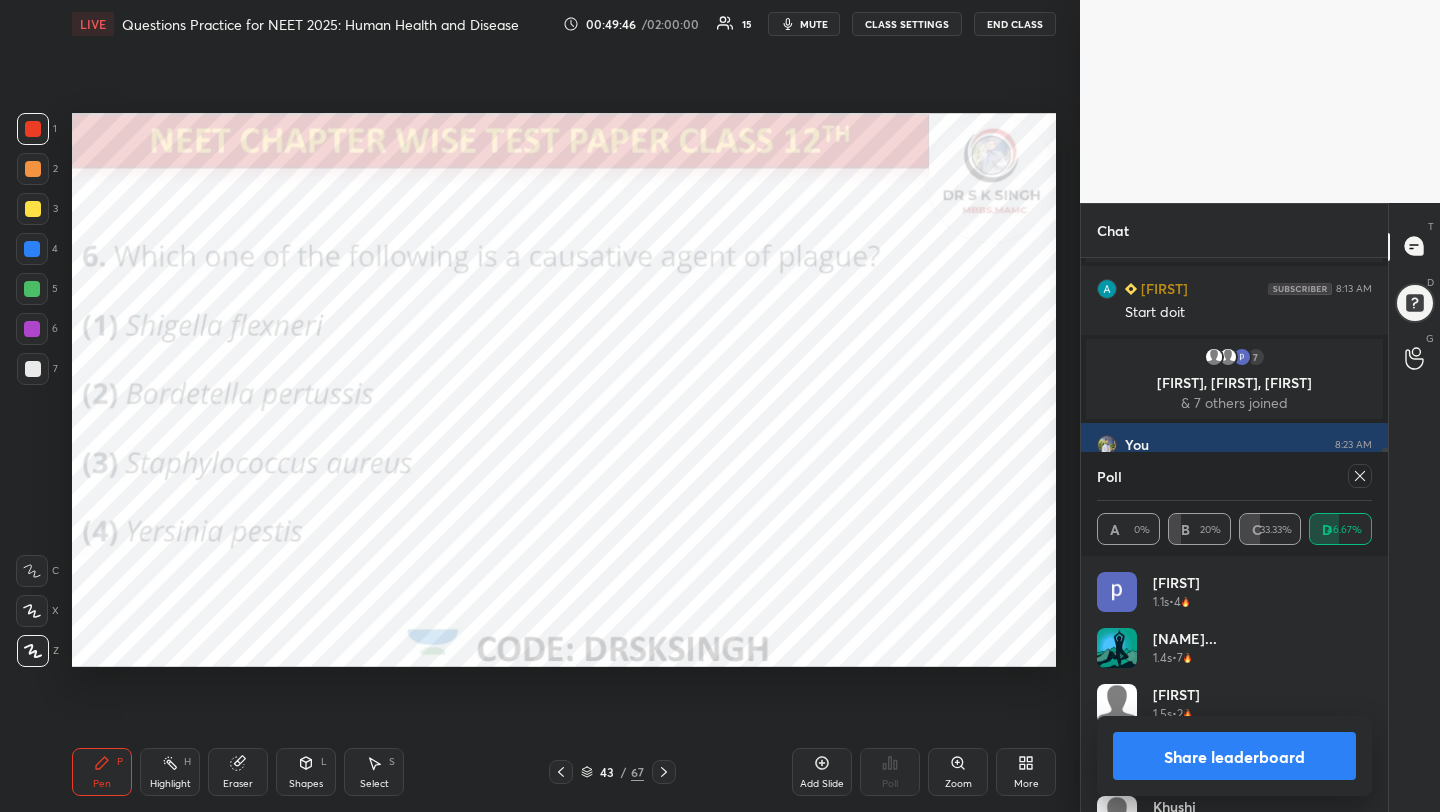 click 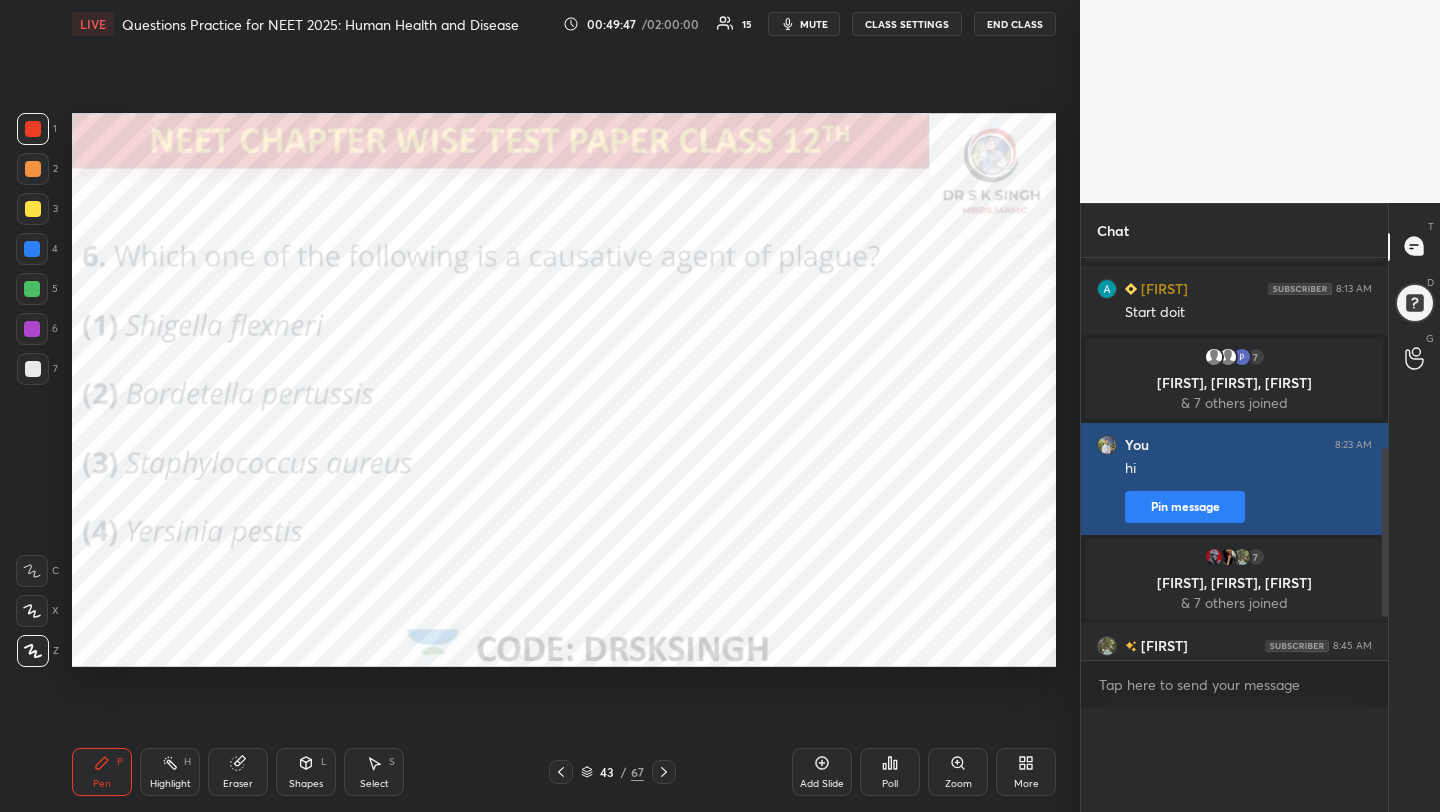 scroll, scrollTop: 0, scrollLeft: 0, axis: both 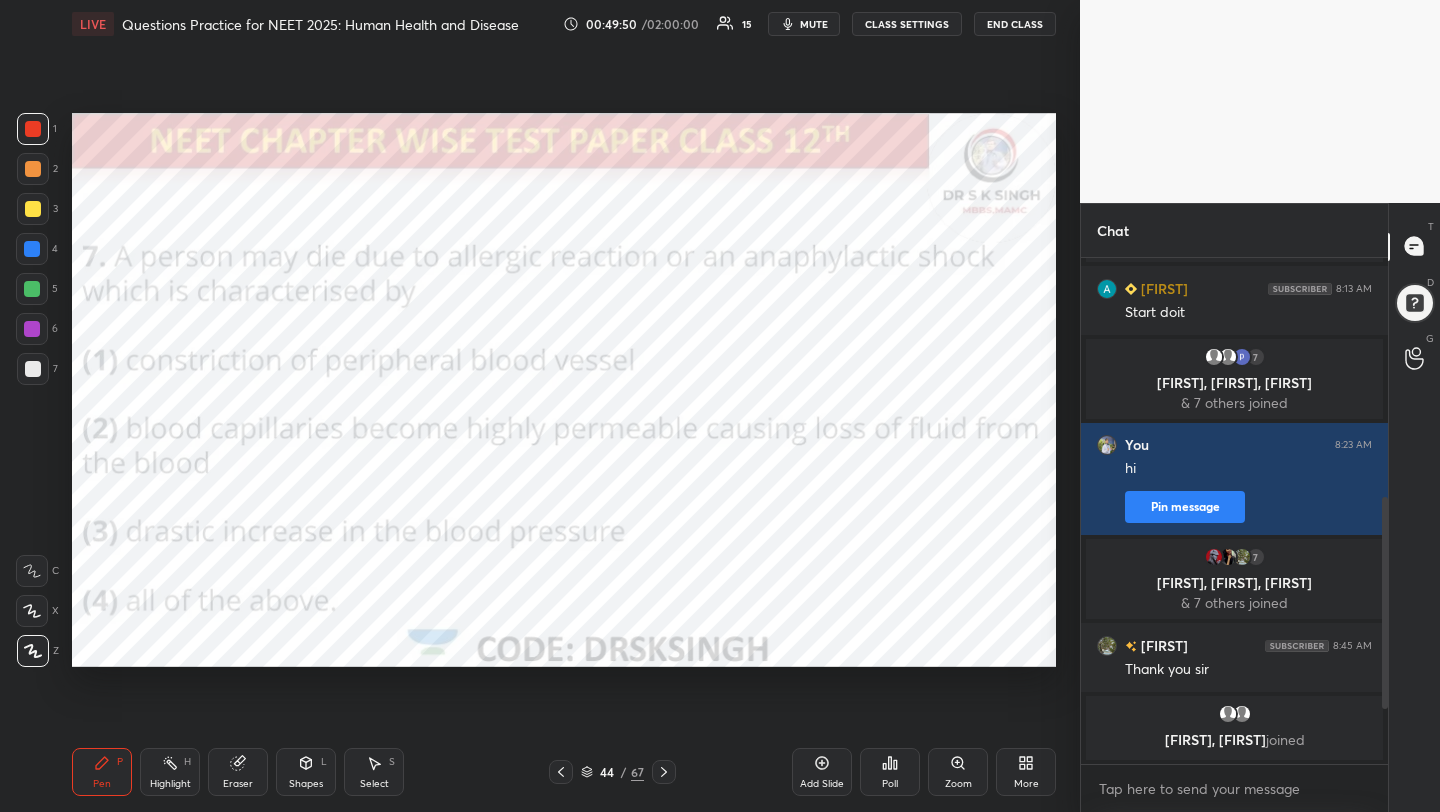 click on "Poll" at bounding box center [890, 772] 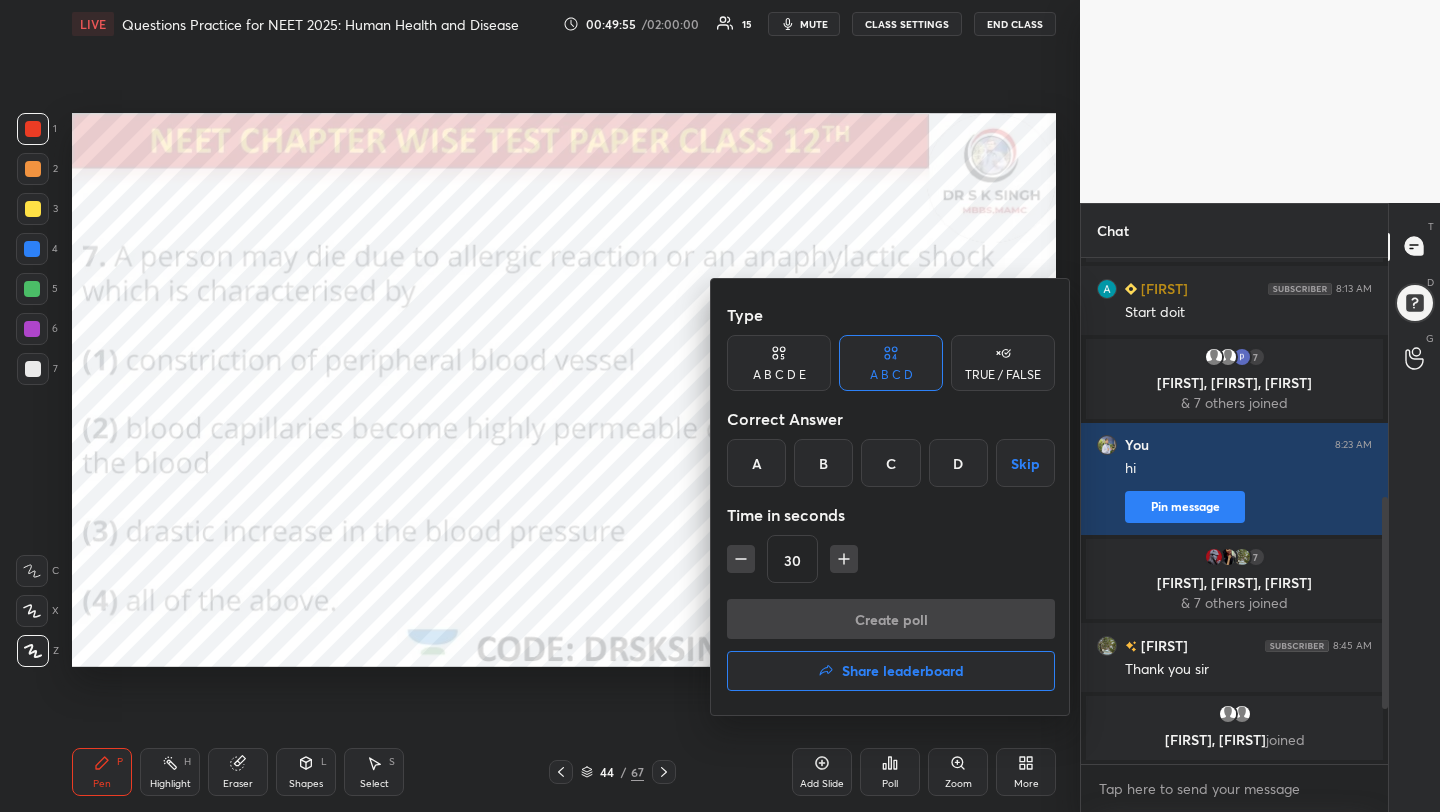 click on "B" at bounding box center (823, 463) 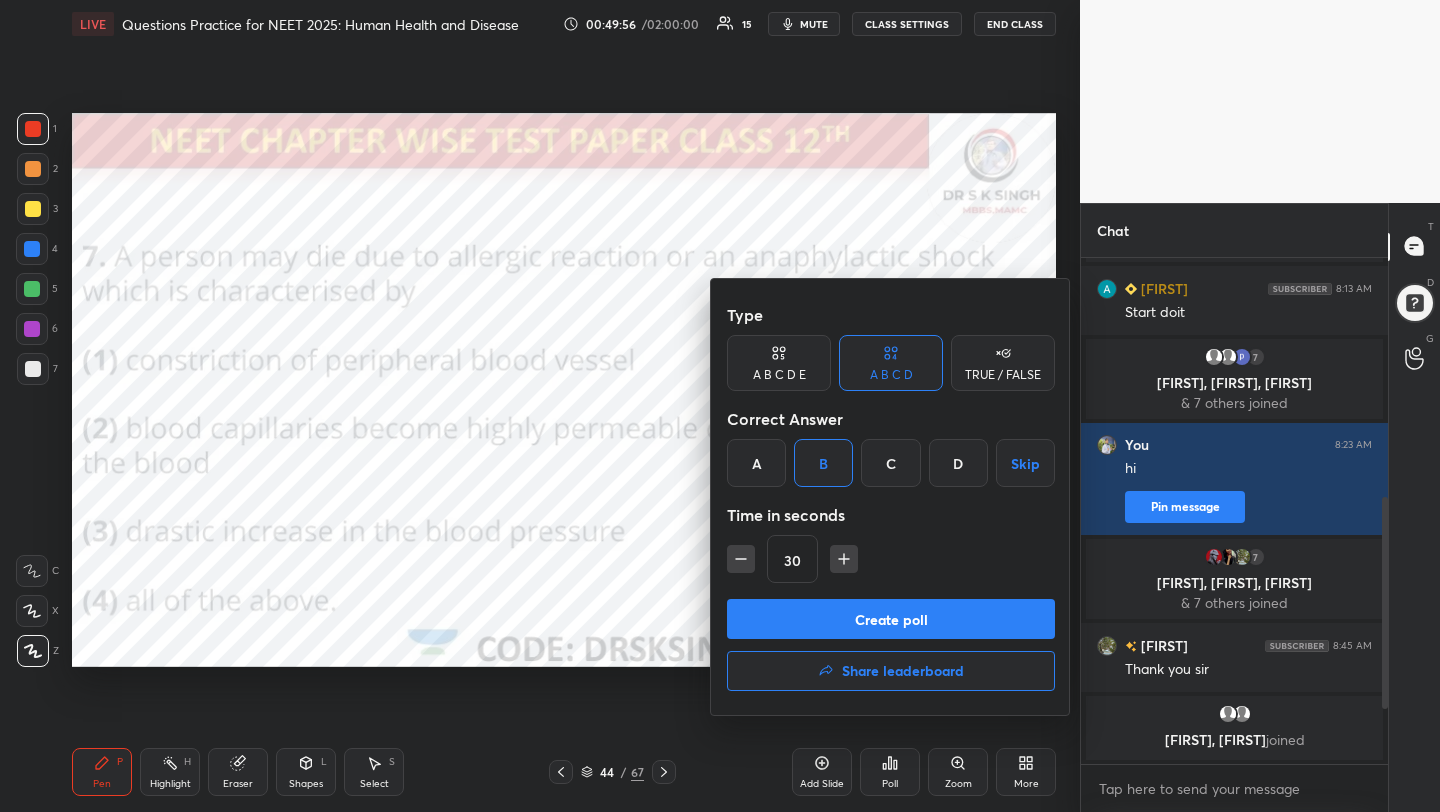 click on "Create poll" at bounding box center (891, 619) 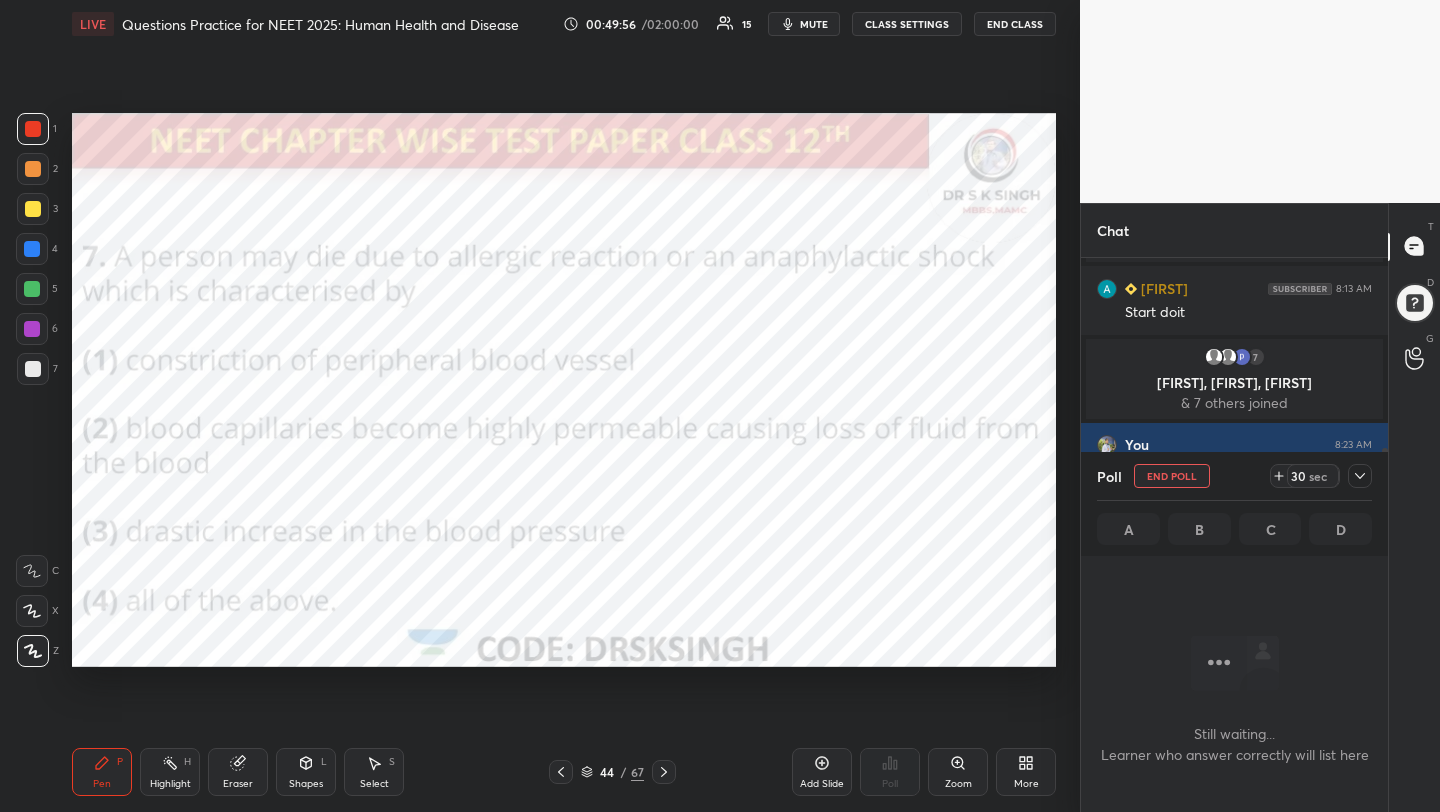 scroll, scrollTop: 402, scrollLeft: 301, axis: both 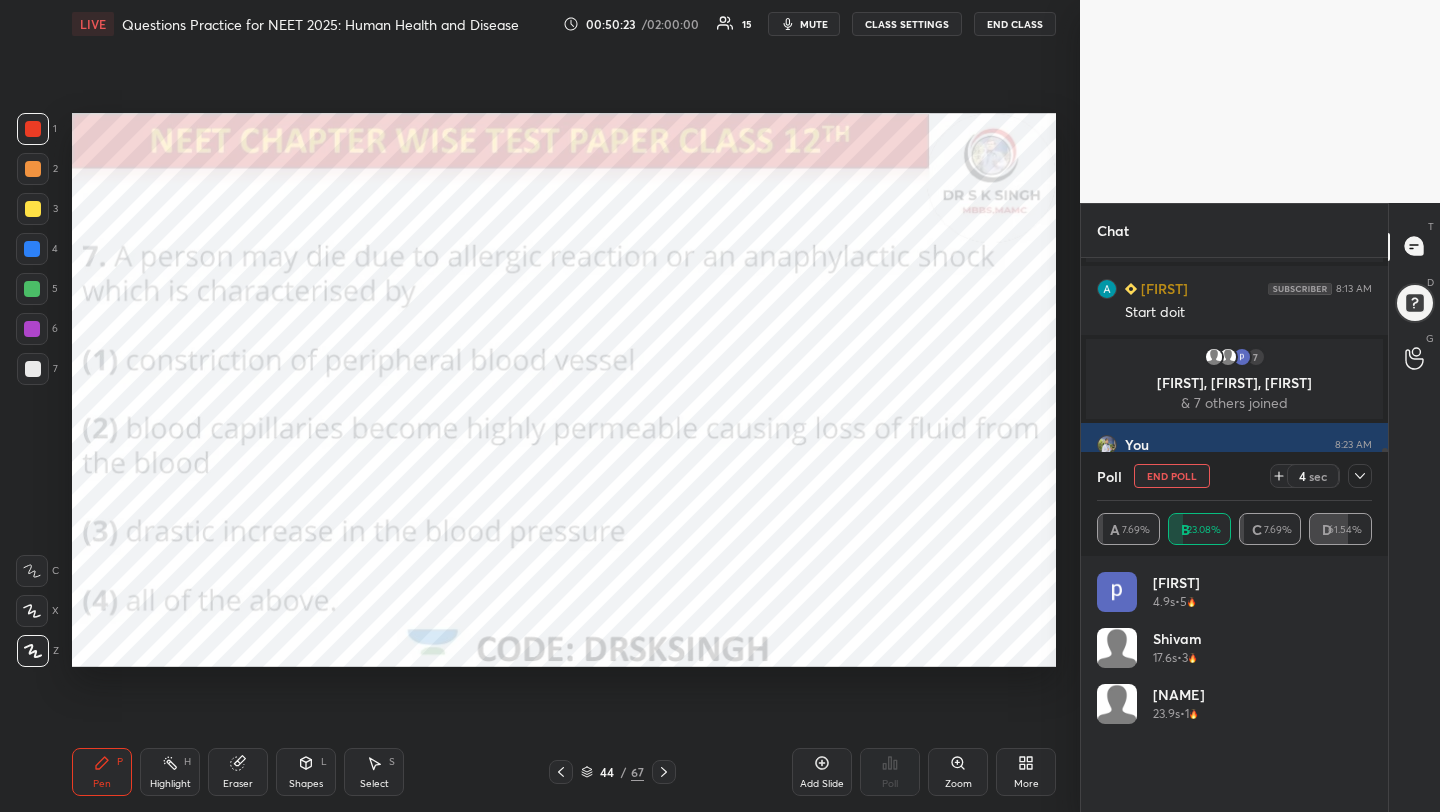 click on "End Poll" at bounding box center [1172, 476] 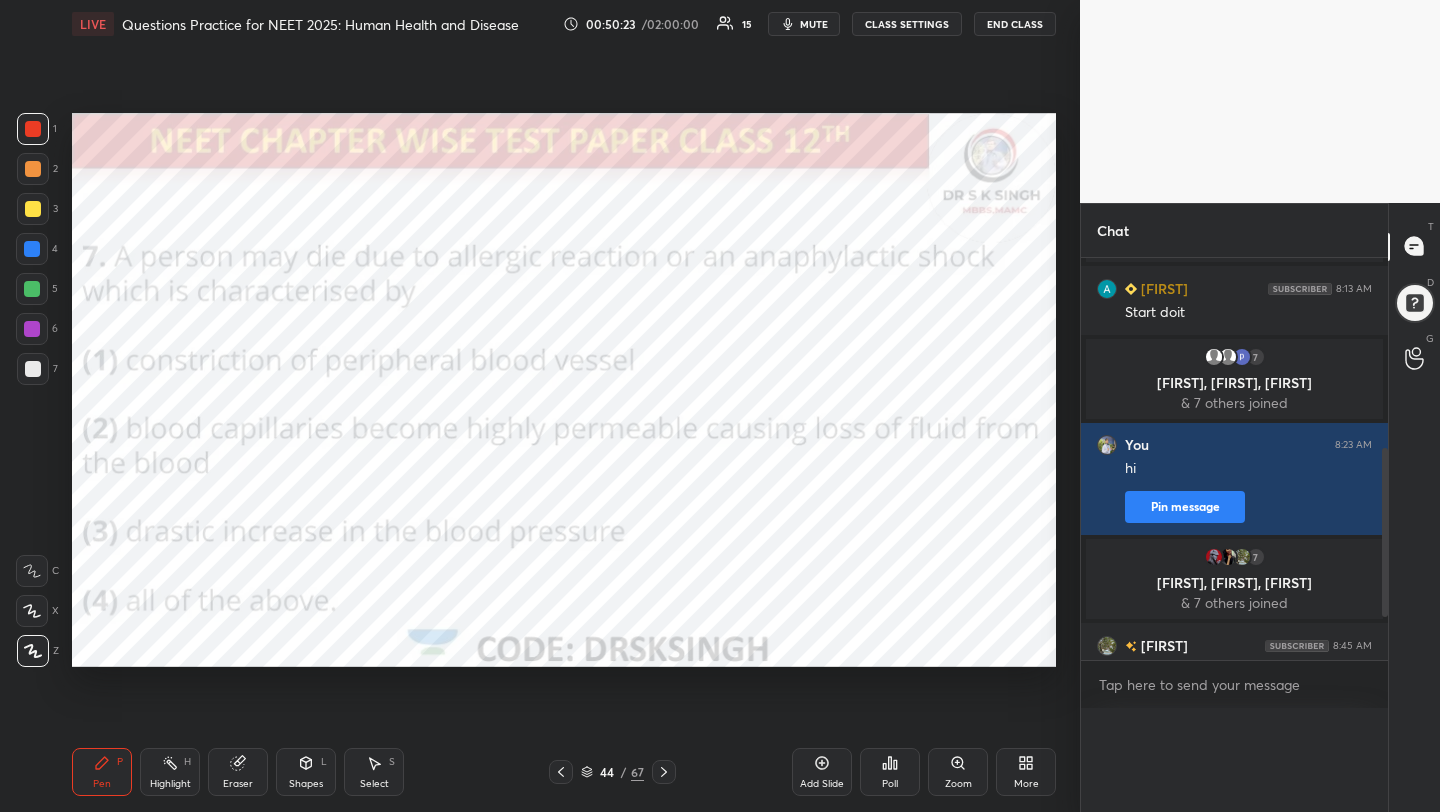 scroll, scrollTop: 0, scrollLeft: 0, axis: both 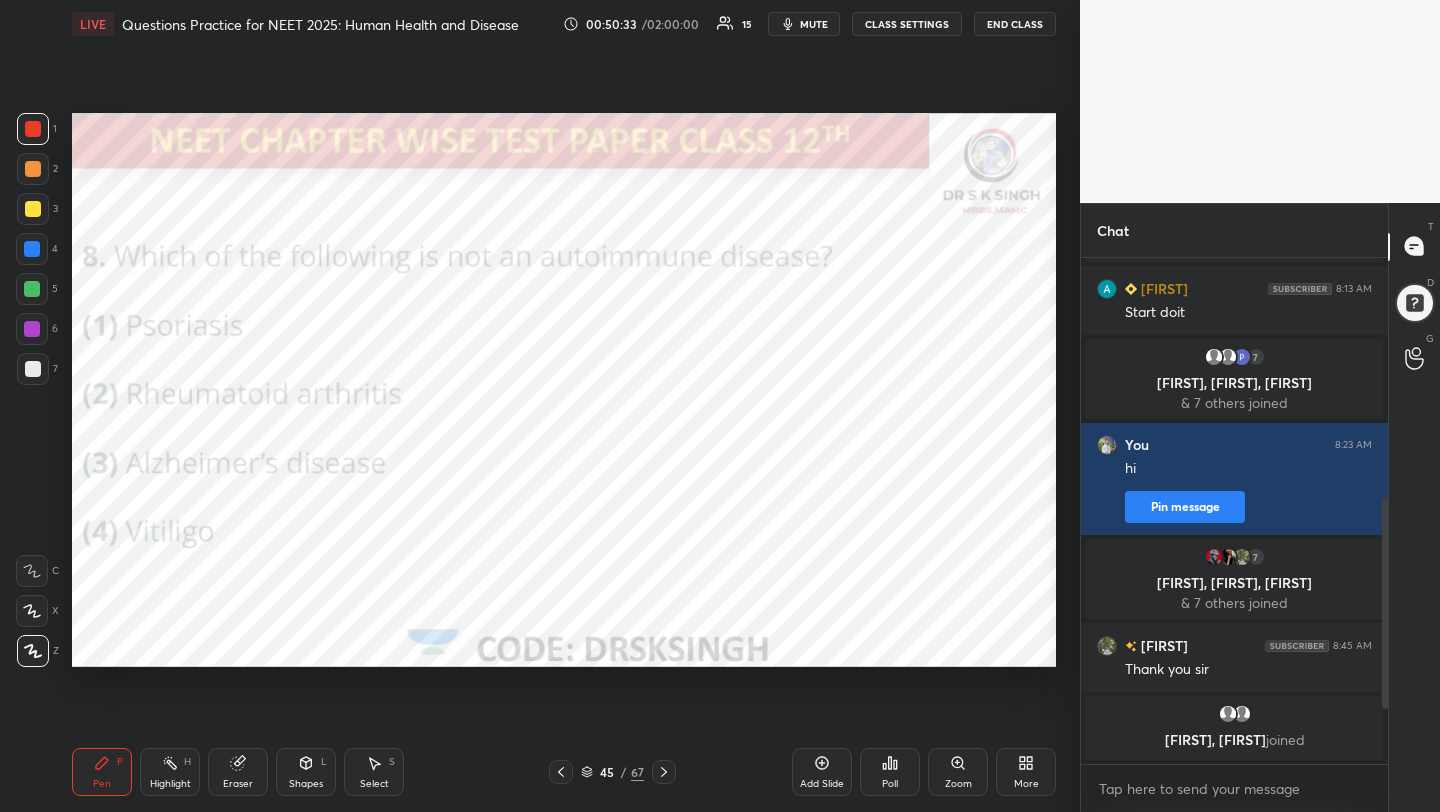 click on "Poll" at bounding box center (890, 772) 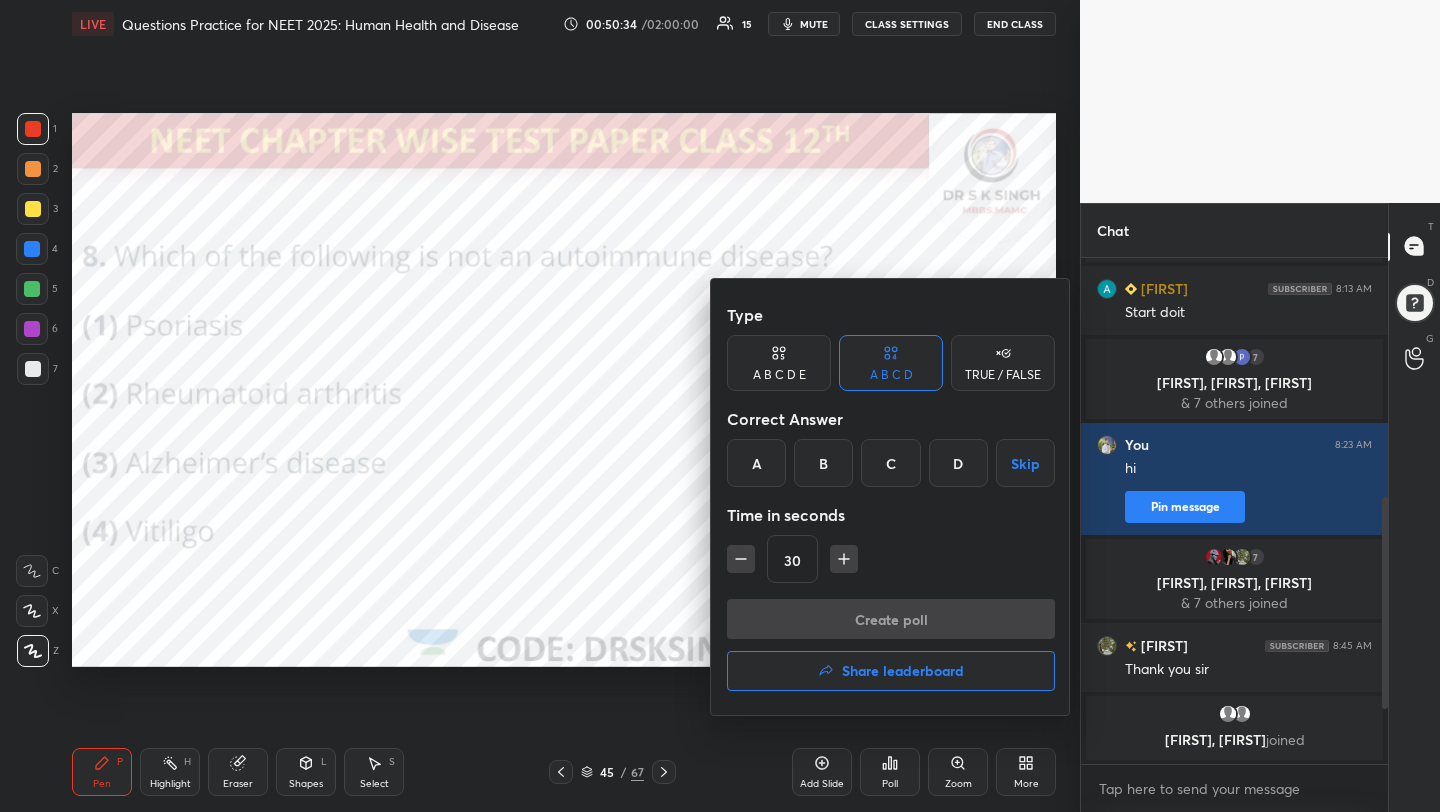click on "C" at bounding box center [890, 463] 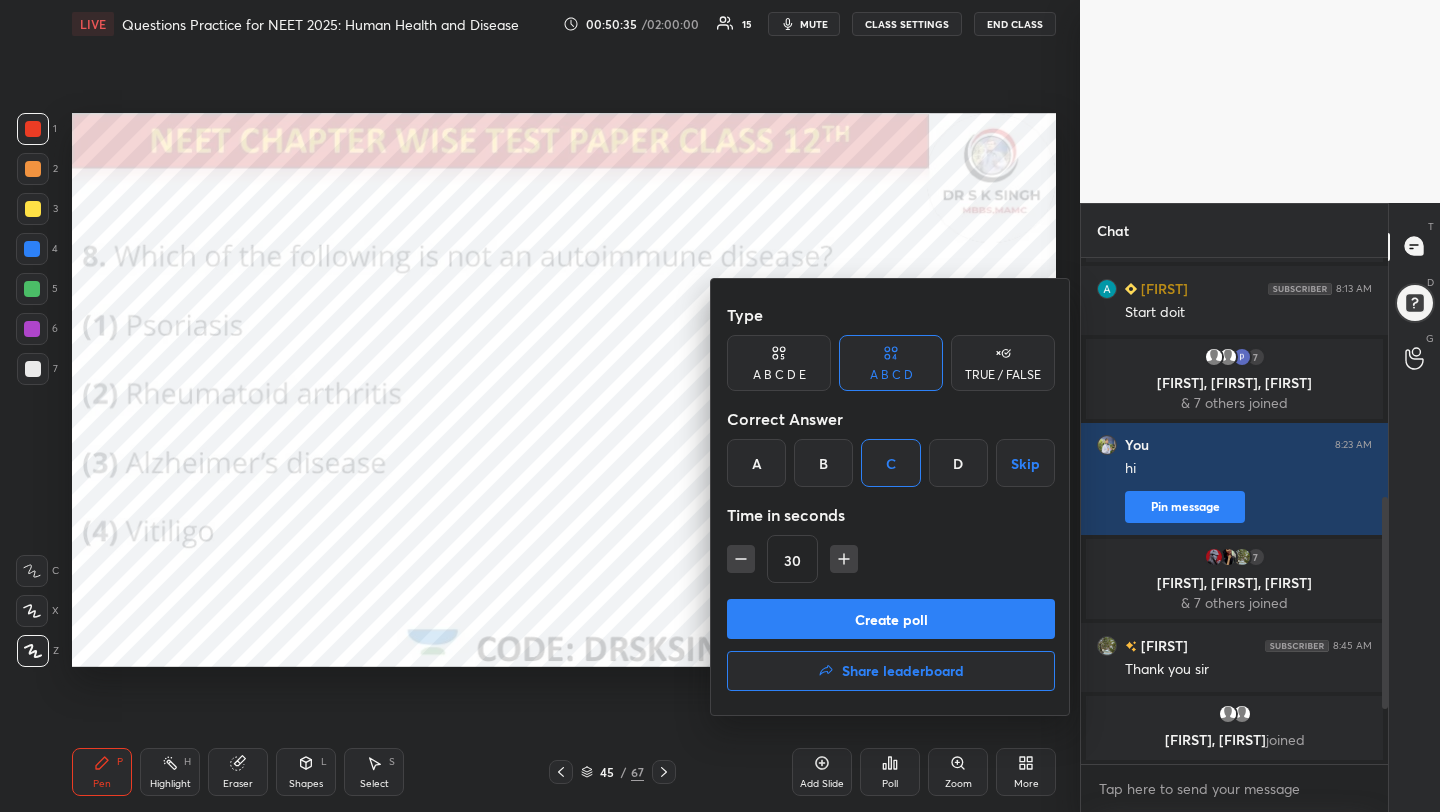 click on "Create poll" at bounding box center [891, 619] 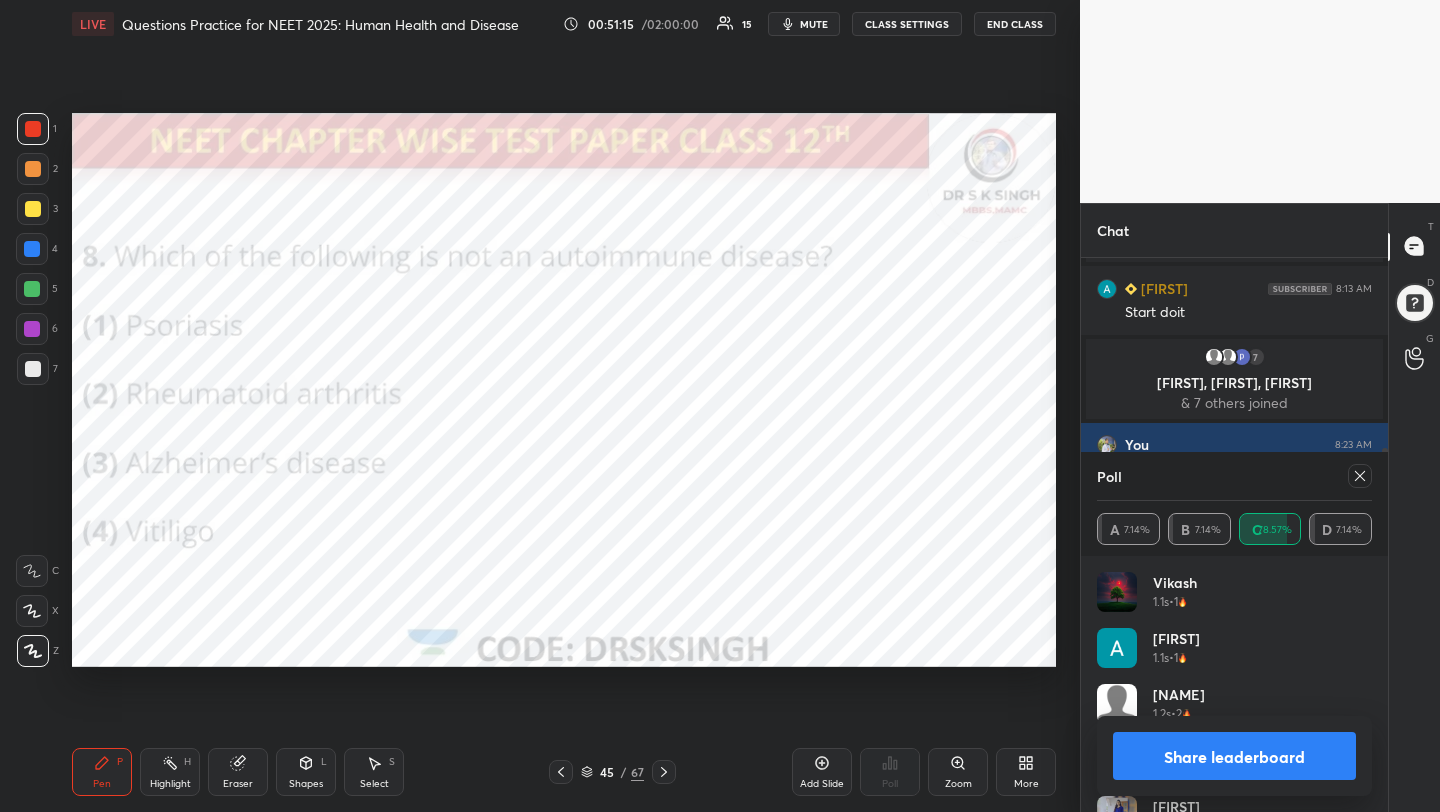 click 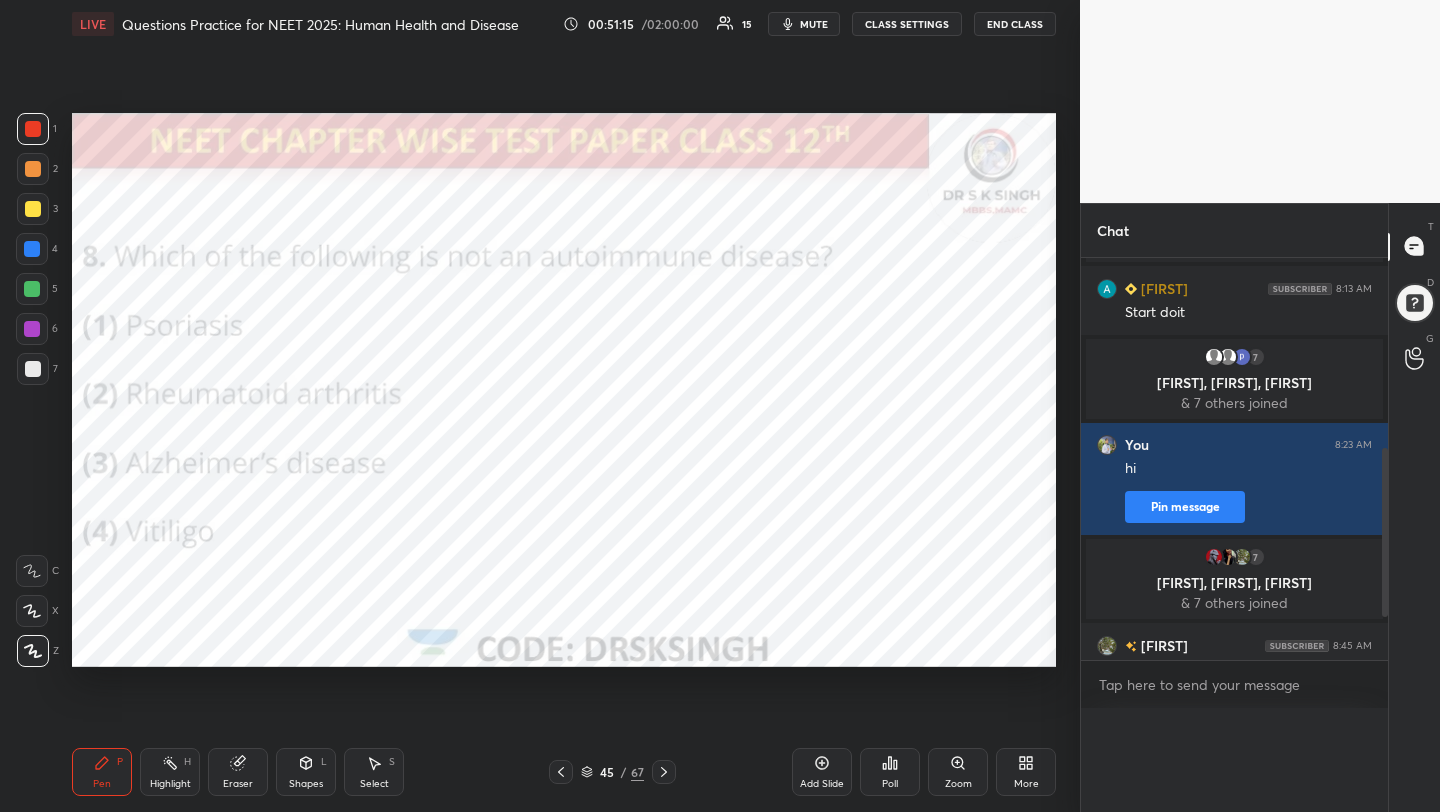 scroll, scrollTop: 0, scrollLeft: 0, axis: both 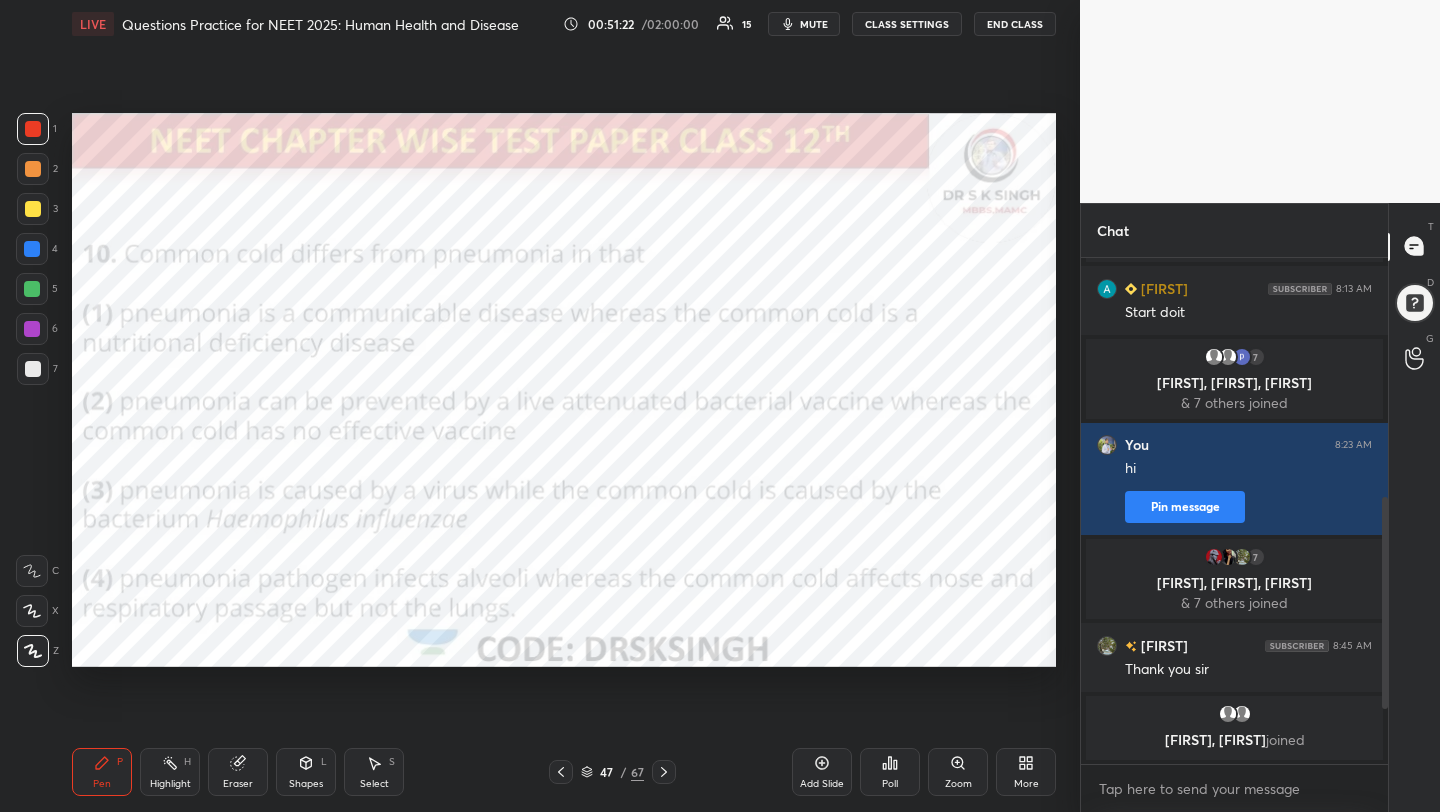 click on "Poll" at bounding box center (890, 772) 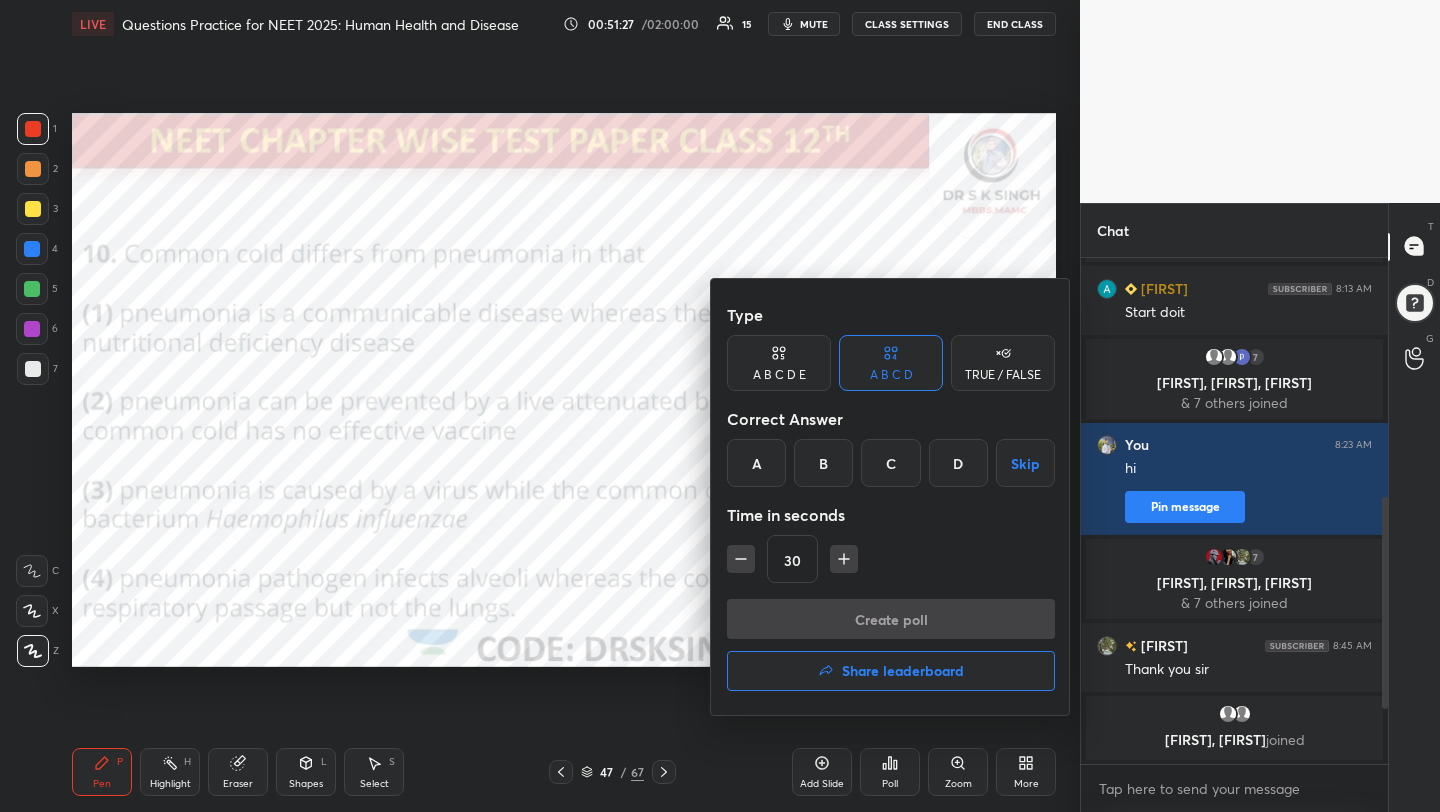 click on "D" at bounding box center (958, 463) 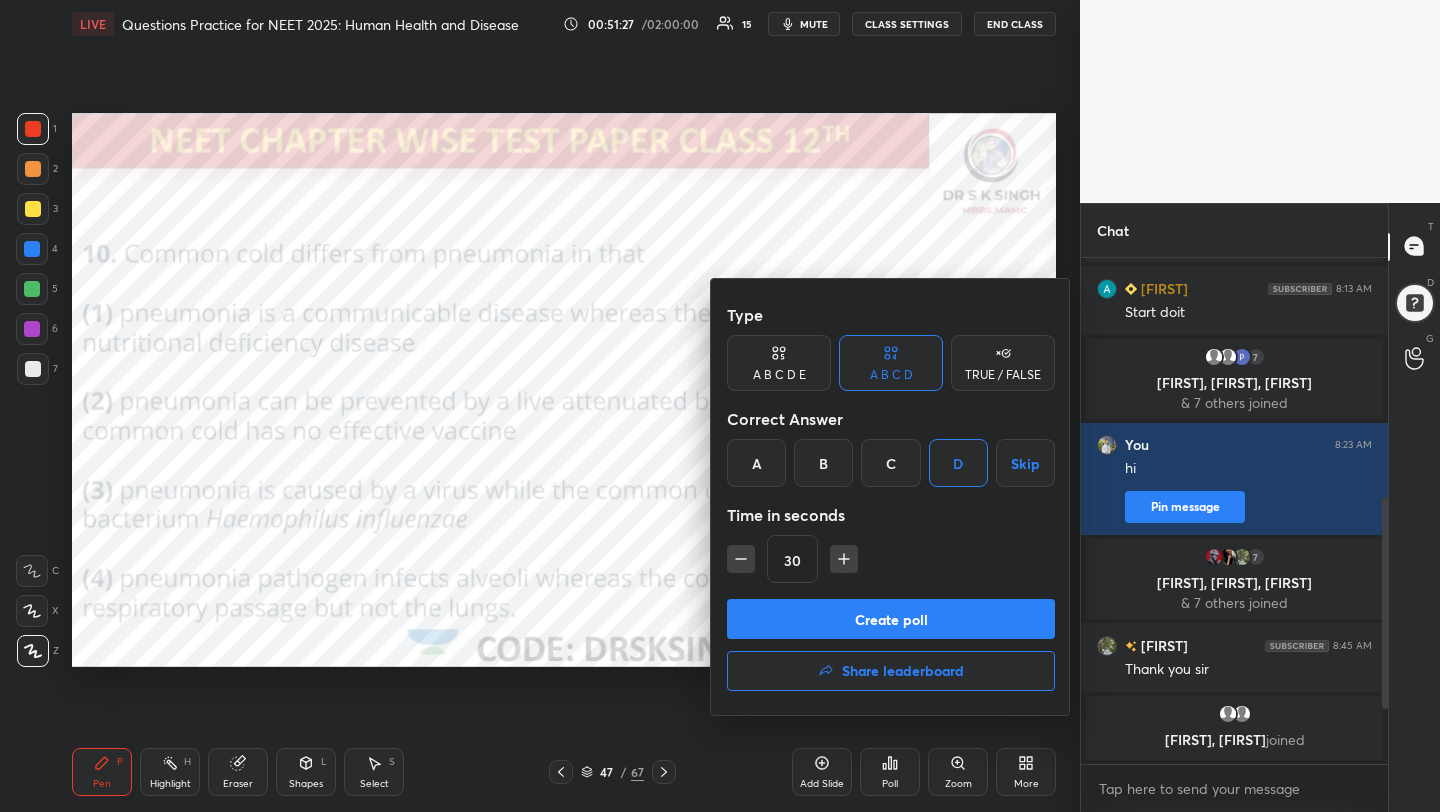 click on "Create poll" at bounding box center [891, 619] 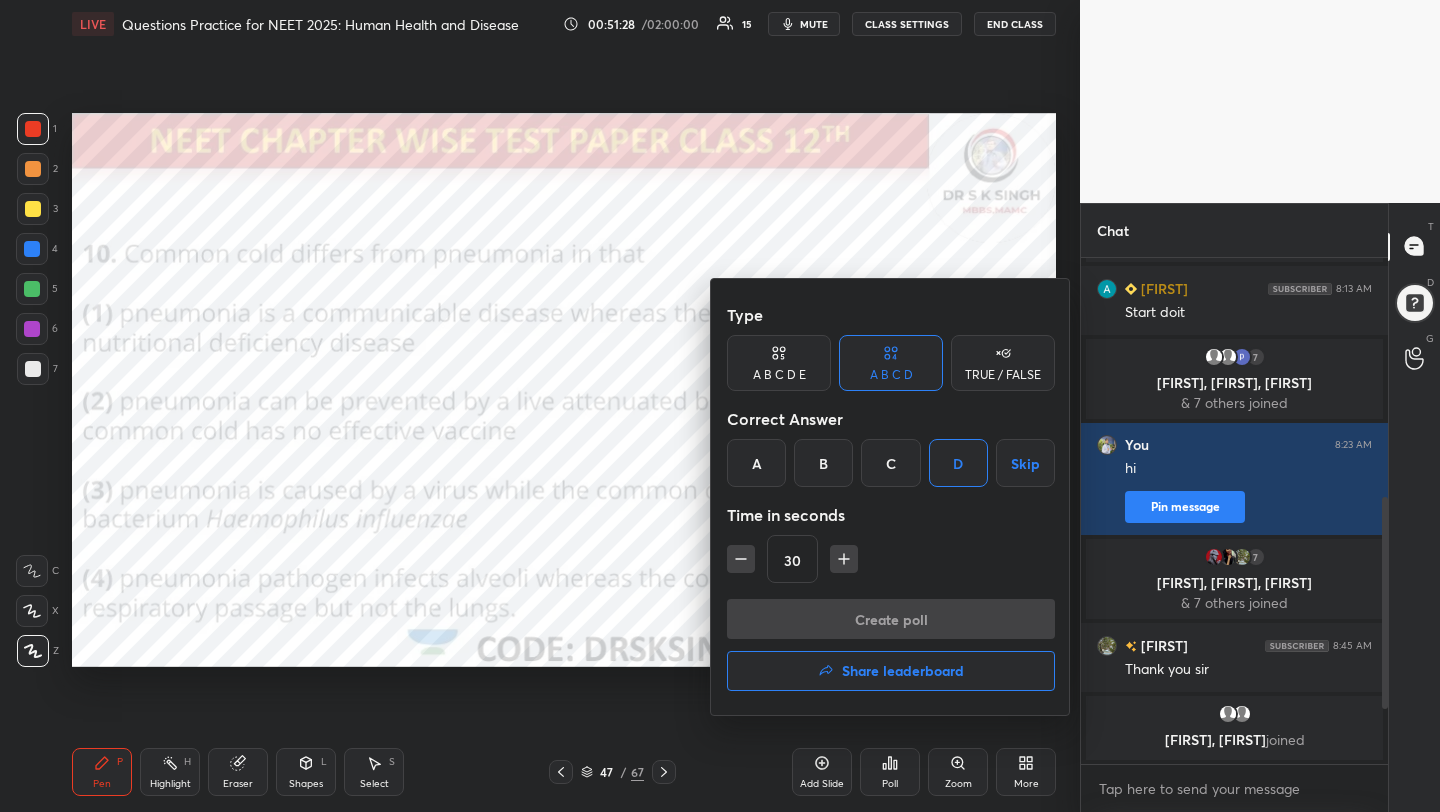 scroll, scrollTop: 458, scrollLeft: 301, axis: both 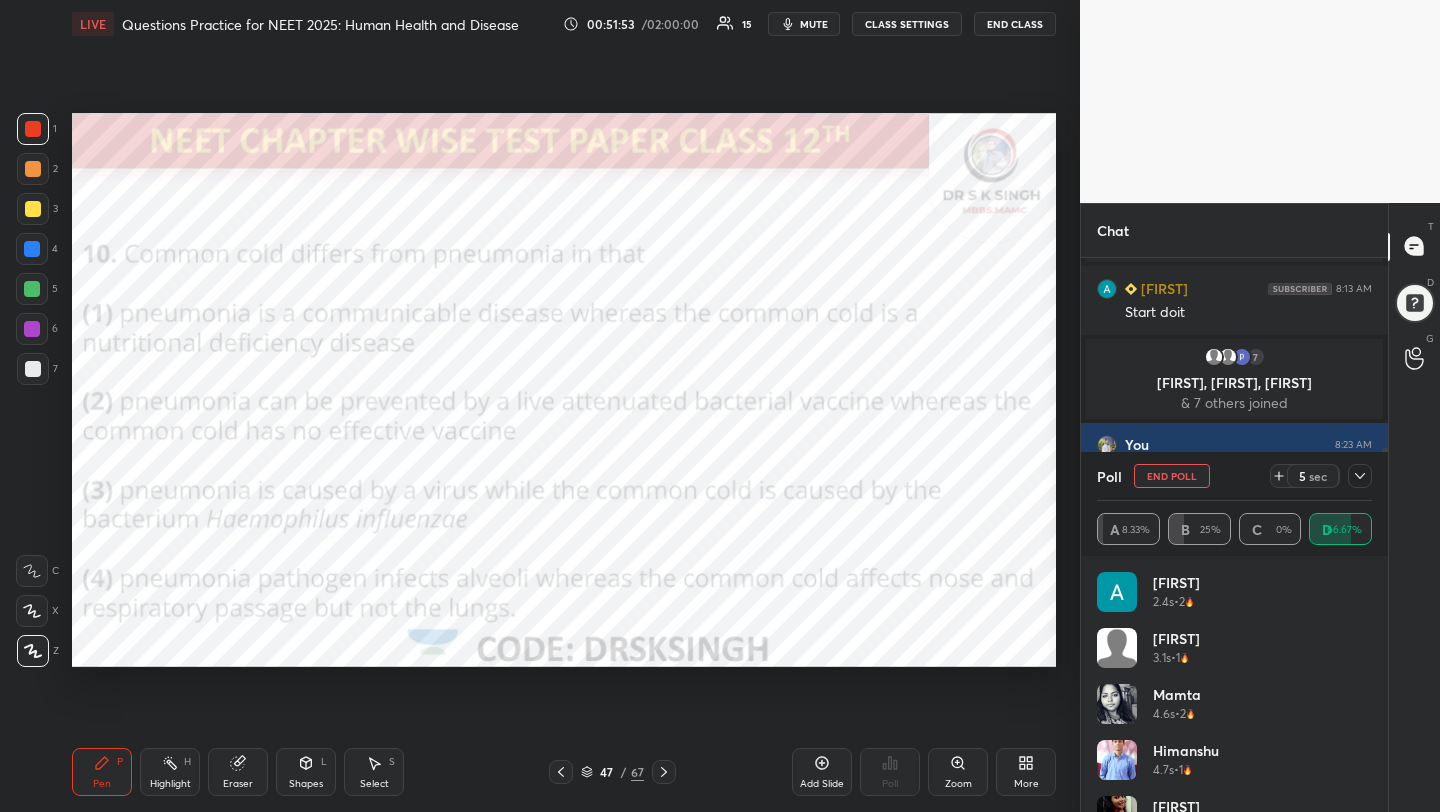 click on "End Poll" at bounding box center [1172, 476] 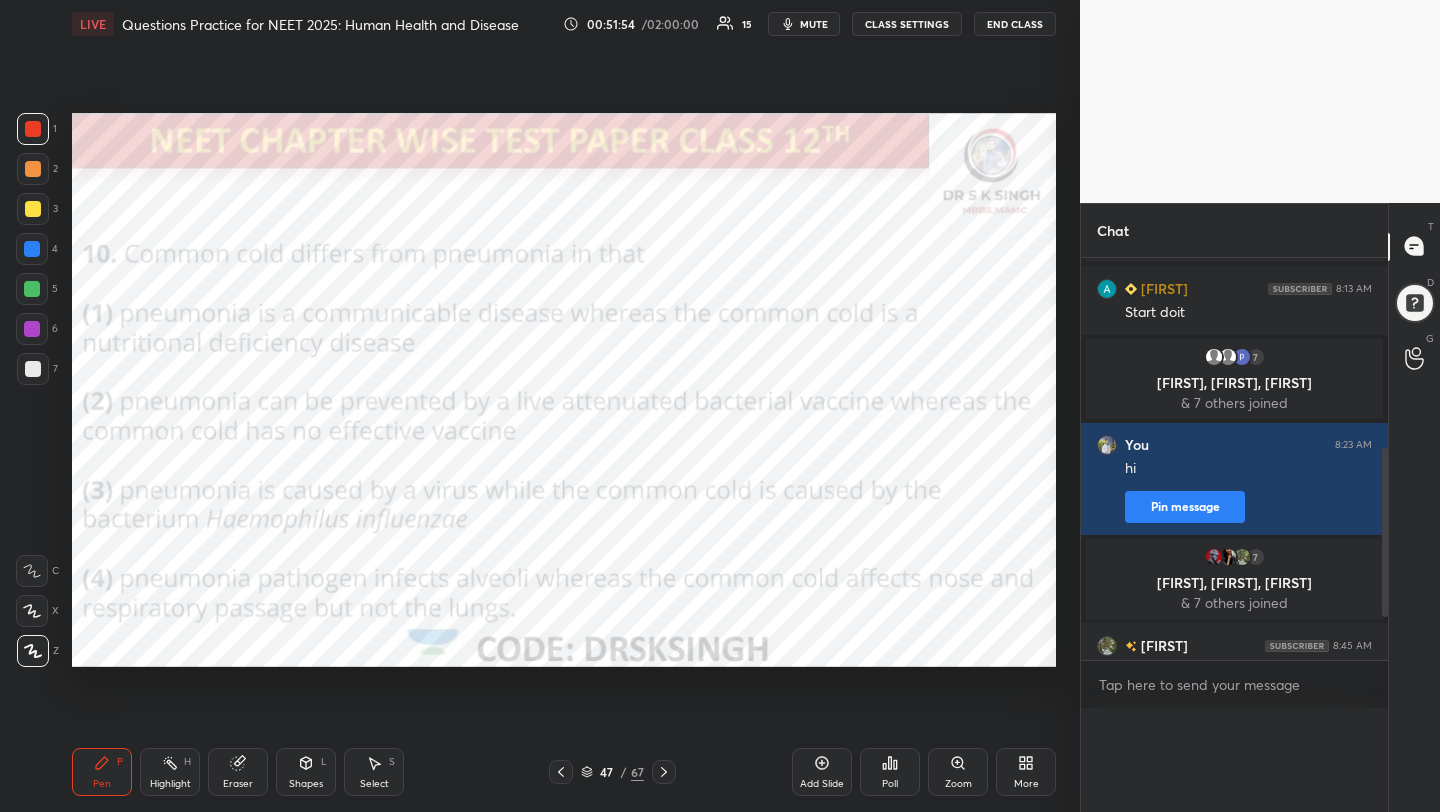 scroll, scrollTop: 0, scrollLeft: 0, axis: both 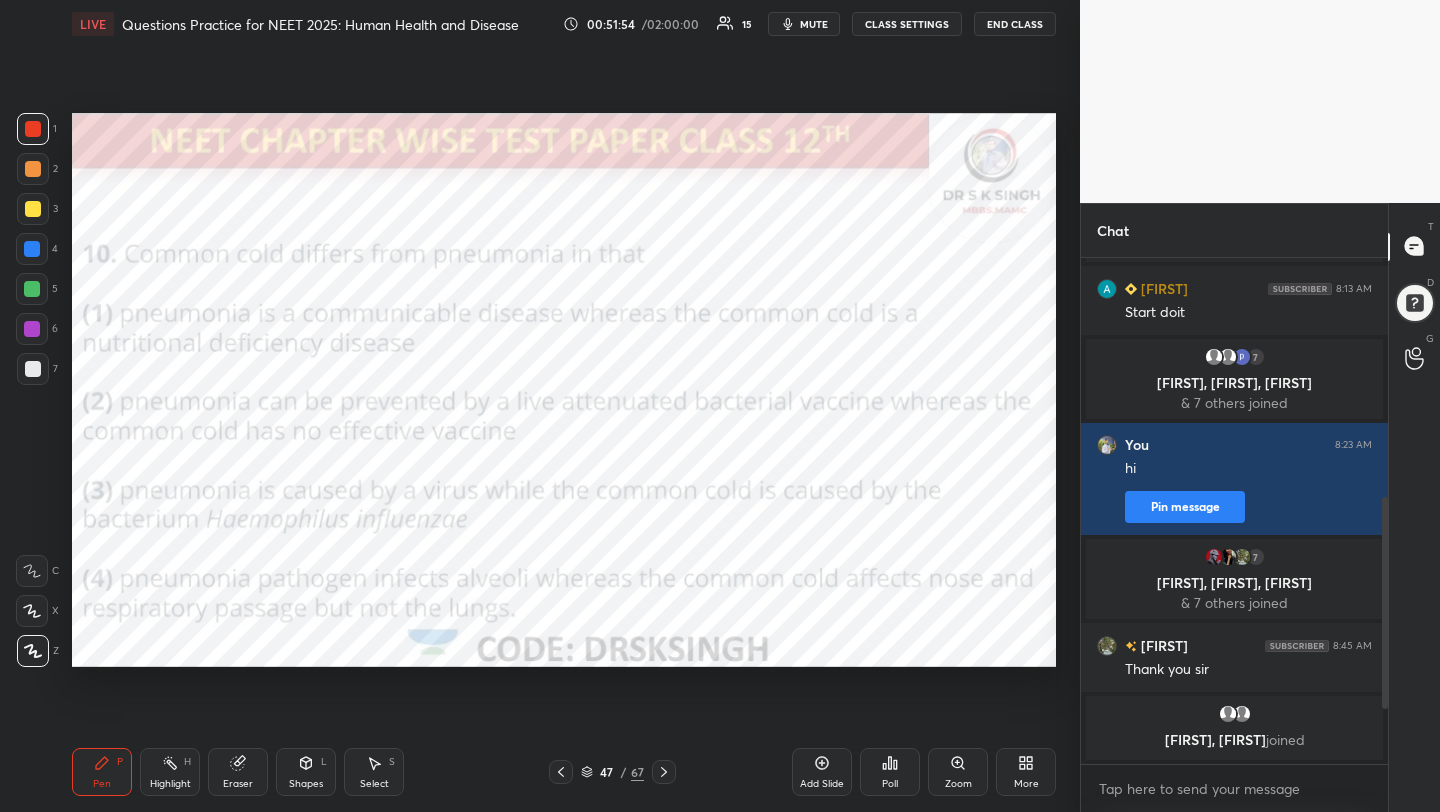 click on "Poll" at bounding box center [890, 772] 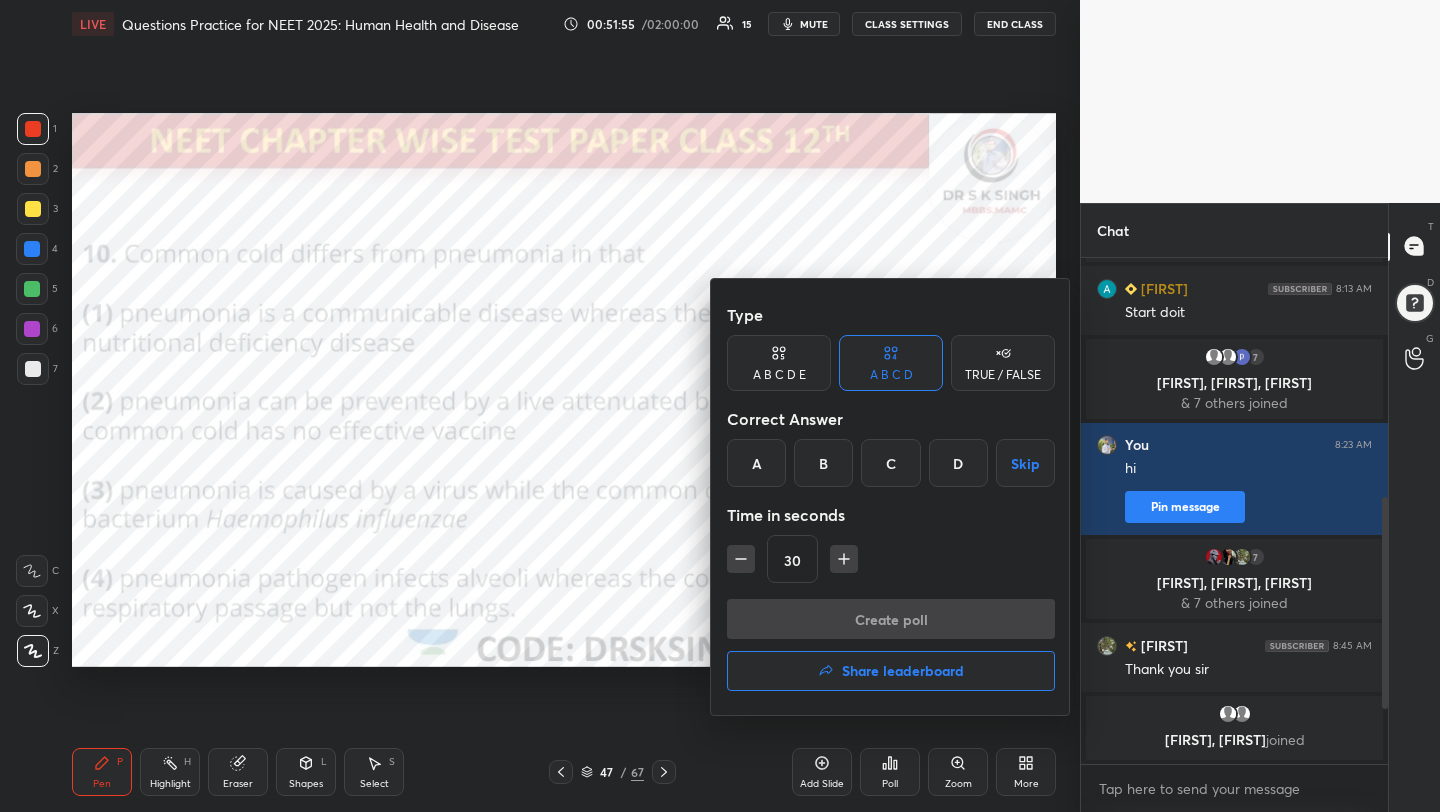 click on "Share leaderboard" at bounding box center [891, 671] 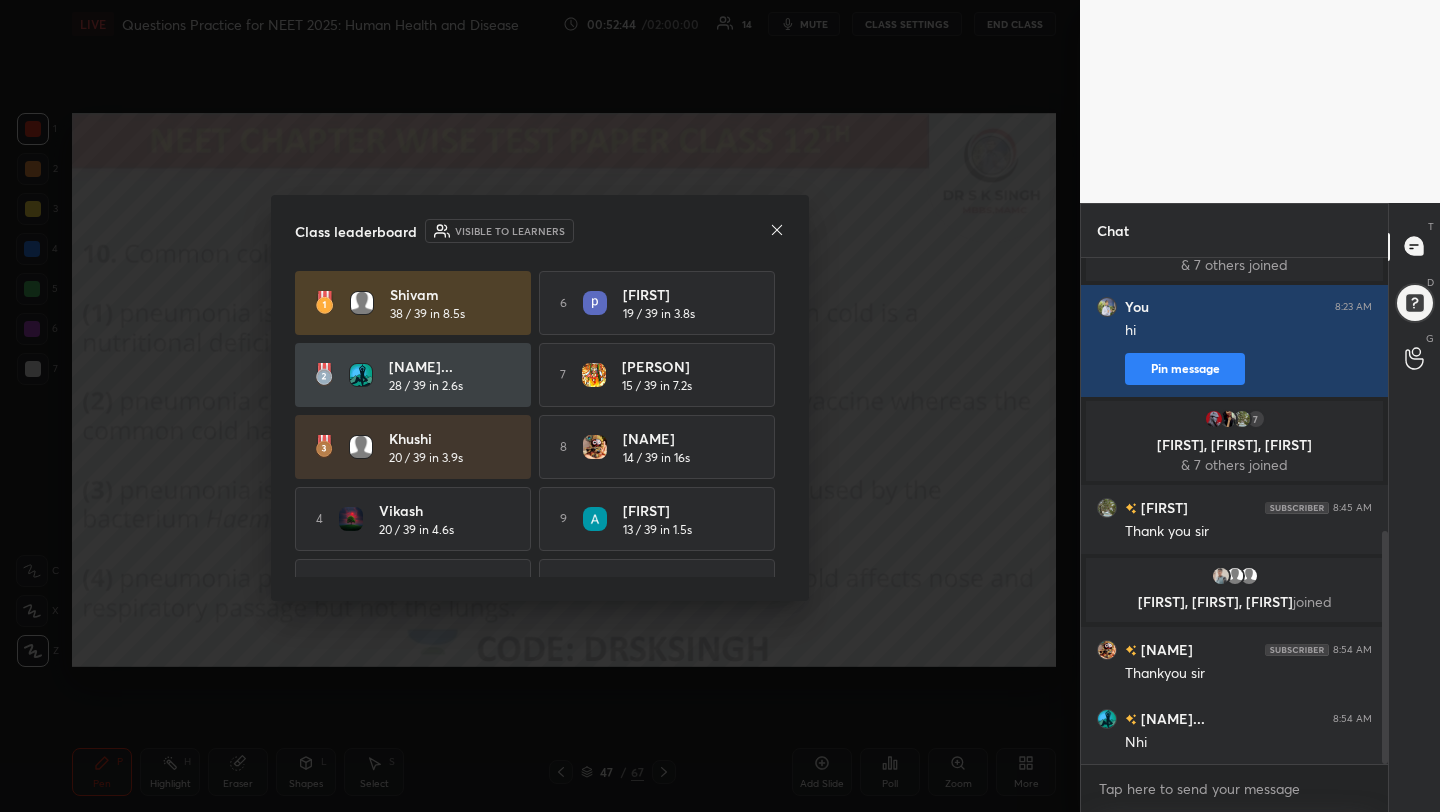 scroll, scrollTop: 642, scrollLeft: 0, axis: vertical 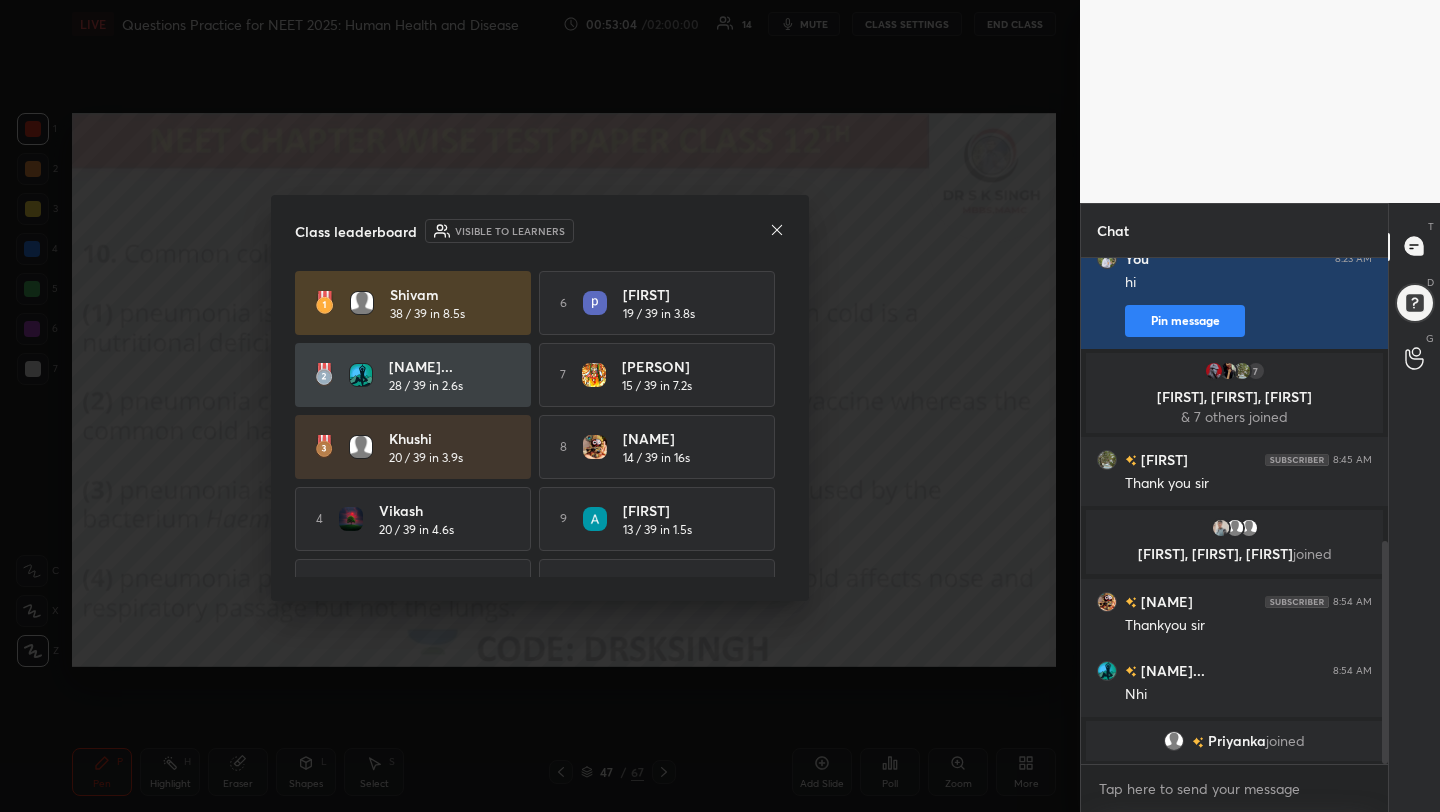 click 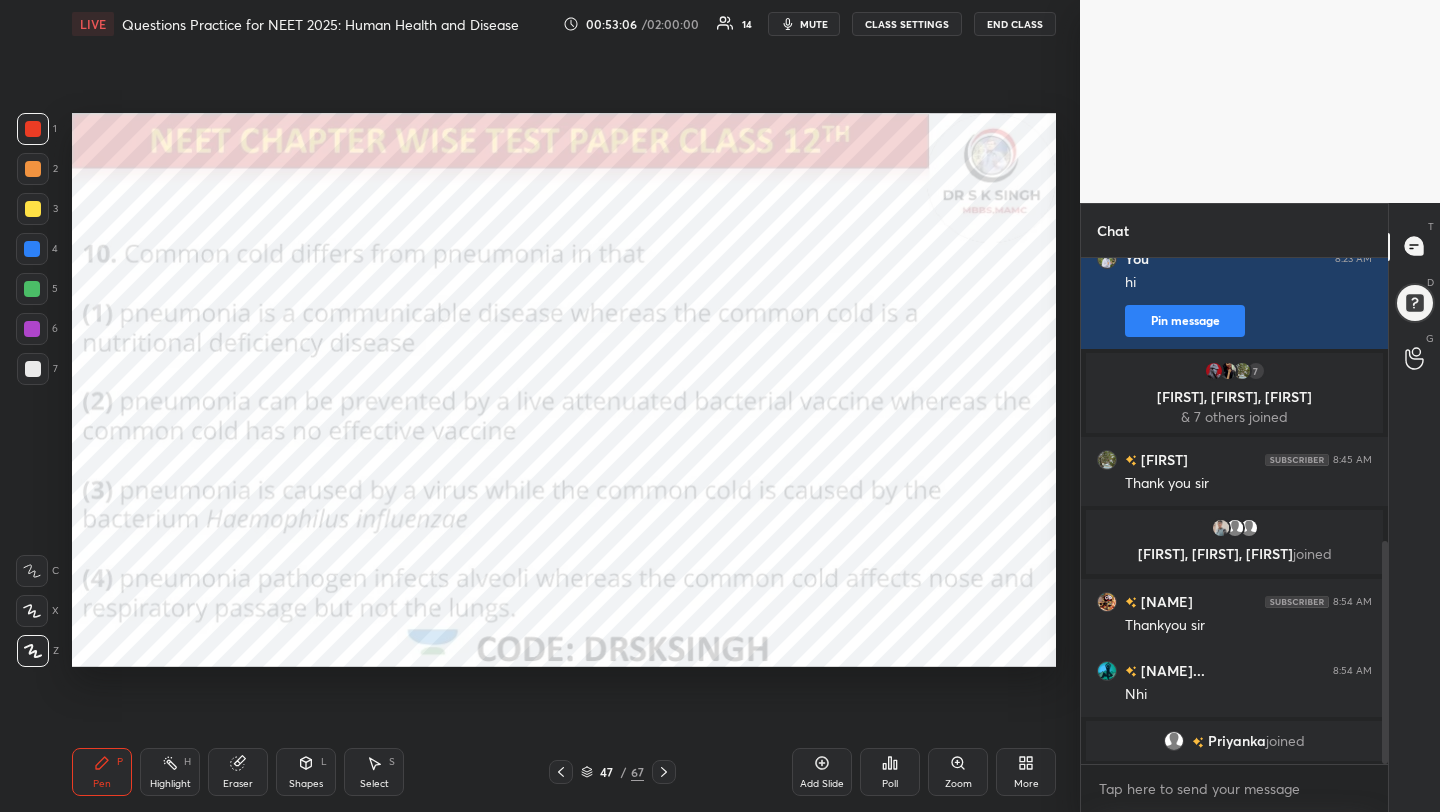 click on "mute" at bounding box center (814, 24) 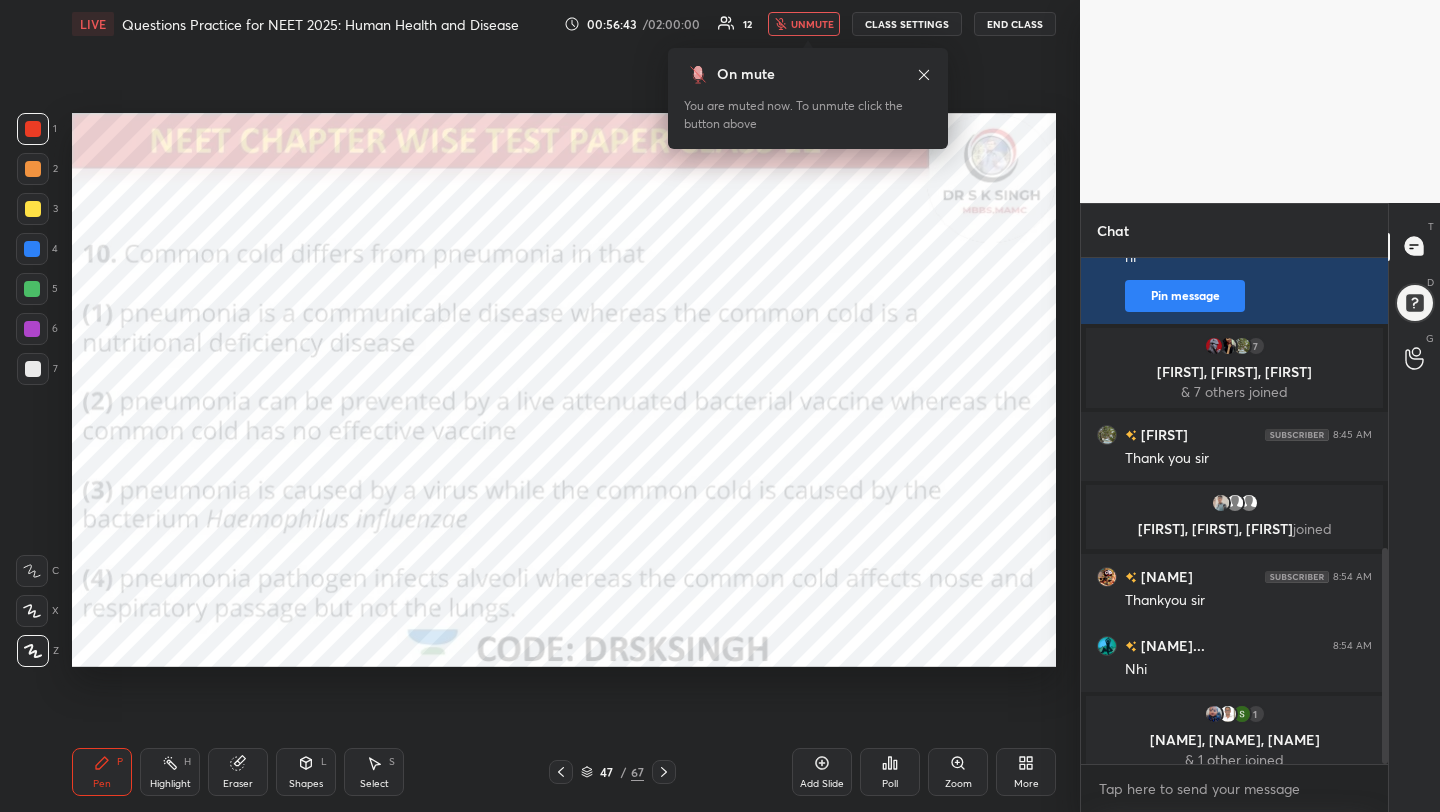 scroll, scrollTop: 682, scrollLeft: 0, axis: vertical 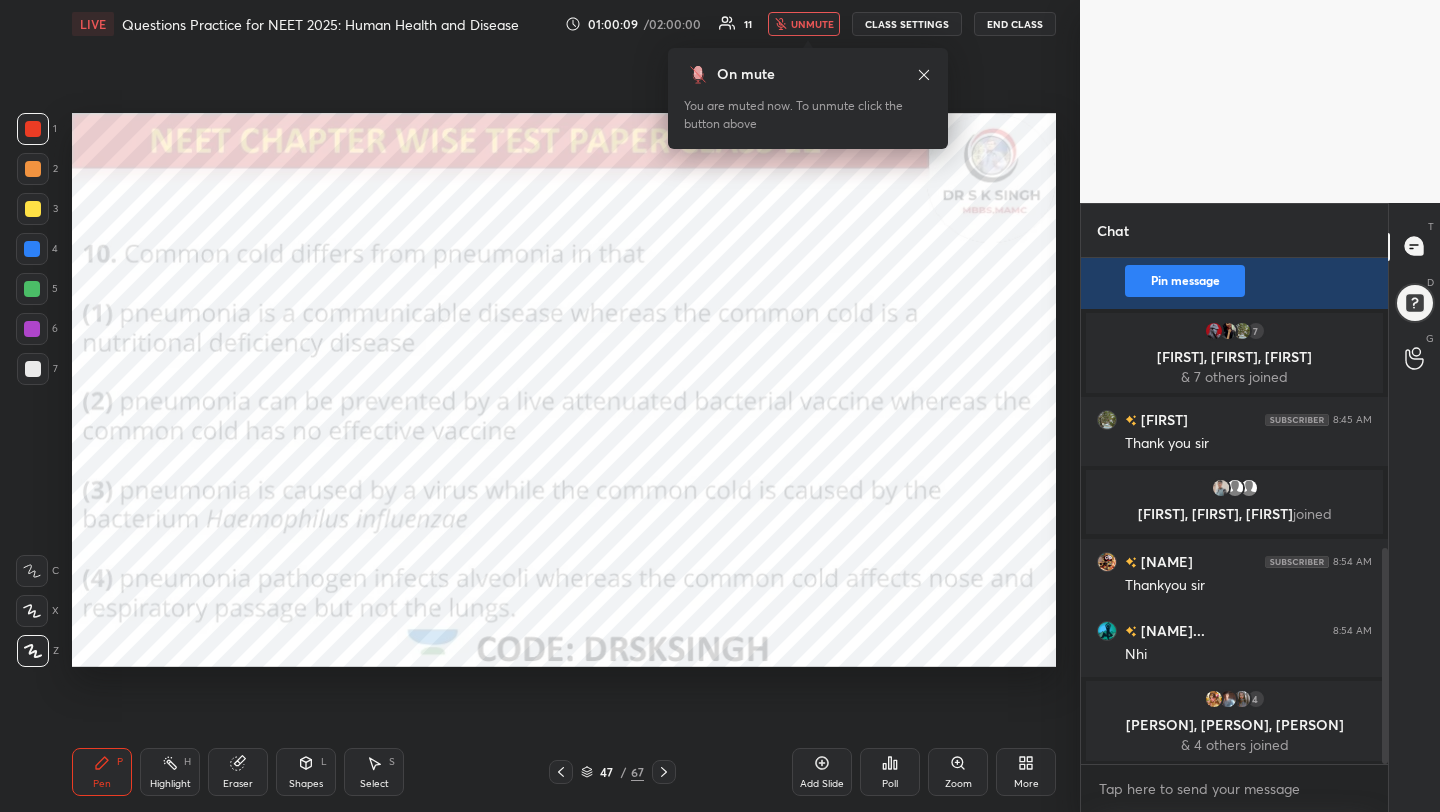 click on "End Class" at bounding box center [1015, 24] 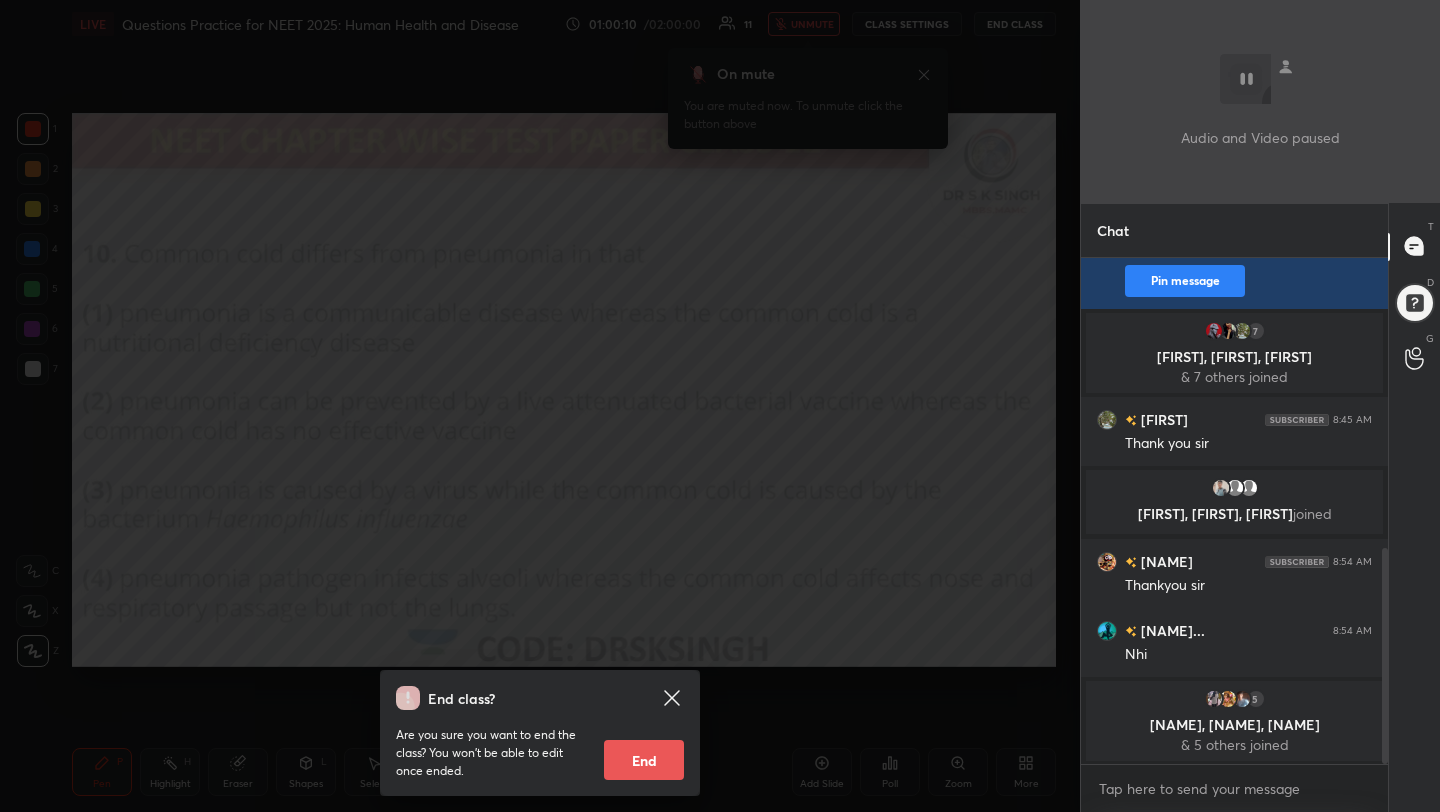 click on "End" at bounding box center [644, 760] 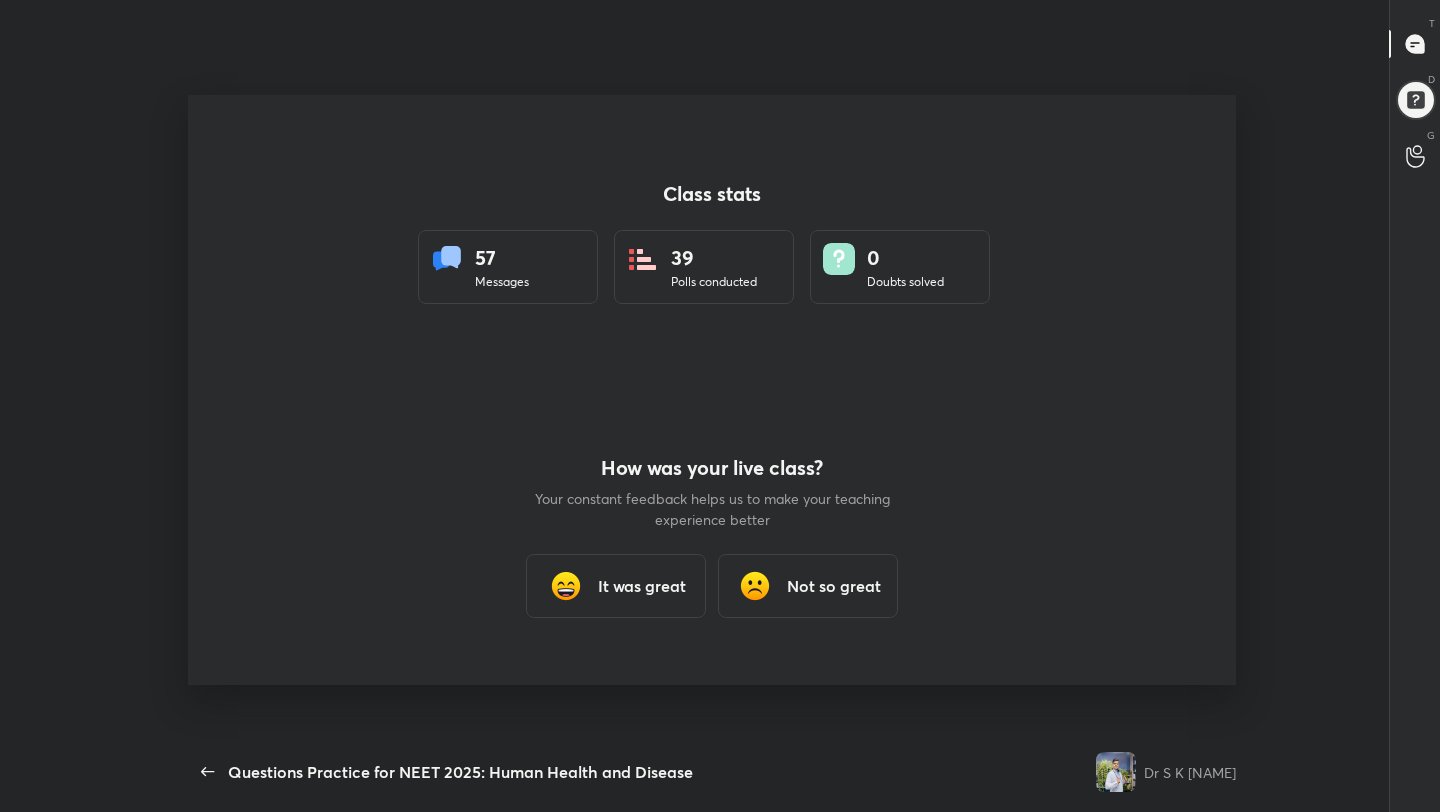 scroll, scrollTop: 99316, scrollLeft: 98895, axis: both 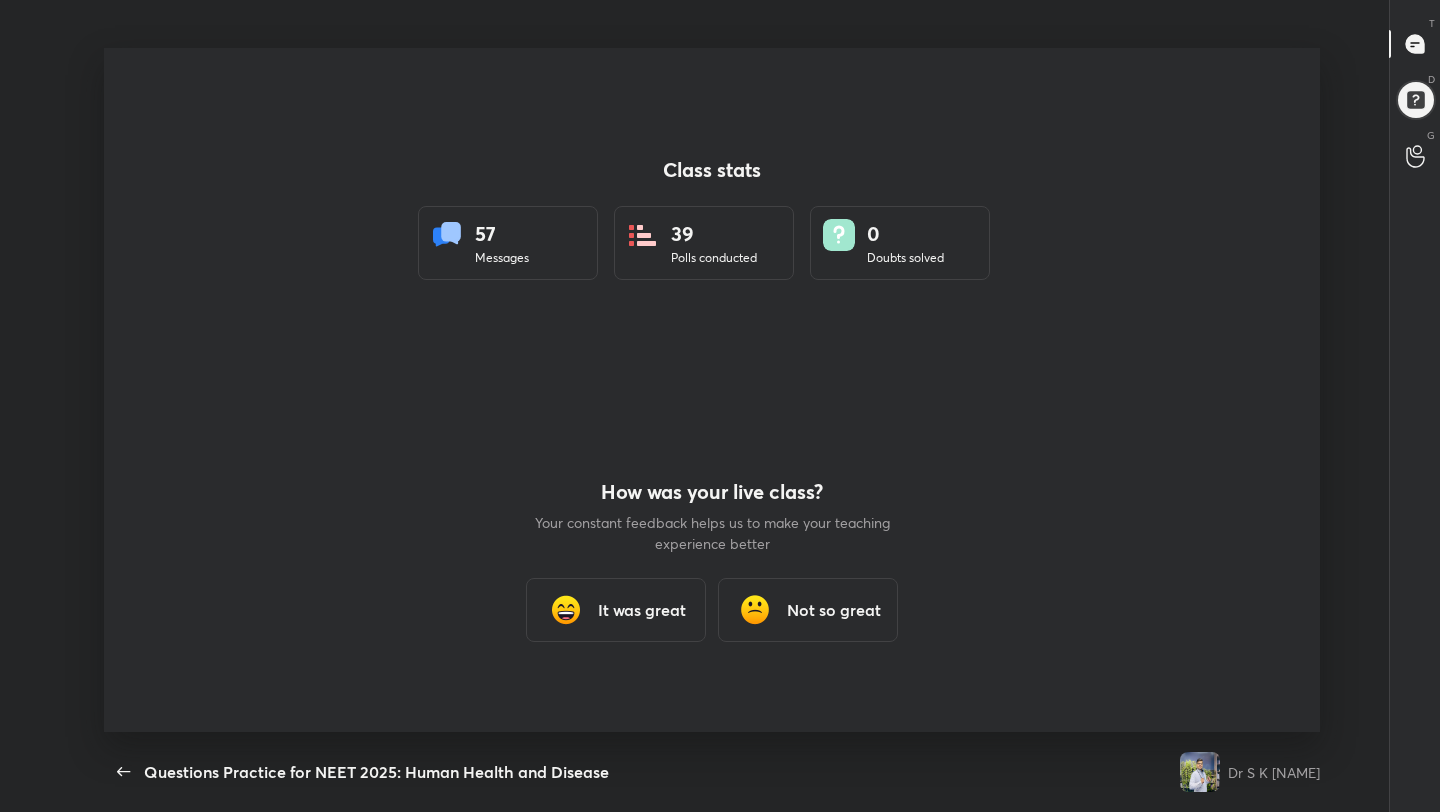 click on "It was great" at bounding box center [642, 610] 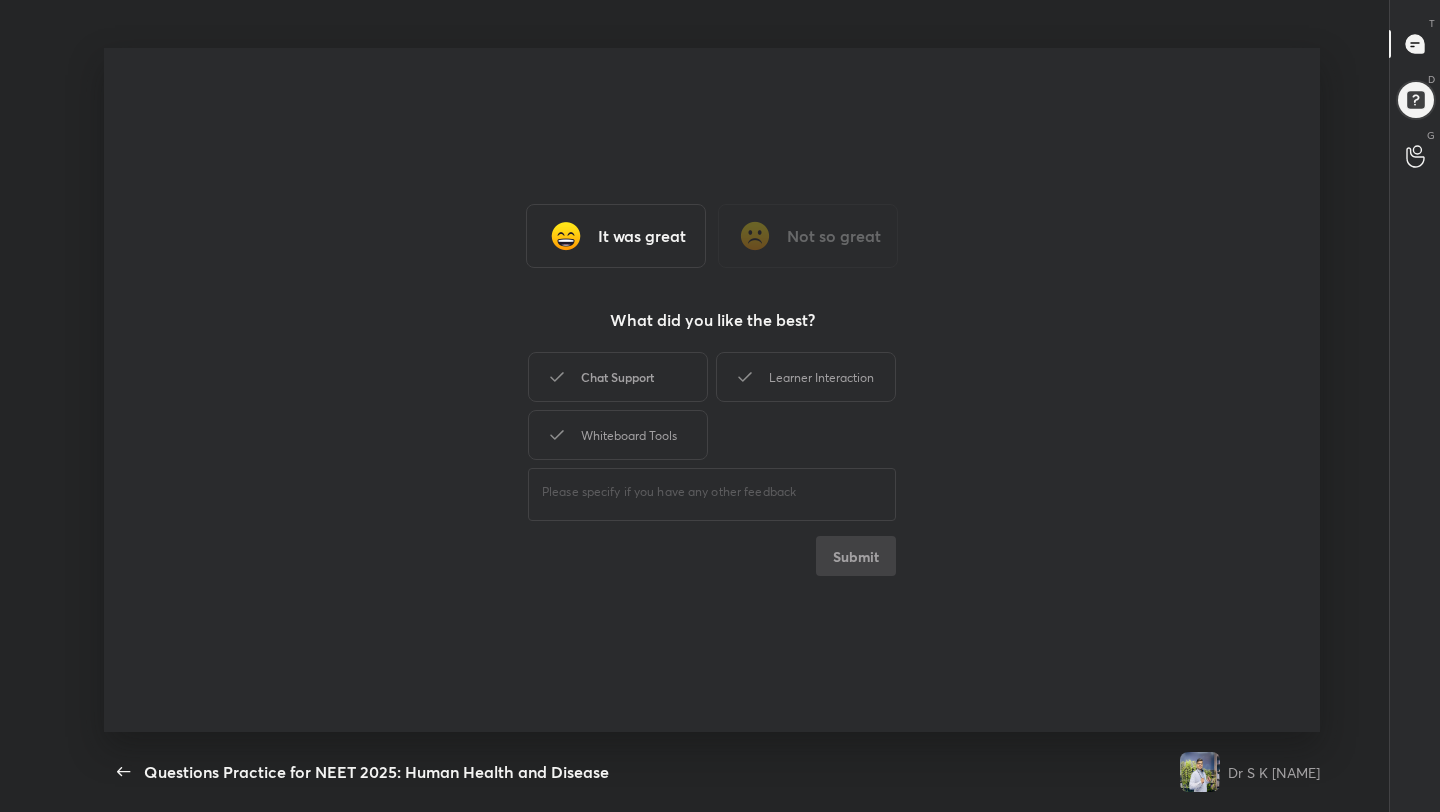 click on "Chat Support" at bounding box center [618, 377] 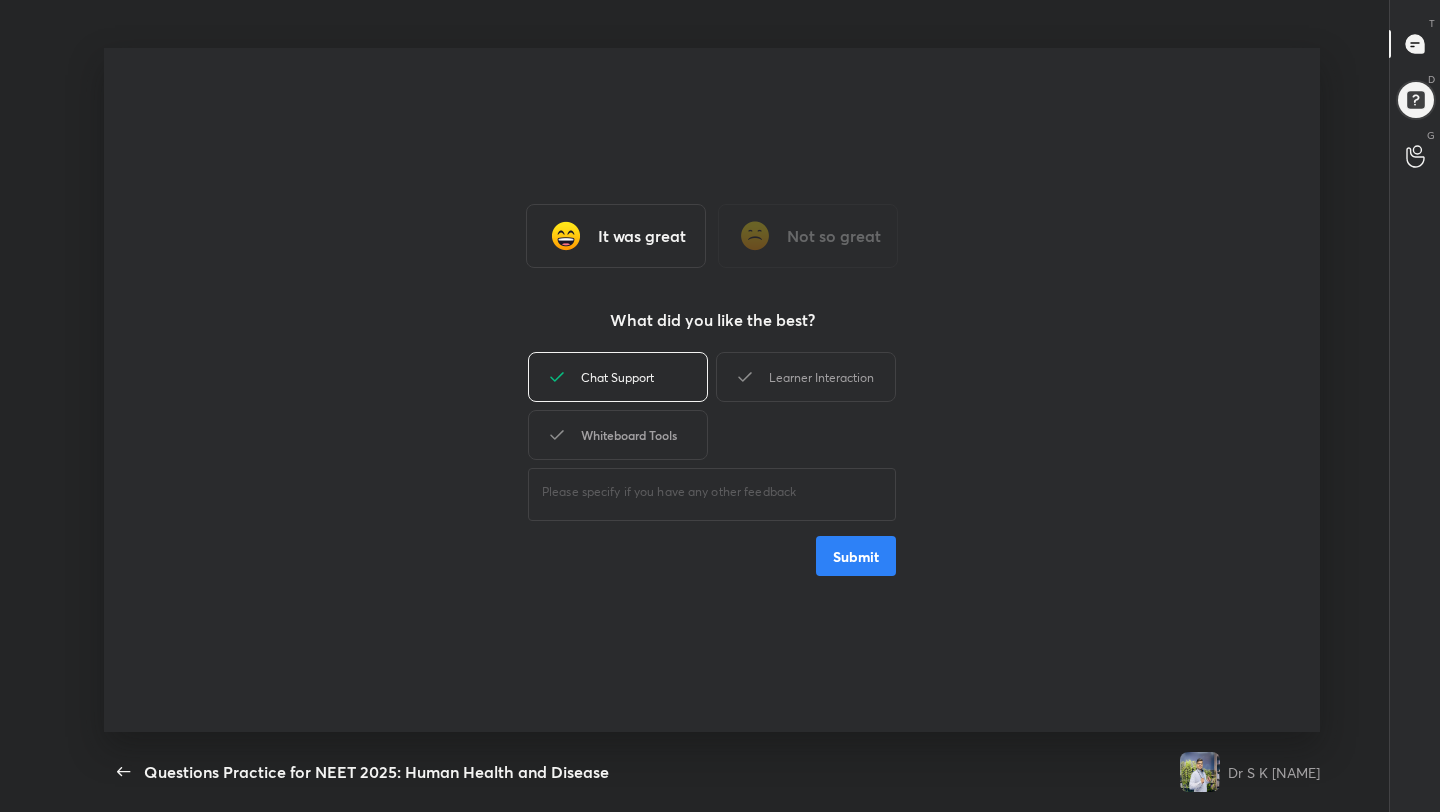 click on "Whiteboard Tools" at bounding box center [618, 435] 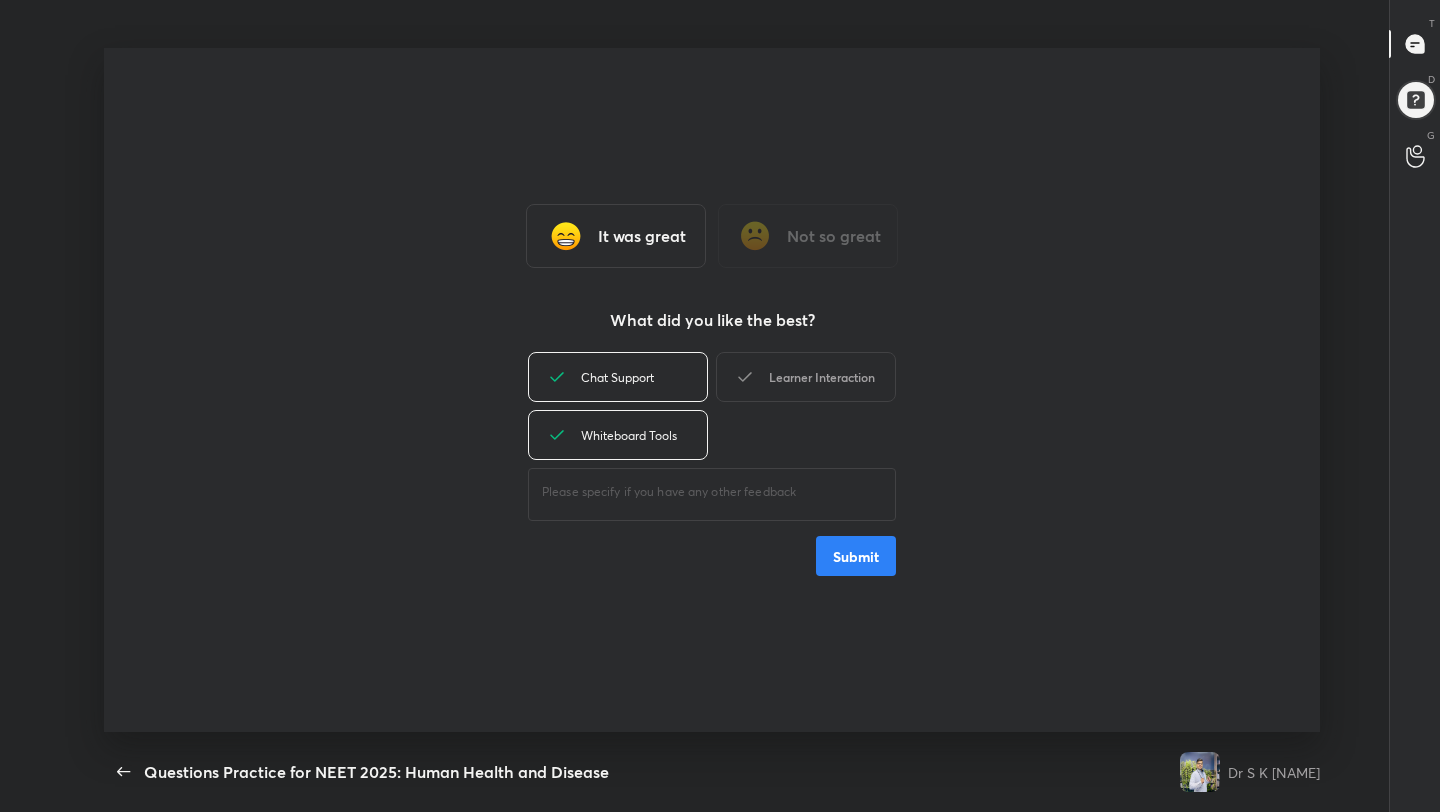 click on "Learner Interaction" at bounding box center [806, 377] 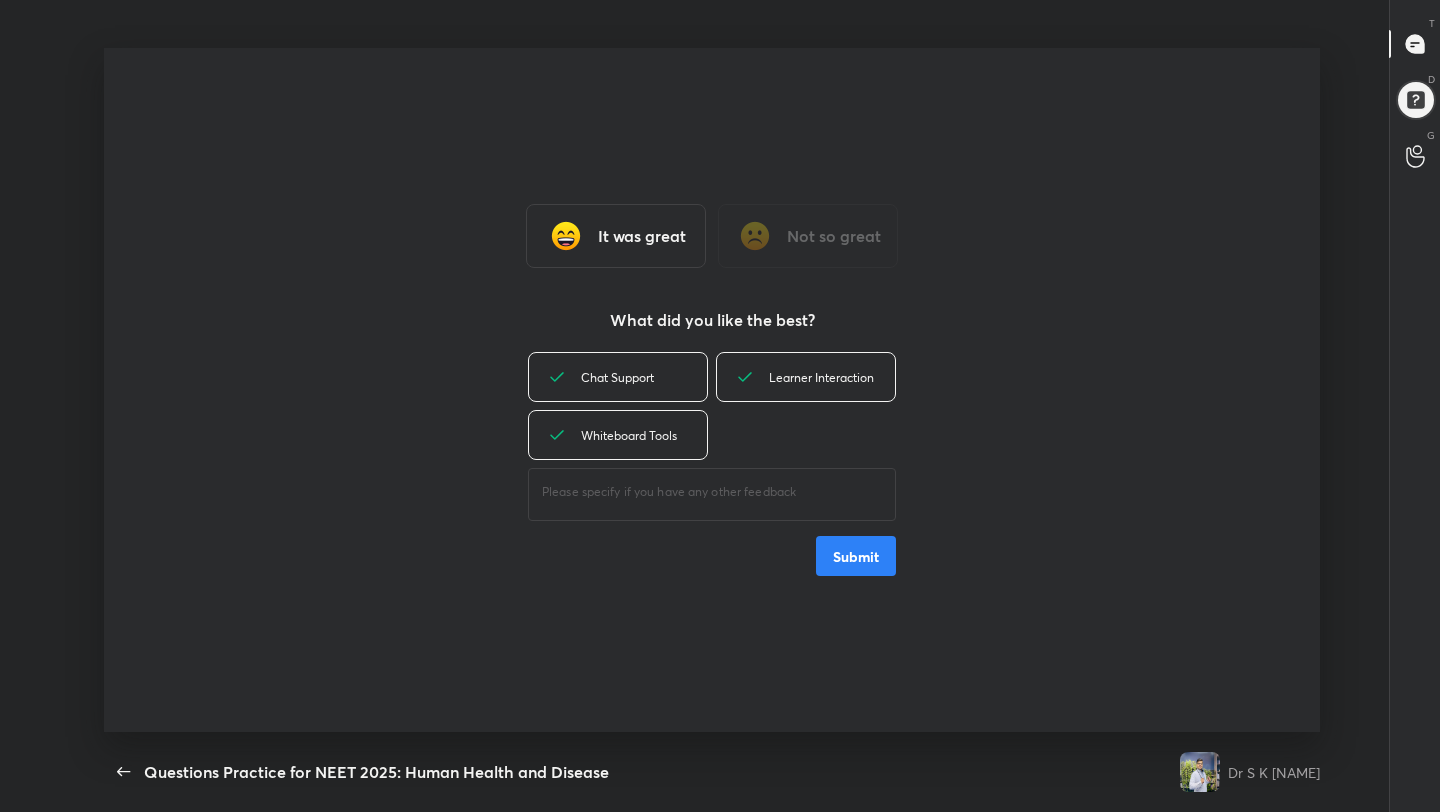click on "Submit" at bounding box center [856, 556] 